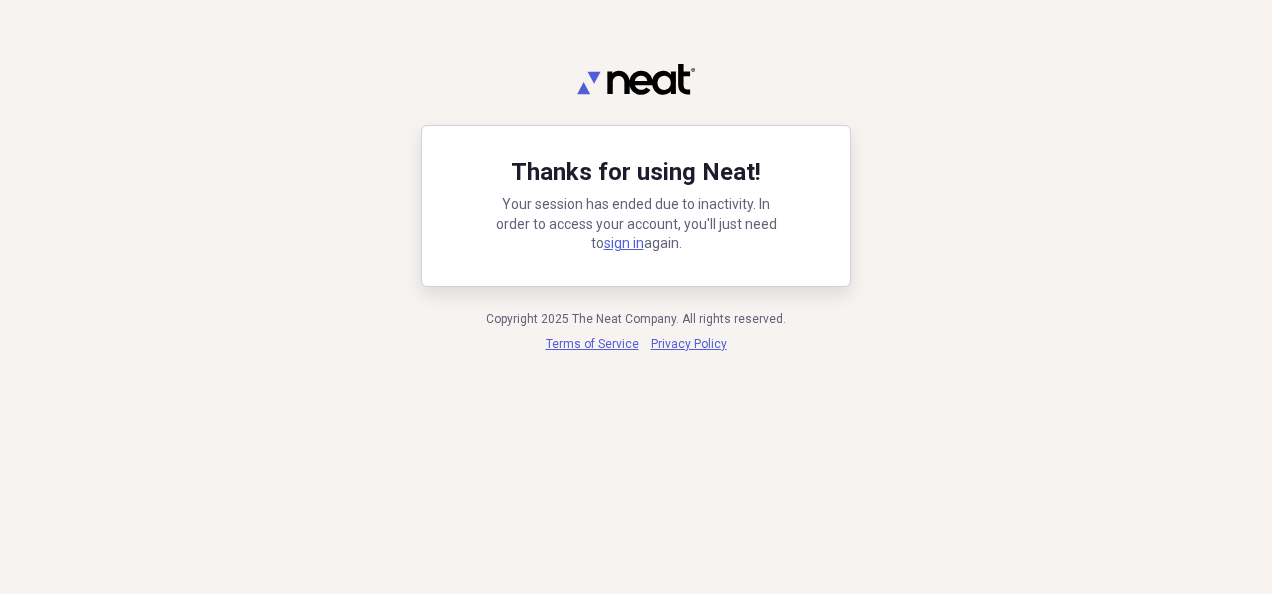scroll, scrollTop: 0, scrollLeft: 0, axis: both 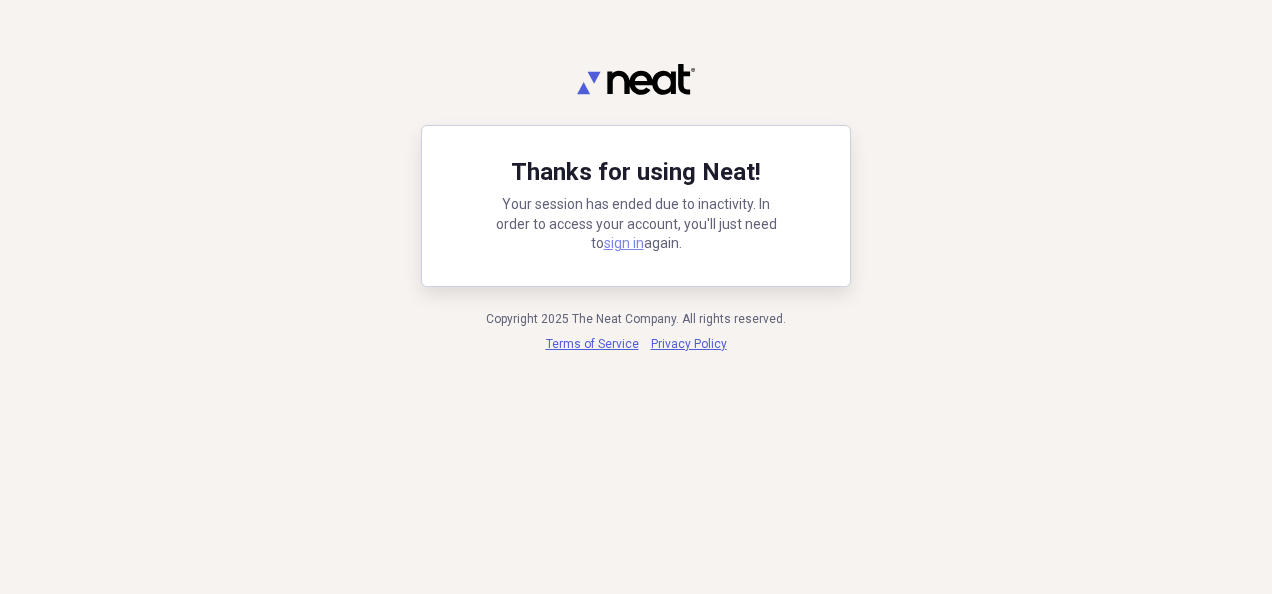 click on "sign in" at bounding box center [624, 243] 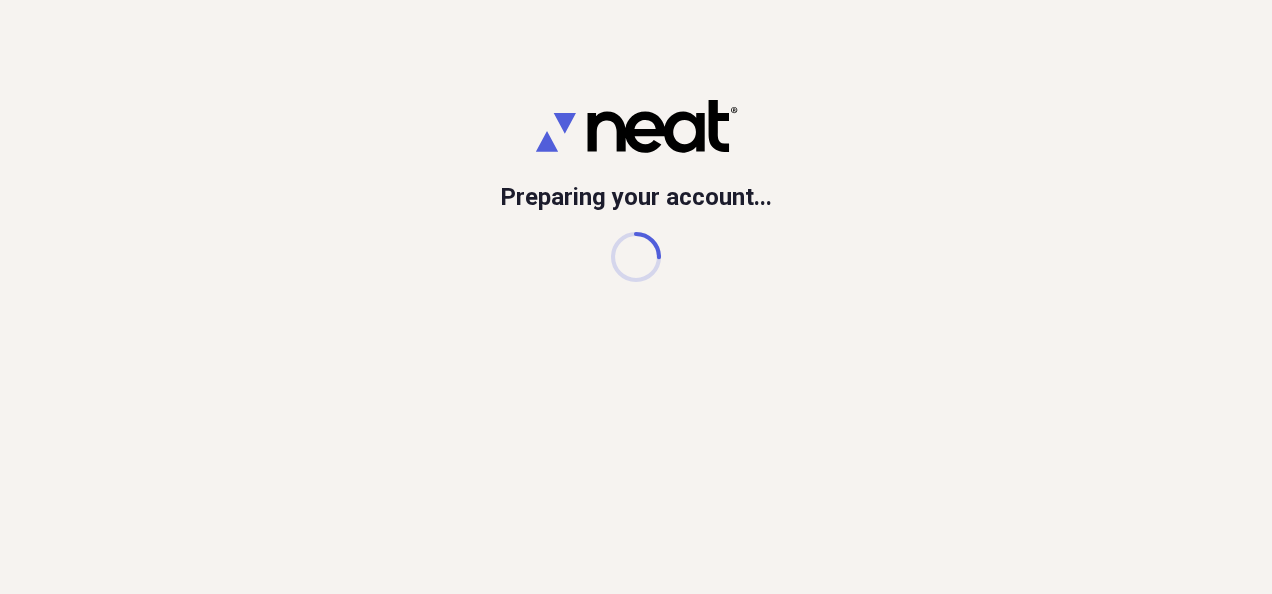 scroll, scrollTop: 0, scrollLeft: 0, axis: both 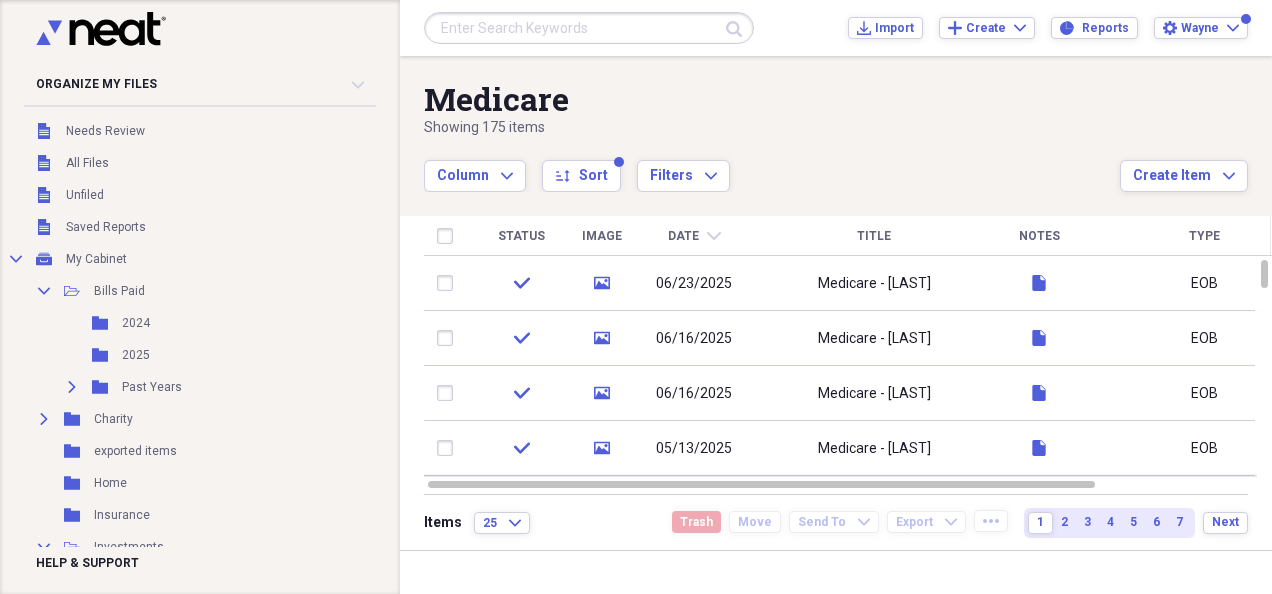 click on "Showing 175 items" at bounding box center (772, 128) 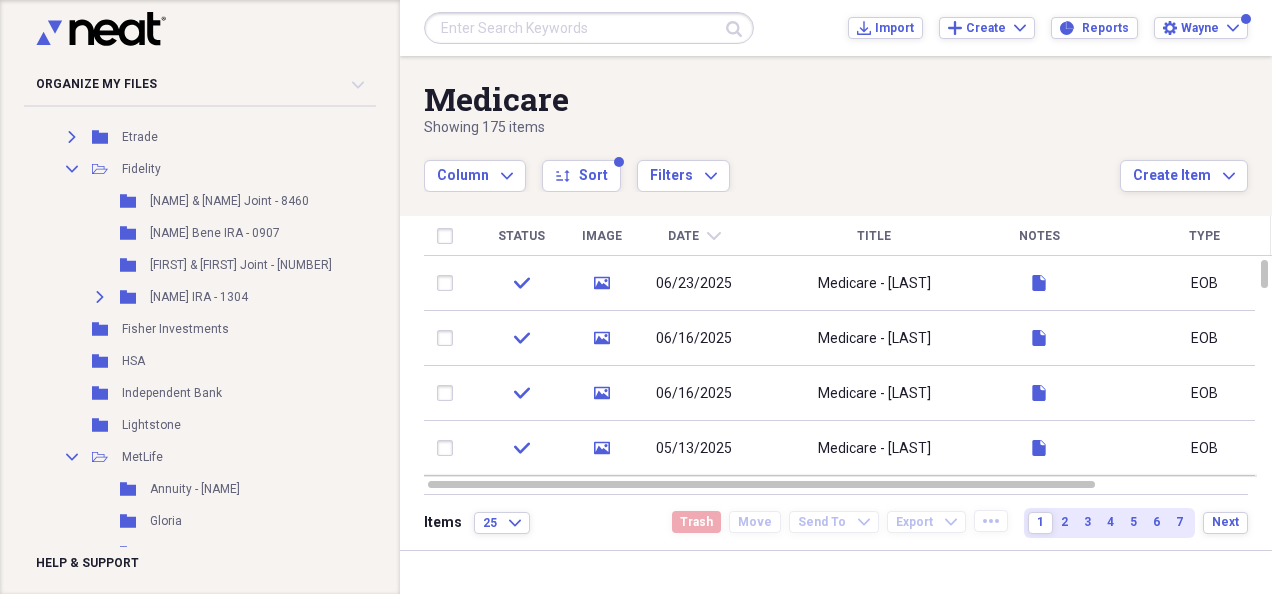 scroll, scrollTop: 1096, scrollLeft: 0, axis: vertical 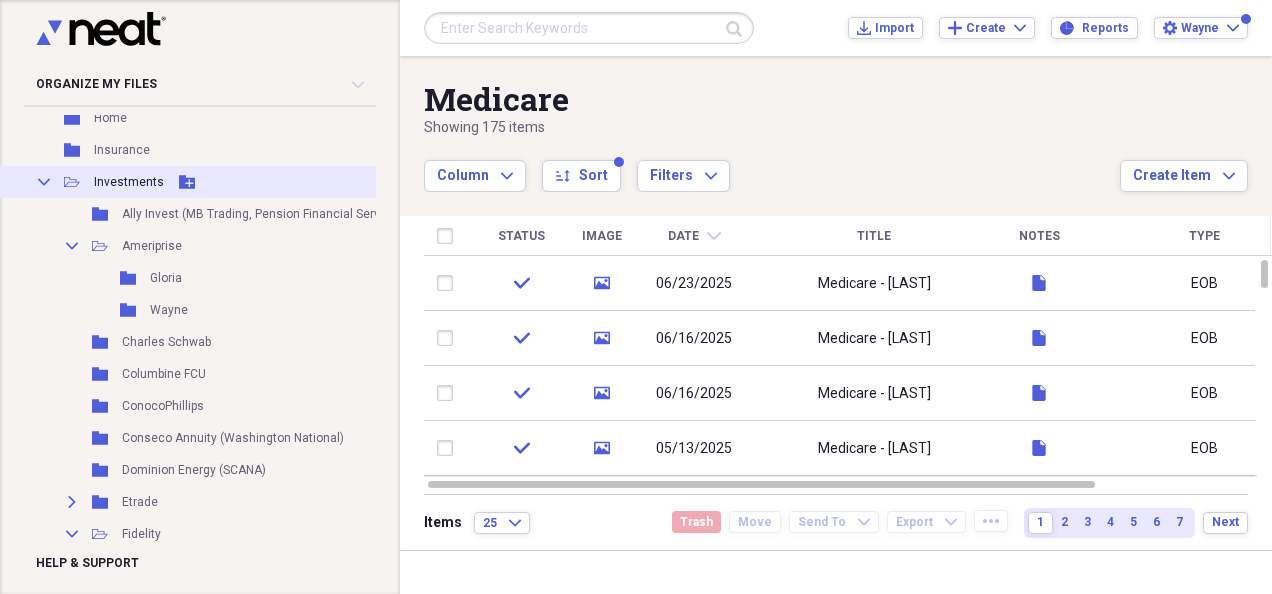 click on "Collapse" 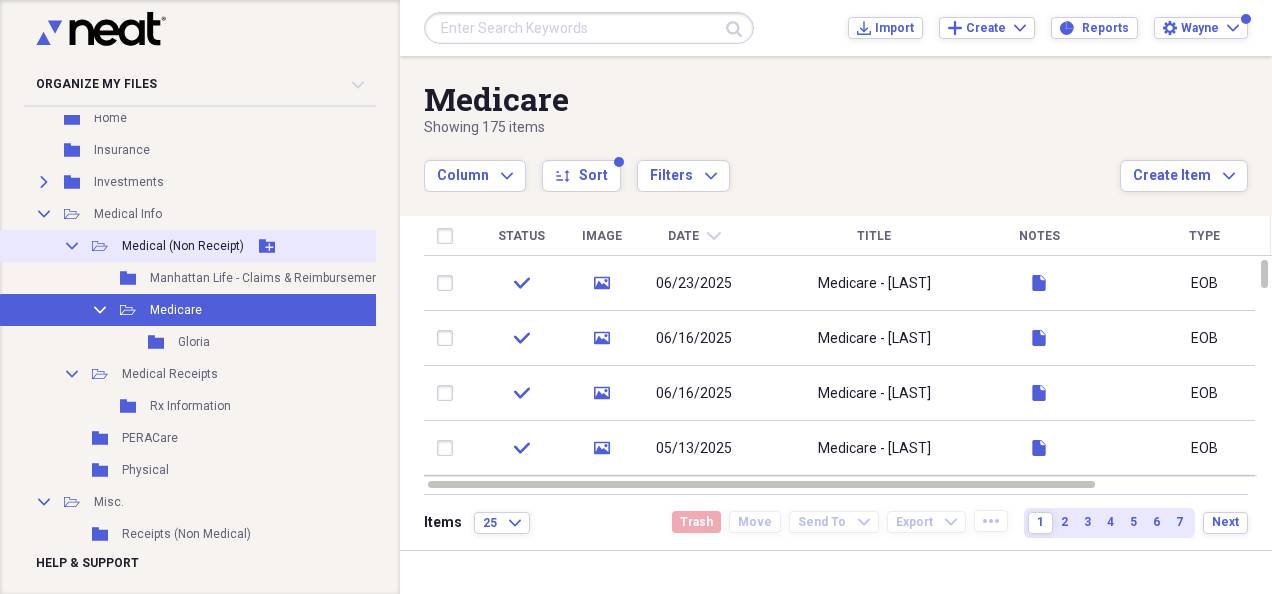 click on "Medical (Non Receipt)" at bounding box center (183, 246) 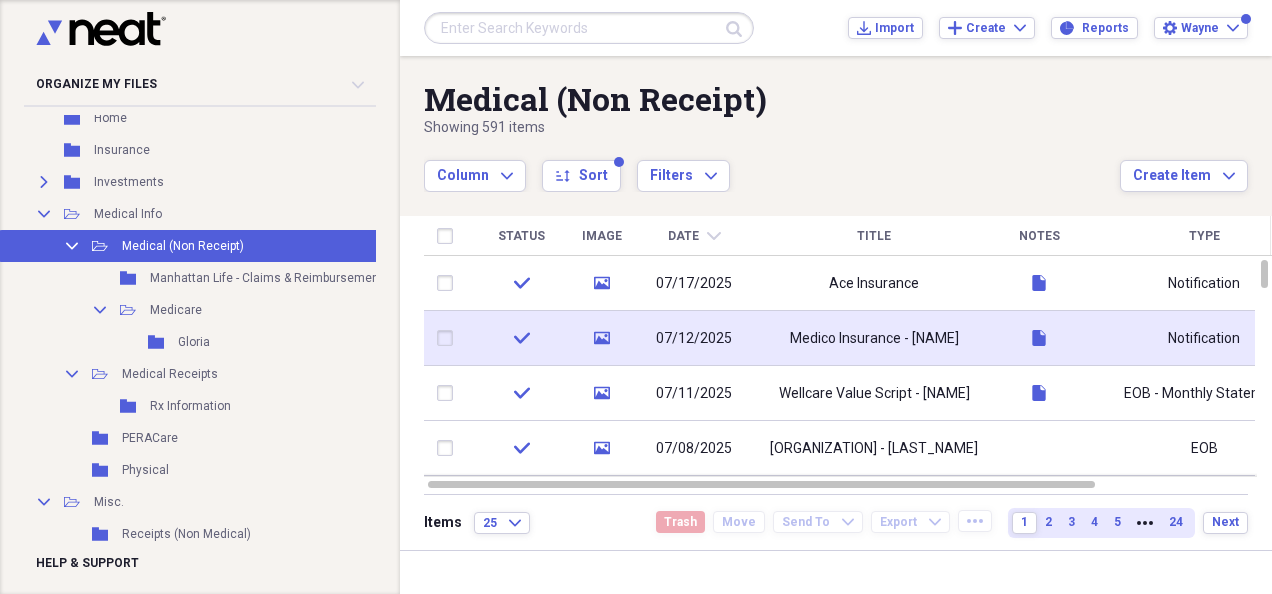 click on "Medico Insurance - [NAME]" at bounding box center [874, 338] 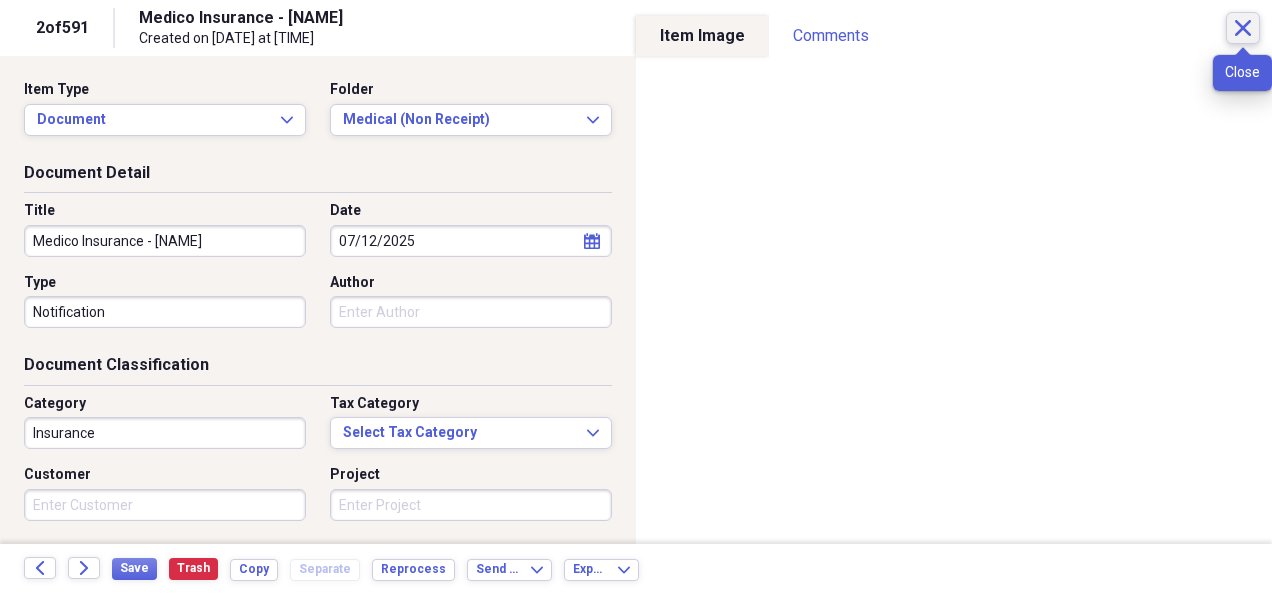 click 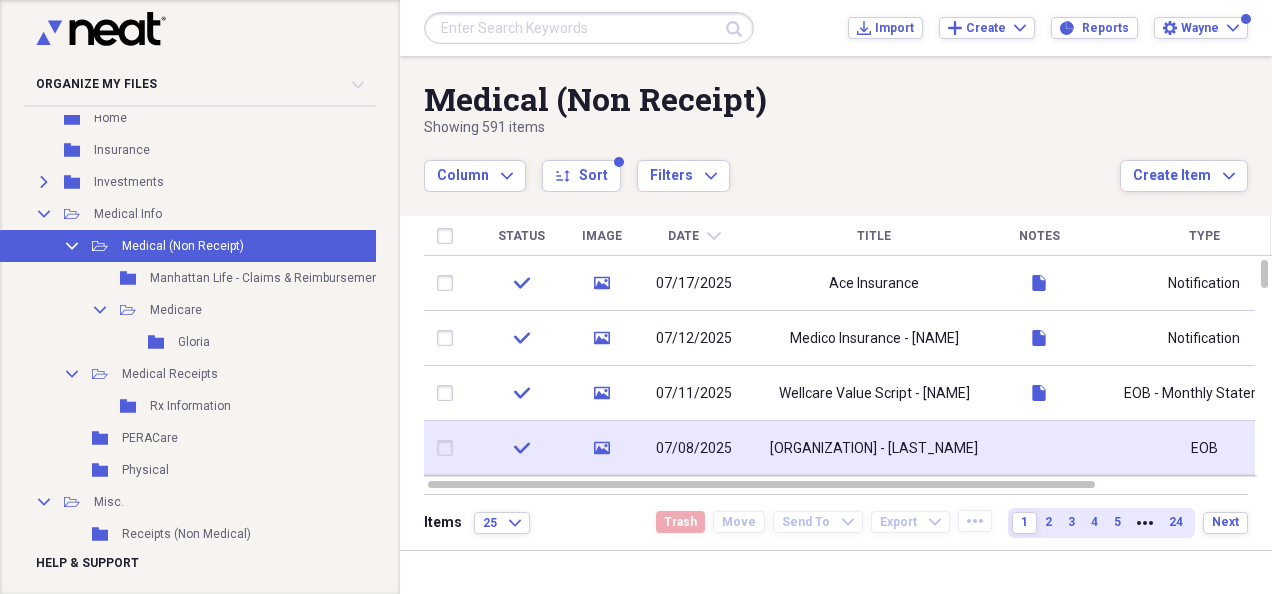 click at bounding box center [1039, 448] 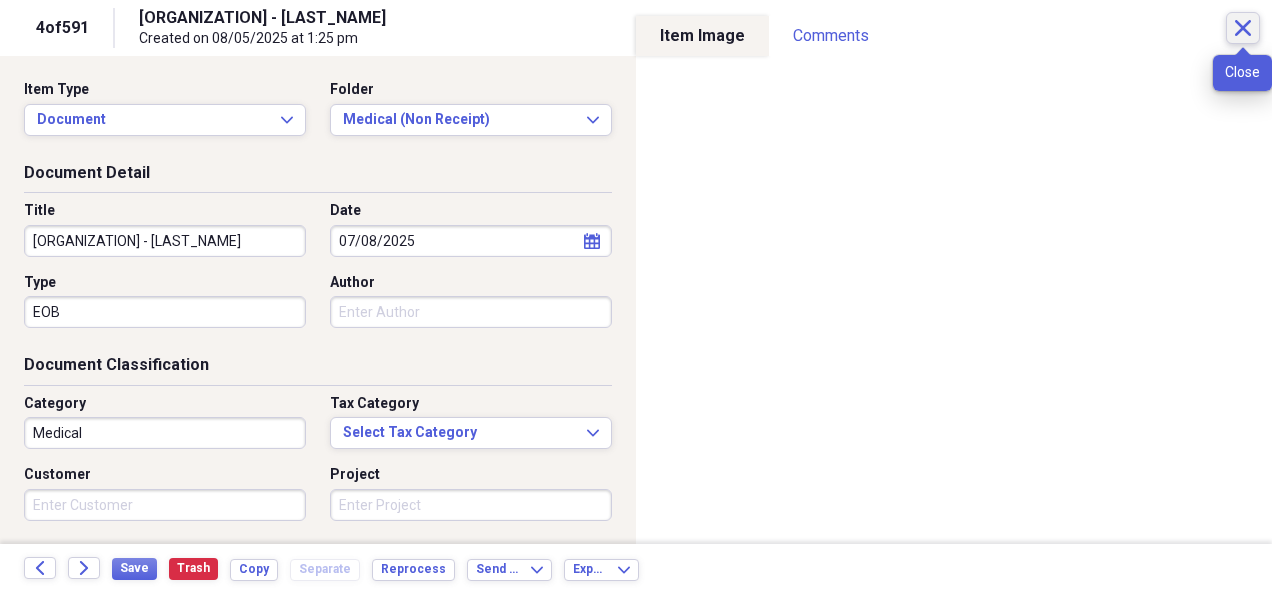 click on "Close" at bounding box center [1243, 28] 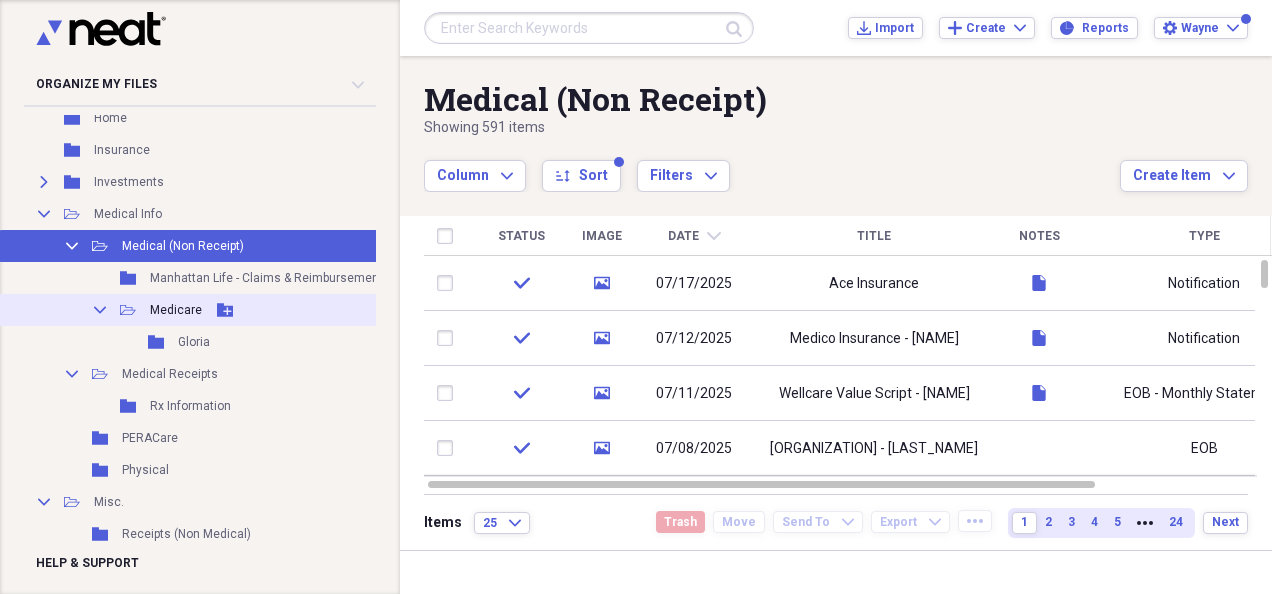 click on "Medicare" at bounding box center [176, 310] 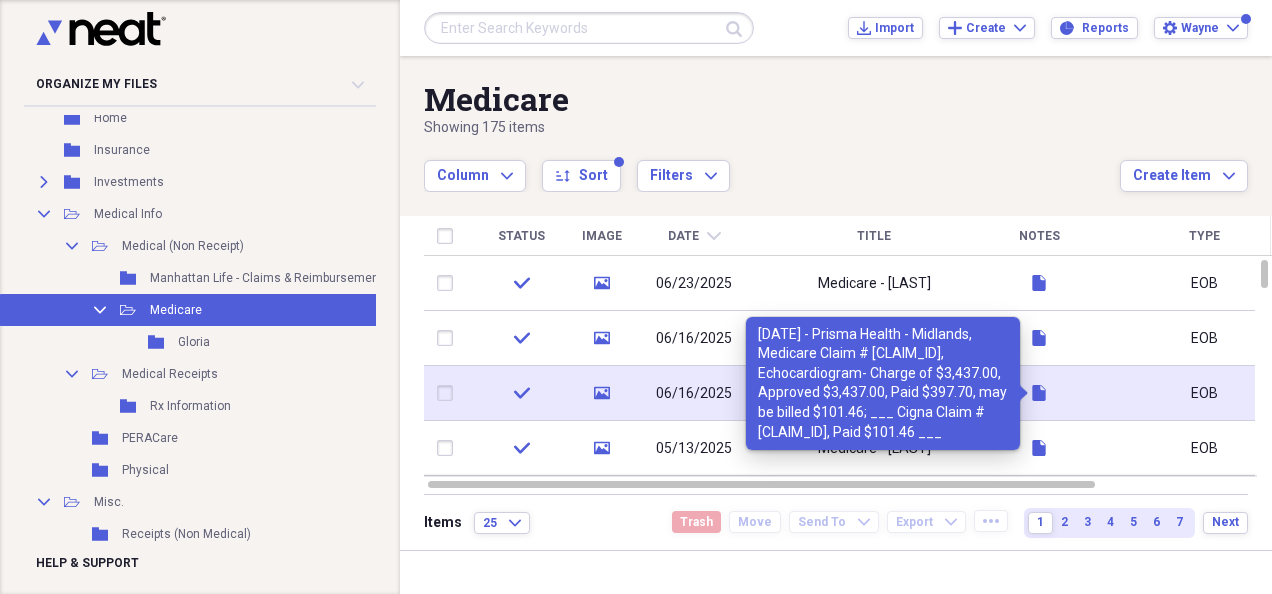 click 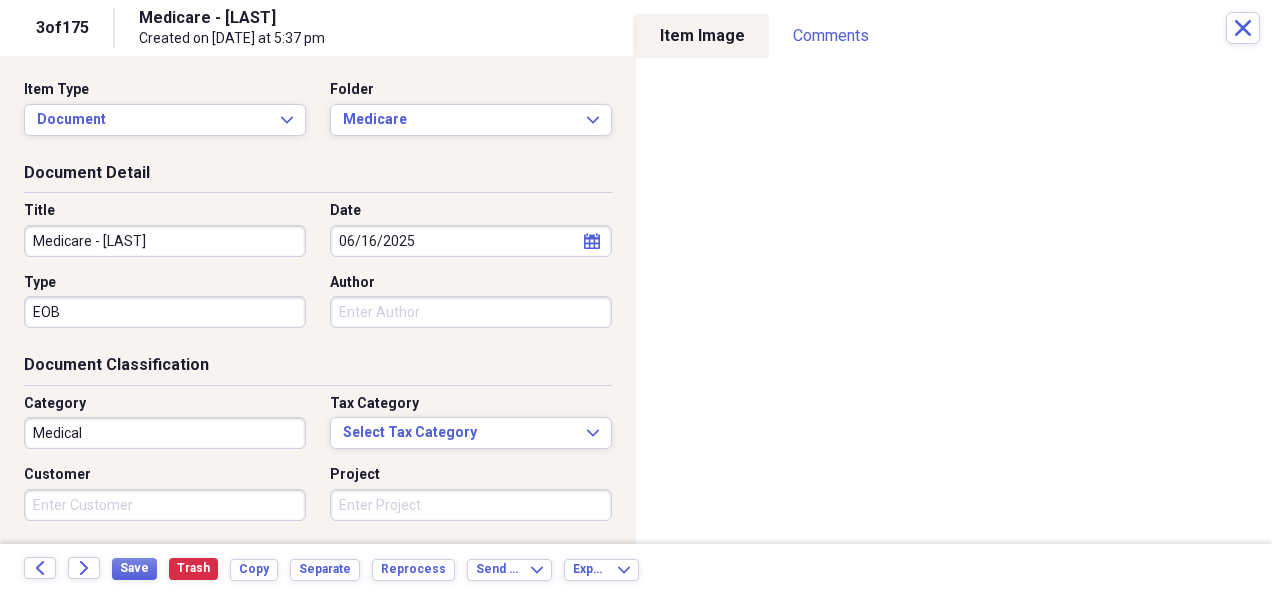scroll, scrollTop: 245, scrollLeft: 0, axis: vertical 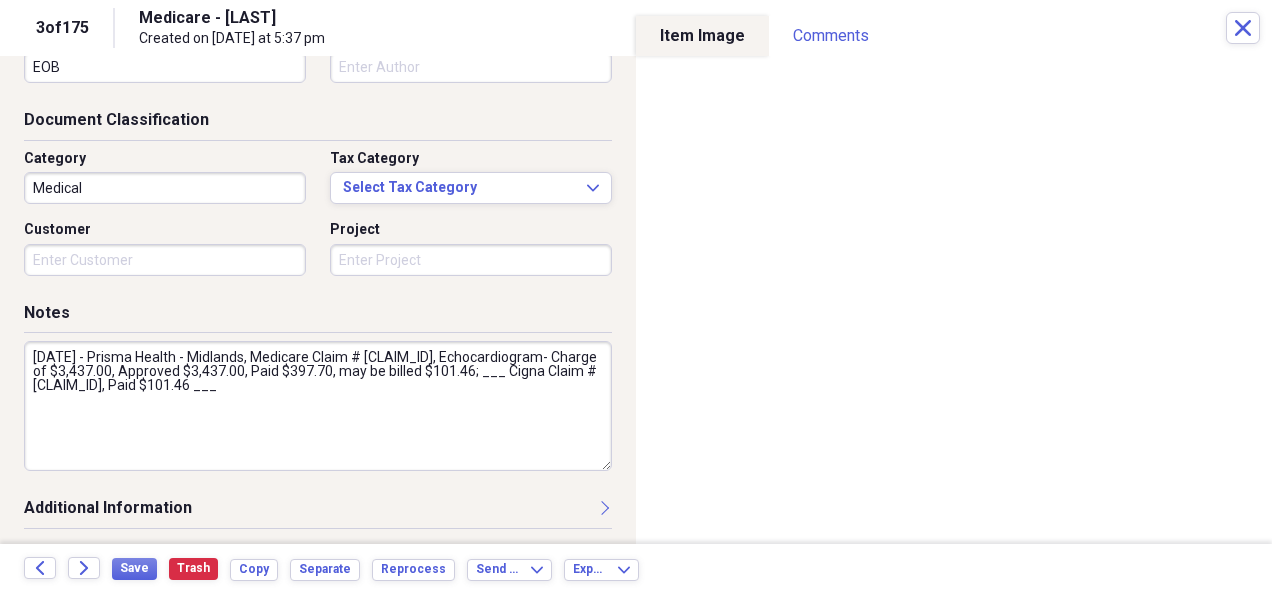 click on "[DATE] - Prisma Health - Midlands, Medicare Claim # [CLAIM_ID], Echocardiogram- Charge of $3,437.00, Approved $3,437.00, Paid $397.70, may be billed $101.46; ___ Cigna Claim # [CLAIM_ID], Paid $101.46 ___" at bounding box center [318, 406] 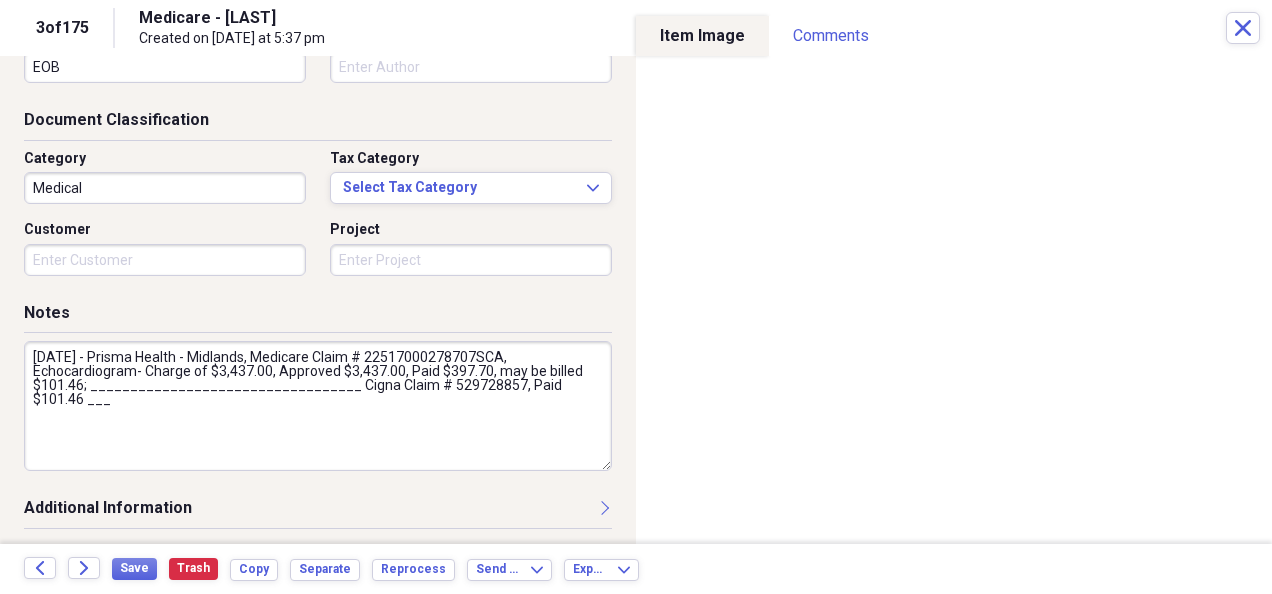 drag, startPoint x: 101, startPoint y: 388, endPoint x: 583, endPoint y: 416, distance: 482.8126 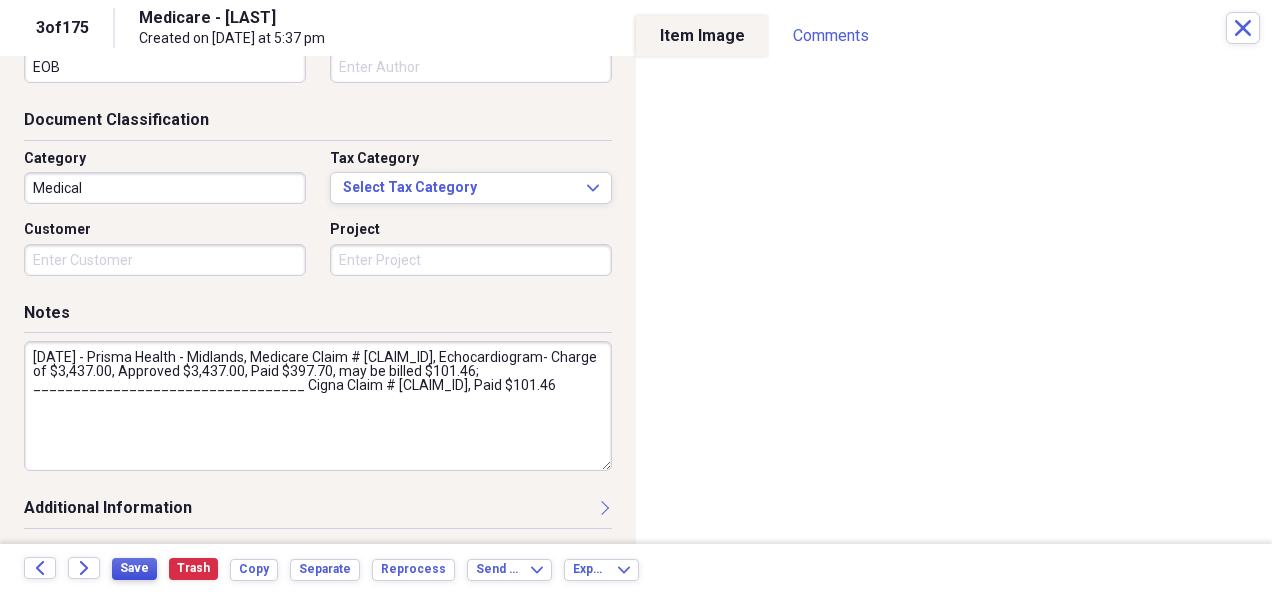 type on "[DATE] - Prisma Health - Midlands, Medicare Claim # [CLAIM_ID], Echocardiogram- Charge of $3,437.00, Approved $3,437.00, Paid $397.70, may be billed $101.46; __________________________________ Cigna Claim # [CLAIM_ID], Paid $101.46" 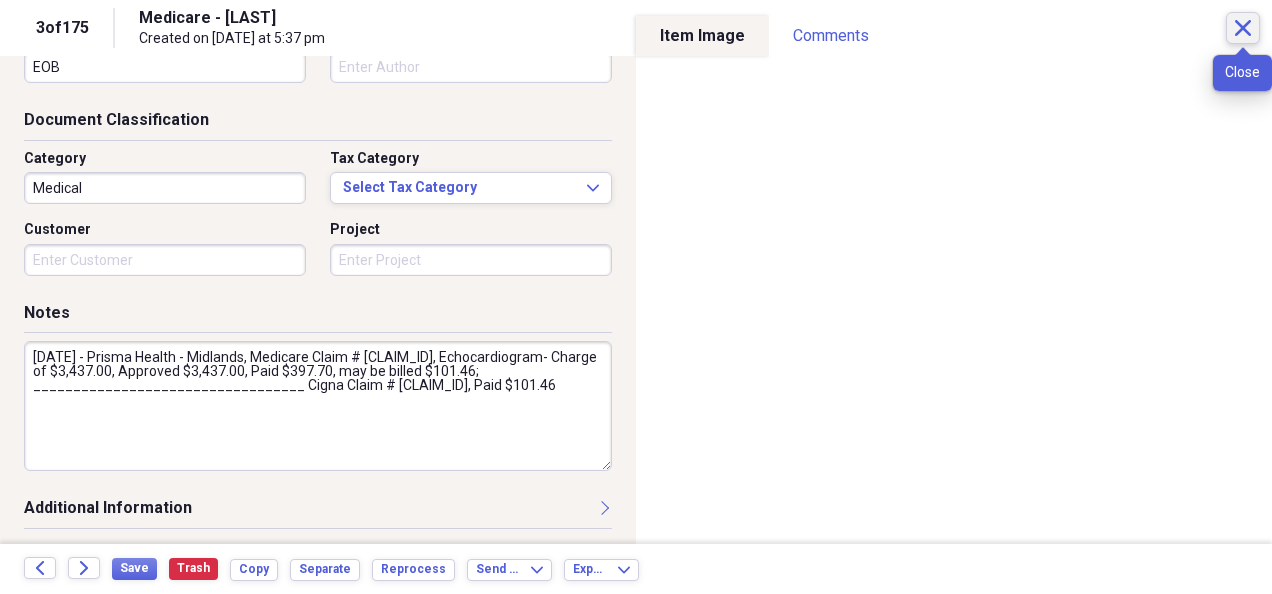 click 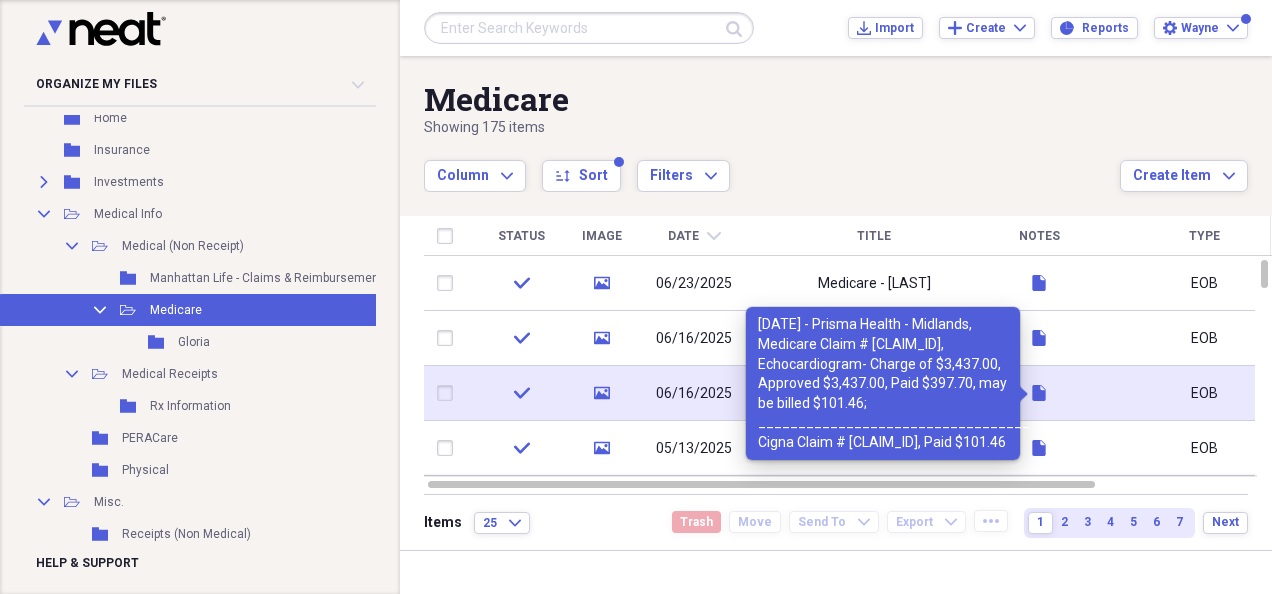 click 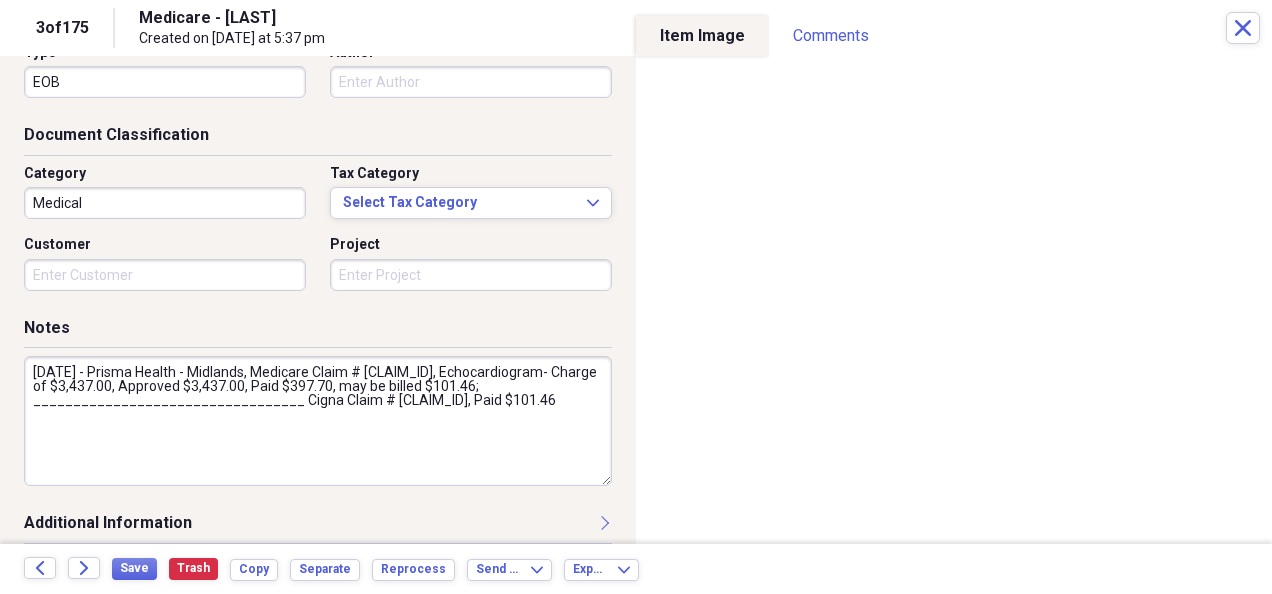 scroll, scrollTop: 245, scrollLeft: 0, axis: vertical 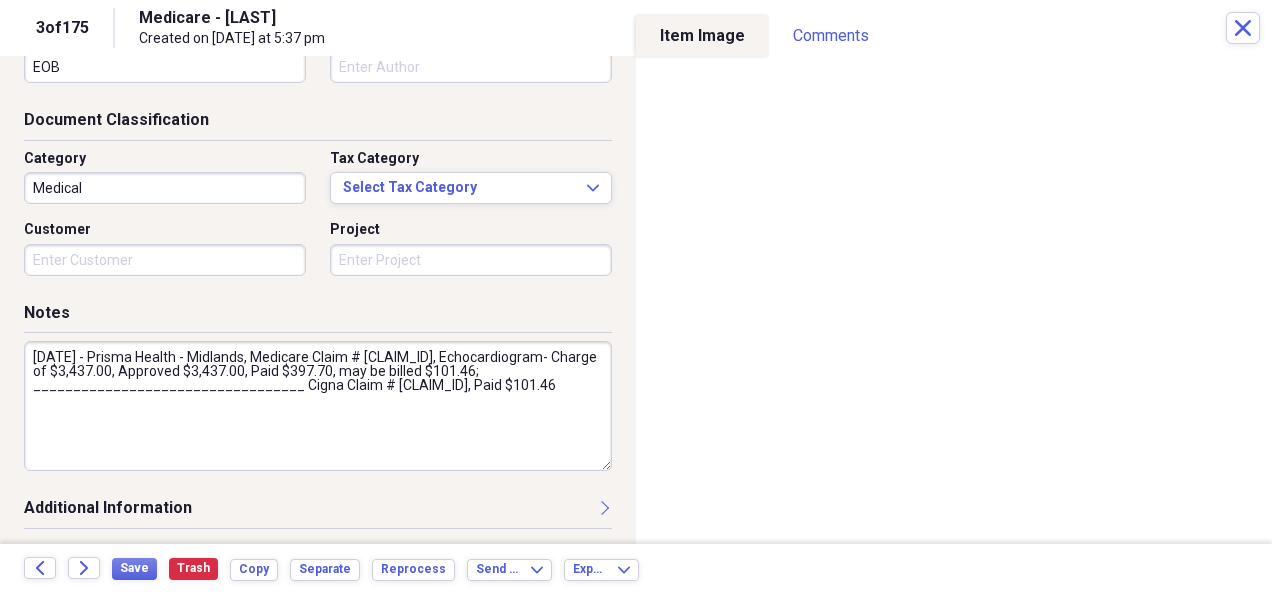 click on "[DATE] - Prisma Health - Midlands, Medicare Claim # [CLAIM_ID], Echocardiogram- Charge of $3,437.00, Approved $3,437.00, Paid $397.70, may be billed $101.46; __________________________________ Cigna Claim # [CLAIM_ID], Paid $101.46" at bounding box center [318, 406] 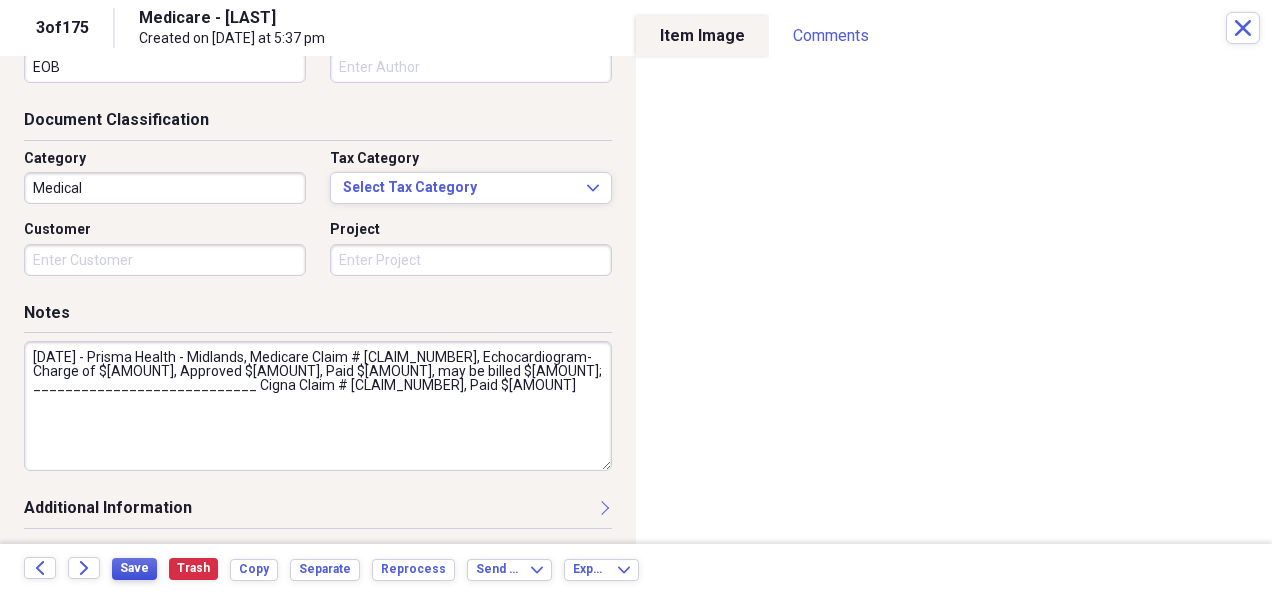 type on "[DATE] - Prisma Health - Midlands, Medicare Claim # [CLAIM_NUMBER], Echocardiogram- Charge of $[AMOUNT], Approved $[AMOUNT], Paid $[AMOUNT], may be billed $[AMOUNT]; ____________________________ Cigna Claim # [CLAIM_NUMBER], Paid $[AMOUNT]" 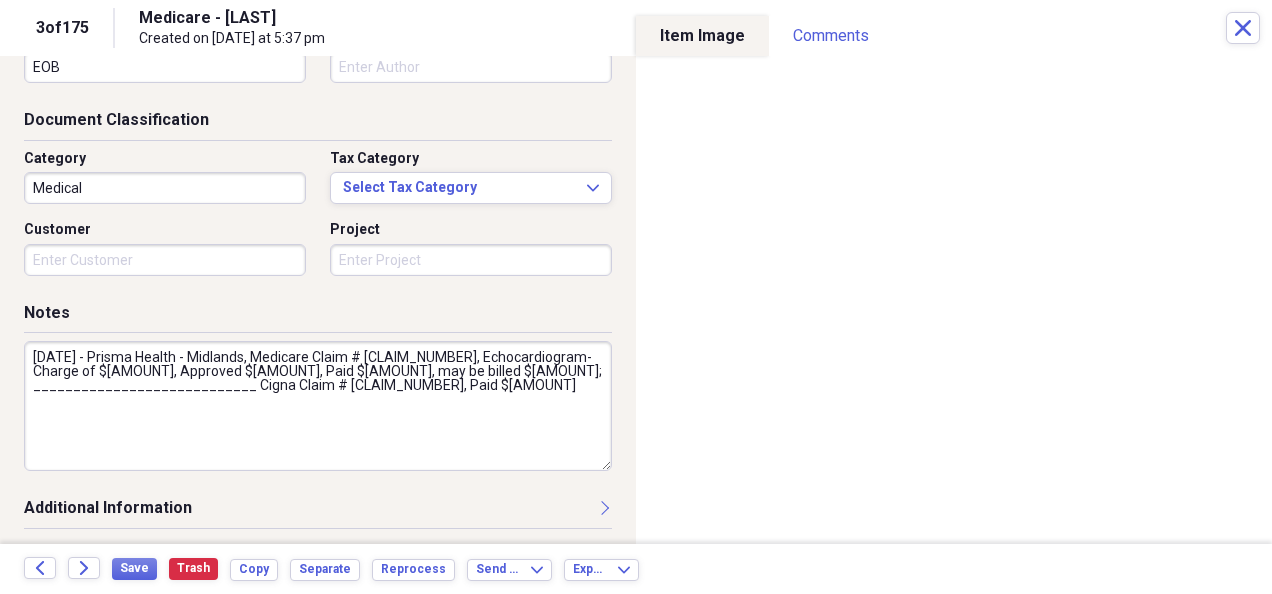 click on "[NUMBER] of [NUMBER] Medicare - [FIRST] Created on [DATE] at [TIME] Close" at bounding box center (636, 28) 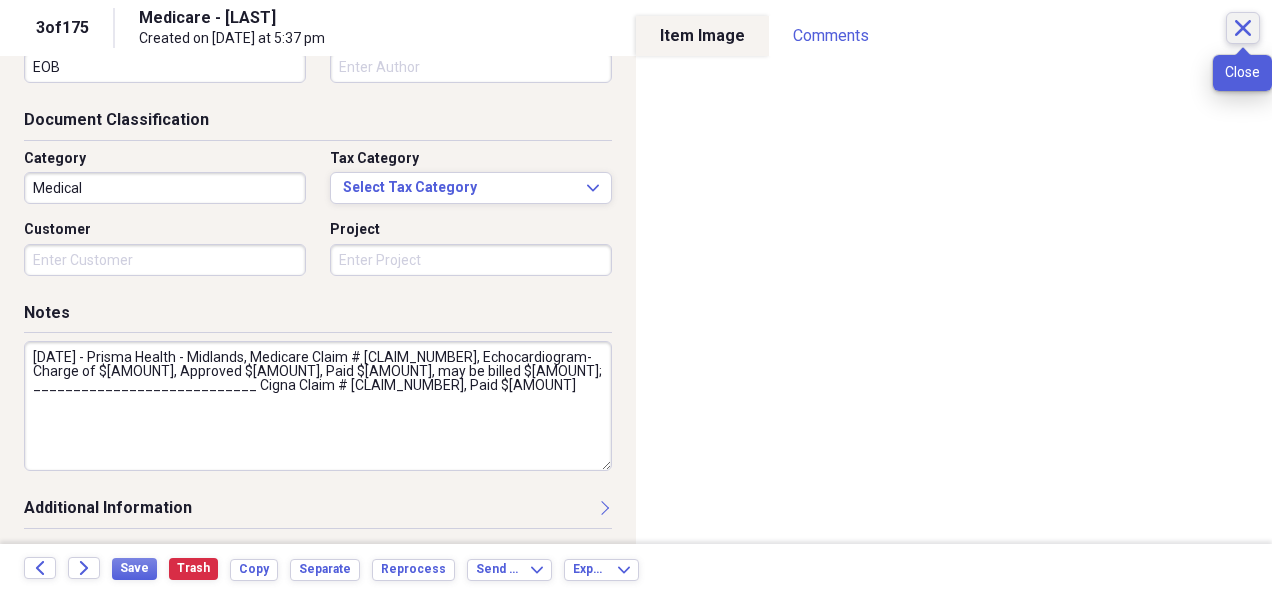click on "Close" 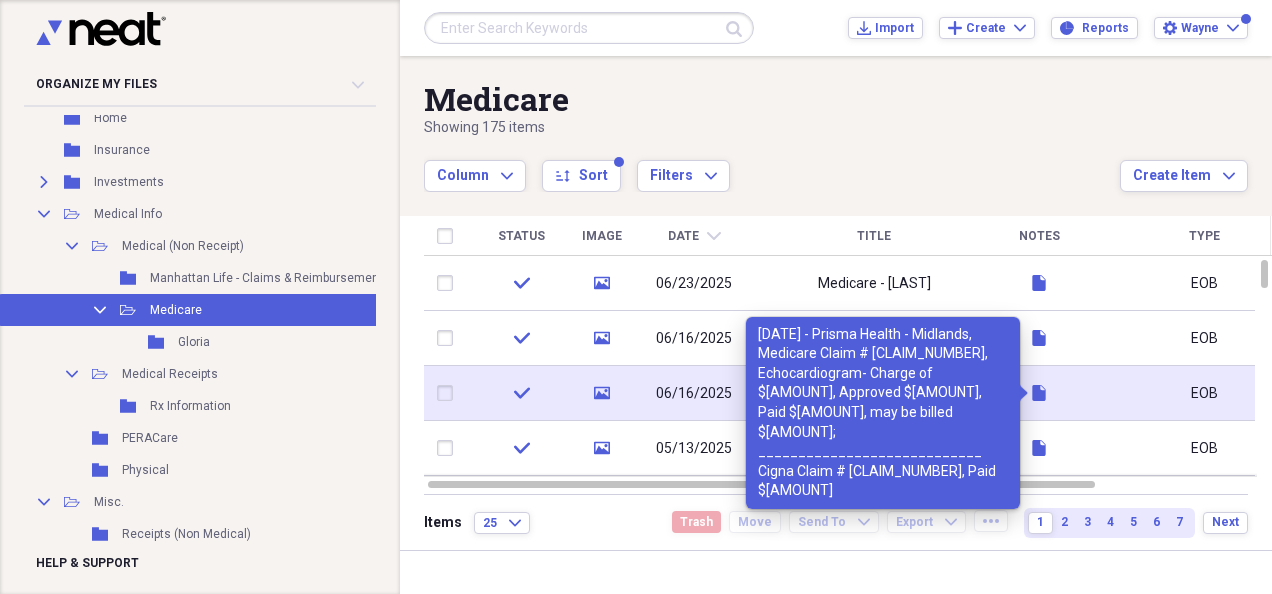 click on "document" at bounding box center (1039, 393) 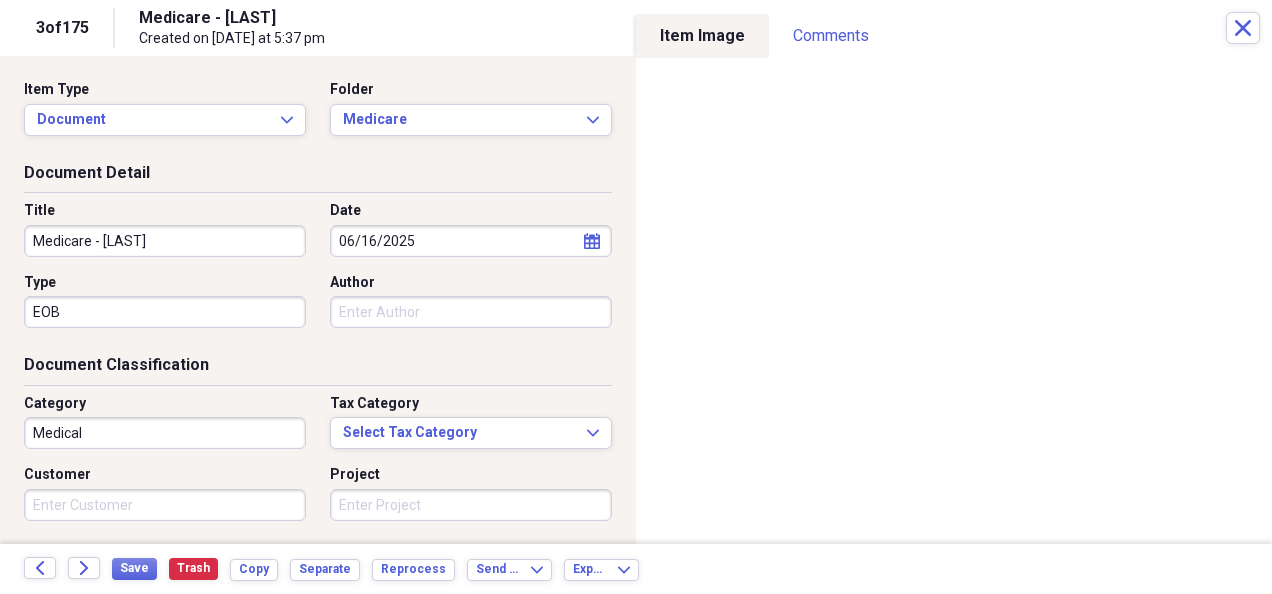 scroll, scrollTop: 245, scrollLeft: 0, axis: vertical 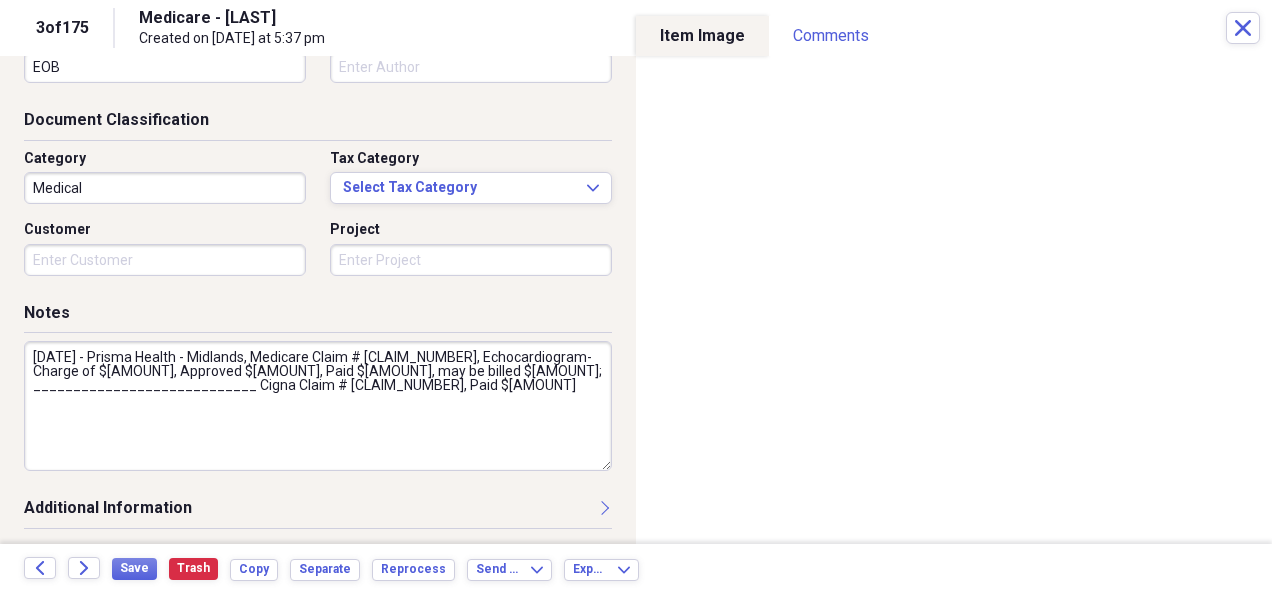drag, startPoint x: 27, startPoint y: 349, endPoint x: 535, endPoint y: 383, distance: 509.13654 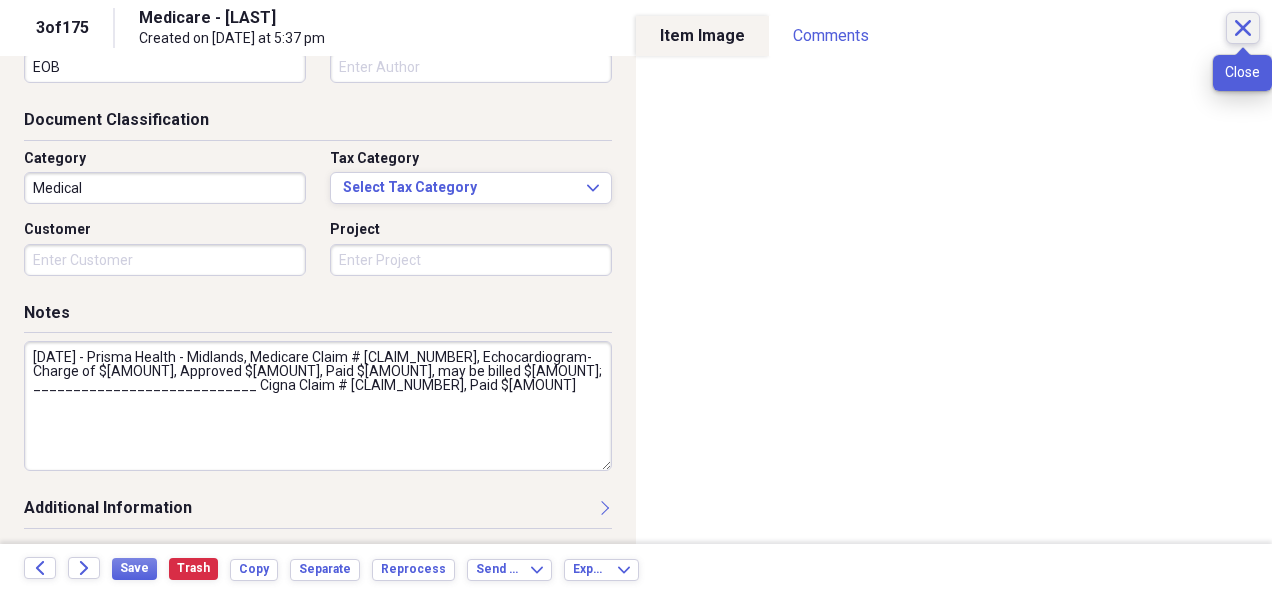 click on "Close" at bounding box center [1243, 28] 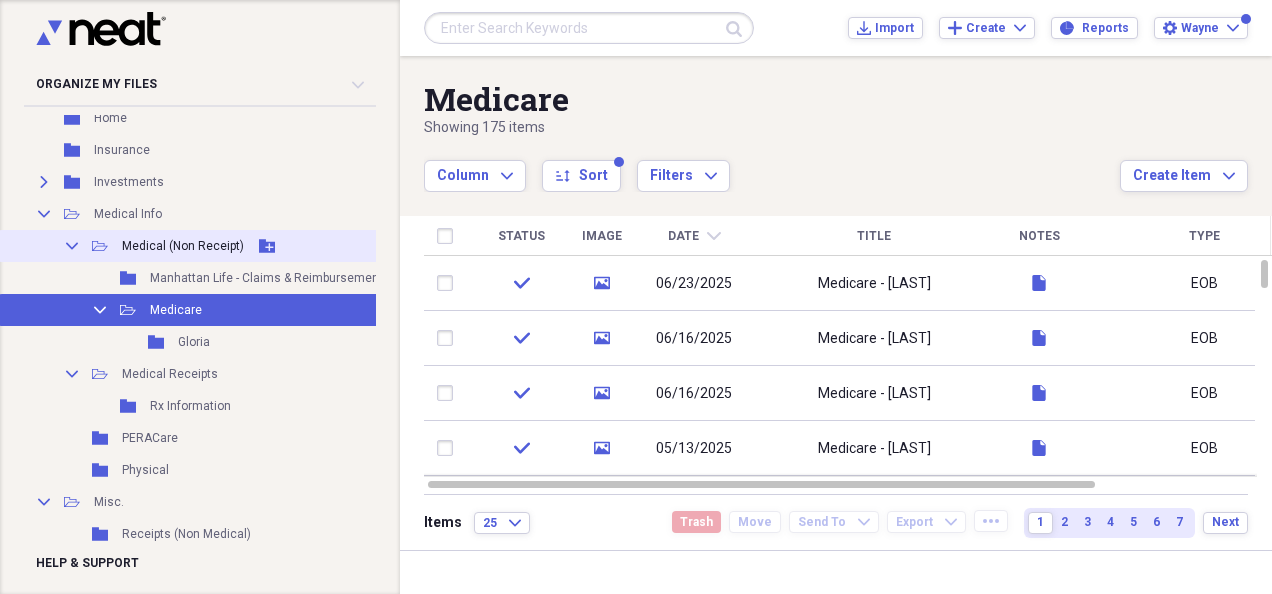 click on "Medical (Non Receipt)" at bounding box center (183, 246) 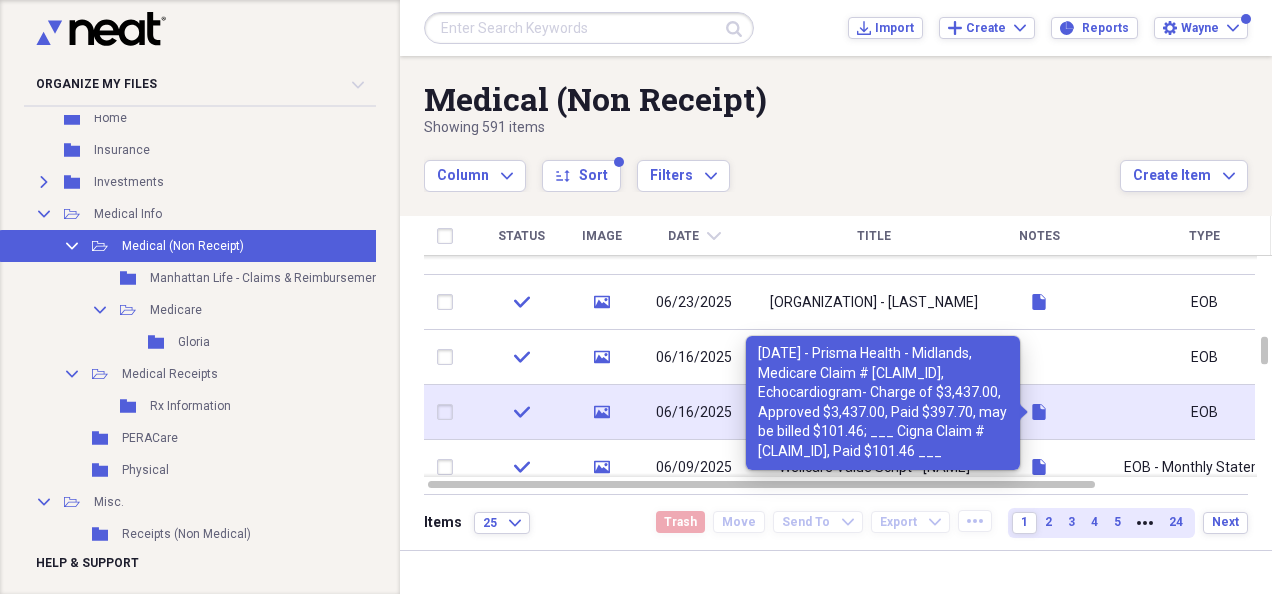 click 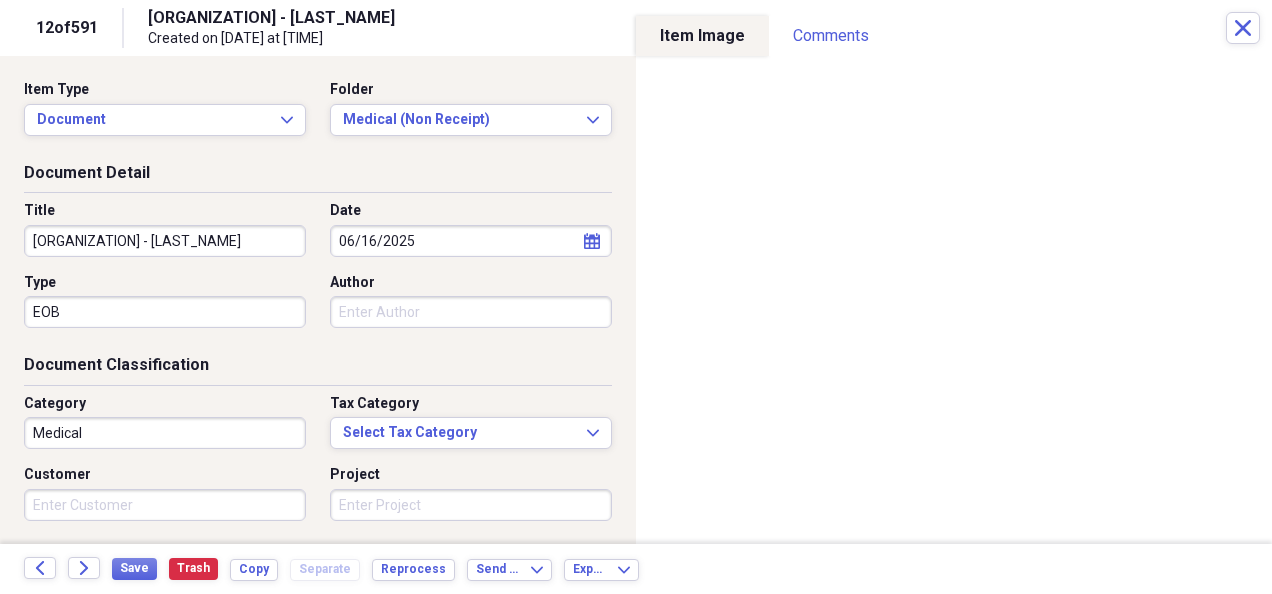 scroll, scrollTop: 245, scrollLeft: 0, axis: vertical 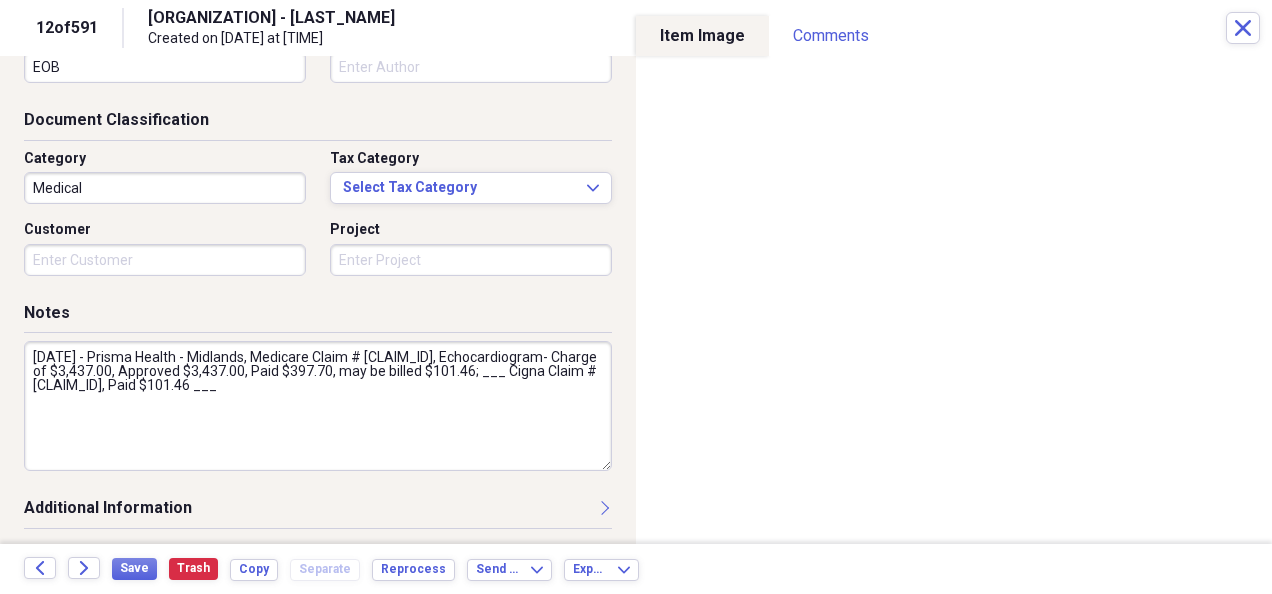 drag, startPoint x: 29, startPoint y: 355, endPoint x: 400, endPoint y: 395, distance: 373.15012 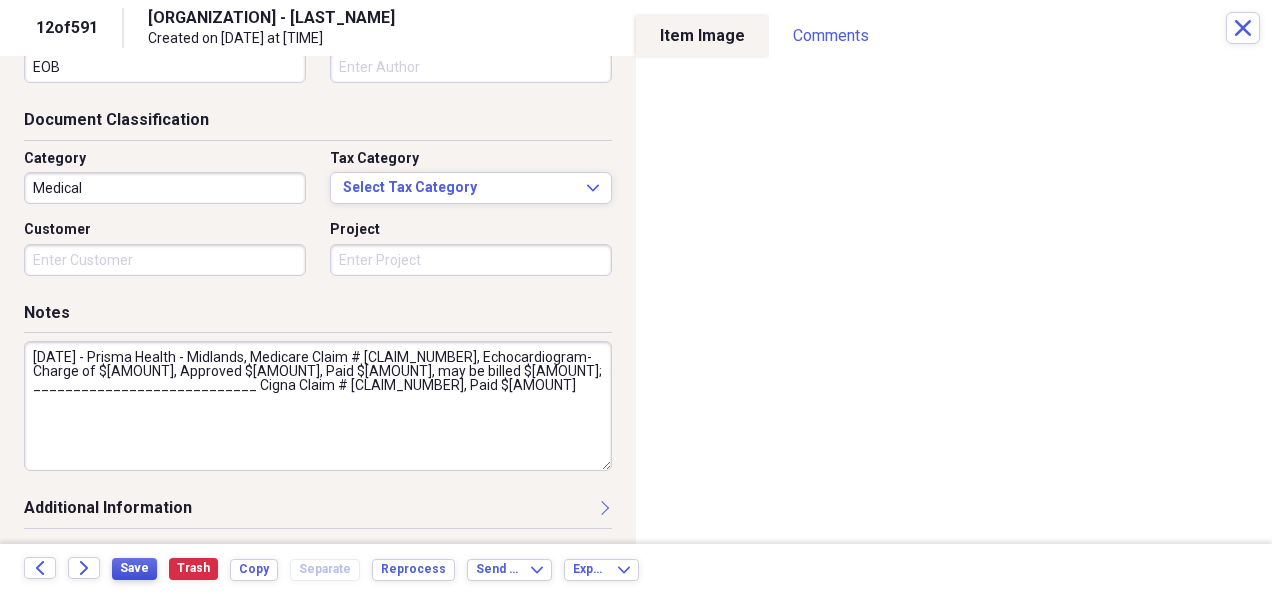 type on "[DATE] - Prisma Health - Midlands, Medicare Claim # [CLAIM_NUMBER], Echocardiogram- Charge of $[AMOUNT], Approved $[AMOUNT], Paid $[AMOUNT], may be billed $[AMOUNT]; ____________________________ Cigna Claim # [CLAIM_NUMBER], Paid $[AMOUNT]" 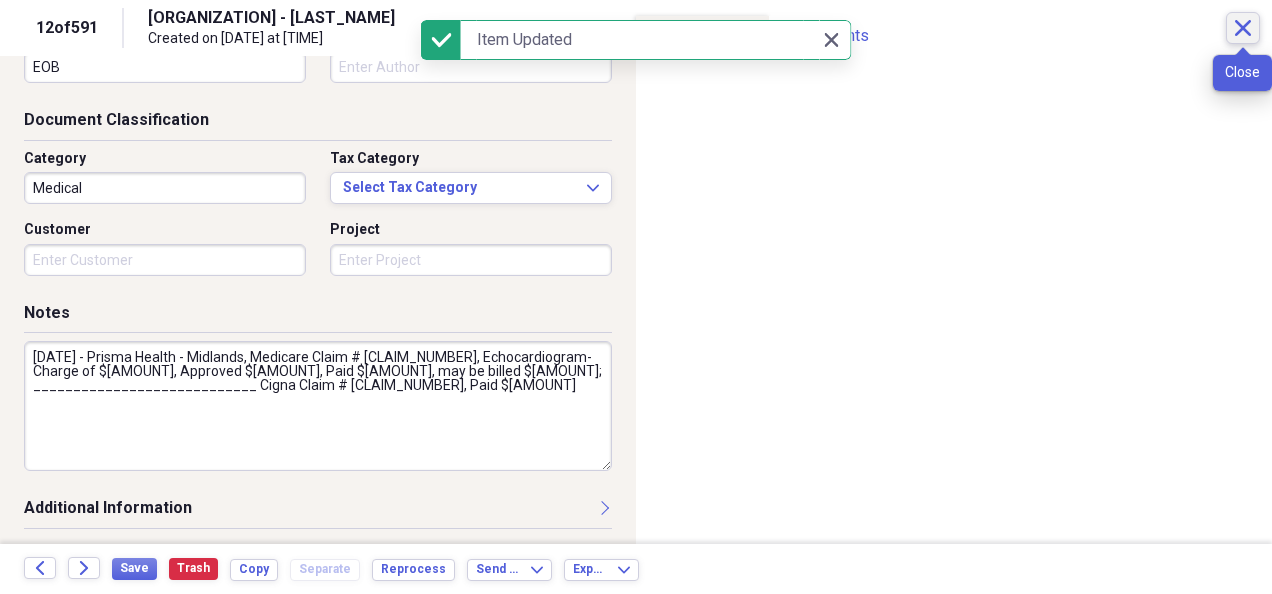 click 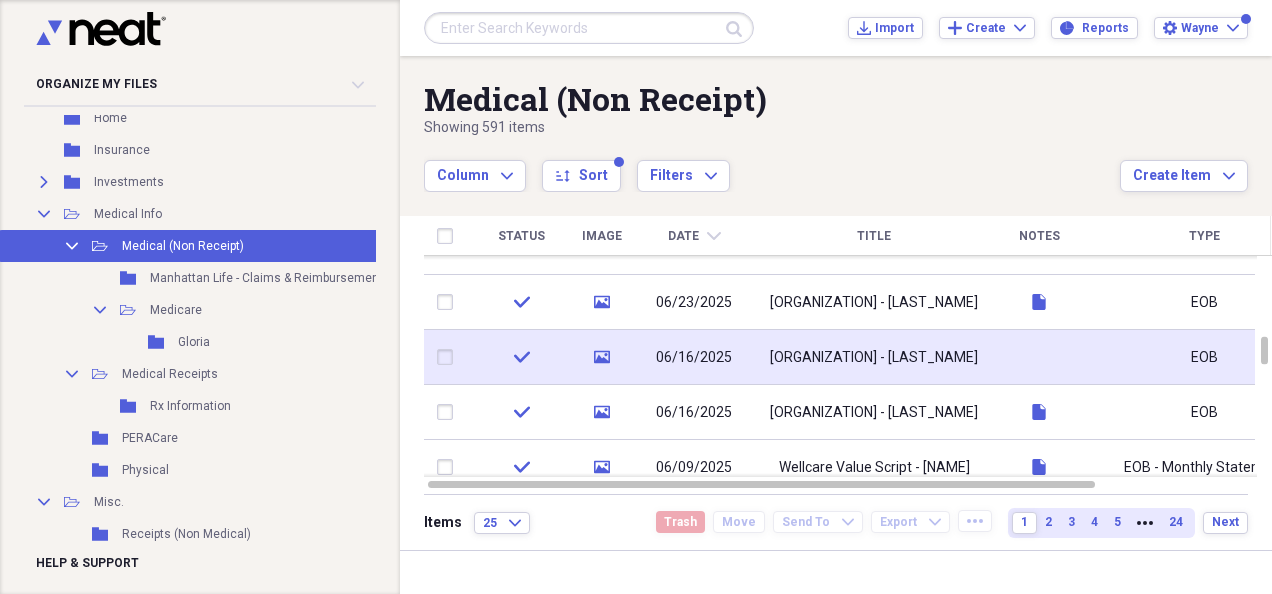 click on "[ORGANIZATION] - [LAST_NAME]" at bounding box center [874, 358] 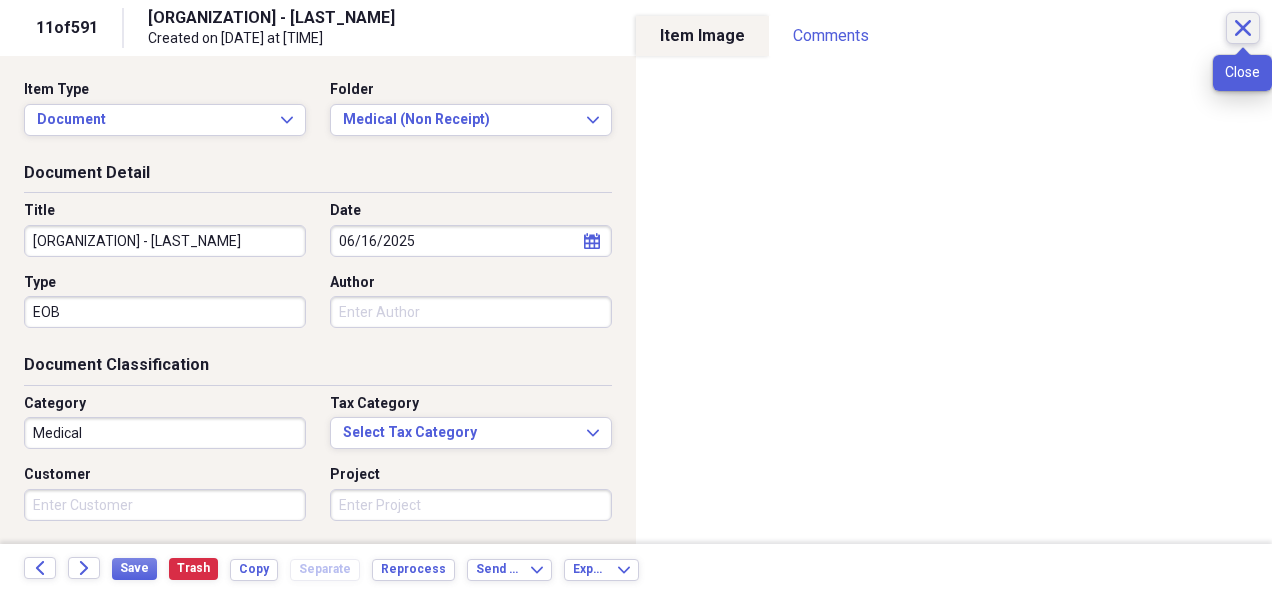 click 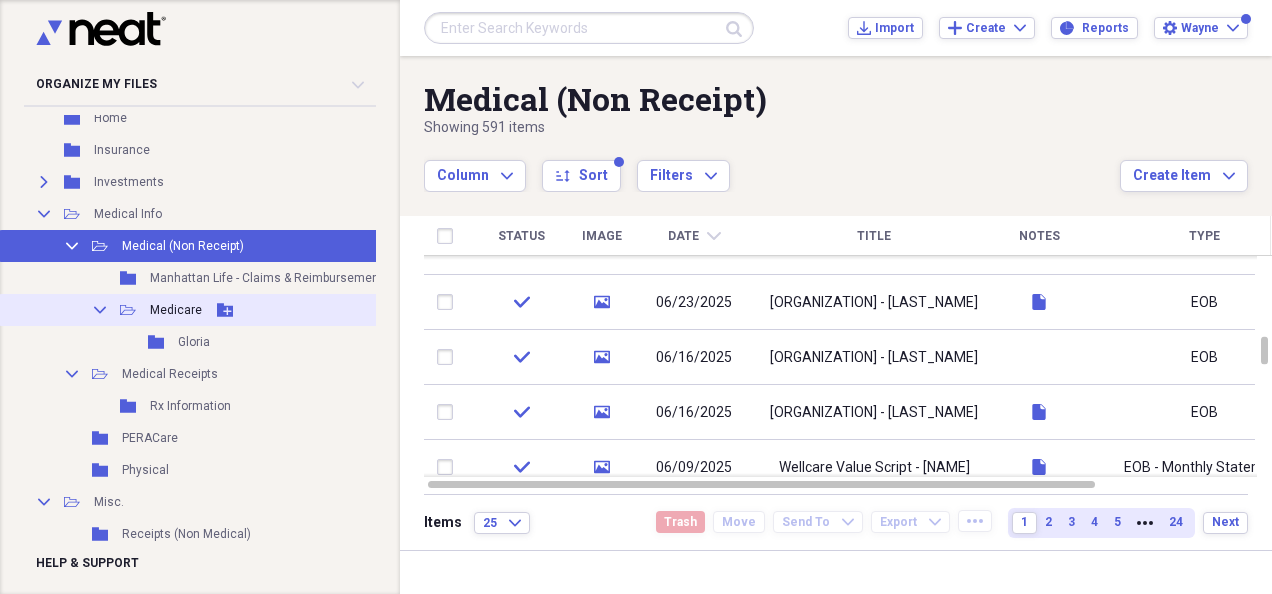 click on "Medicare" at bounding box center (176, 310) 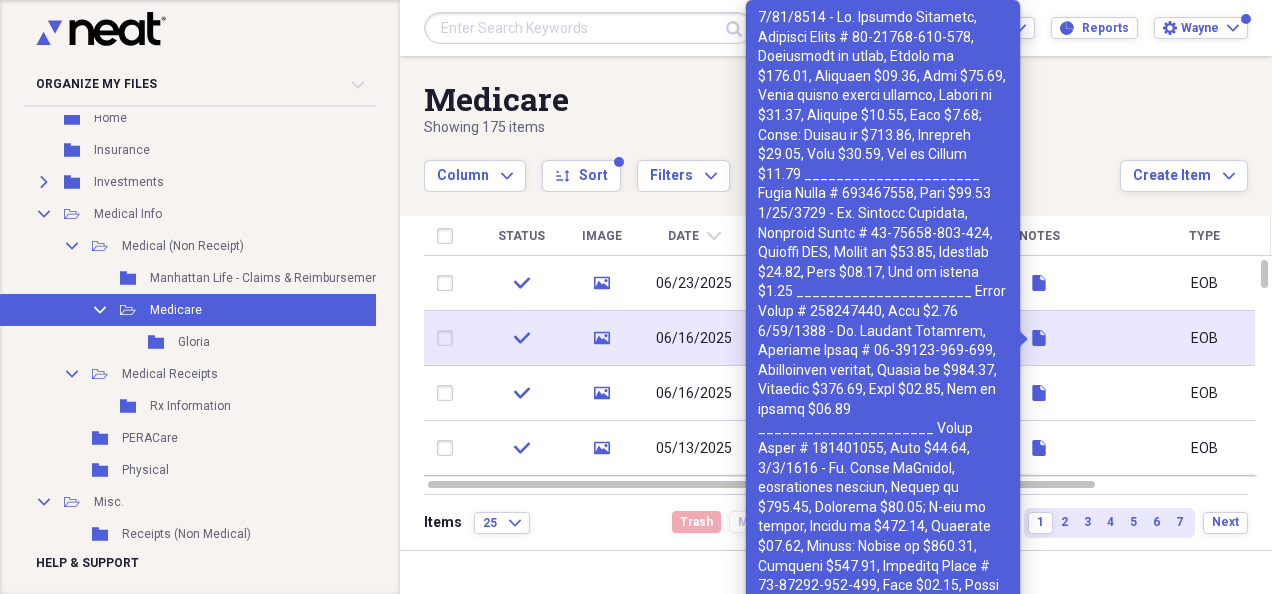 click 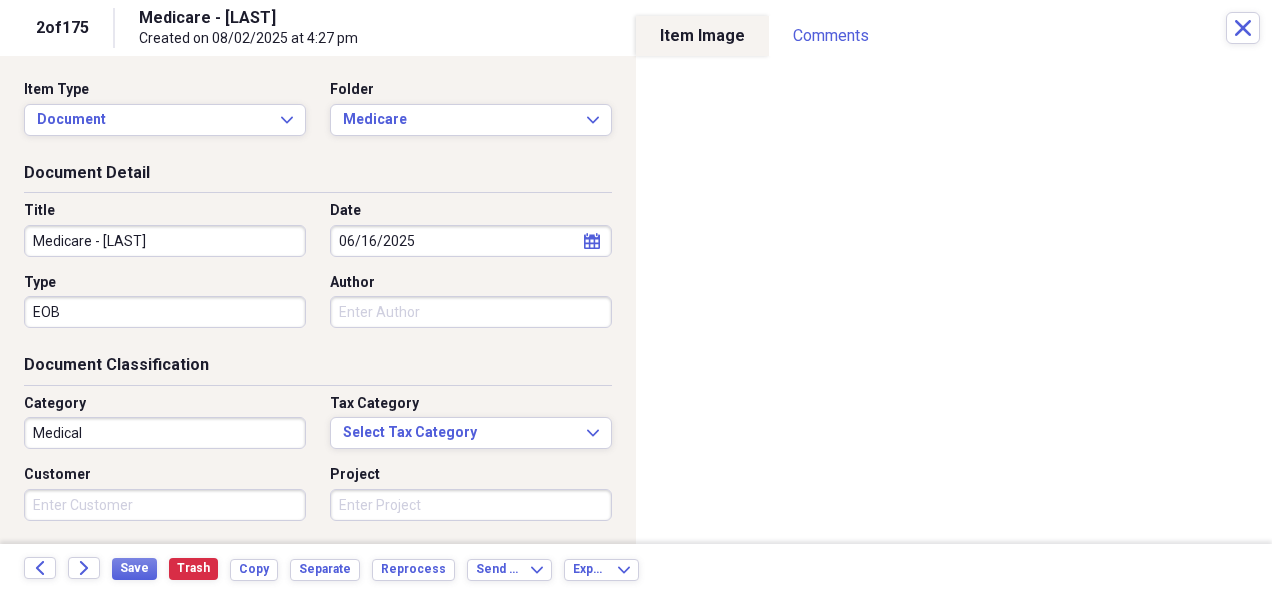 scroll, scrollTop: 245, scrollLeft: 0, axis: vertical 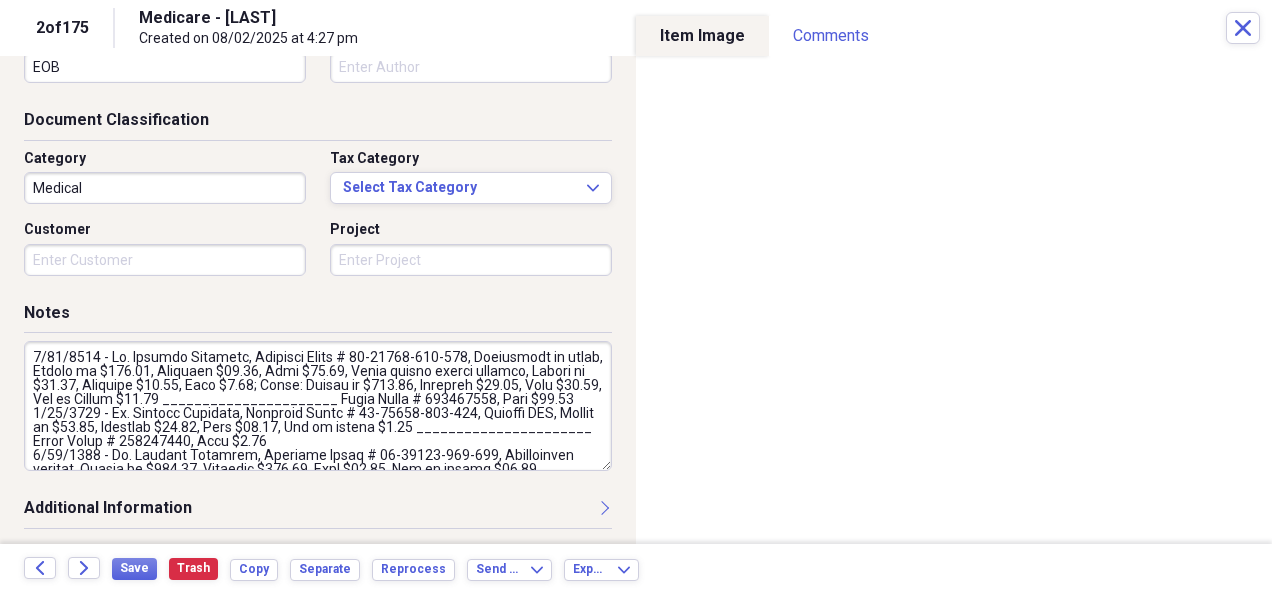 drag, startPoint x: 29, startPoint y: 352, endPoint x: 240, endPoint y: 410, distance: 218.82642 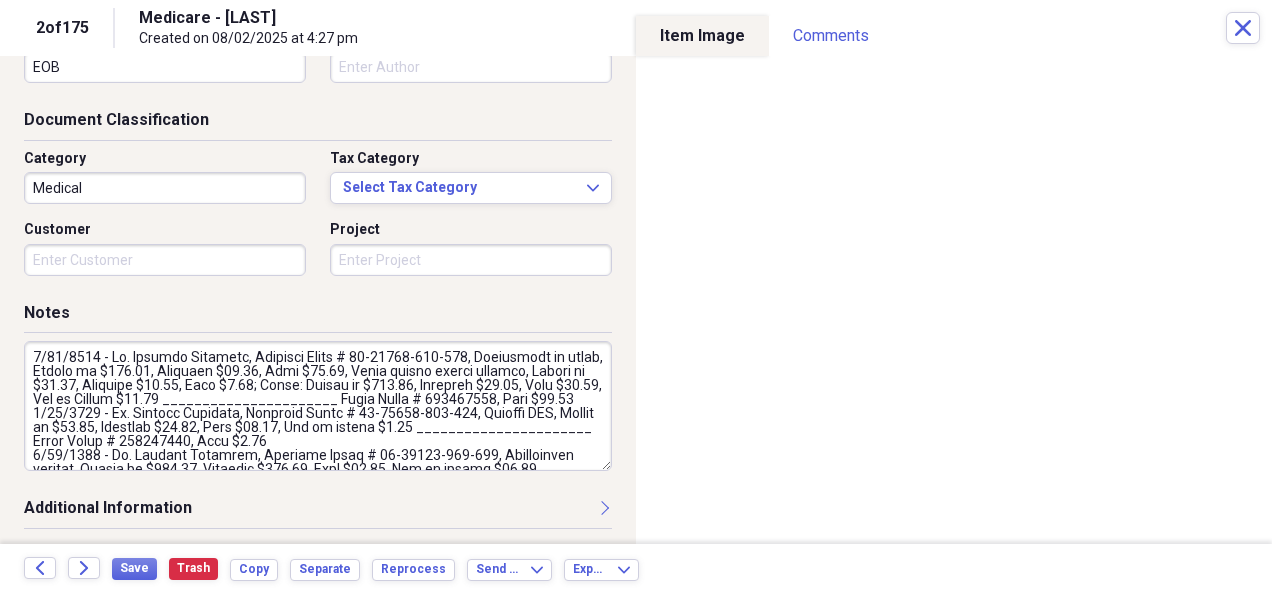 click at bounding box center [318, 406] 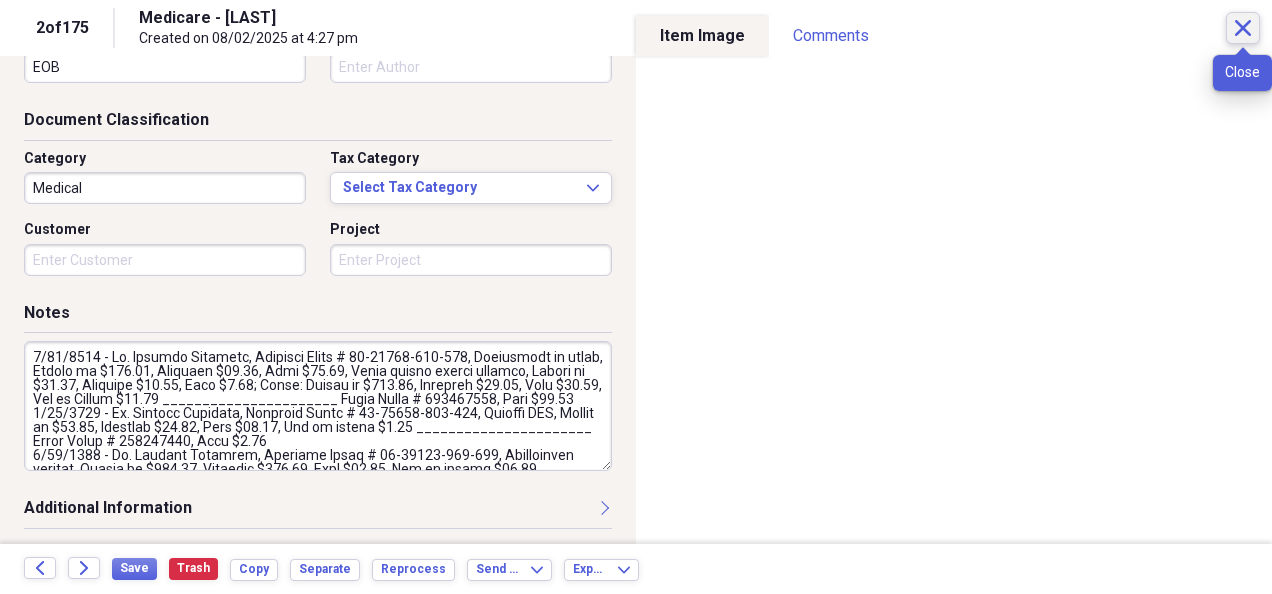 click on "Close" 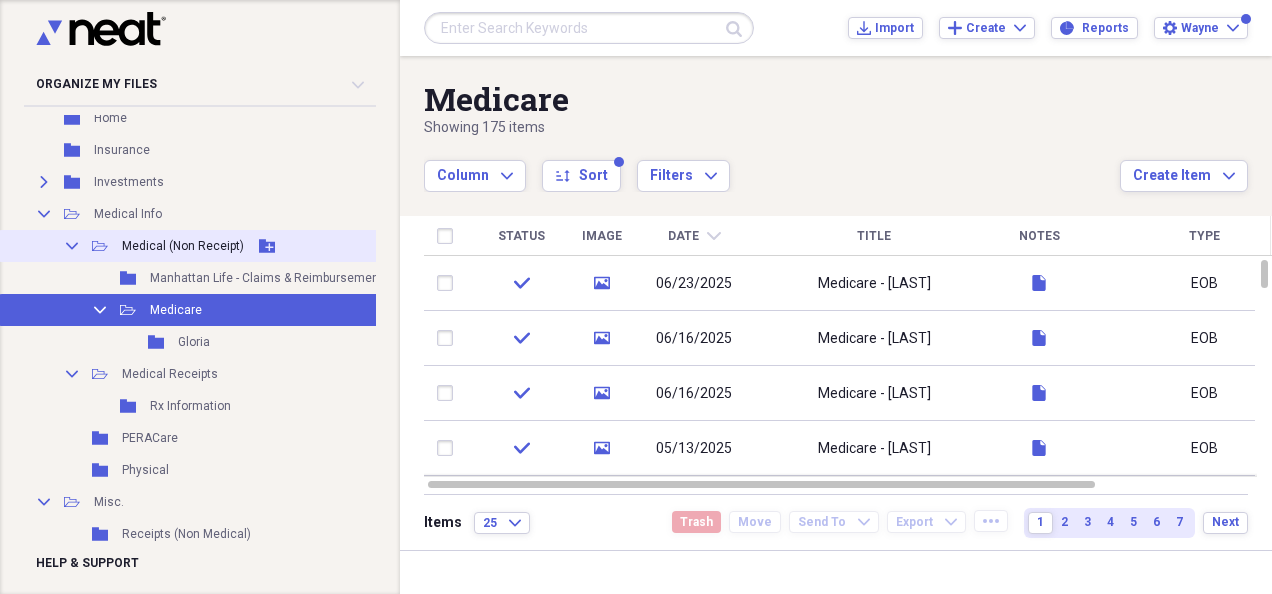 click on "Medical (Non Receipt)" at bounding box center [183, 246] 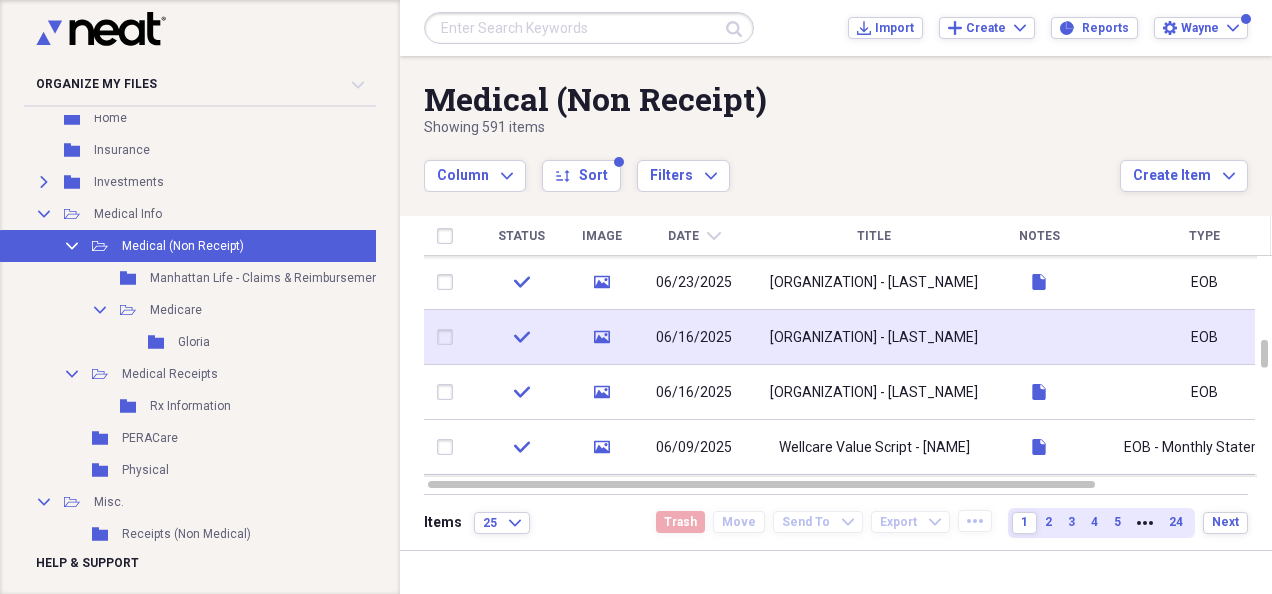 click at bounding box center (1039, 337) 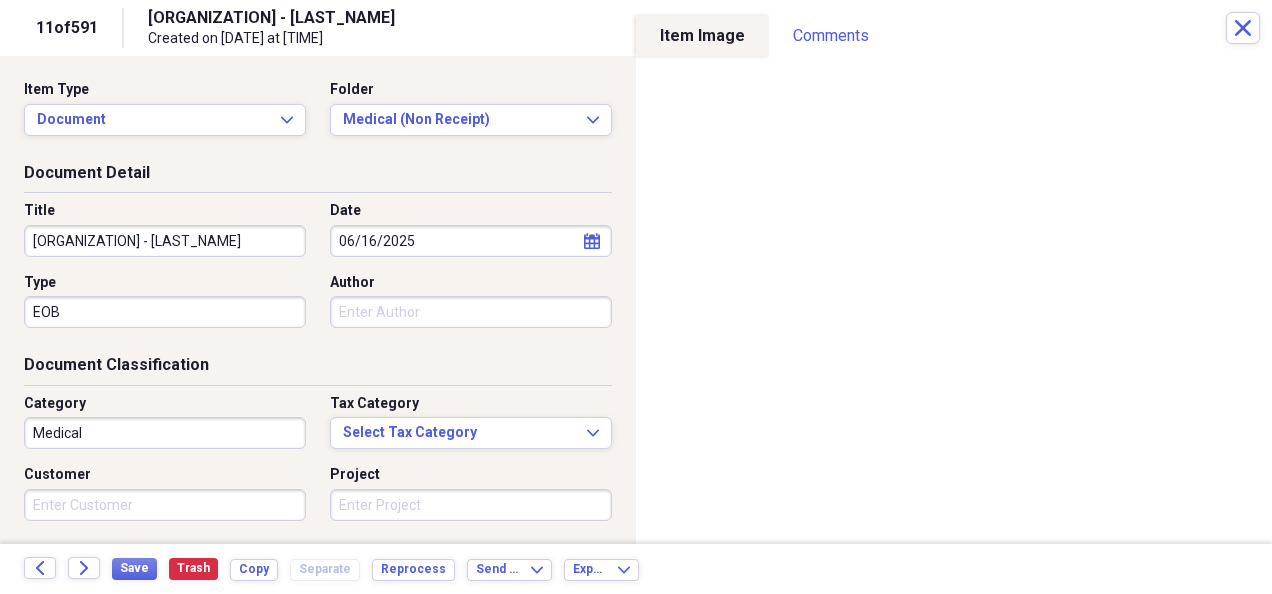 scroll, scrollTop: 245, scrollLeft: 0, axis: vertical 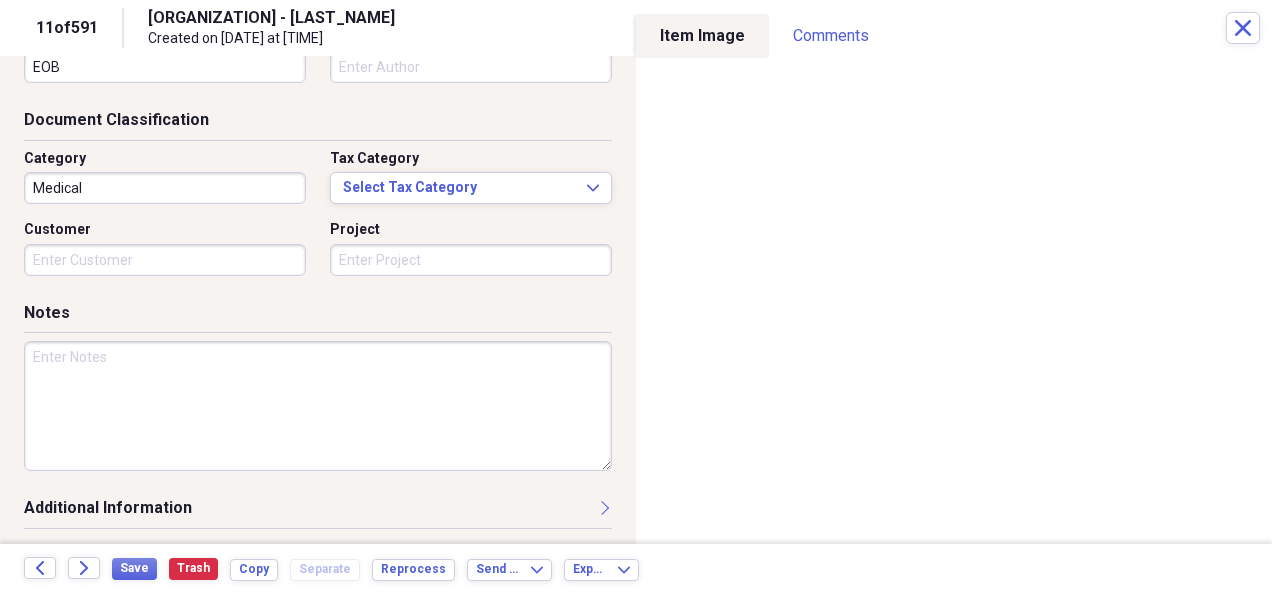 click at bounding box center [318, 406] 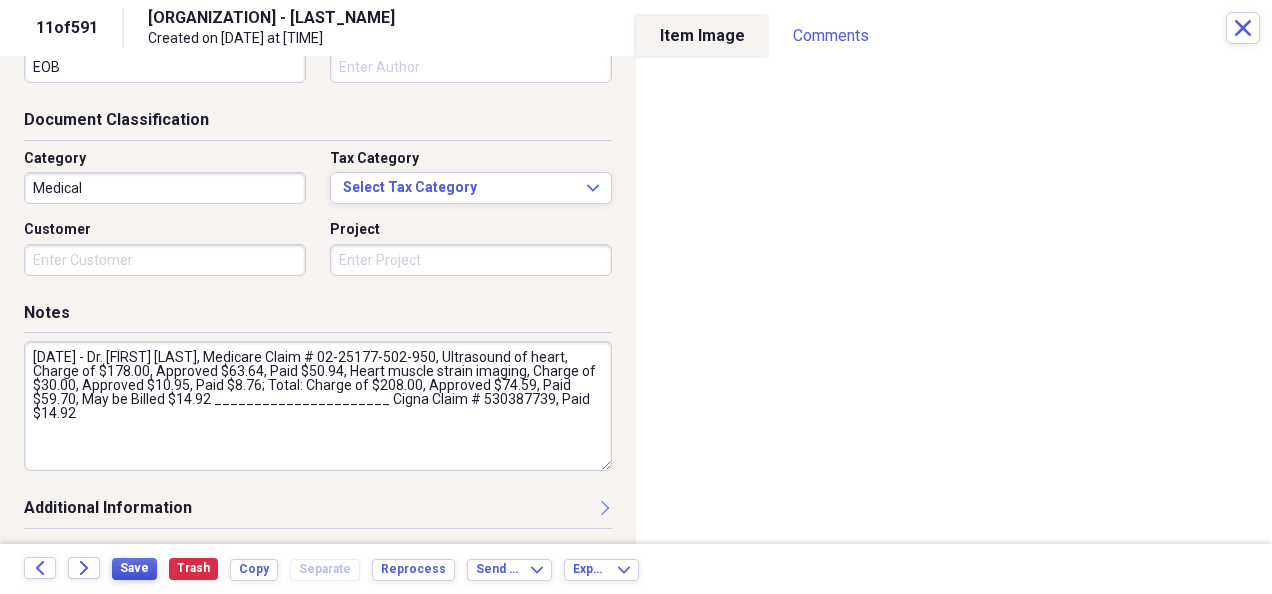 click on "Save" at bounding box center [134, 568] 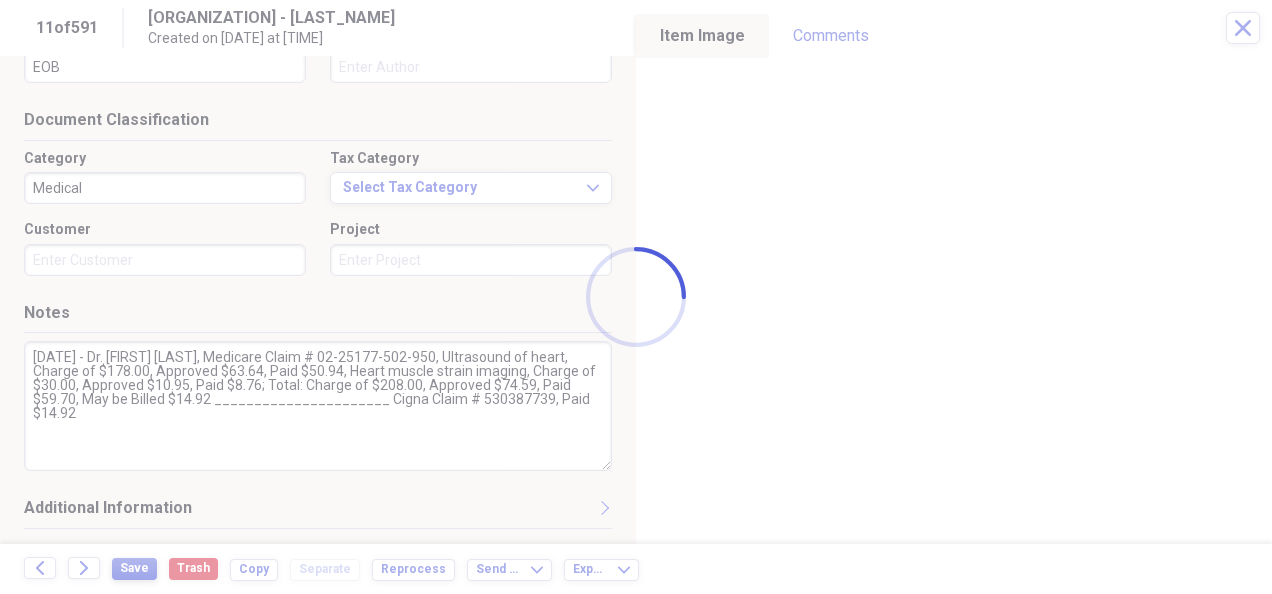 type on "[DATE] - Dr. [FIRST] [LAST], Medicare Claim # 02-25177-502-950, Ultrasound of heart, Charge of $178.00, Approved $63.64, Paid $50.94, Heart muscle strain imaging, Charge of $30.00, Approved $10.95, Paid $8.76; Total: Charge of $208.00, Approved $74.59, Paid $59.70, May be Billed $14.92 ______________________ Cigna Claim # 530387739, Paid $14.92" 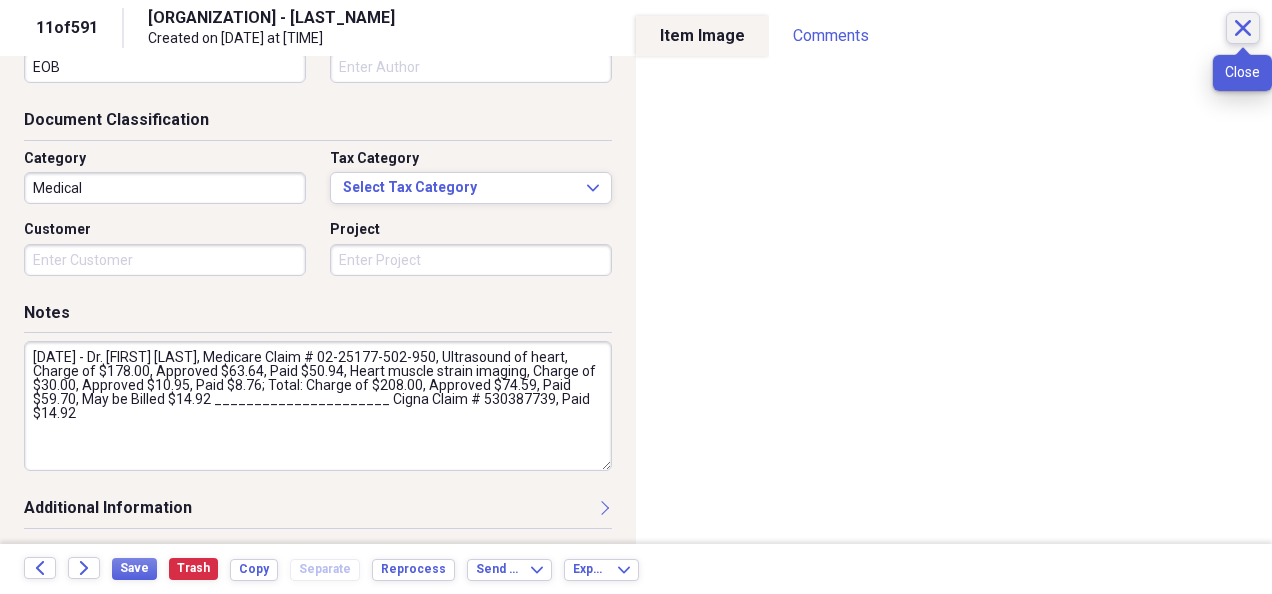 click on "Close" at bounding box center [1243, 28] 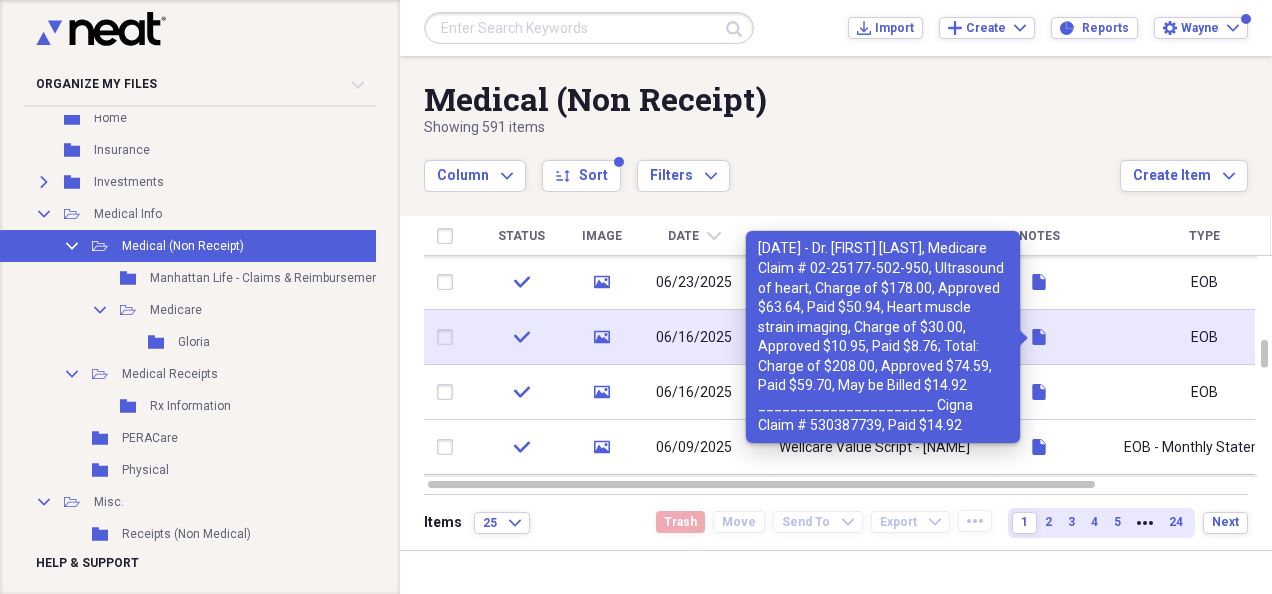 click 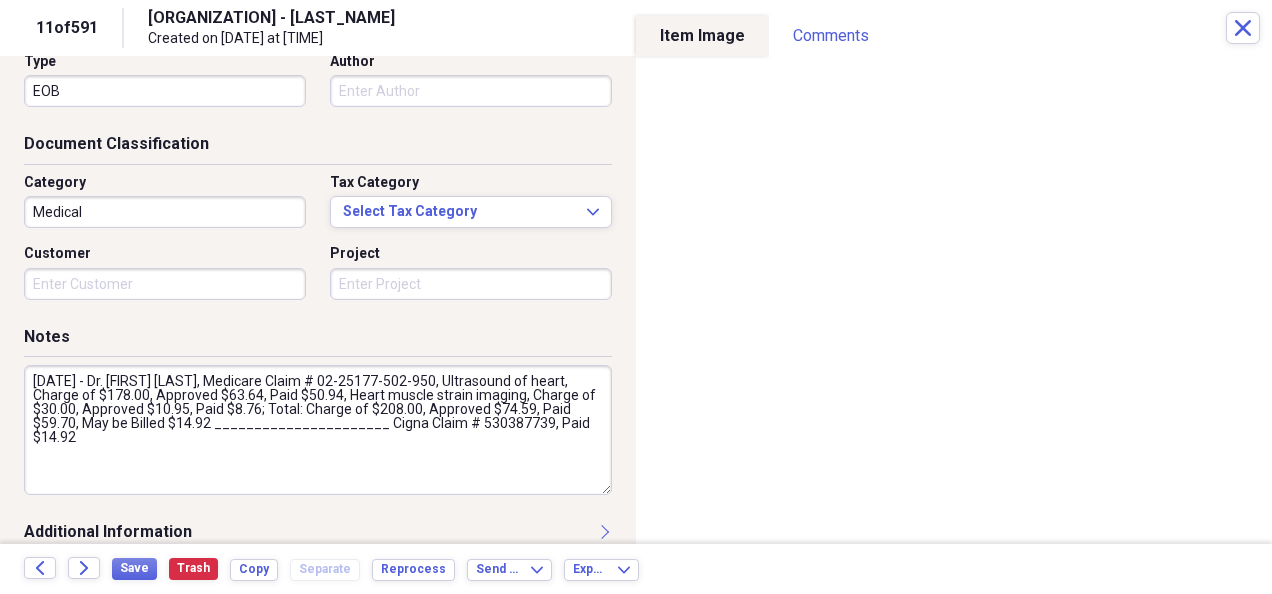 scroll, scrollTop: 245, scrollLeft: 0, axis: vertical 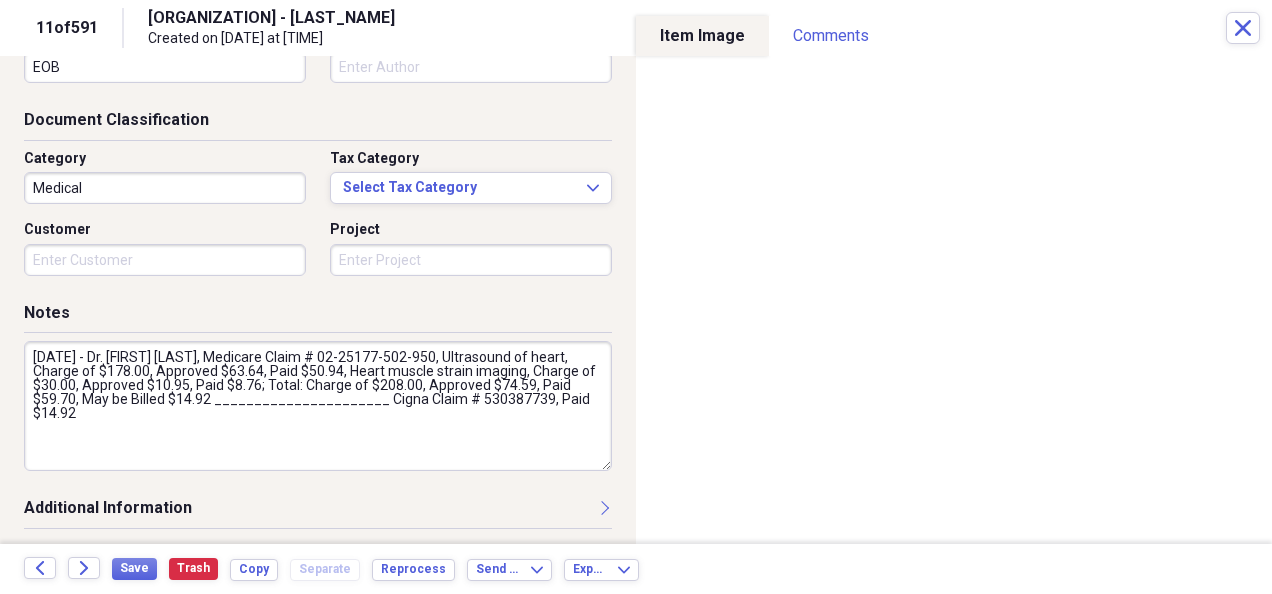 click on "[DATE] - Dr. [FIRST] [LAST], Medicare Claim # 02-25177-502-950, Ultrasound of heart, Charge of $178.00, Approved $63.64, Paid $50.94, Heart muscle strain imaging, Charge of $30.00, Approved $10.95, Paid $8.76; Total: Charge of $208.00, Approved $74.59, Paid $59.70, May be Billed $14.92 ______________________ Cigna Claim # 530387739, Paid $14.92" at bounding box center (318, 406) 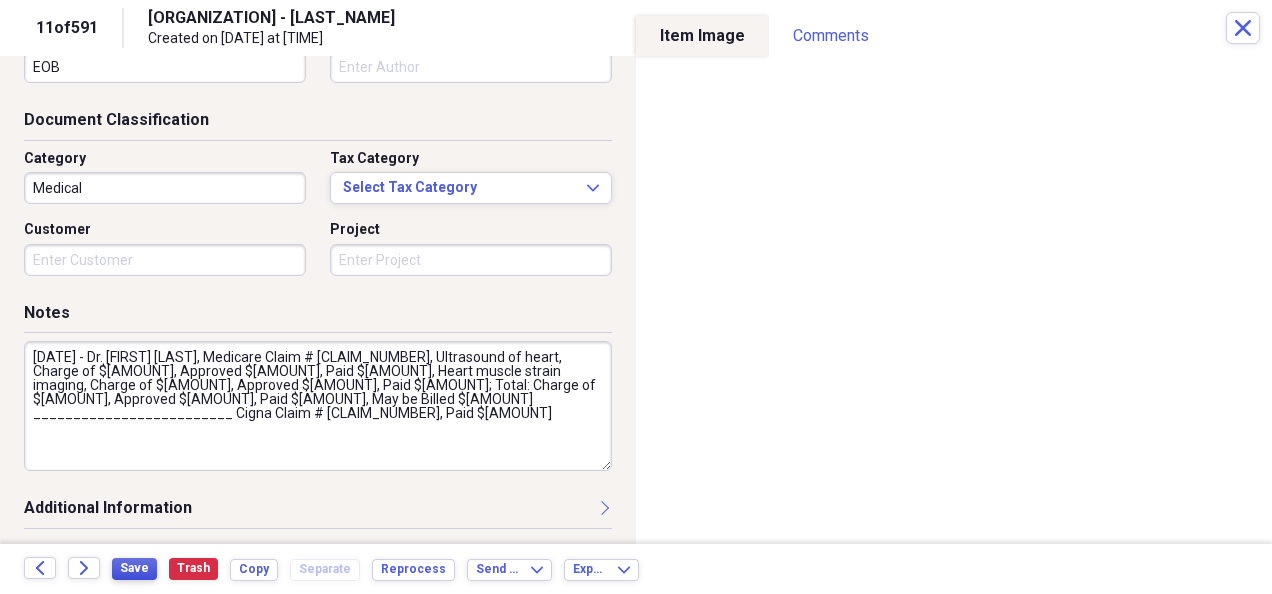 type on "[DATE] - Dr. [FIRST] [LAST], Medicare Claim # [CLAIM_NUMBER], Ultrasound of heart, Charge of $[AMOUNT], Approved $[AMOUNT], Paid $[AMOUNT], Heart muscle strain imaging, Charge of $[AMOUNT], Approved $[AMOUNT], Paid $[AMOUNT]; Total: Charge of $[AMOUNT], Approved $[AMOUNT], Paid $[AMOUNT], May be Billed $[AMOUNT] _________________________ Cigna Claim # [CLAIM_NUMBER], Paid $[AMOUNT]" 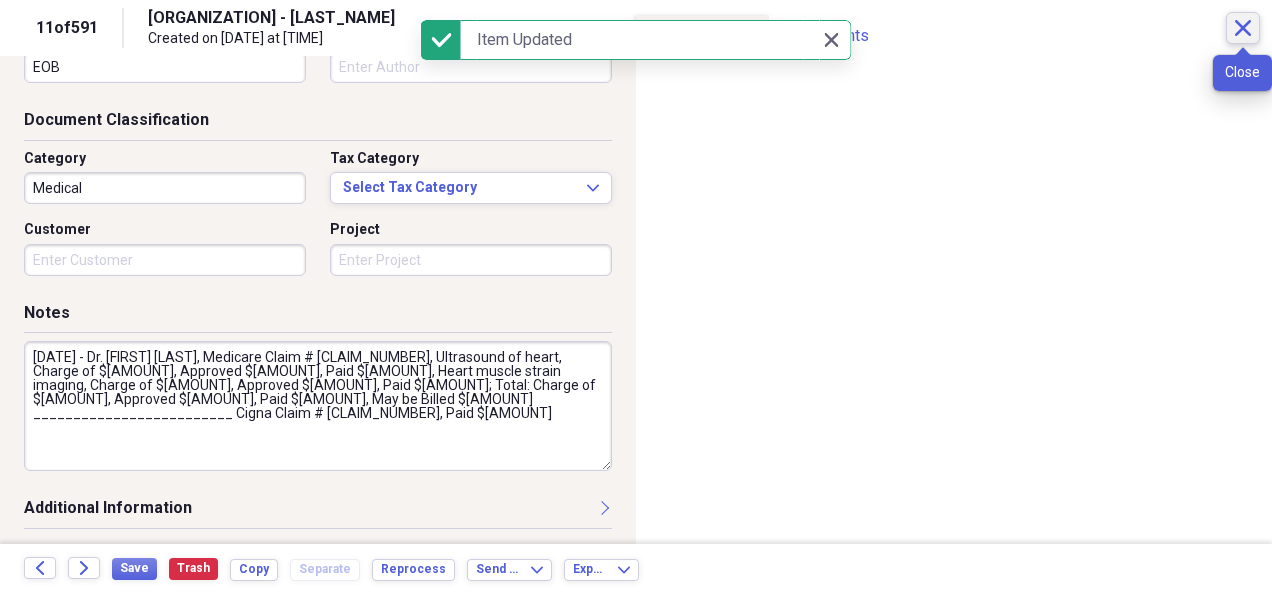 click 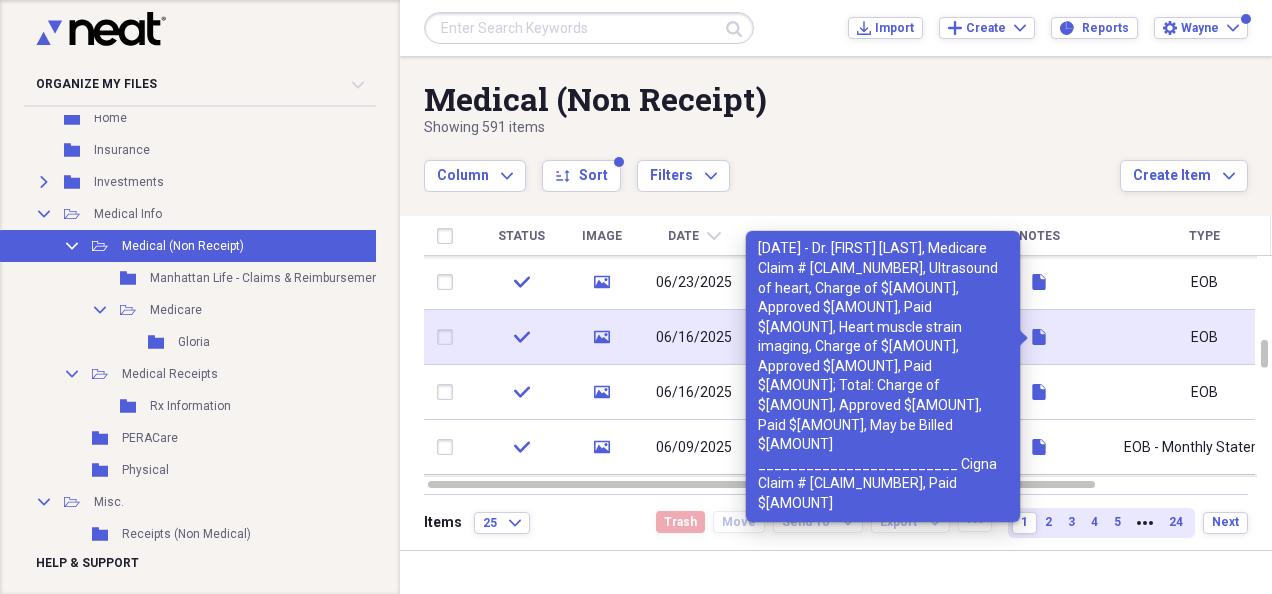 click 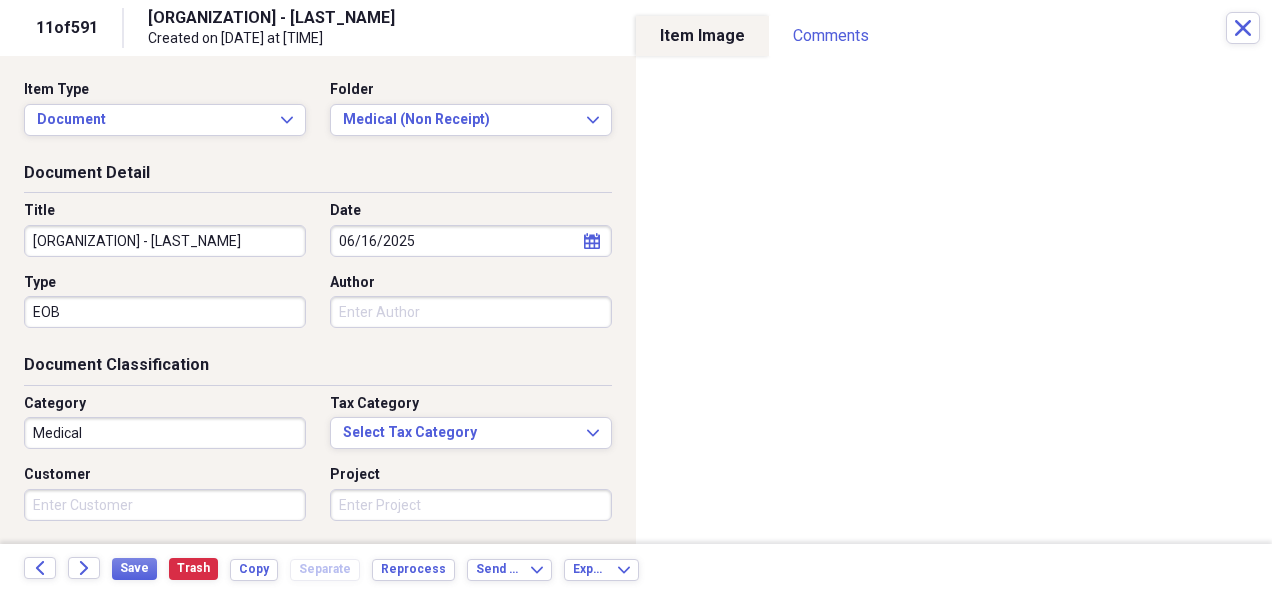 scroll, scrollTop: 245, scrollLeft: 0, axis: vertical 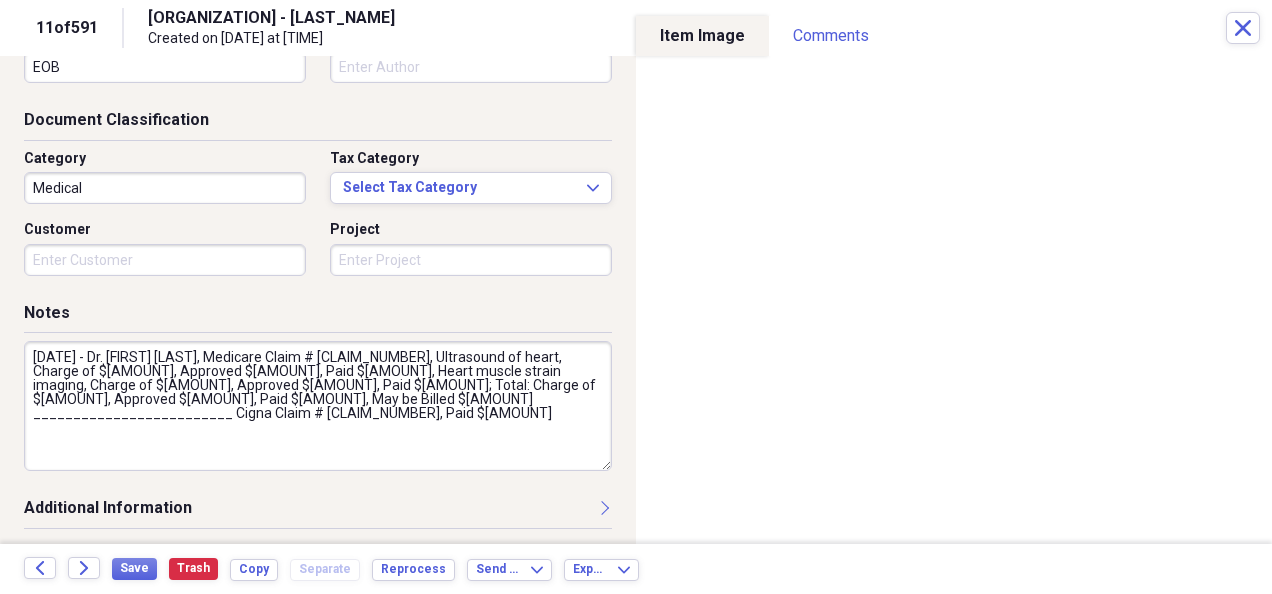 click on "[DATE] - Dr. [FIRST] [LAST], Medicare Claim # [CLAIM_NUMBER], Ultrasound of heart, Charge of $[AMOUNT], Approved $[AMOUNT], Paid $[AMOUNT], Heart muscle strain imaging, Charge of $[AMOUNT], Approved $[AMOUNT], Paid $[AMOUNT]; Total: Charge of $[AMOUNT], Approved $[AMOUNT], Paid $[AMOUNT], May be Billed $[AMOUNT] _________________________ Cigna Claim # [CLAIM_NUMBER], Paid $[AMOUNT]" at bounding box center [318, 406] 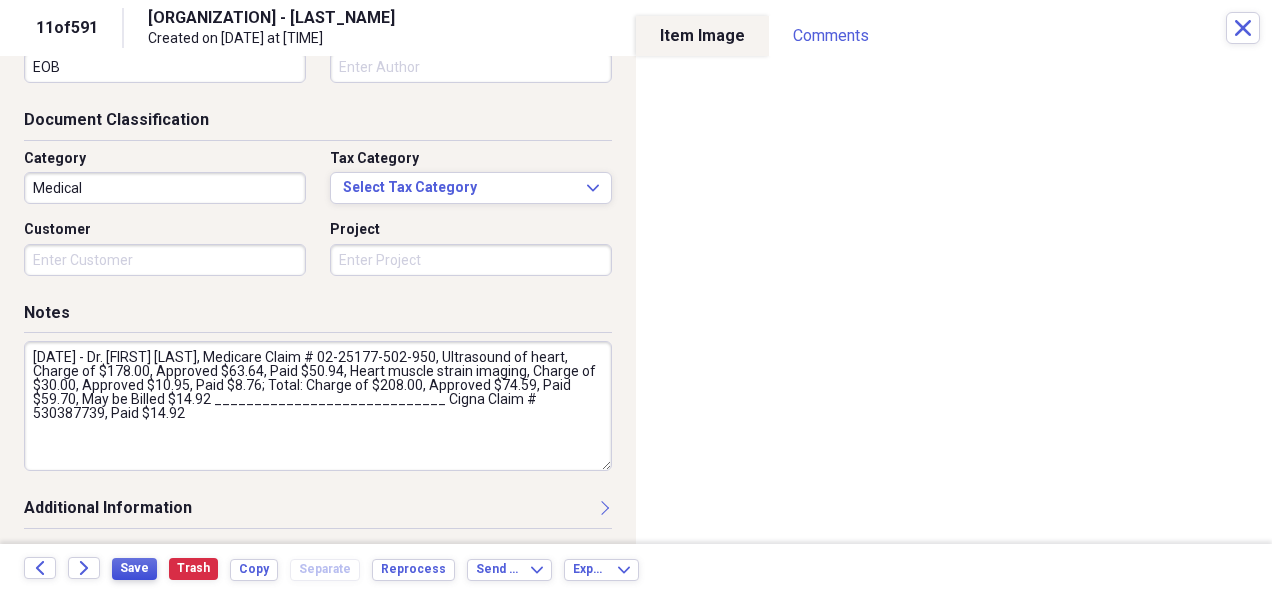 type on "[DATE] - Dr. [FIRST] [LAST], Medicare Claim # 02-25177-502-950, Ultrasound of heart, Charge of $178.00, Approved $63.64, Paid $50.94, Heart muscle strain imaging, Charge of $30.00, Approved $10.95, Paid $8.76; Total: Charge of $208.00, Approved $74.59, Paid $59.70, May be Billed $14.92 _____________________________ Cigna Claim # 530387739, Paid $14.92" 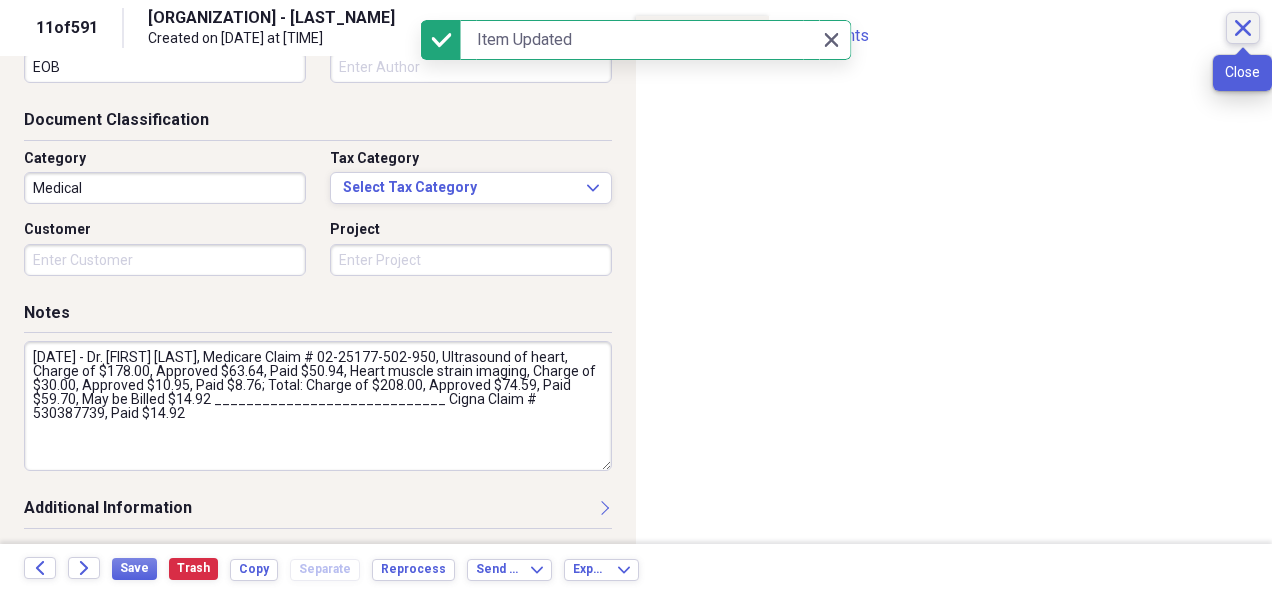 click 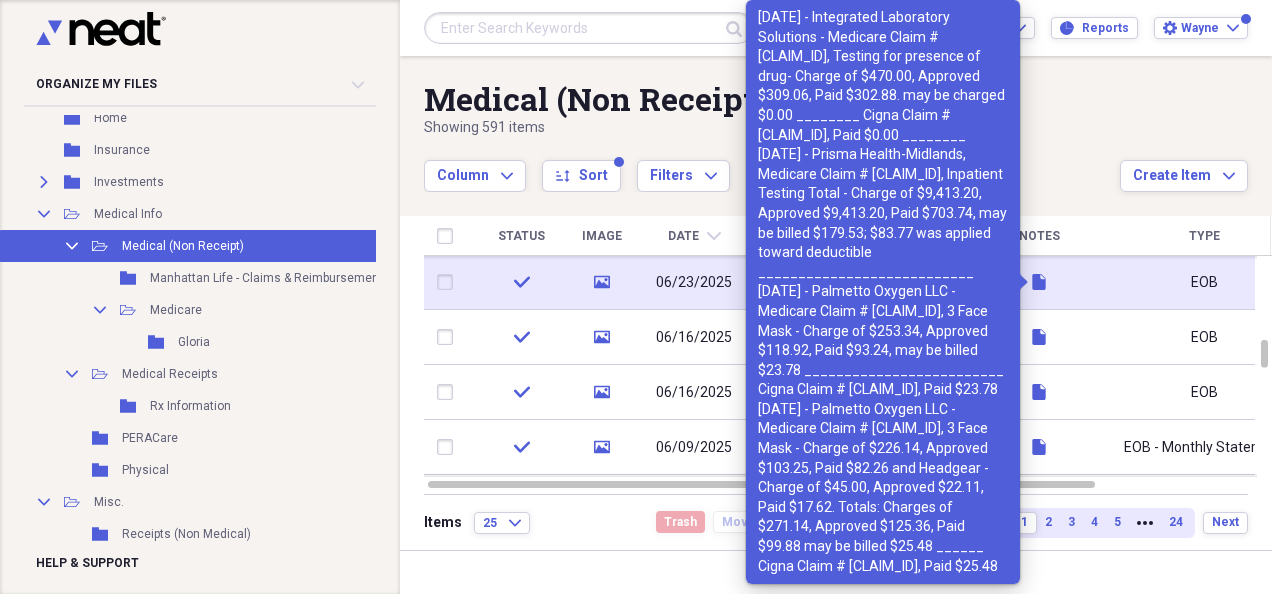 click 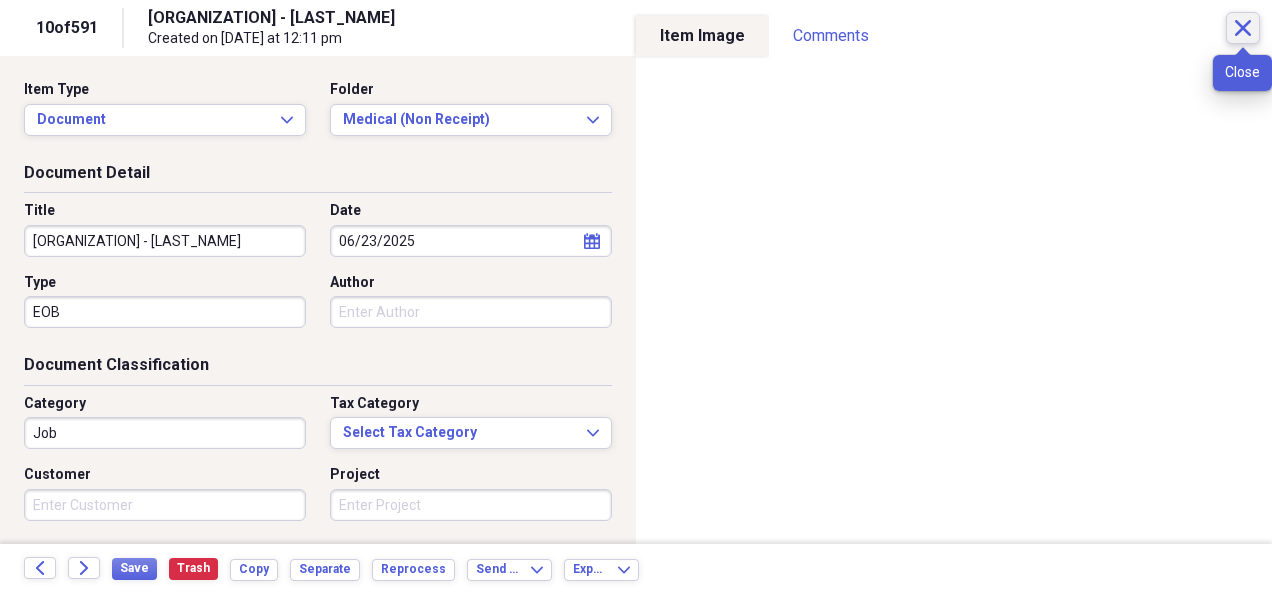 click on "Close" 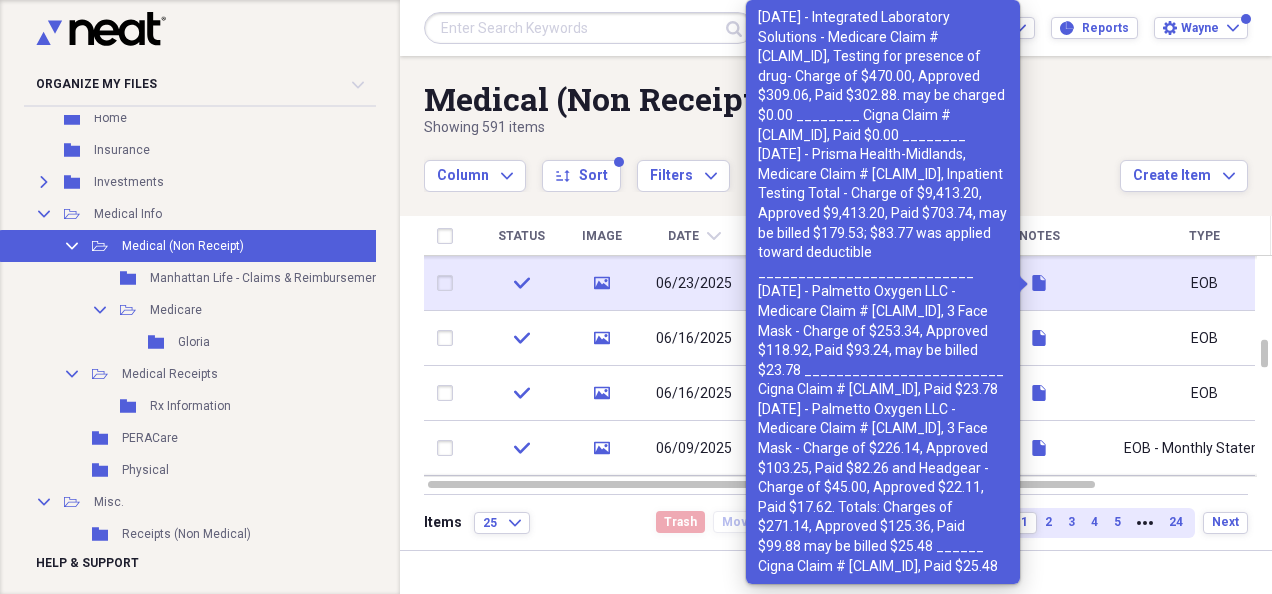 click 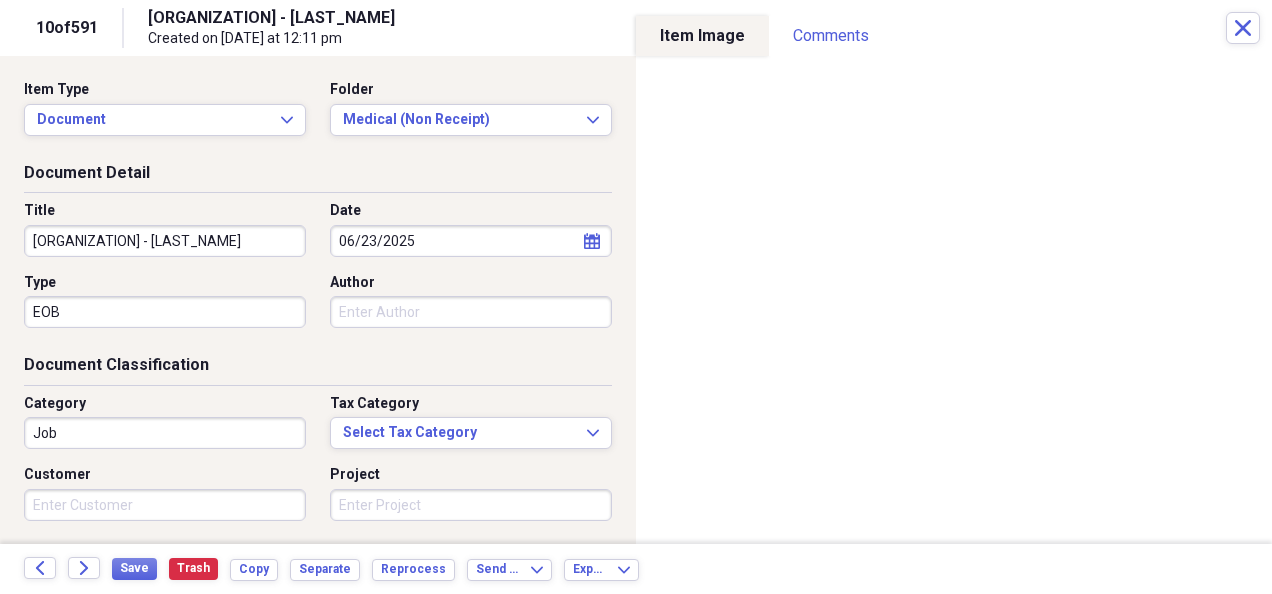 scroll, scrollTop: 245, scrollLeft: 0, axis: vertical 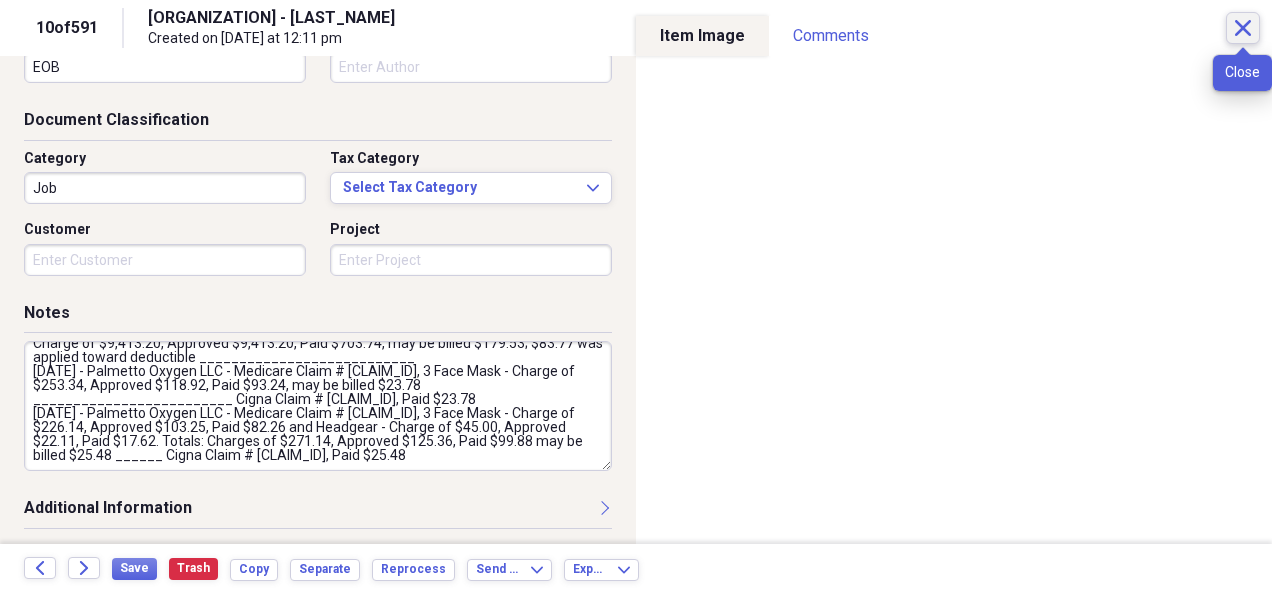 click 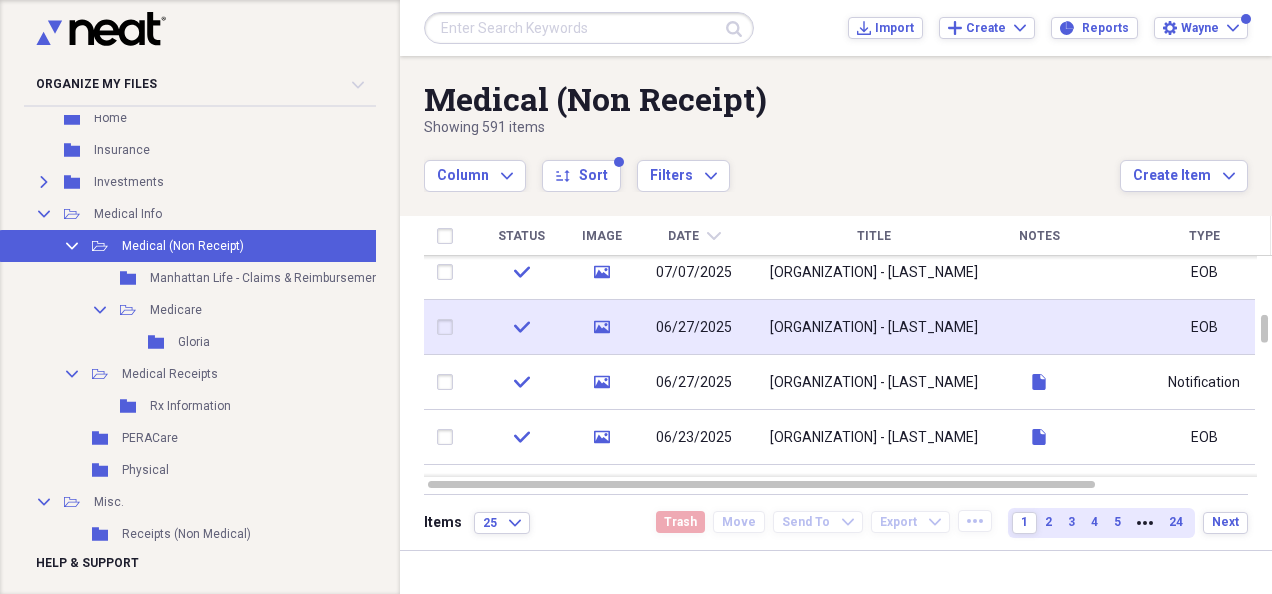 click at bounding box center (1039, 327) 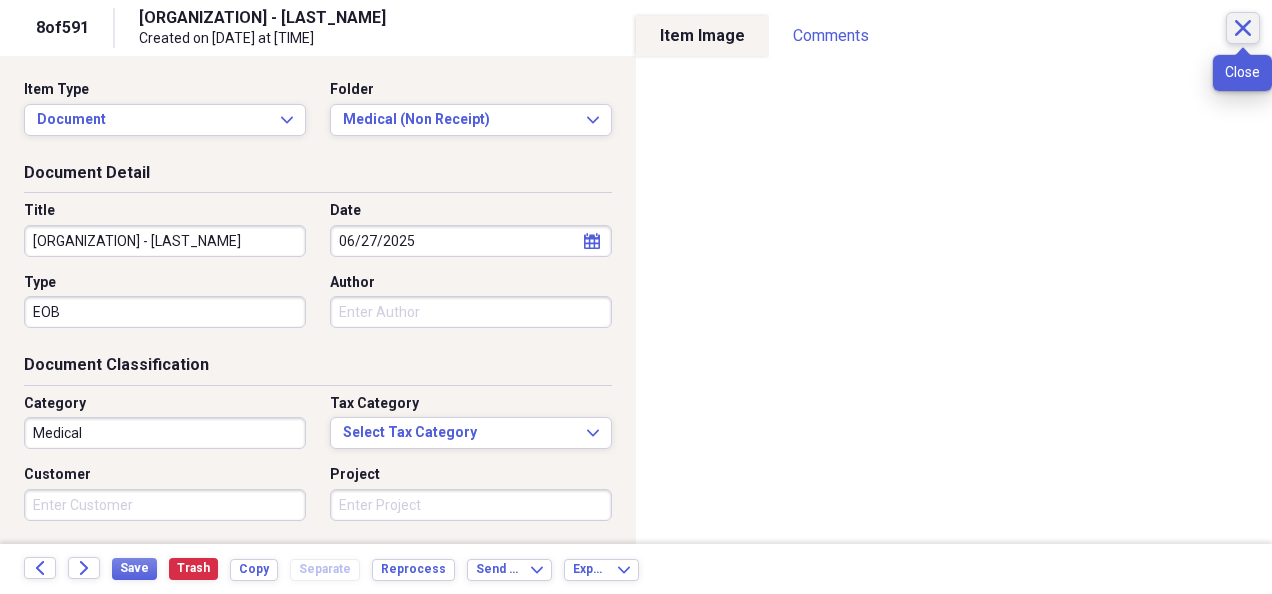 click on "Close" 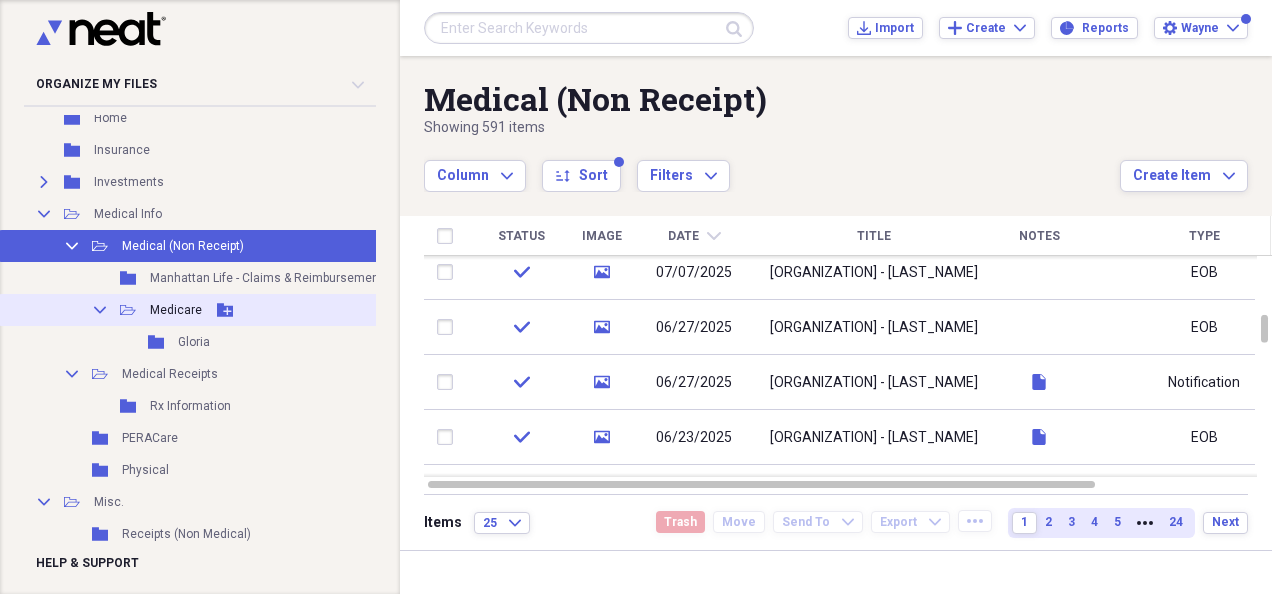 click on "Medicare" at bounding box center [176, 310] 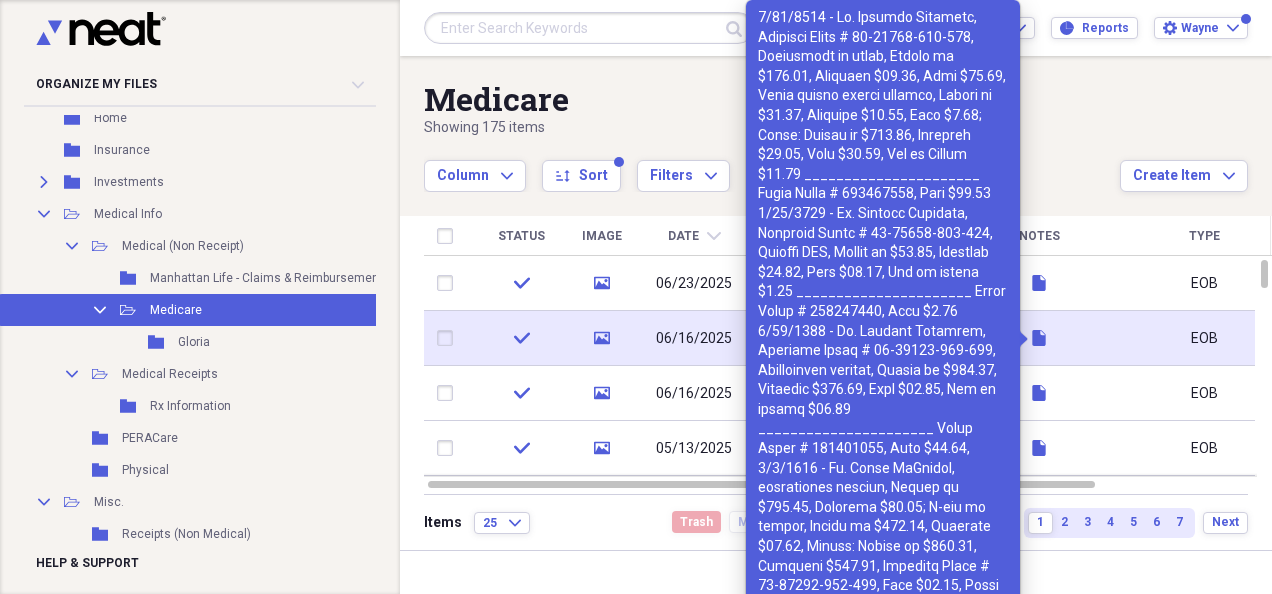 click 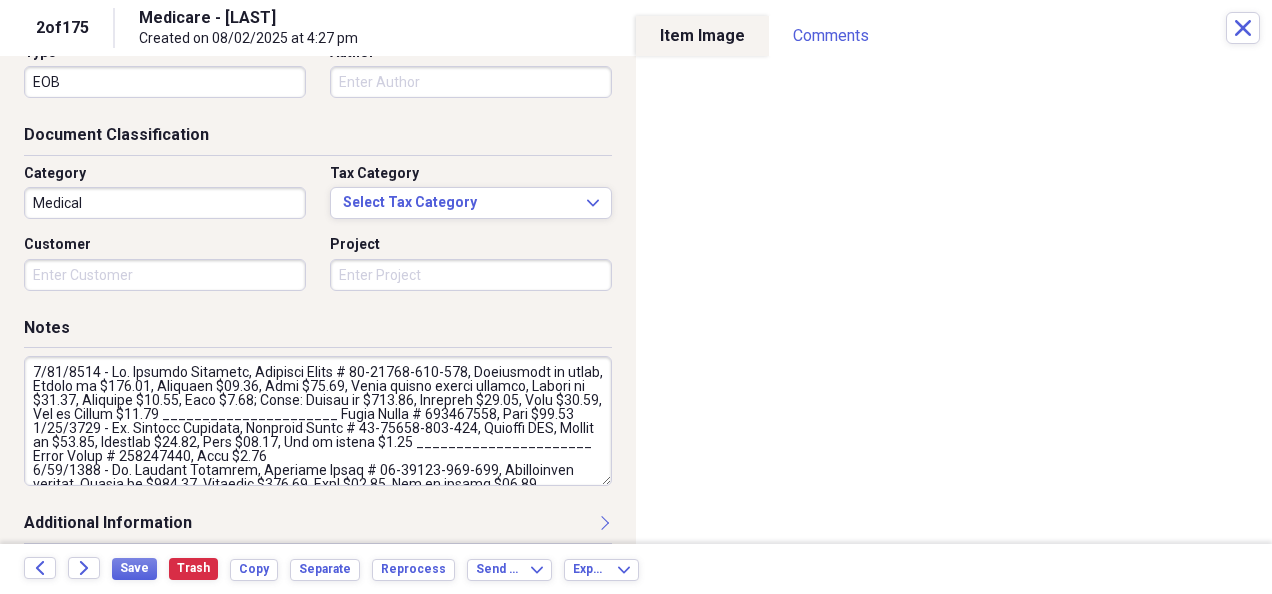 scroll, scrollTop: 245, scrollLeft: 0, axis: vertical 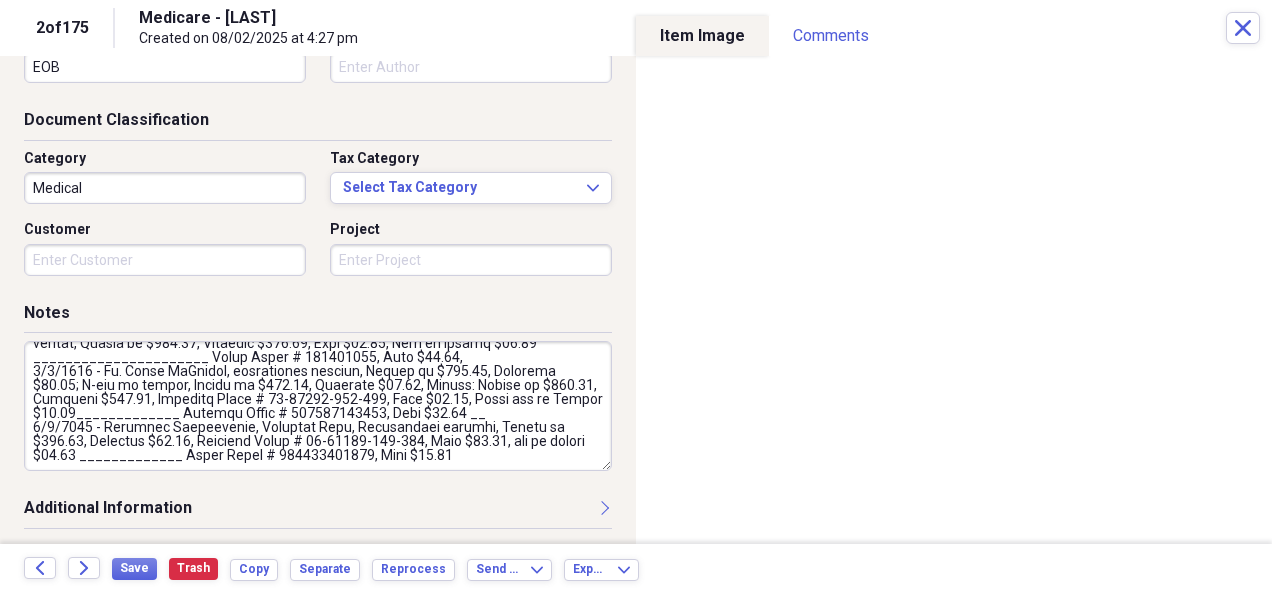 drag, startPoint x: 28, startPoint y: 387, endPoint x: 419, endPoint y: 356, distance: 392.227 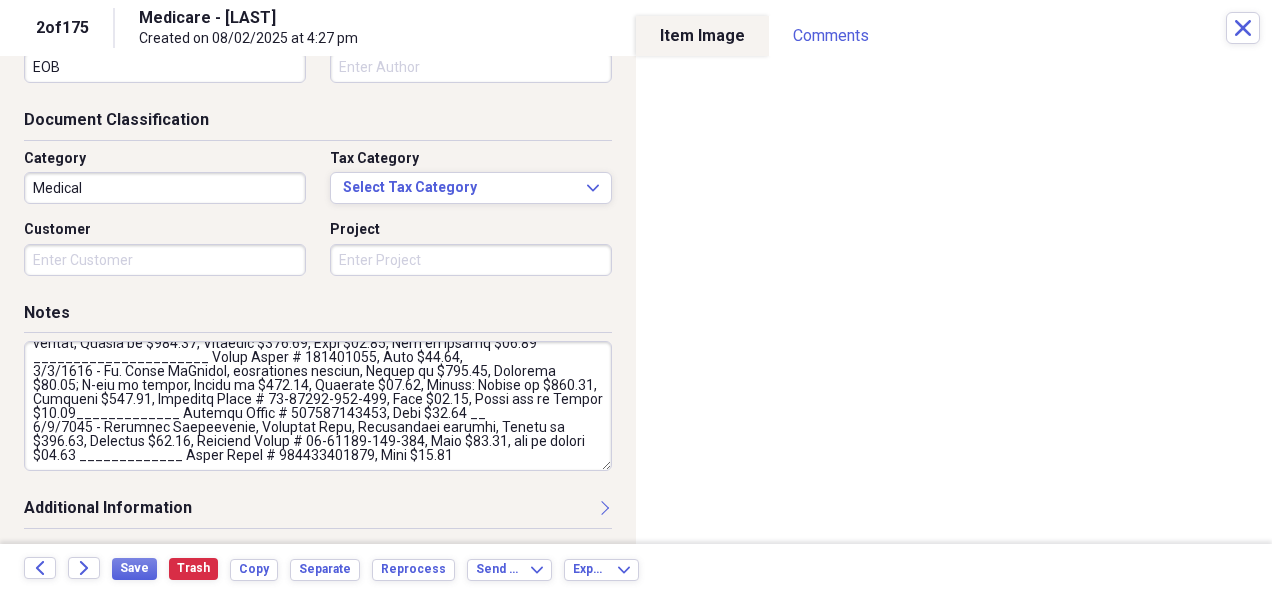 click at bounding box center (318, 406) 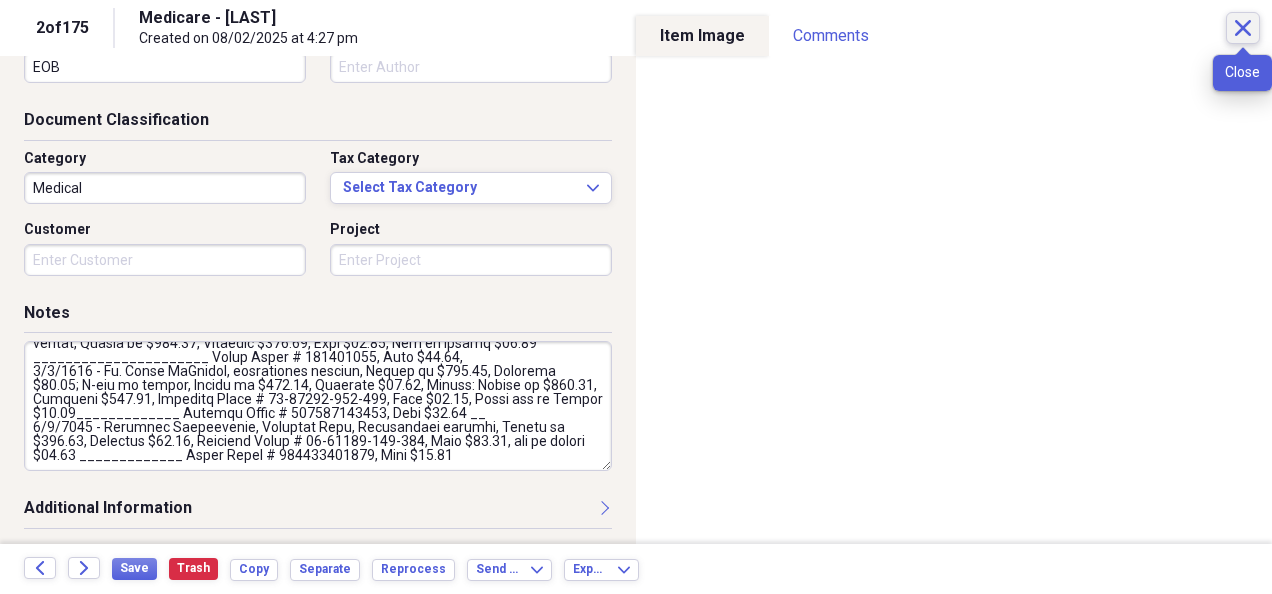 click 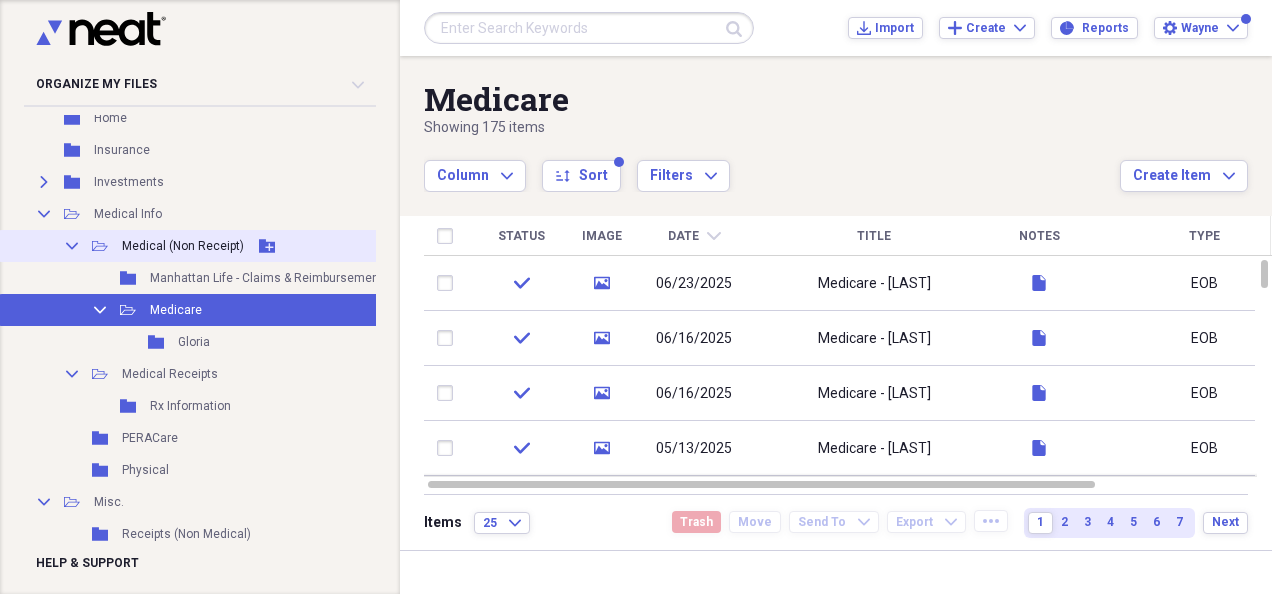 click on "Medical (Non Receipt)" at bounding box center (183, 246) 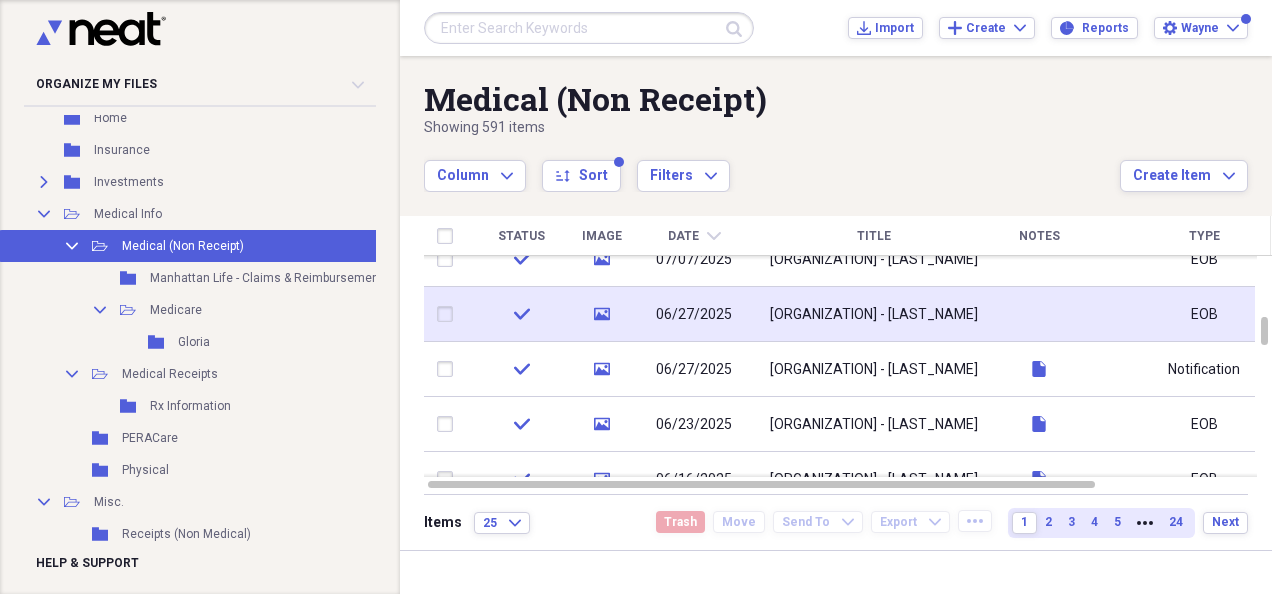 click at bounding box center [1039, 314] 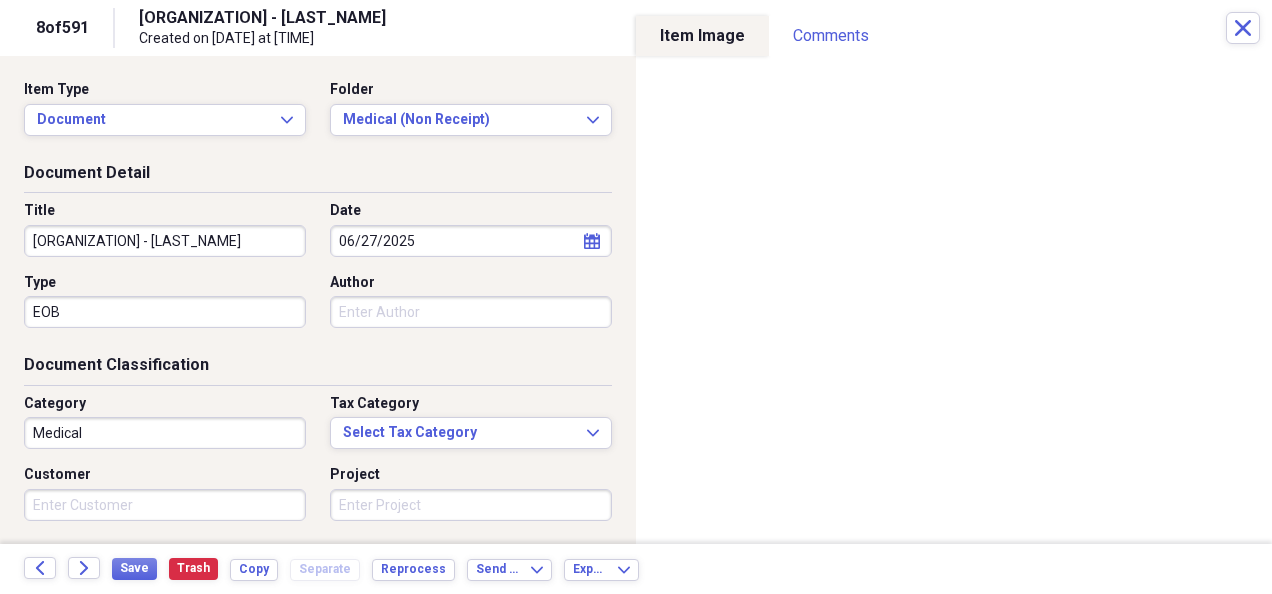 scroll, scrollTop: 245, scrollLeft: 0, axis: vertical 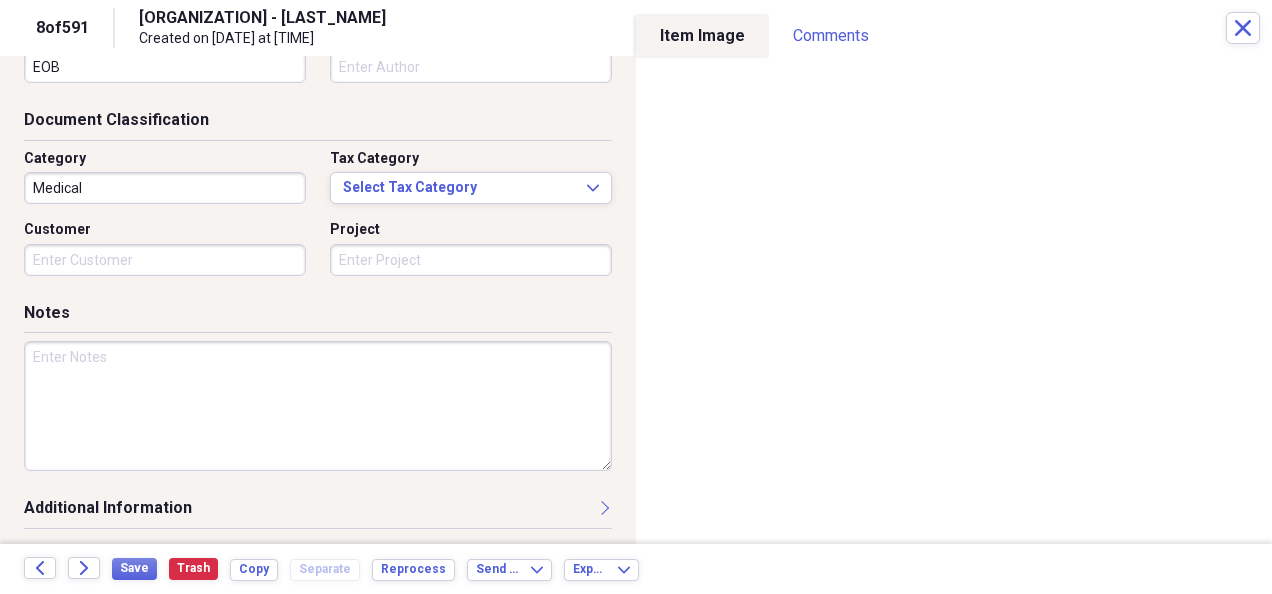 click at bounding box center [318, 406] 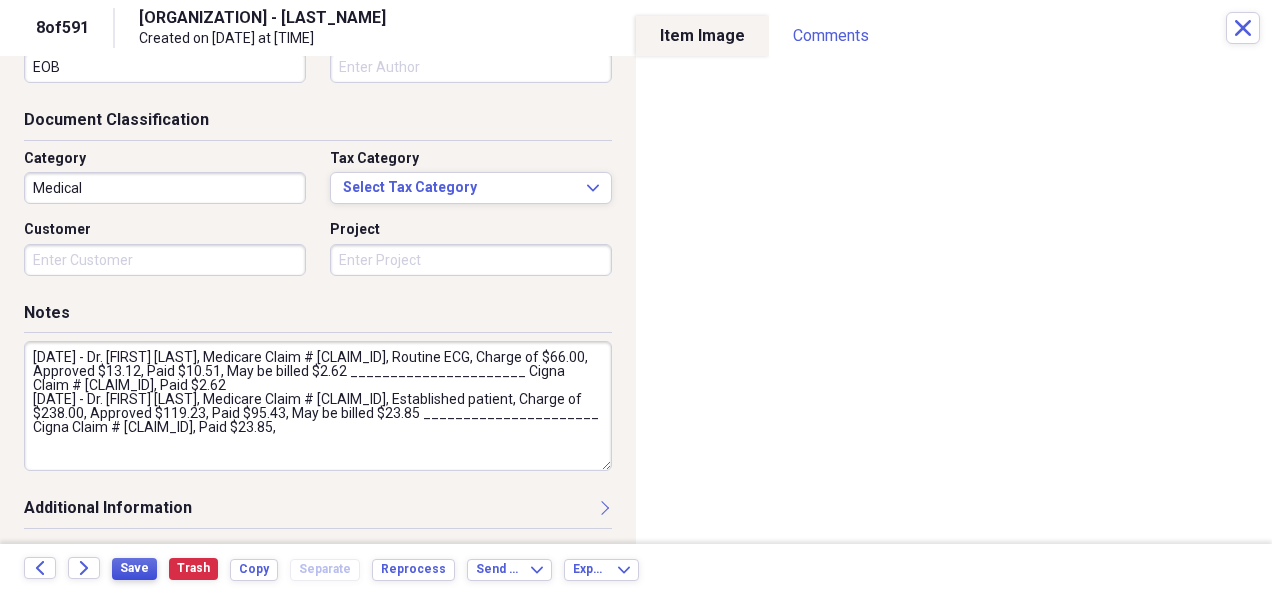 type on "[DATE] - Dr. [FIRST] [LAST], Medicare Claim # [CLAIM_ID], Routine ECG, Charge of $66.00, Approved $13.12, Paid $10.51, May be billed $2.62 ______________________ Cigna Claim # [CLAIM_ID], Paid $2.62
[DATE] - Dr. [FIRST] [LAST], Medicare Claim # [CLAIM_ID], Established patient, Charge of $238.00, Approved $119.23, Paid $95.43, May be billed $23.85 ______________________ Cigna Claim # [CLAIM_ID], Paid $23.85," 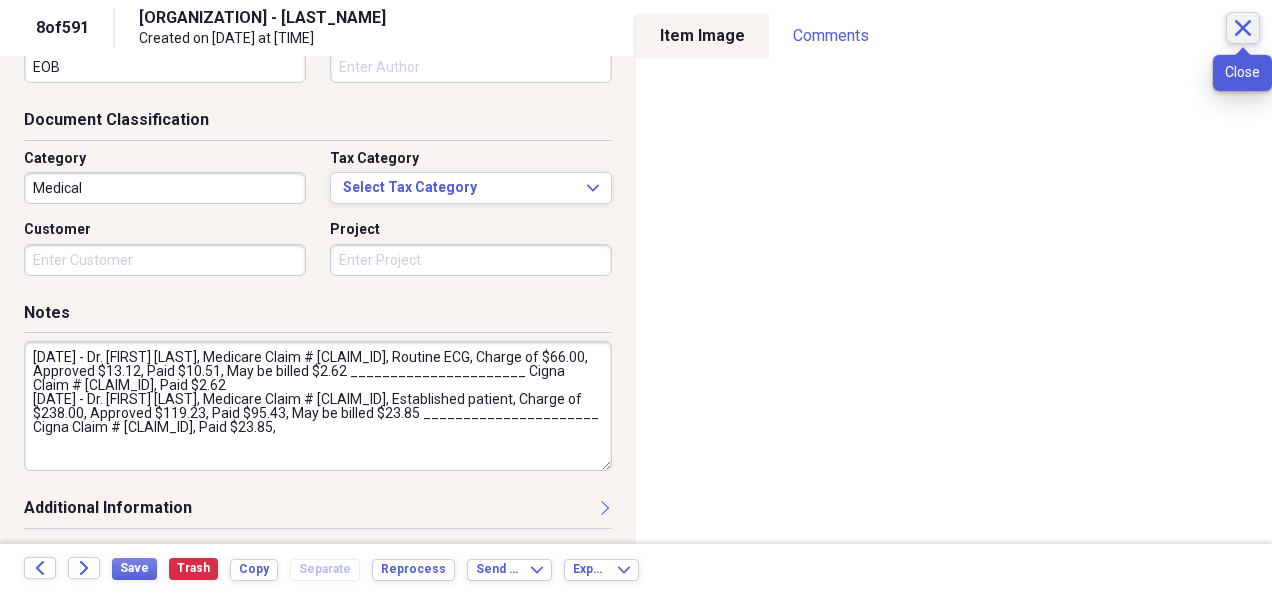 click on "Close" 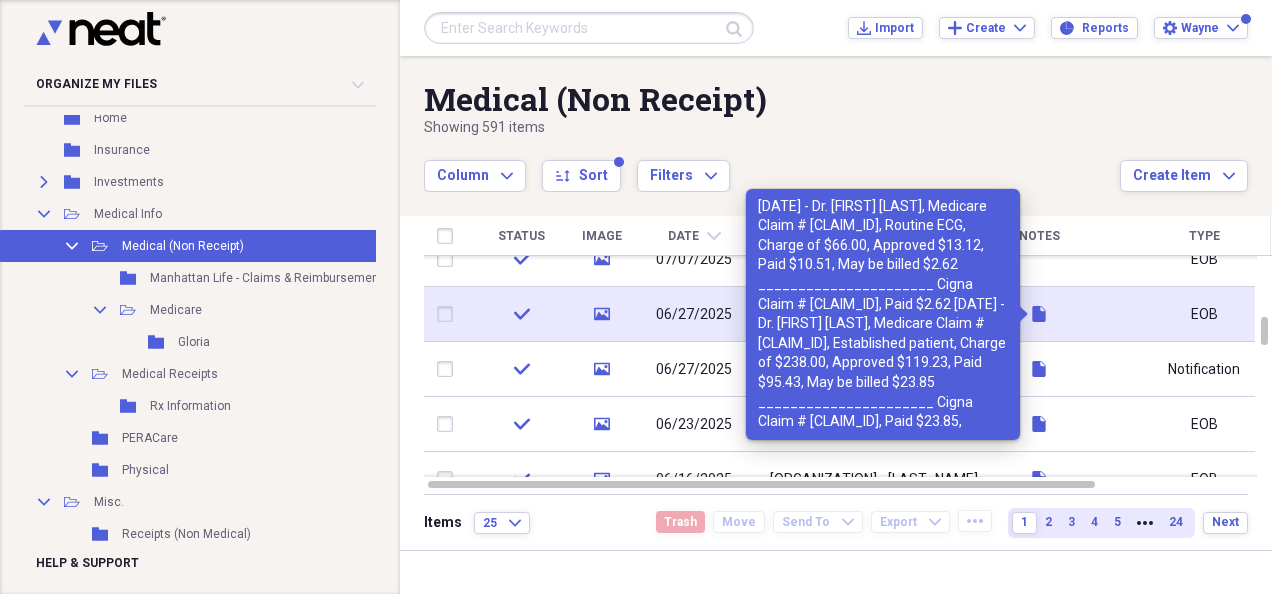 click 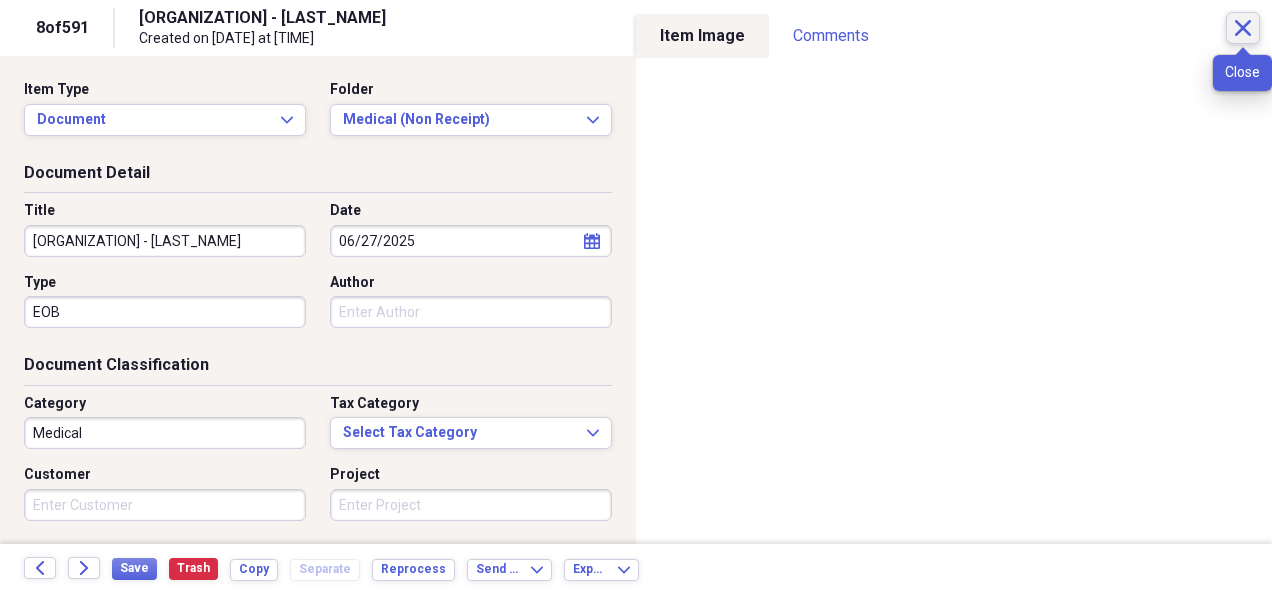 click 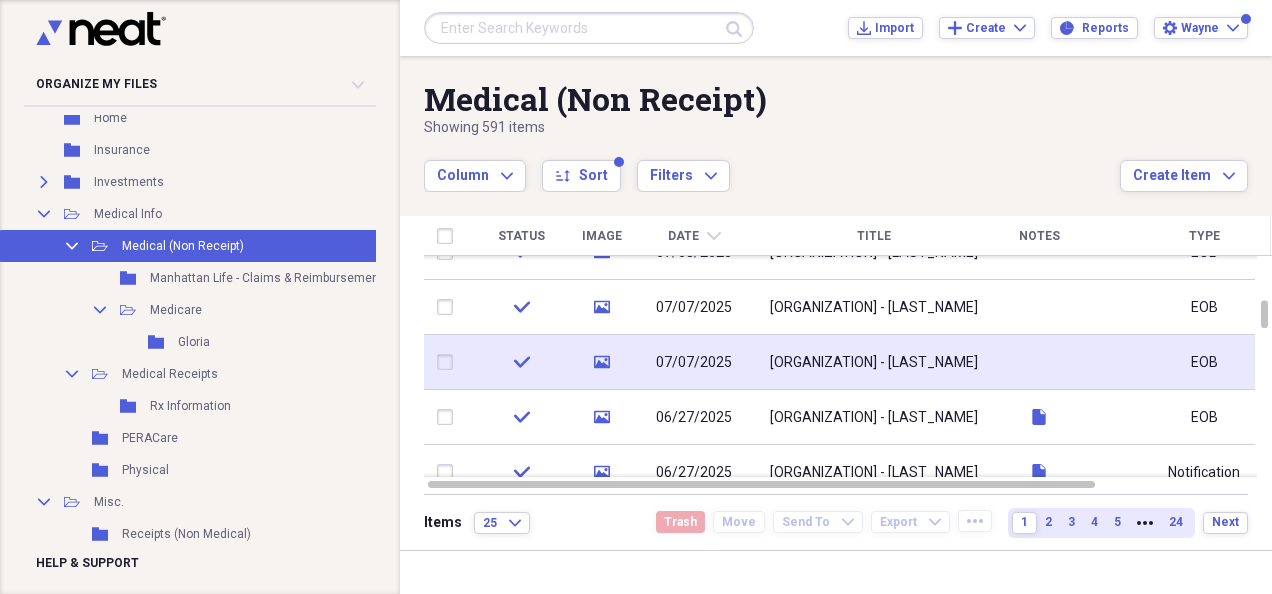 click on "[ORGANIZATION] - [LAST_NAME]" at bounding box center [874, 363] 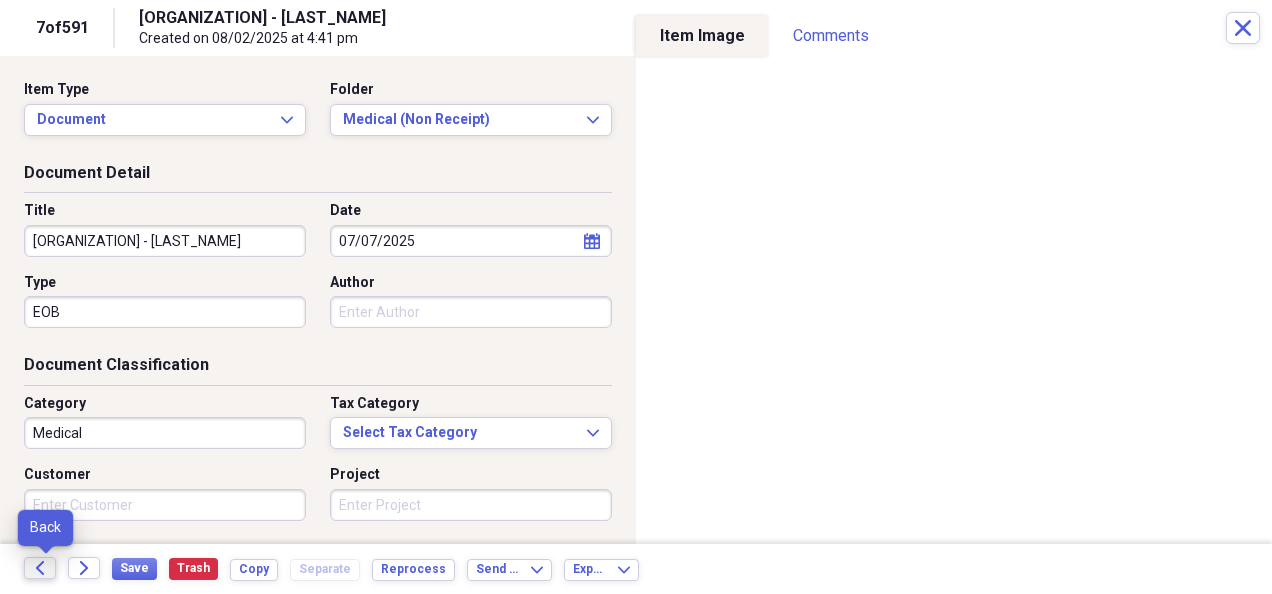 click on "Back" 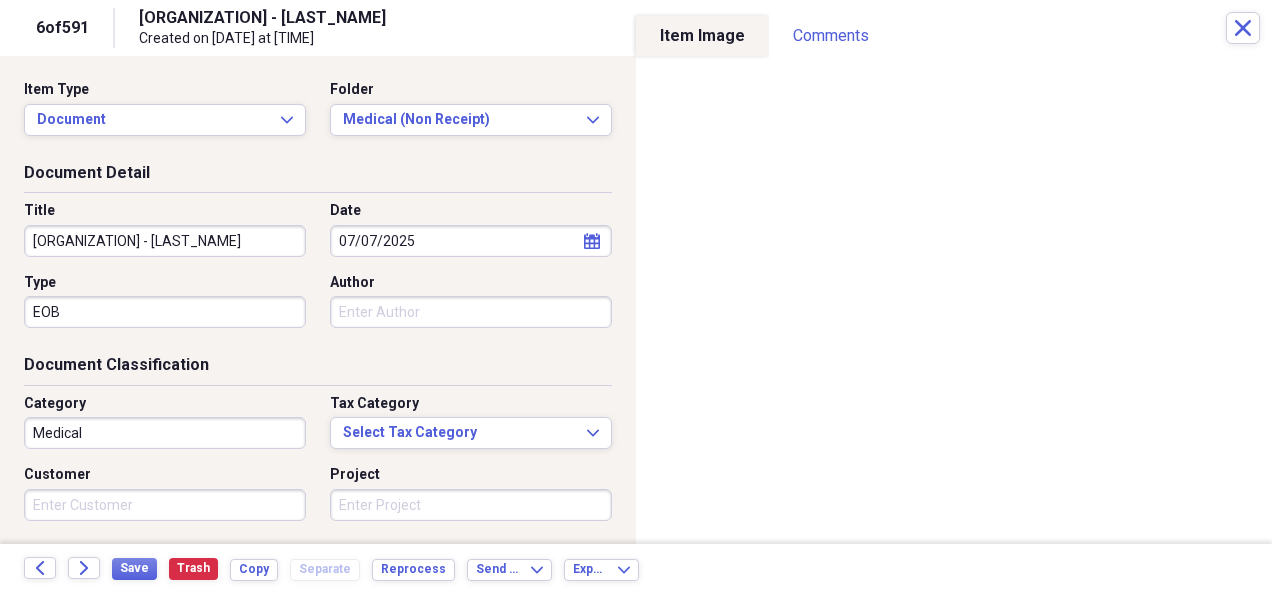 scroll, scrollTop: 245, scrollLeft: 0, axis: vertical 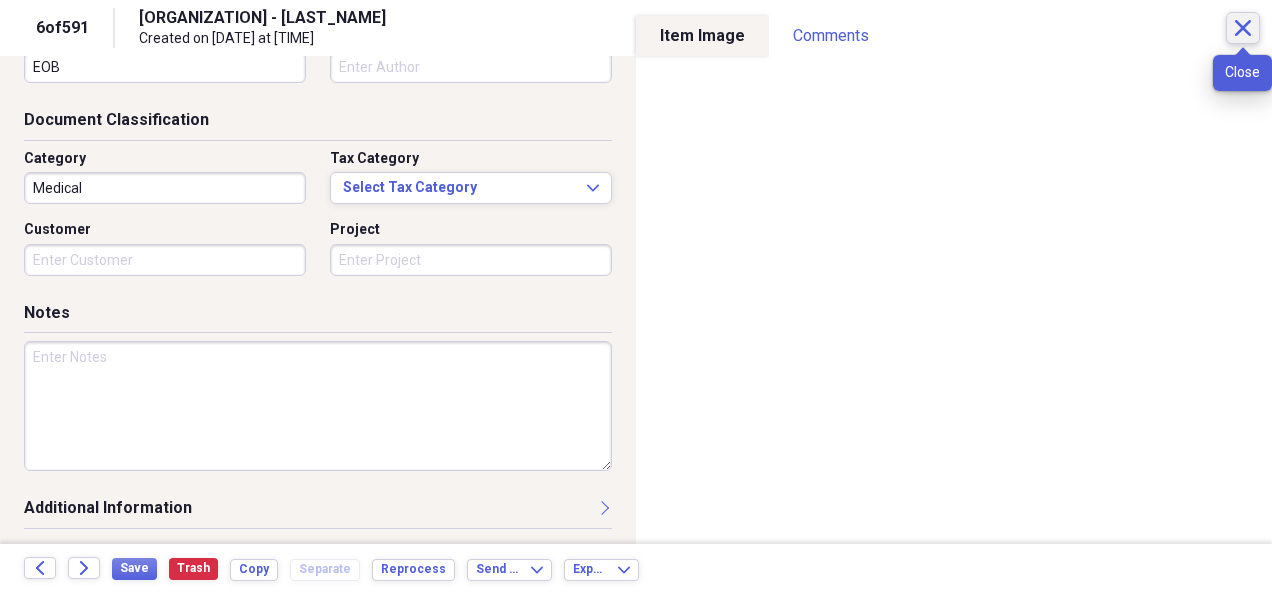 click 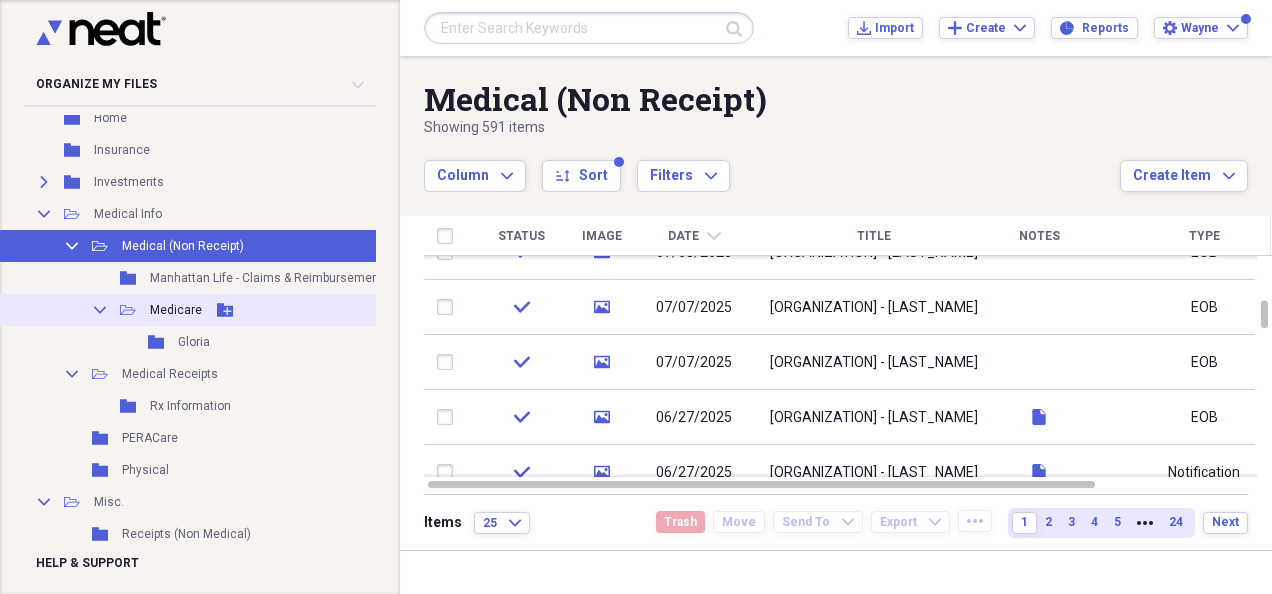 click on "Medicare" at bounding box center (176, 310) 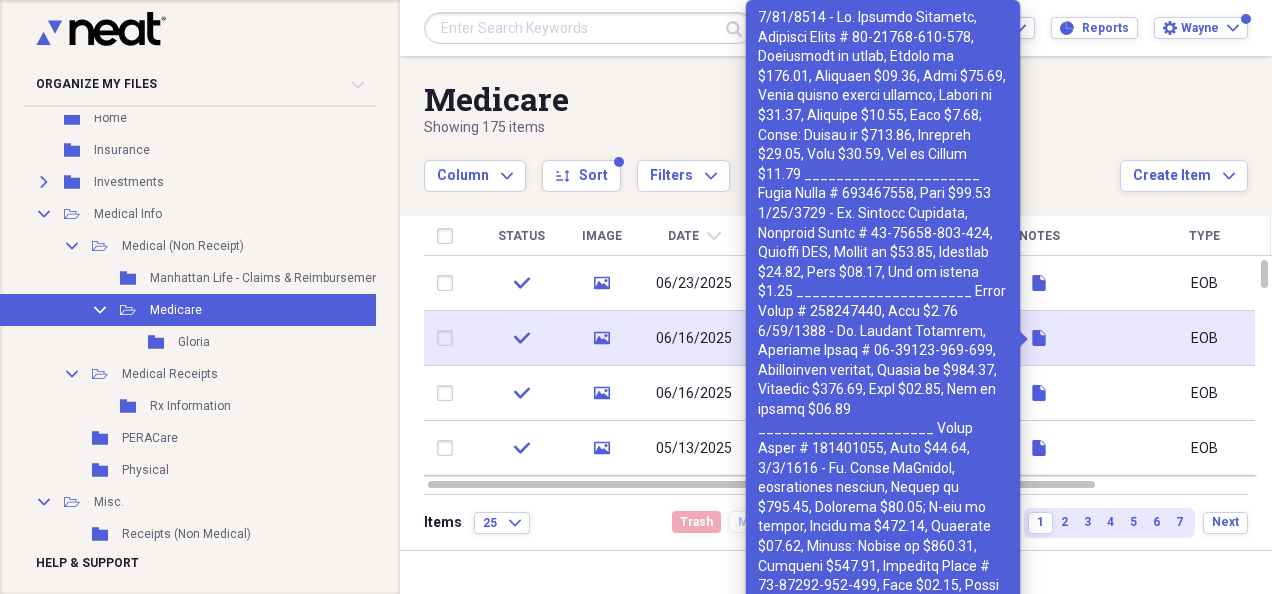 click 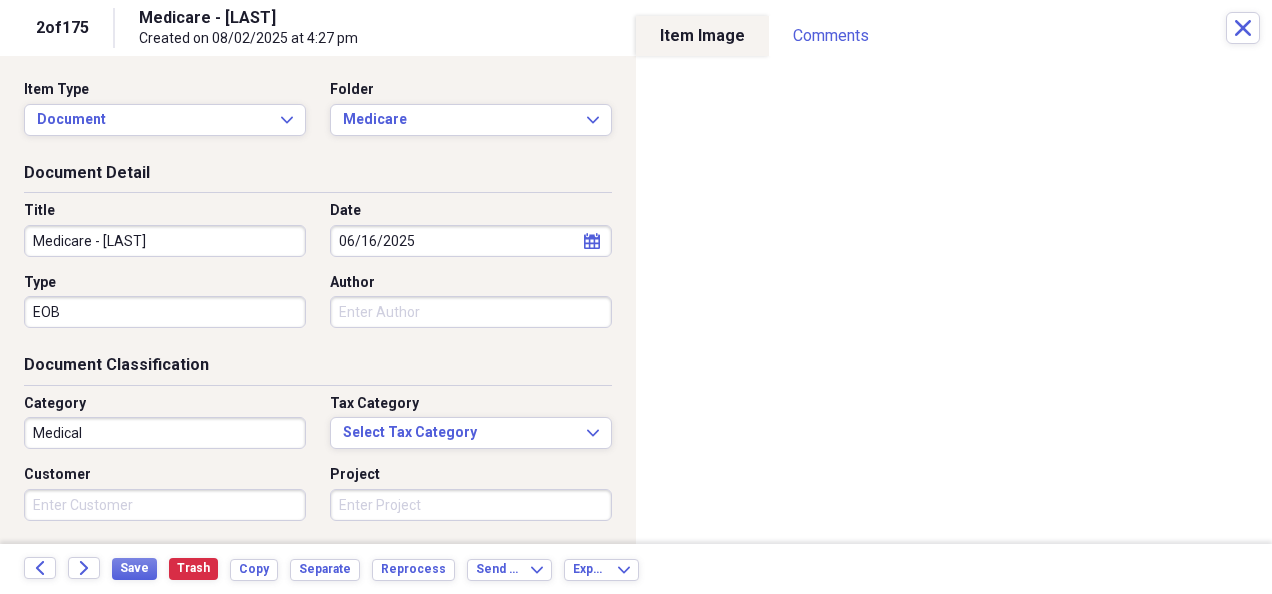 scroll, scrollTop: 245, scrollLeft: 0, axis: vertical 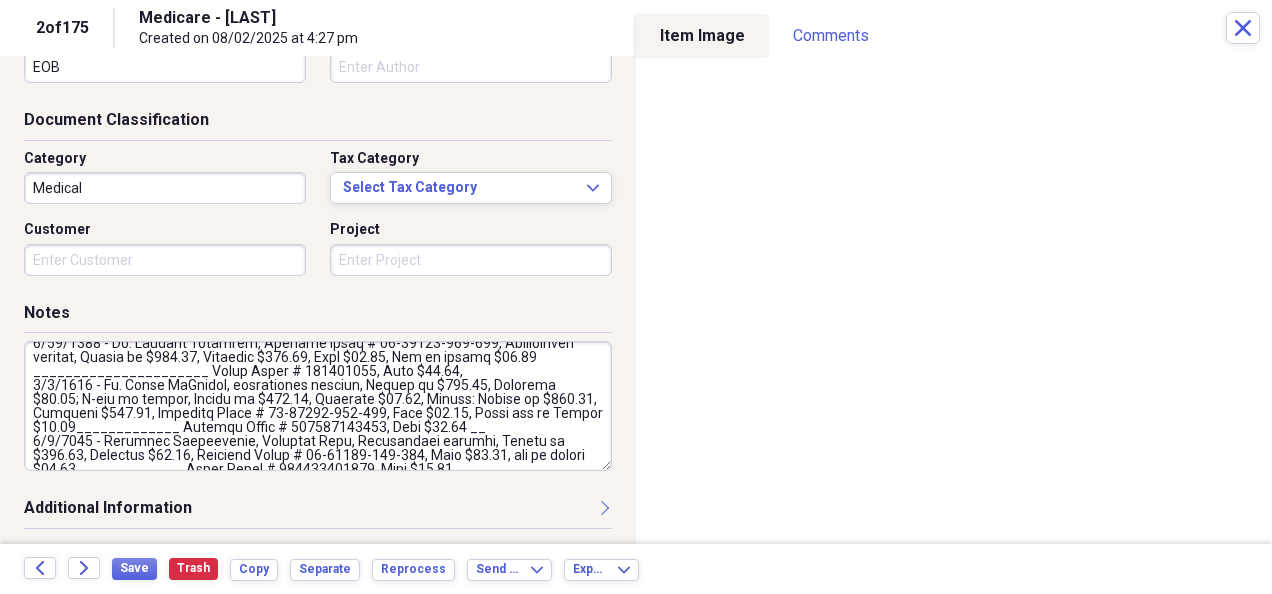 drag, startPoint x: 25, startPoint y: 396, endPoint x: 157, endPoint y: 396, distance: 132 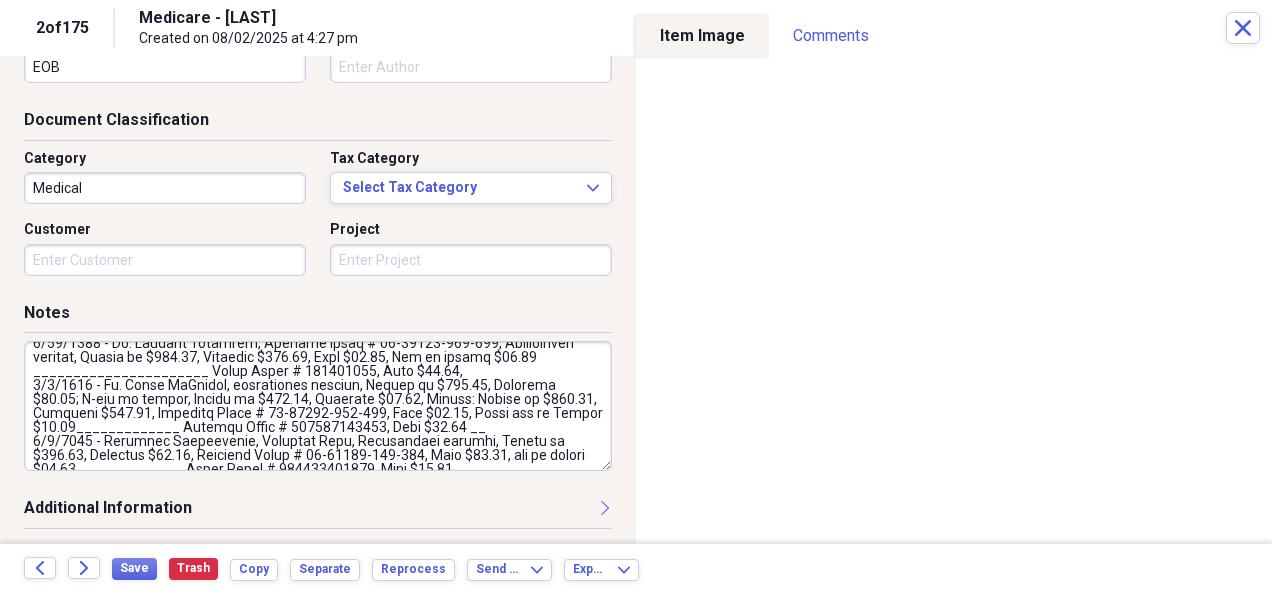 click at bounding box center [318, 406] 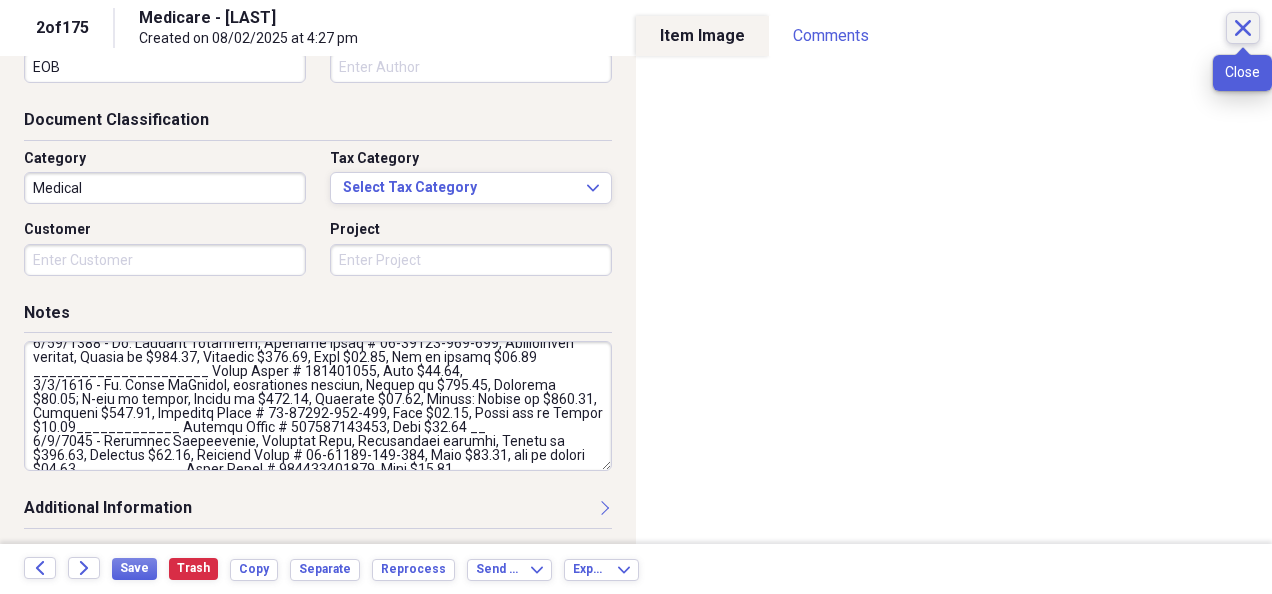 click on "Close" at bounding box center [1243, 28] 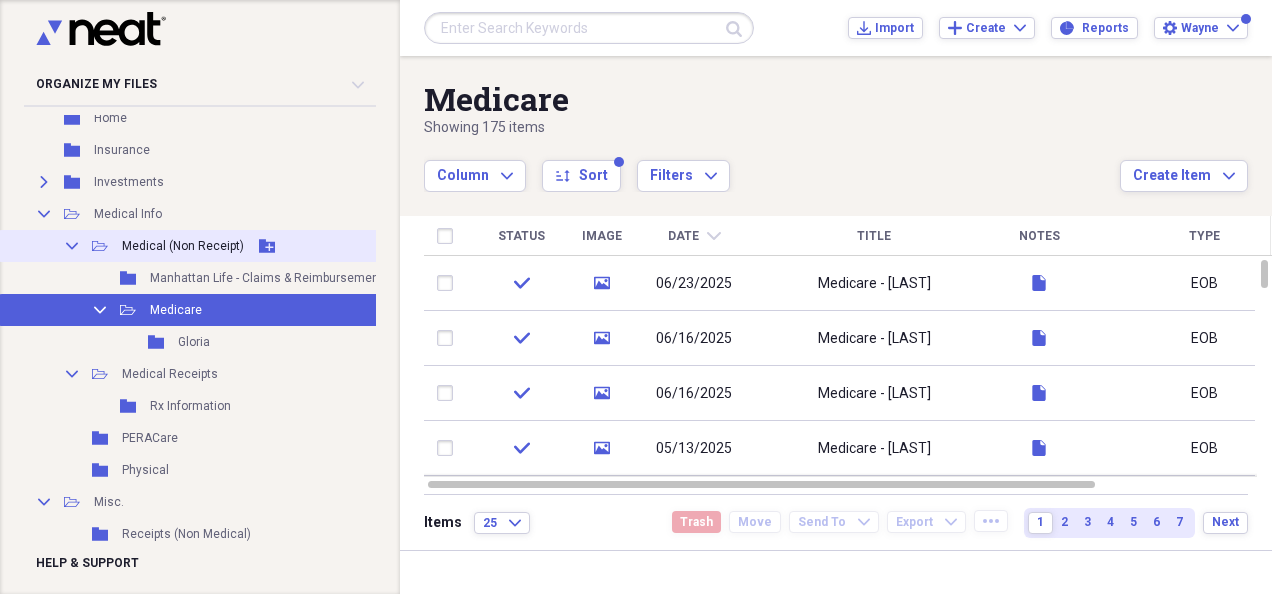 click on "Medical (Non Receipt)" at bounding box center (183, 246) 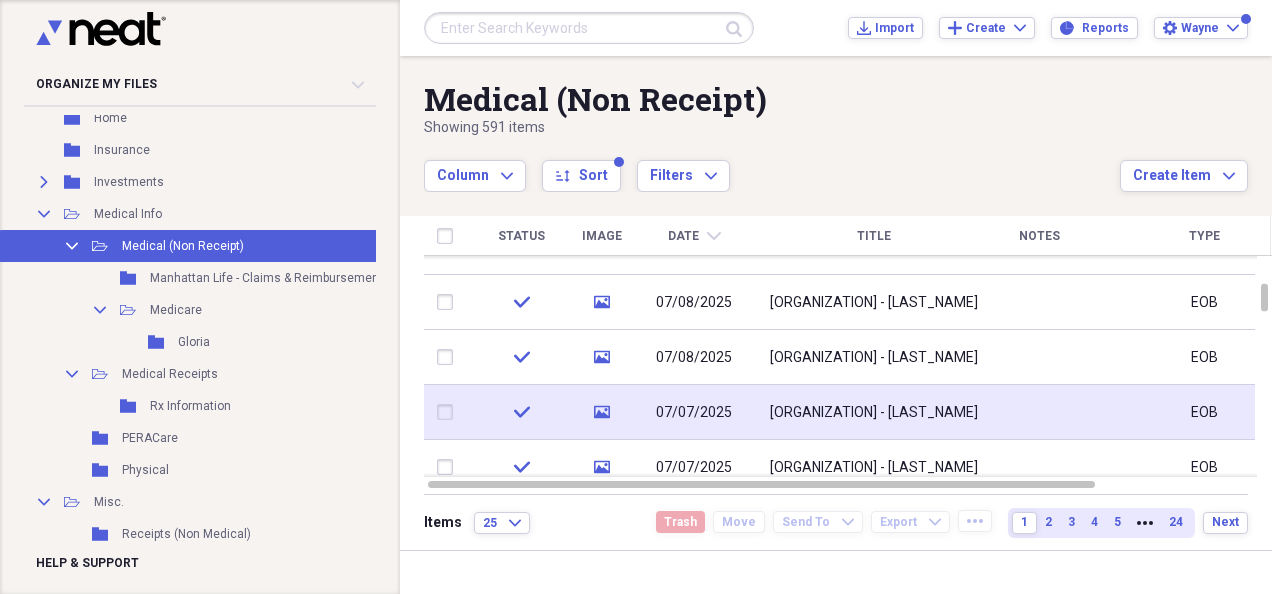 click at bounding box center (1039, 412) 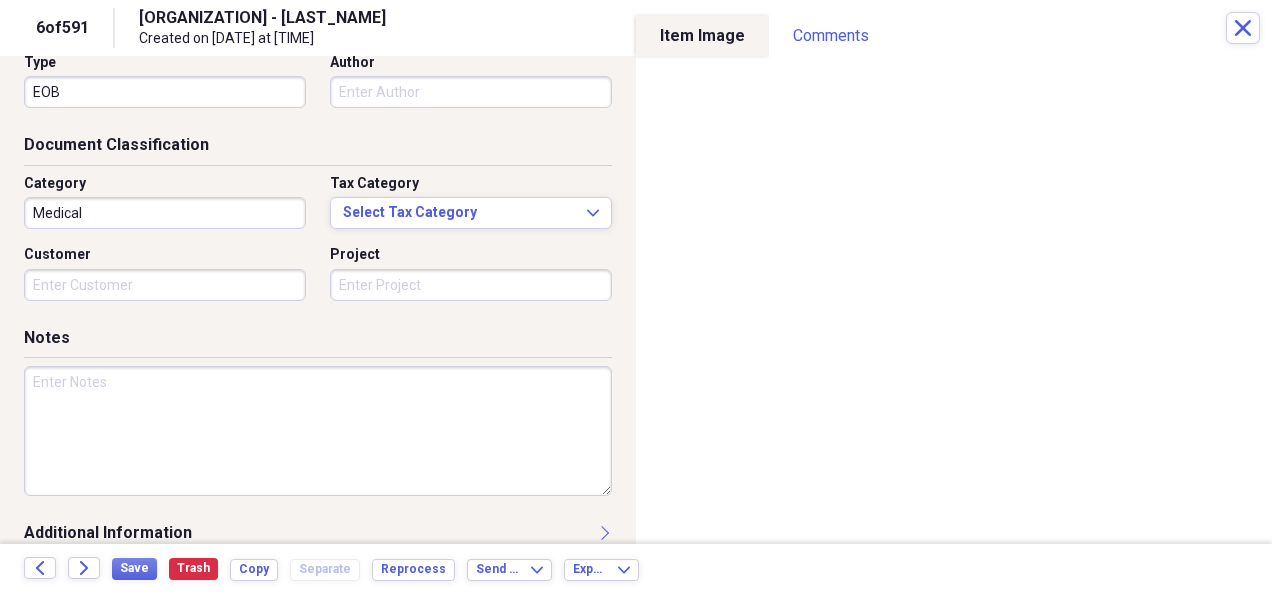 scroll, scrollTop: 245, scrollLeft: 0, axis: vertical 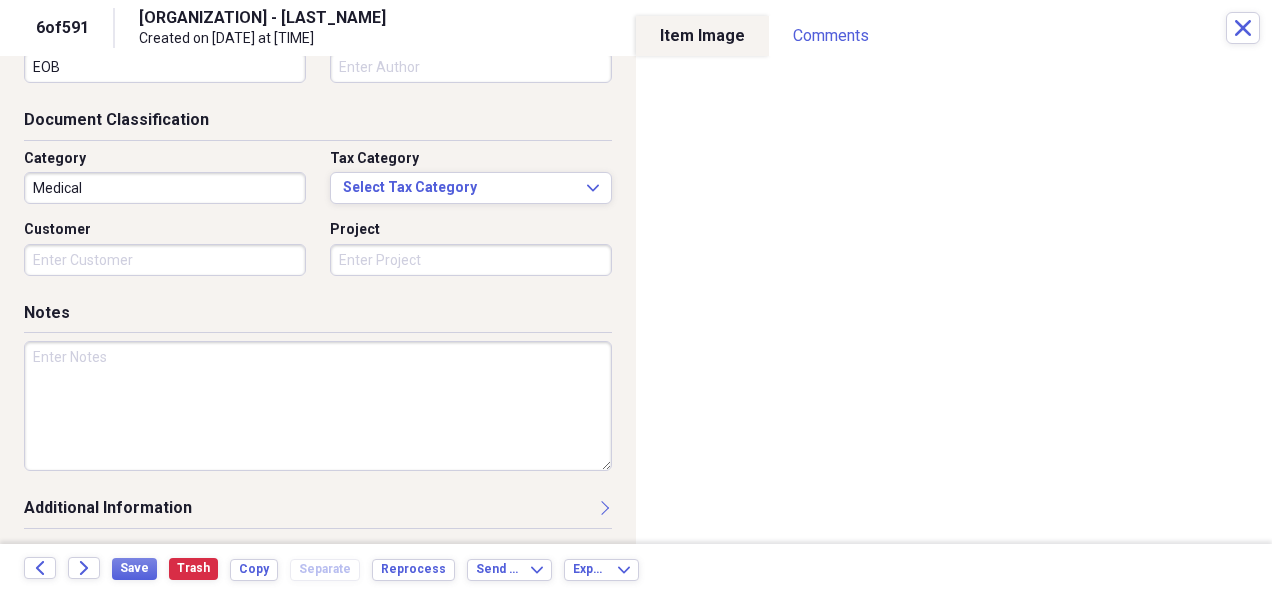 click at bounding box center [318, 406] 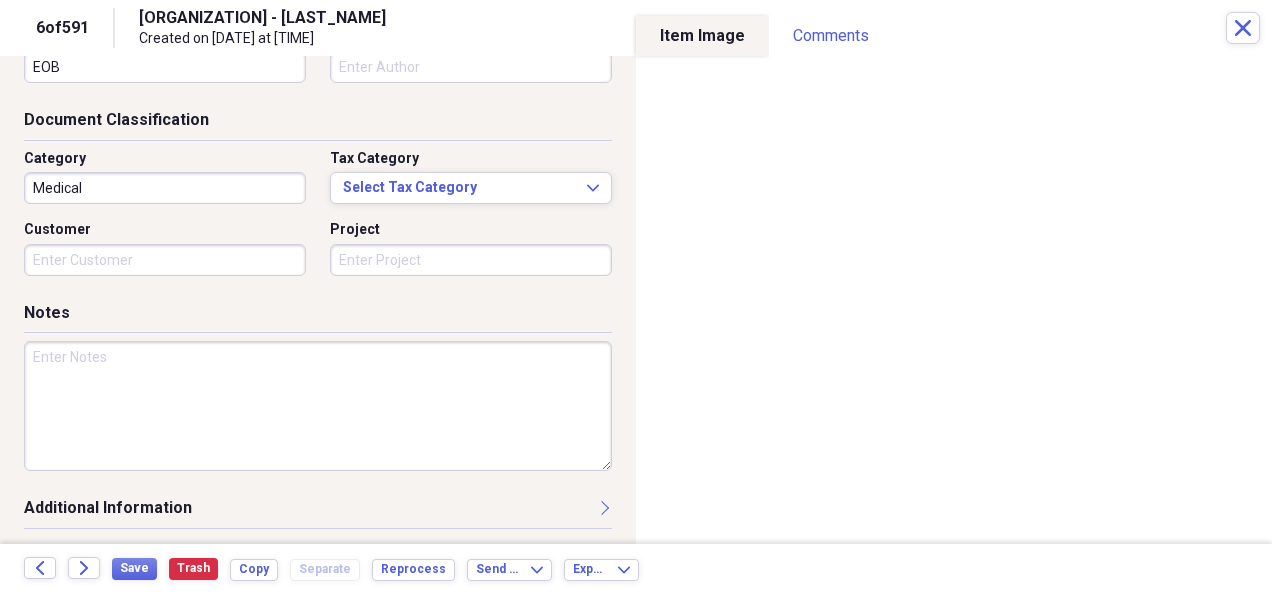 paste on "[DATE] - Dr. [FIRST] [LAST], established patient, Charge of $168.00, Approved $84.56; X-ray of finger, Charge of $105.00, Approved $34.27, Totals: Charge of $273.00, Approved $118.83, Medicare Claim # [CLAIM_ID], Paid $95.13, Total may be Billed $23.76_____________ Wellabe Claim # [CLAIM_ID], Paid $23.76 __" 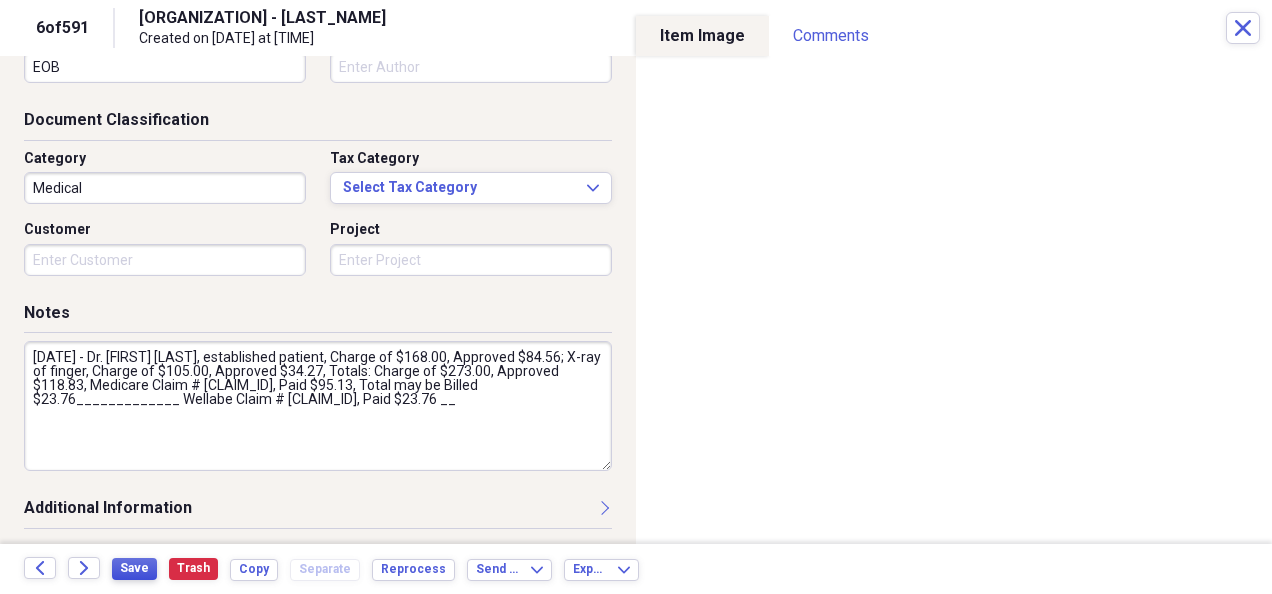 click on "Save" at bounding box center [134, 568] 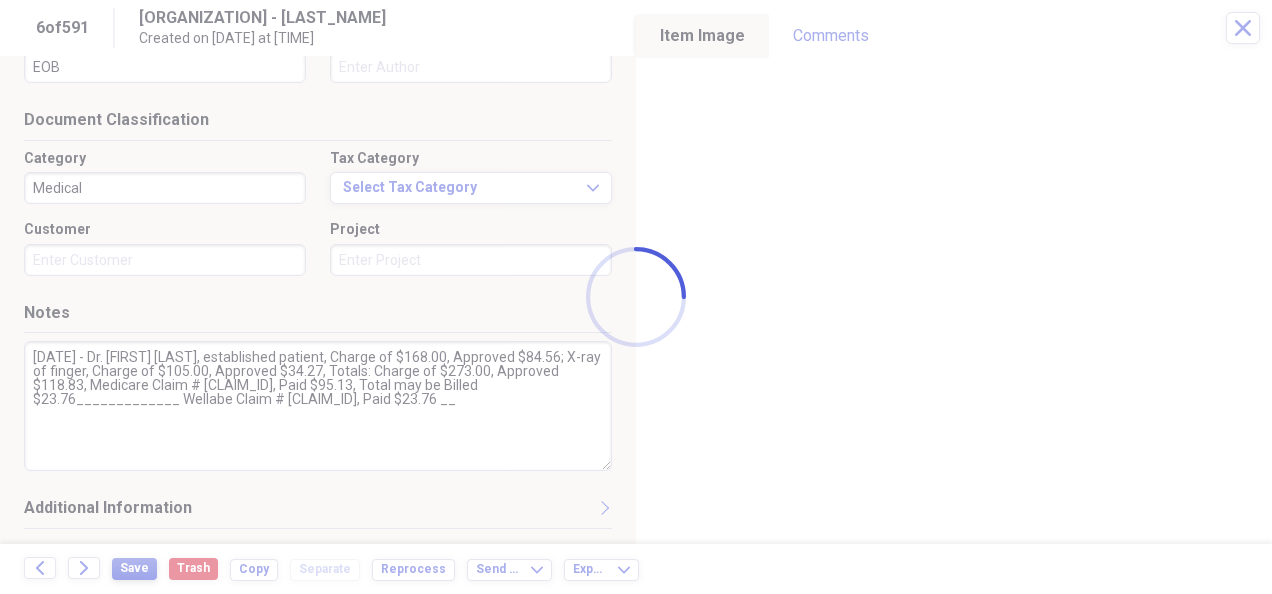 type on "[DATE] - Dr. [FIRST] [LAST], established patient, Charge of $168.00, Approved $84.56; X-ray of finger, Charge of $105.00, Approved $34.27, Totals: Charge of $273.00, Approved $118.83, Medicare Claim # [CLAIM_ID], Paid $95.13, Total may be Billed $23.76_____________ Wellabe Claim # [CLAIM_ID], Paid $23.76 __" 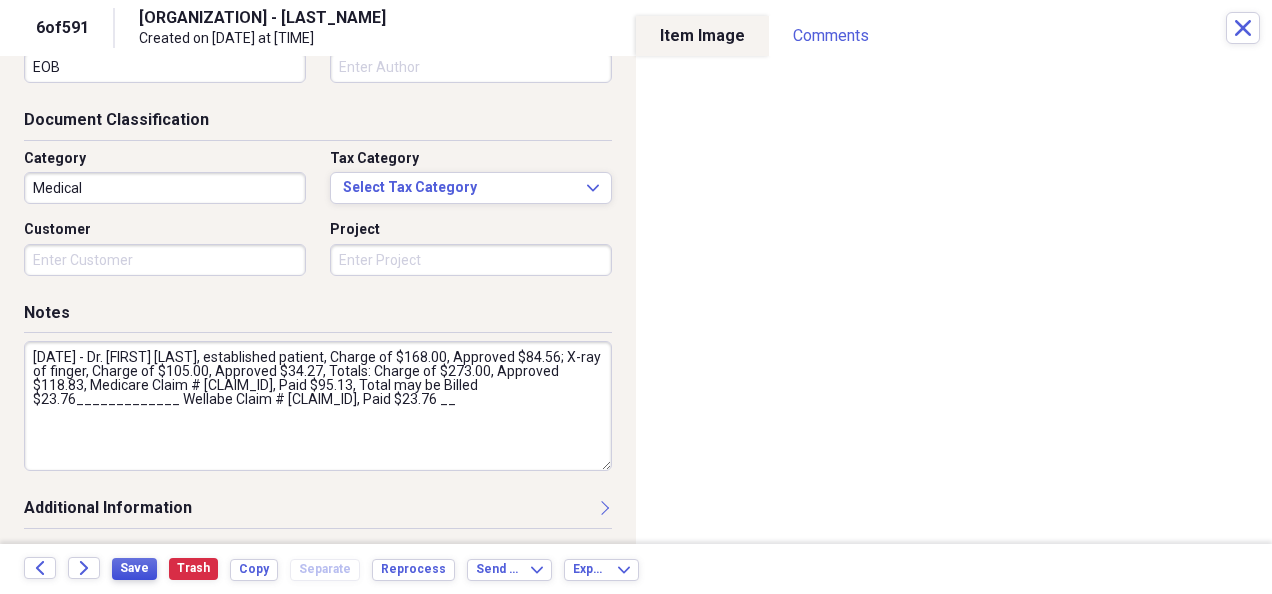 click on "Save" at bounding box center (134, 568) 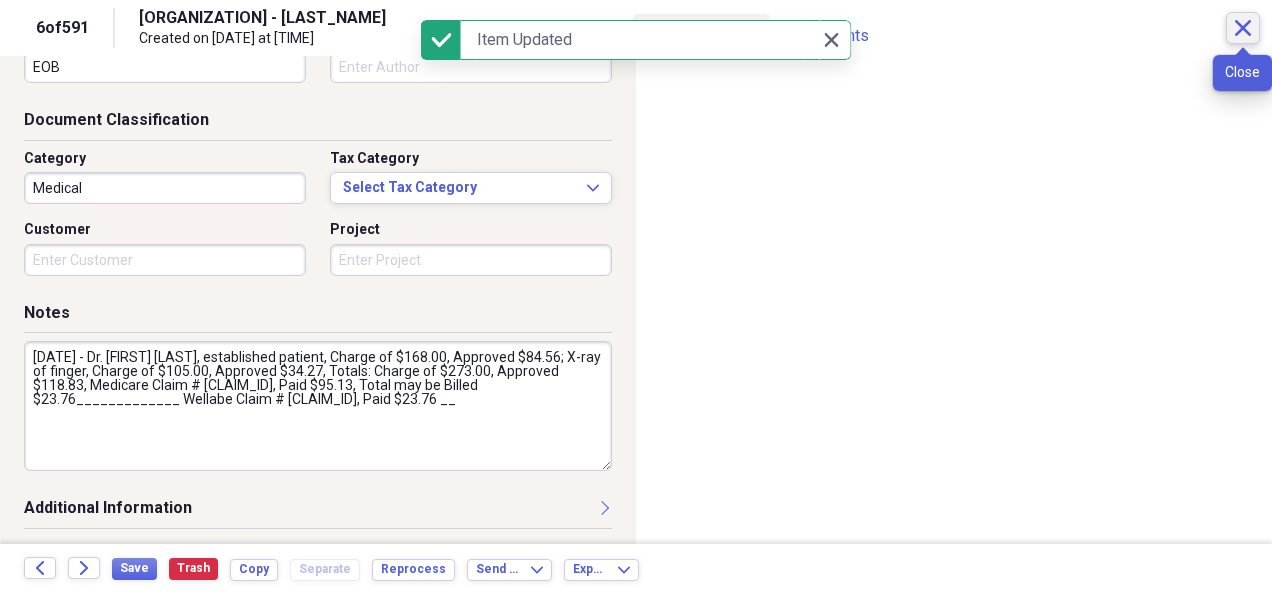 click 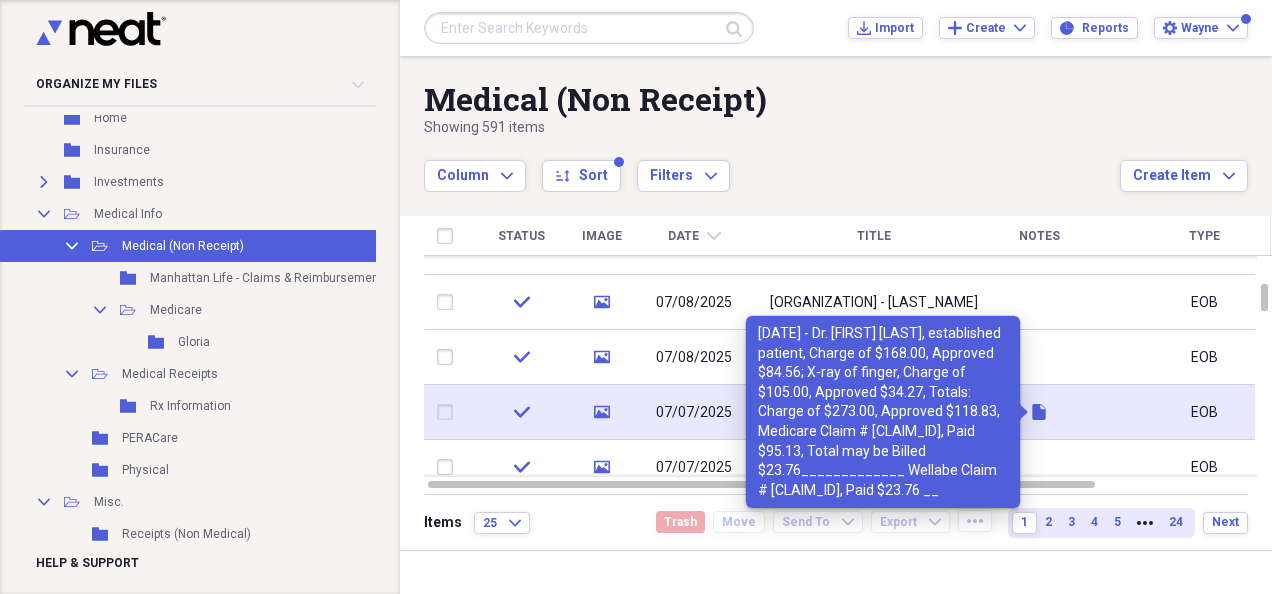 click 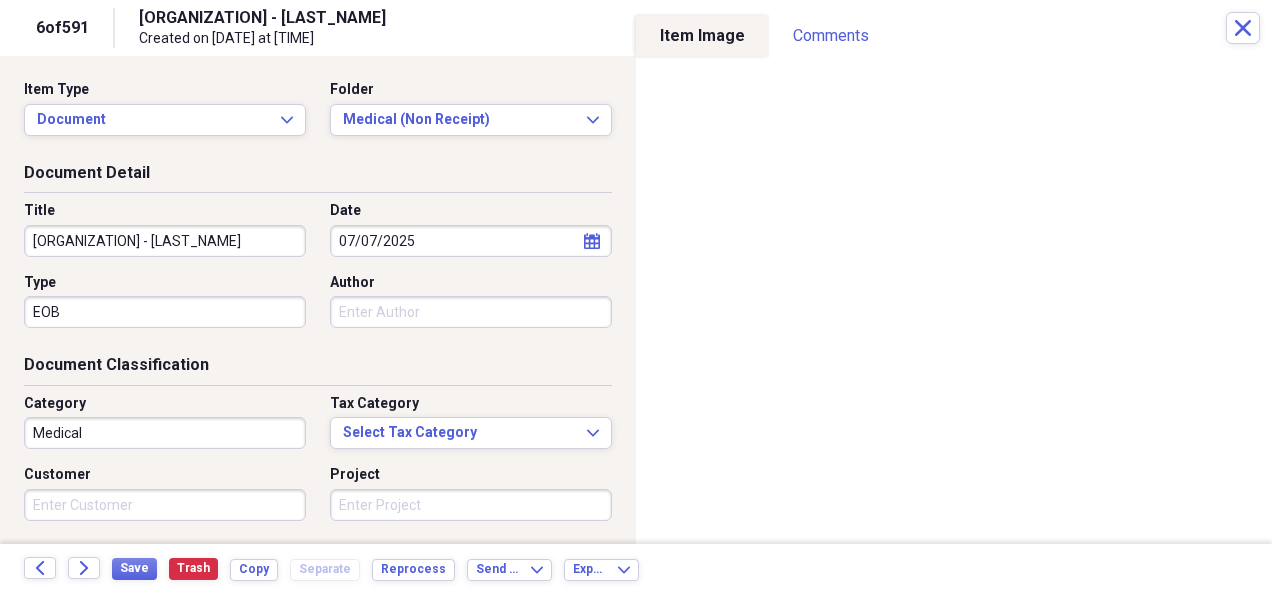 scroll, scrollTop: 245, scrollLeft: 0, axis: vertical 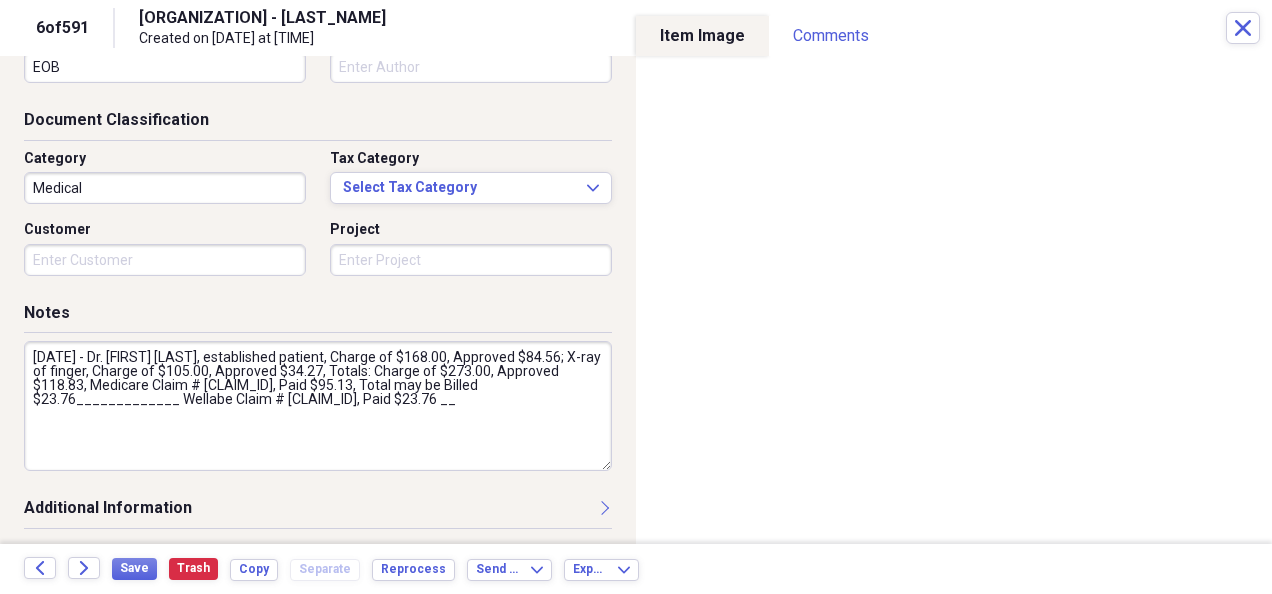 click on "[DATE] - Dr. [FIRST] [LAST], established patient, Charge of $168.00, Approved $84.56; X-ray of finger, Charge of $105.00, Approved $34.27, Totals: Charge of $273.00, Approved $118.83, Medicare Claim # [CLAIM_ID], Paid $95.13, Total may be Billed $23.76_____________ Wellabe Claim # [CLAIM_ID], Paid $23.76 __" at bounding box center [318, 406] 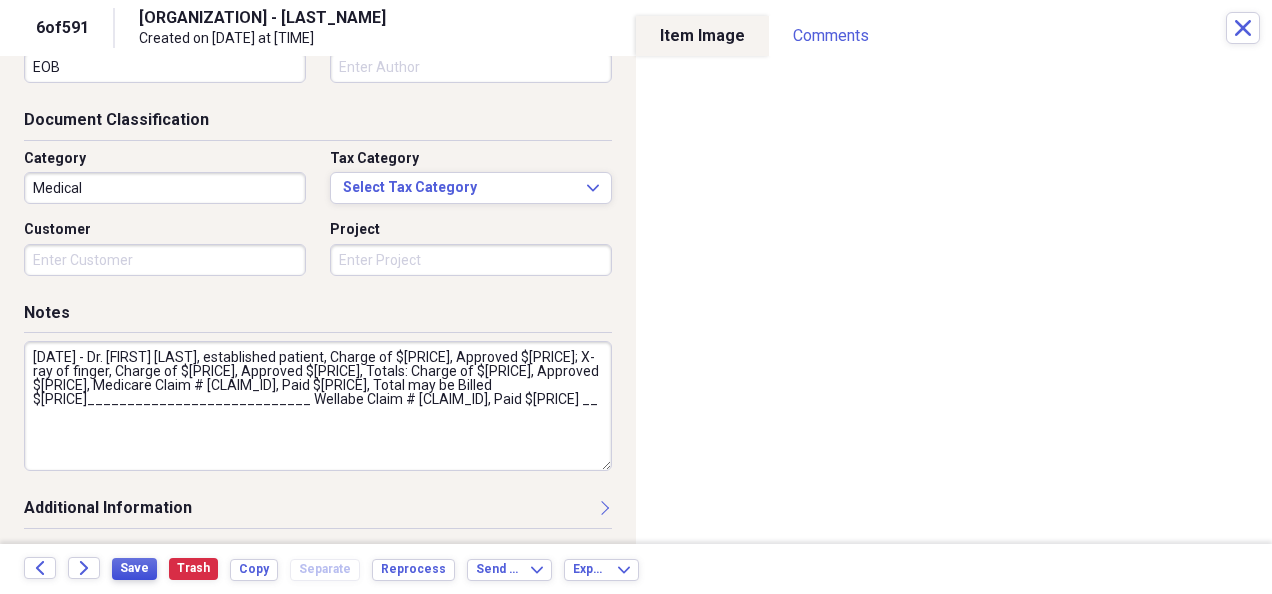 type on "[DATE] - Dr. [FIRST] [LAST], established patient, Charge of $[PRICE], Approved $[PRICE]; X-ray of finger, Charge of $[PRICE], Approved $[PRICE], Totals: Charge of $[PRICE], Approved $[PRICE], Medicare Claim # [CLAIM_ID], Paid $[PRICE], Total may be Billed $[PRICE]____________________________ Wellabe Claim # [CLAIM_ID], Paid $[PRICE] __" 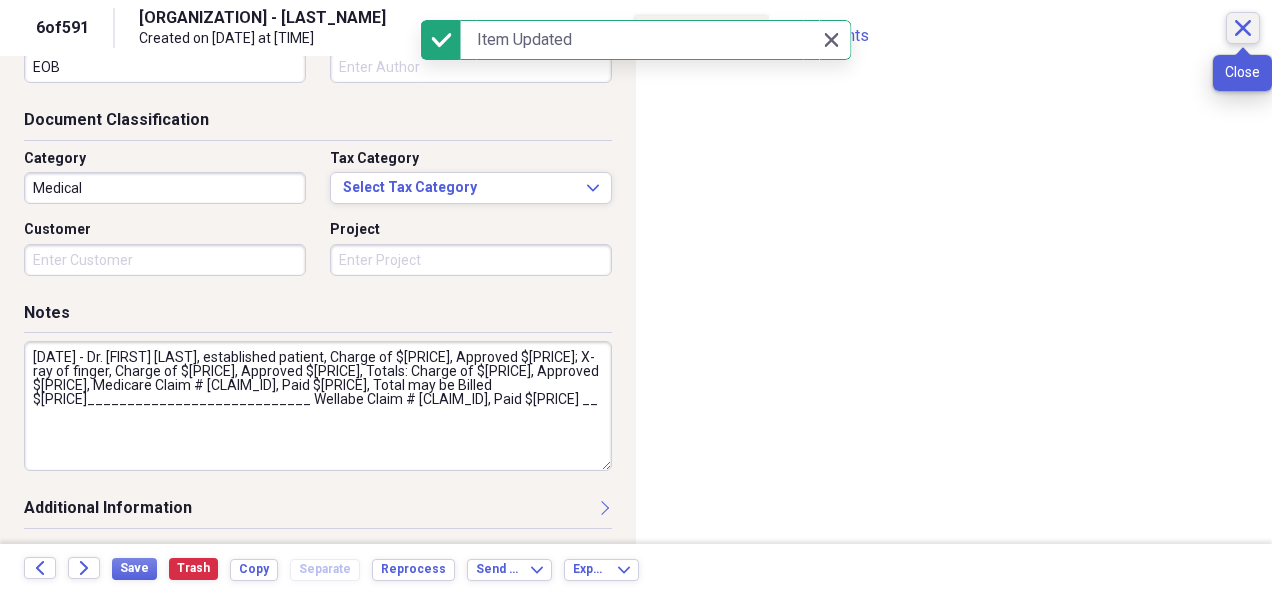click 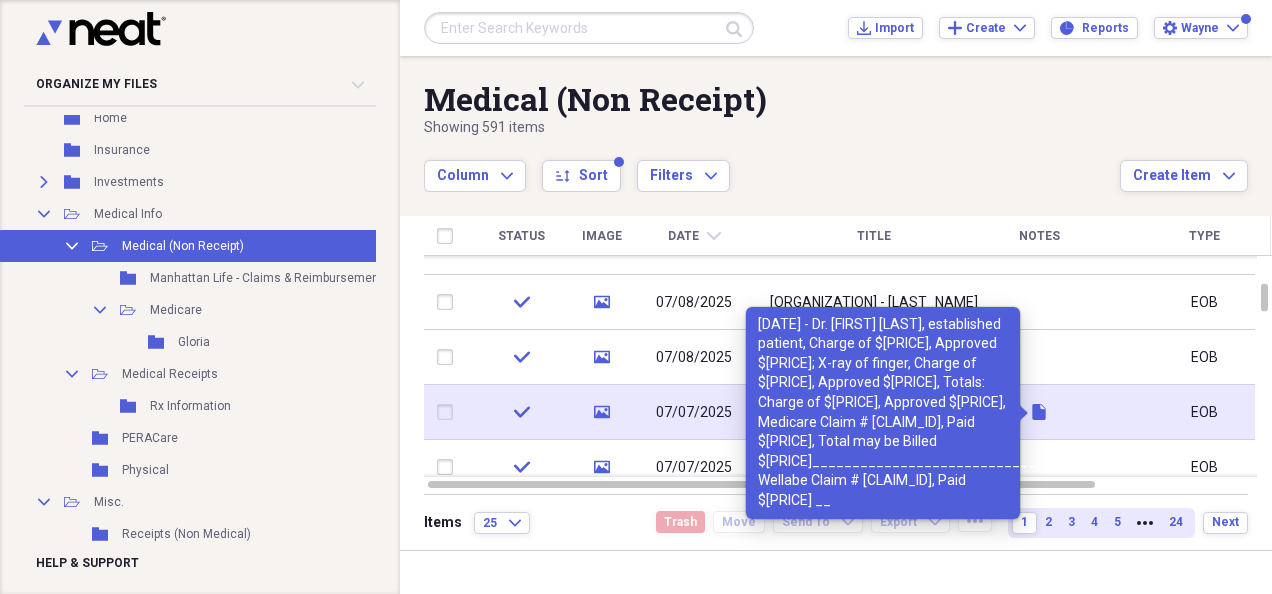 click on "document" 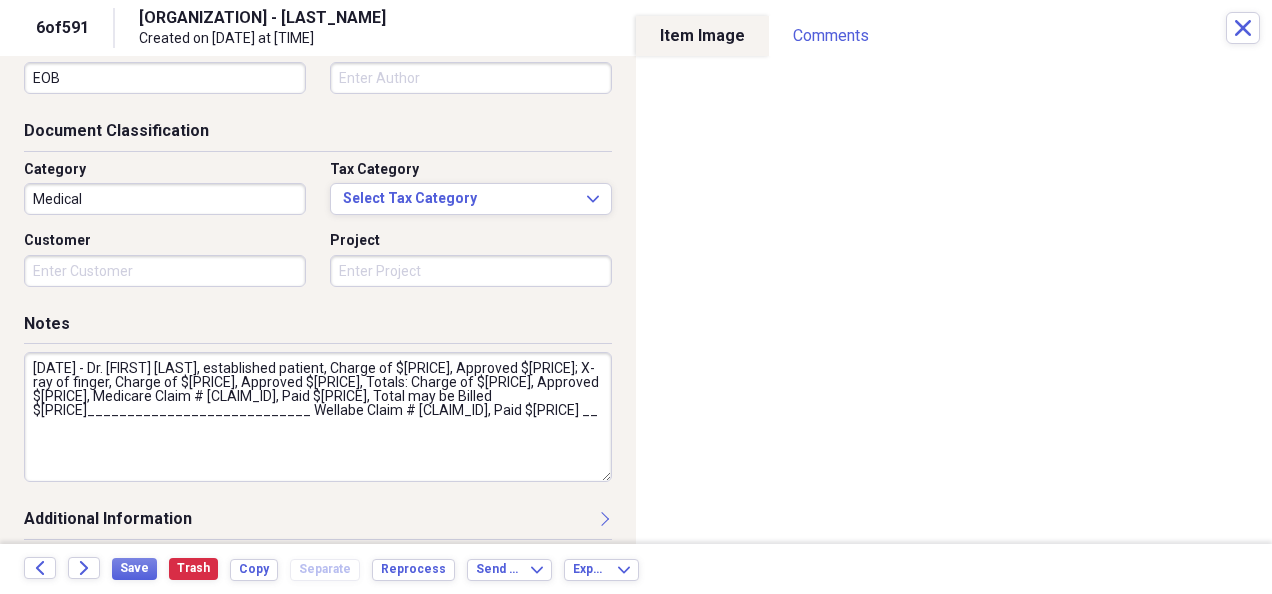 scroll, scrollTop: 245, scrollLeft: 0, axis: vertical 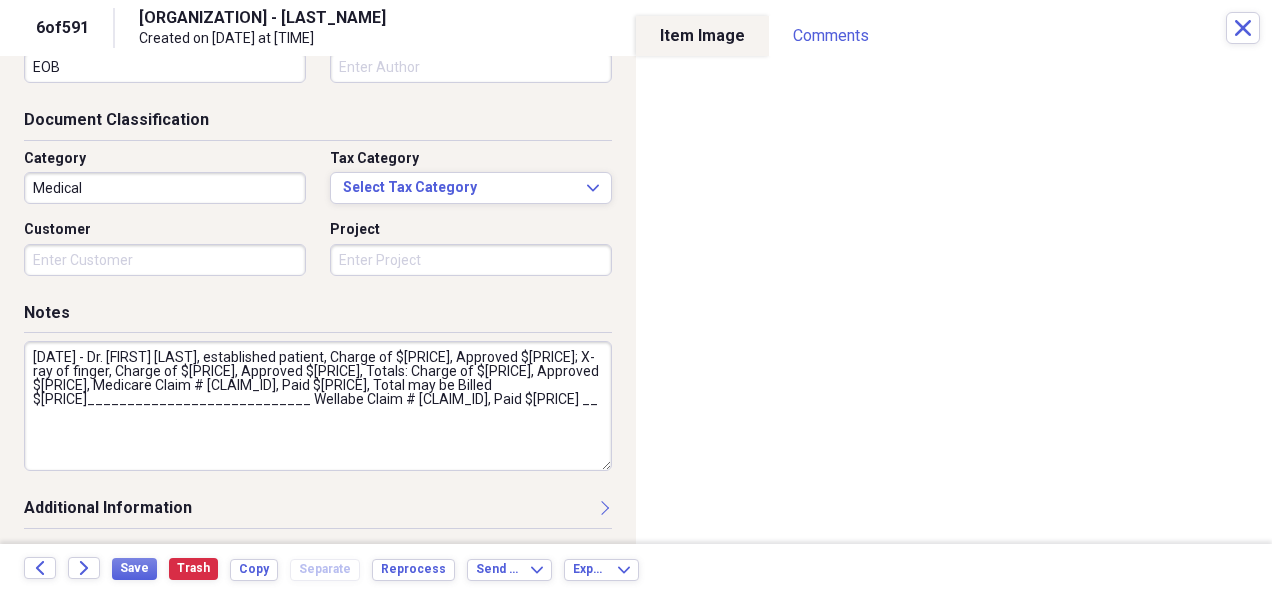 click on "[DATE] - Dr. [FIRST] [LAST], established patient, Charge of $[PRICE], Approved $[PRICE]; X-ray of finger, Charge of $[PRICE], Approved $[PRICE], Totals: Charge of $[PRICE], Approved $[PRICE], Medicare Claim # [CLAIM_ID], Paid $[PRICE], Total may be Billed $[PRICE]____________________________ Wellabe Claim # [CLAIM_ID], Paid $[PRICE] __" at bounding box center (318, 406) 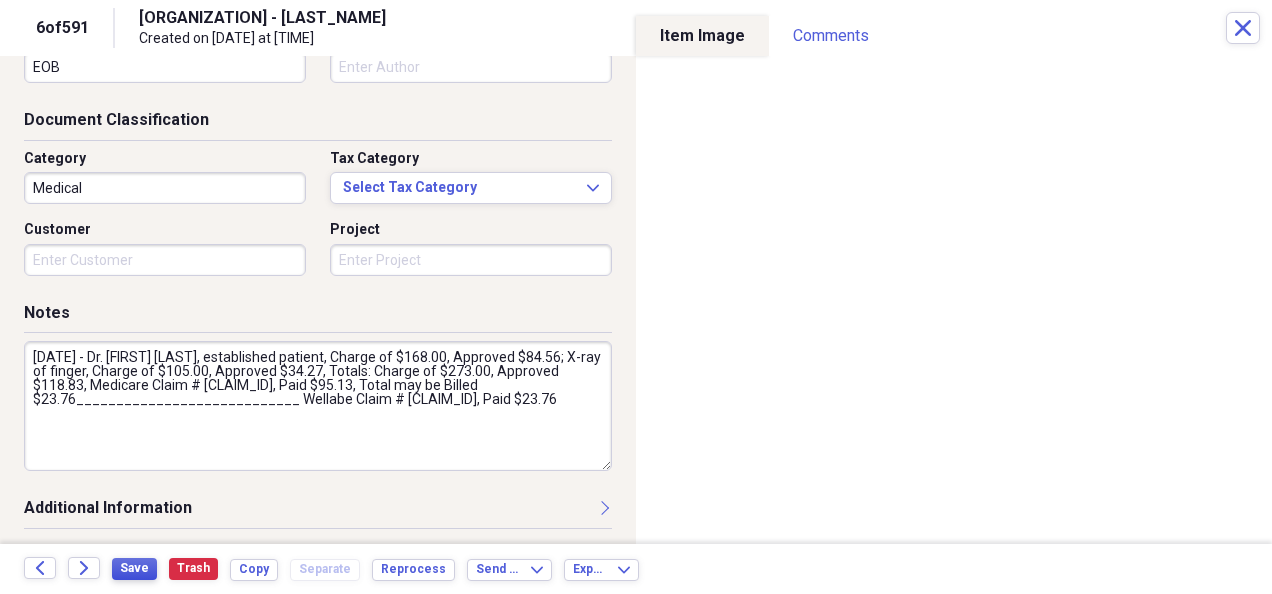 type on "[DATE] - Dr. [FIRST] [LAST], established patient, Charge of $168.00, Approved $84.56; X-ray of finger, Charge of $105.00, Approved $34.27, Totals: Charge of $273.00, Approved $118.83, Medicare Claim # [CLAIM_ID], Paid $95.13, Total may be Billed $23.76____________________________ Wellabe Claim # [CLAIM_ID], Paid $23.76" 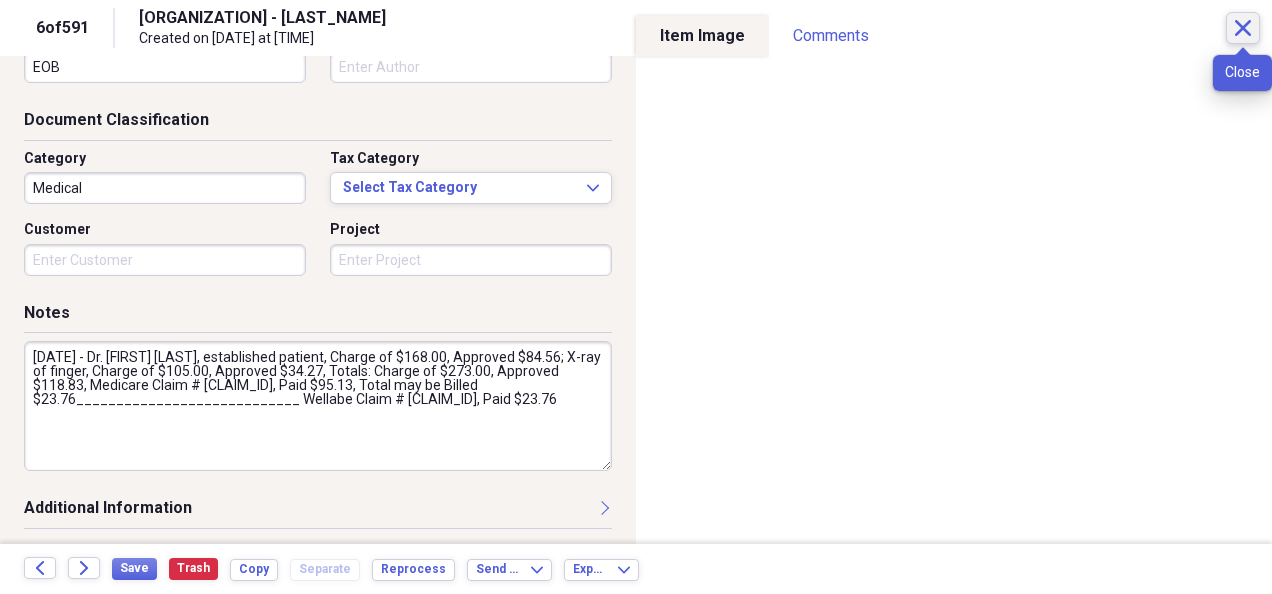 click on "Close" 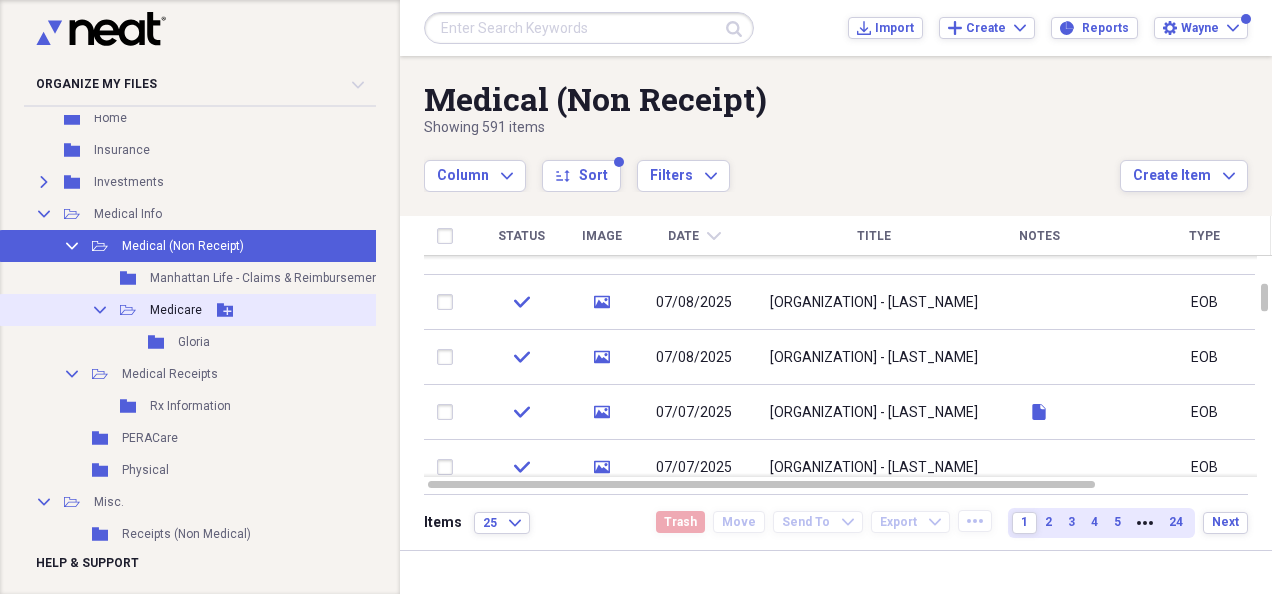 click on "Medicare" at bounding box center (176, 310) 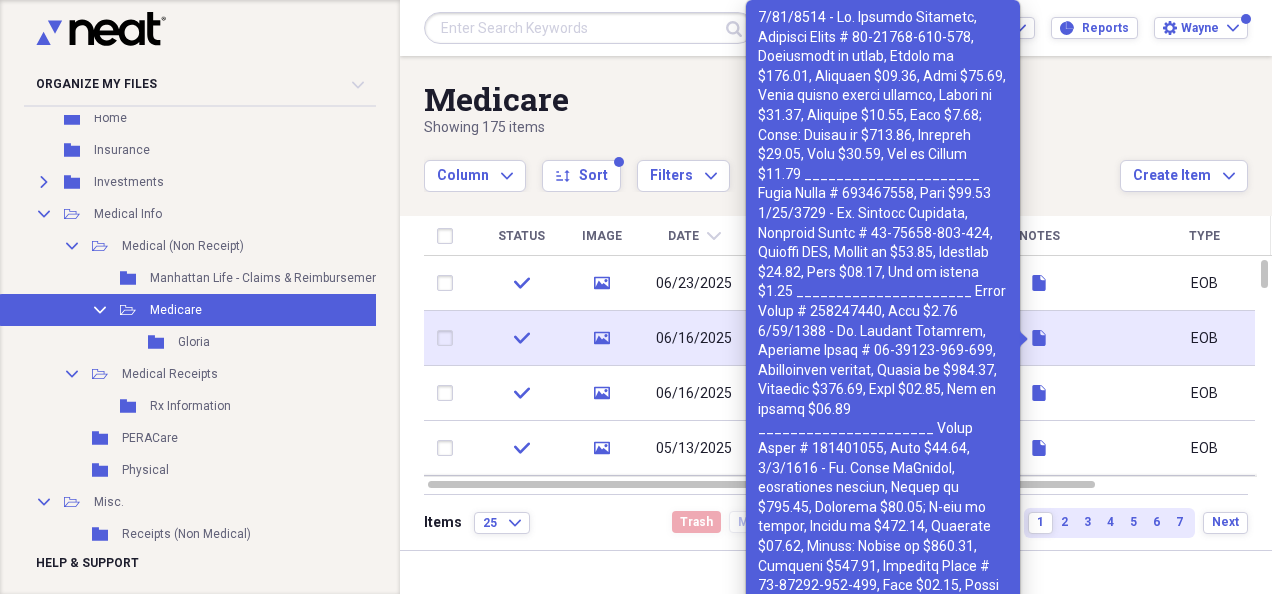 click 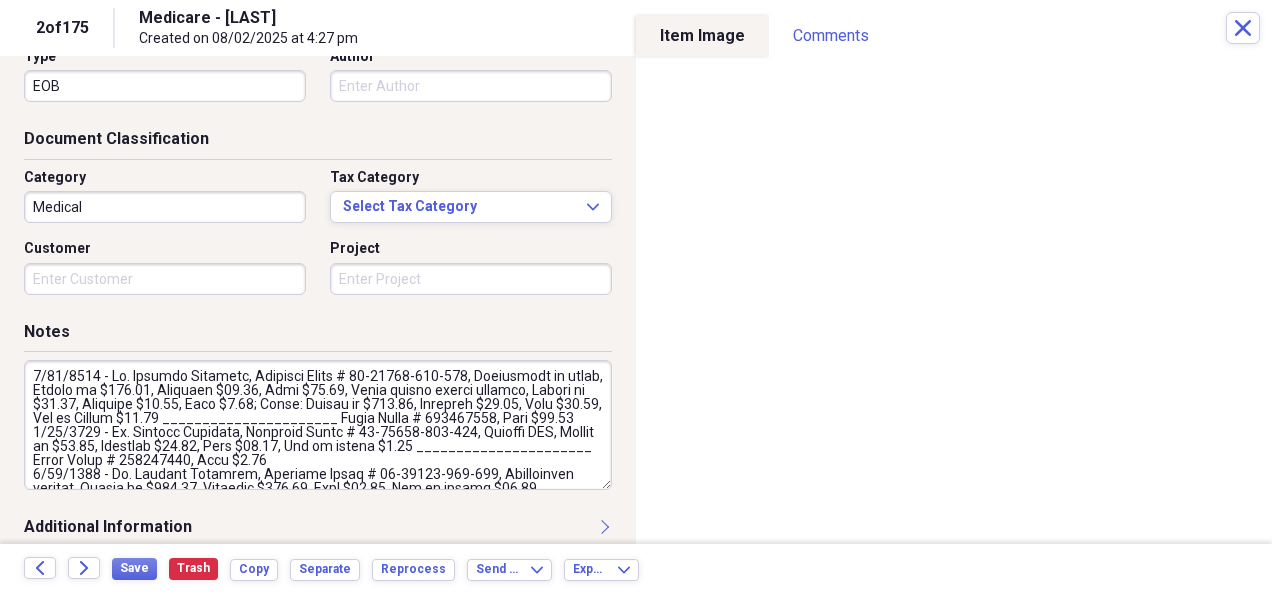 scroll, scrollTop: 245, scrollLeft: 0, axis: vertical 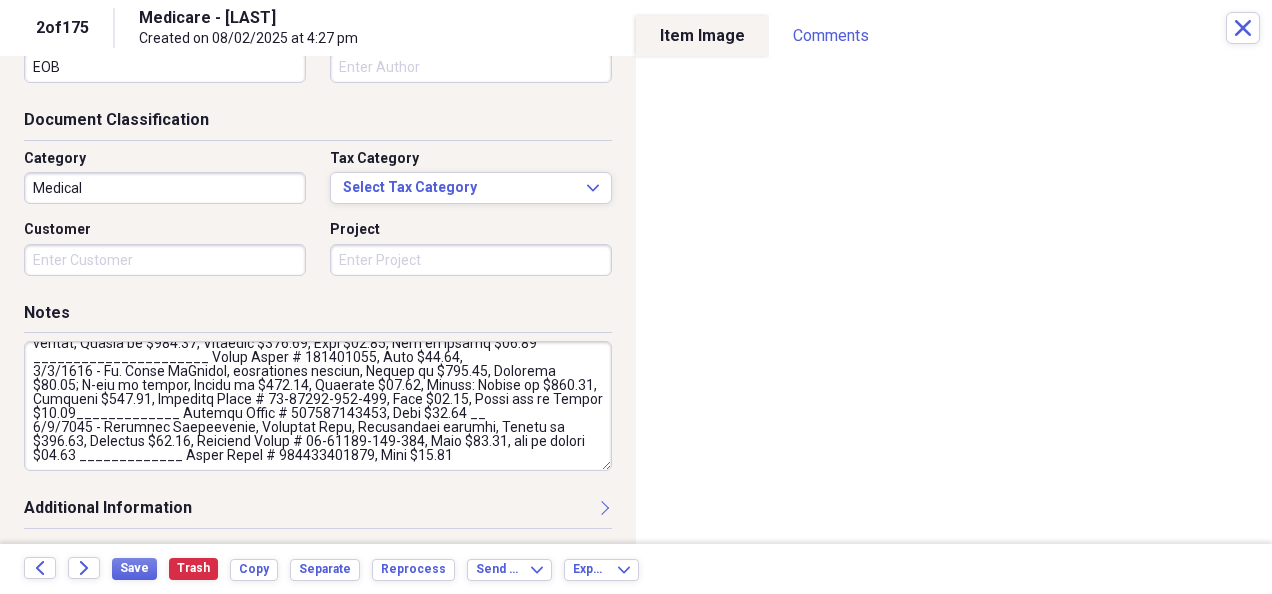 drag, startPoint x: 30, startPoint y: 428, endPoint x: 472, endPoint y: 454, distance: 442.76404 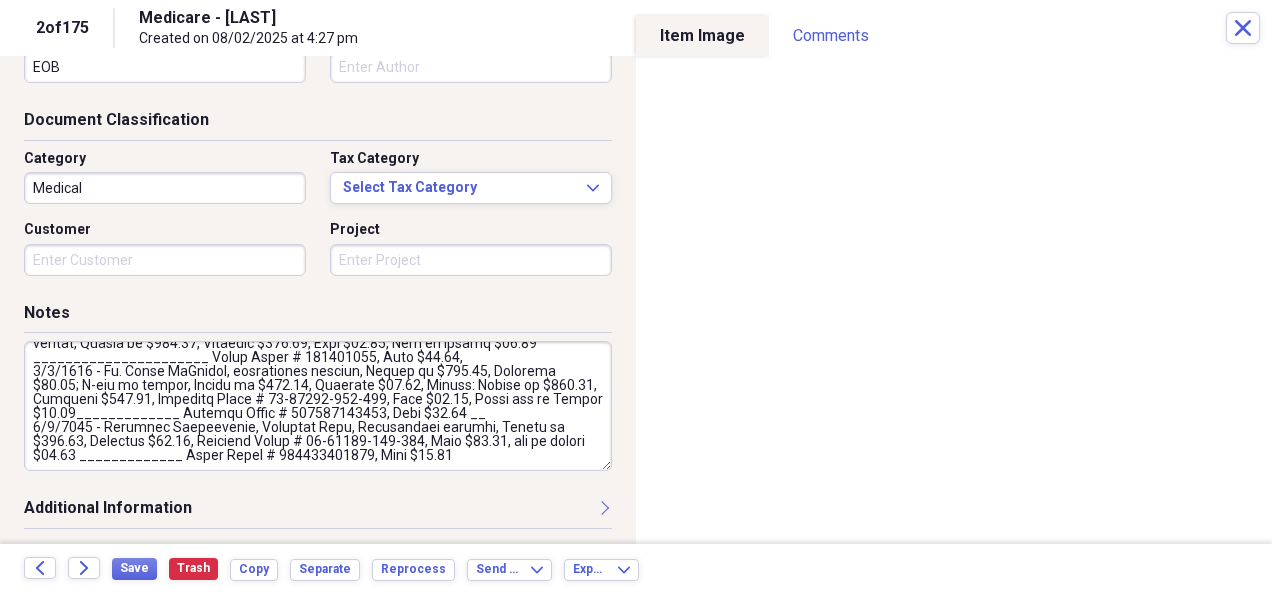 click at bounding box center [318, 406] 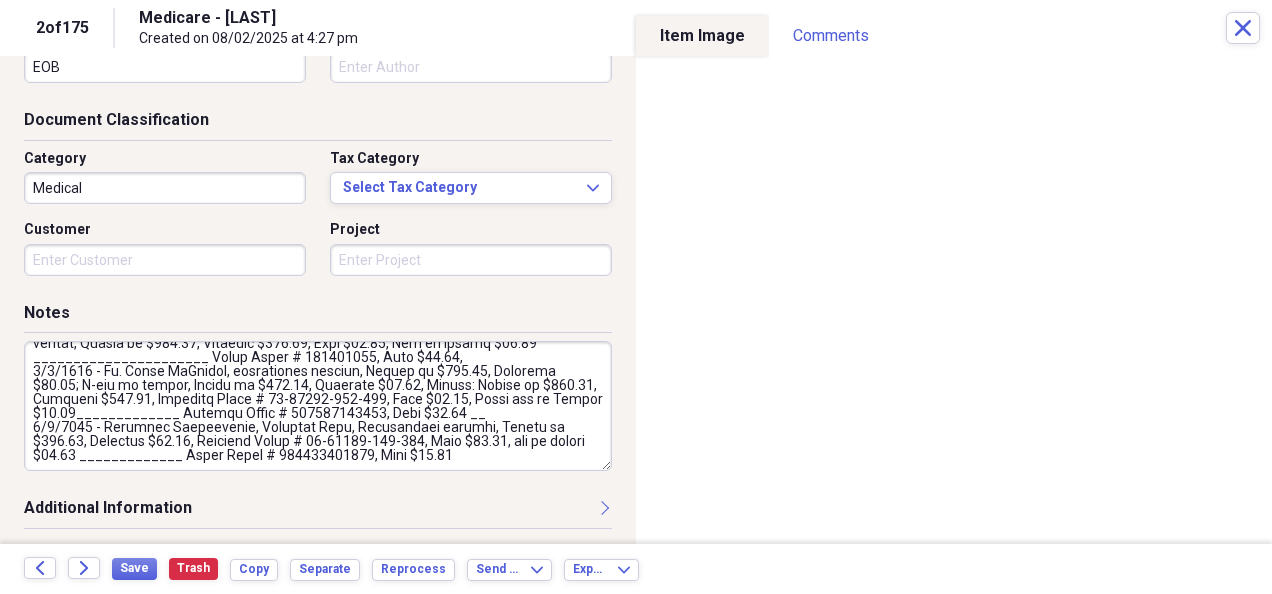 drag, startPoint x: 32, startPoint y: 424, endPoint x: 489, endPoint y: 450, distance: 457.739 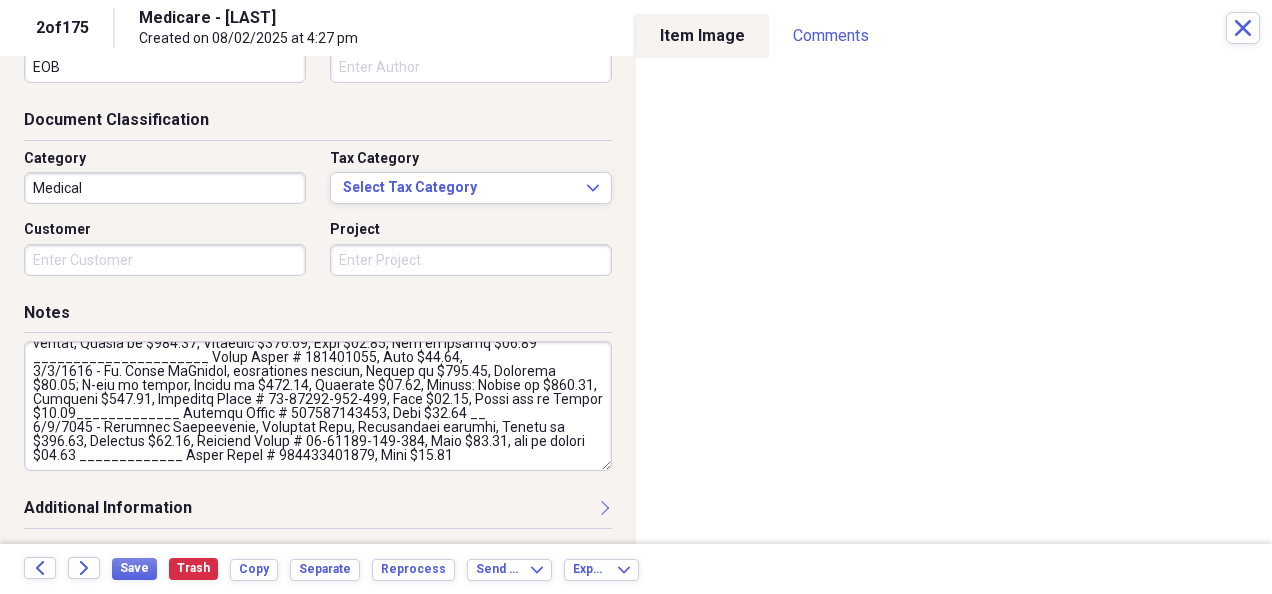 click at bounding box center (318, 406) 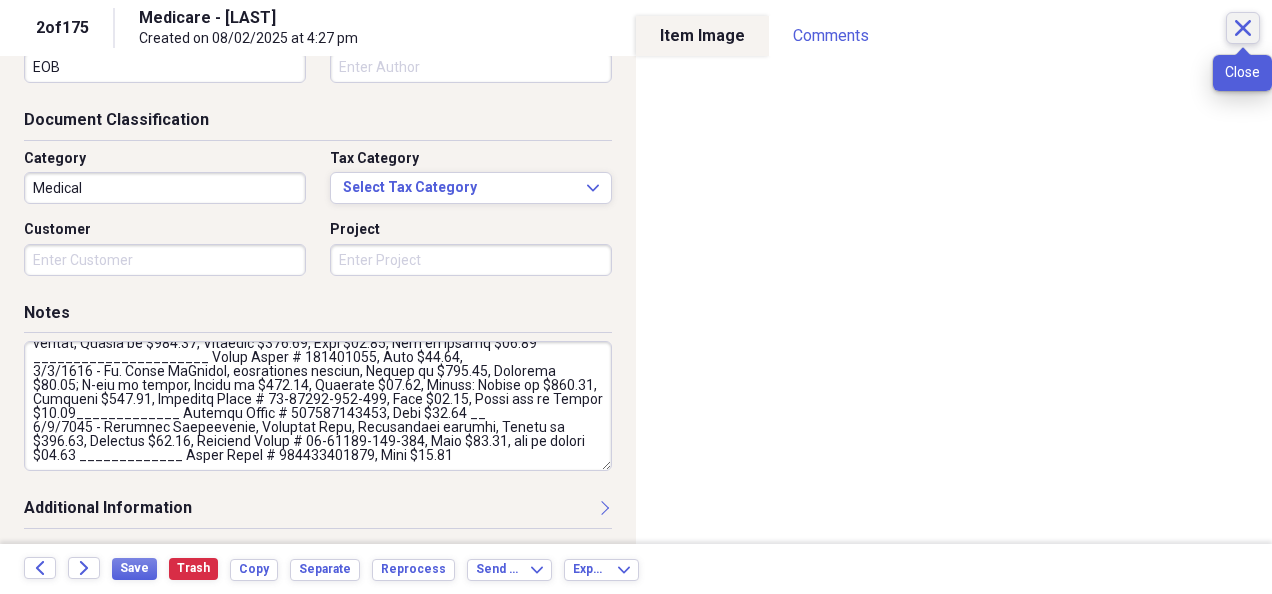 click on "Close" at bounding box center (1243, 28) 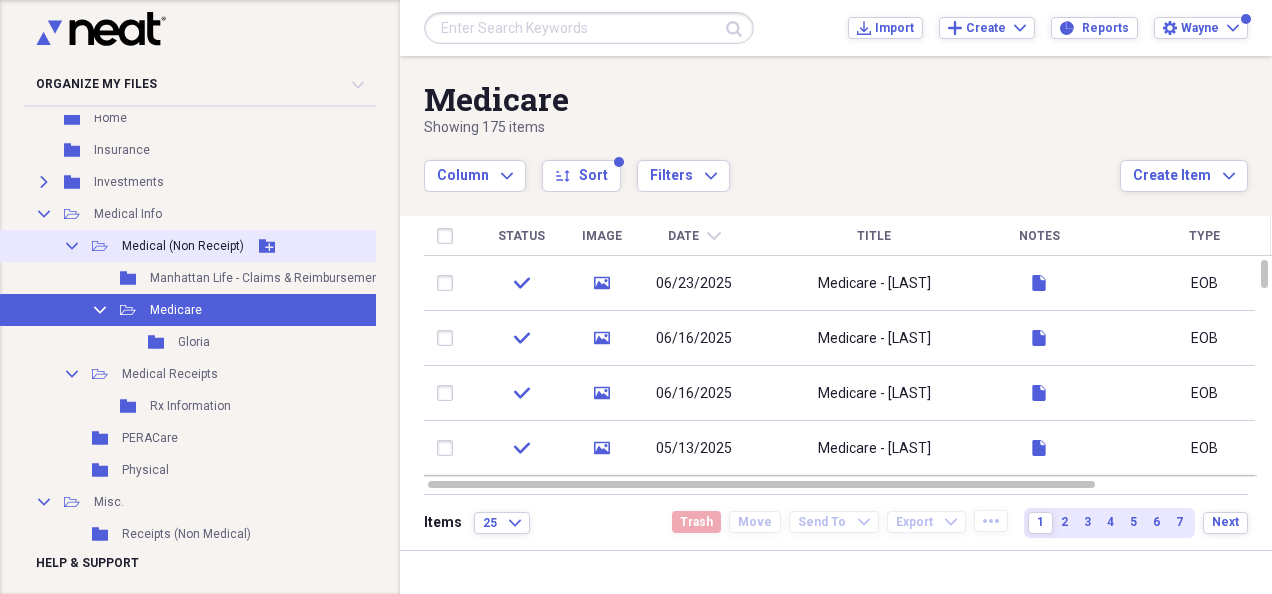 click on "Medical (Non Receipt)" at bounding box center (183, 246) 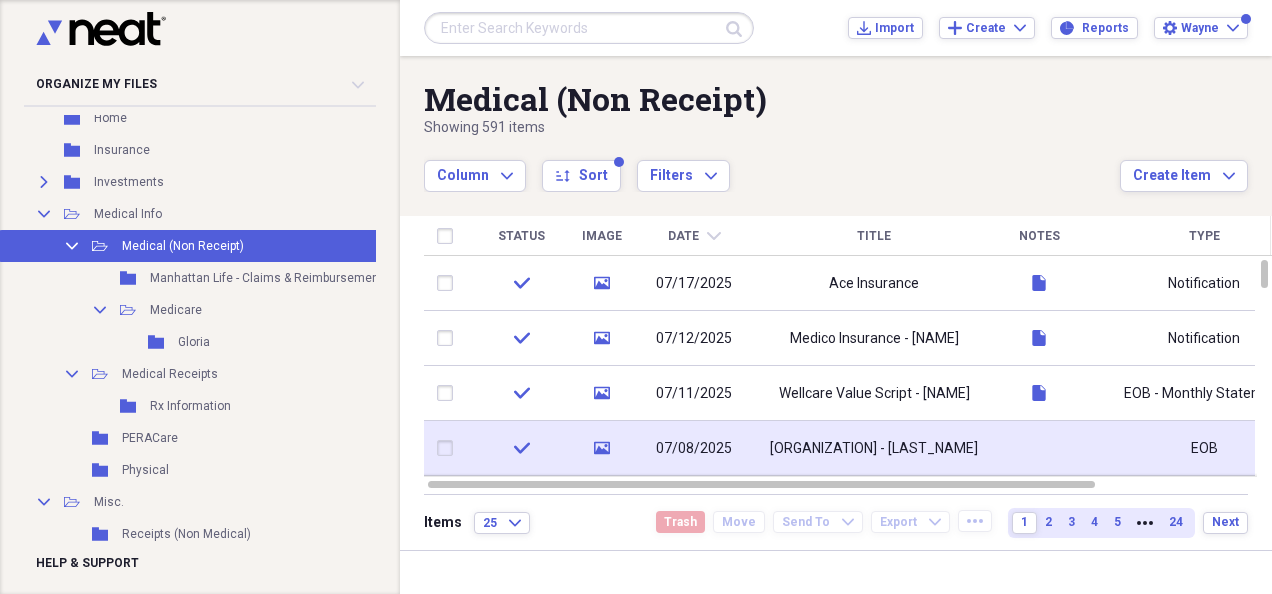 click at bounding box center (1039, 448) 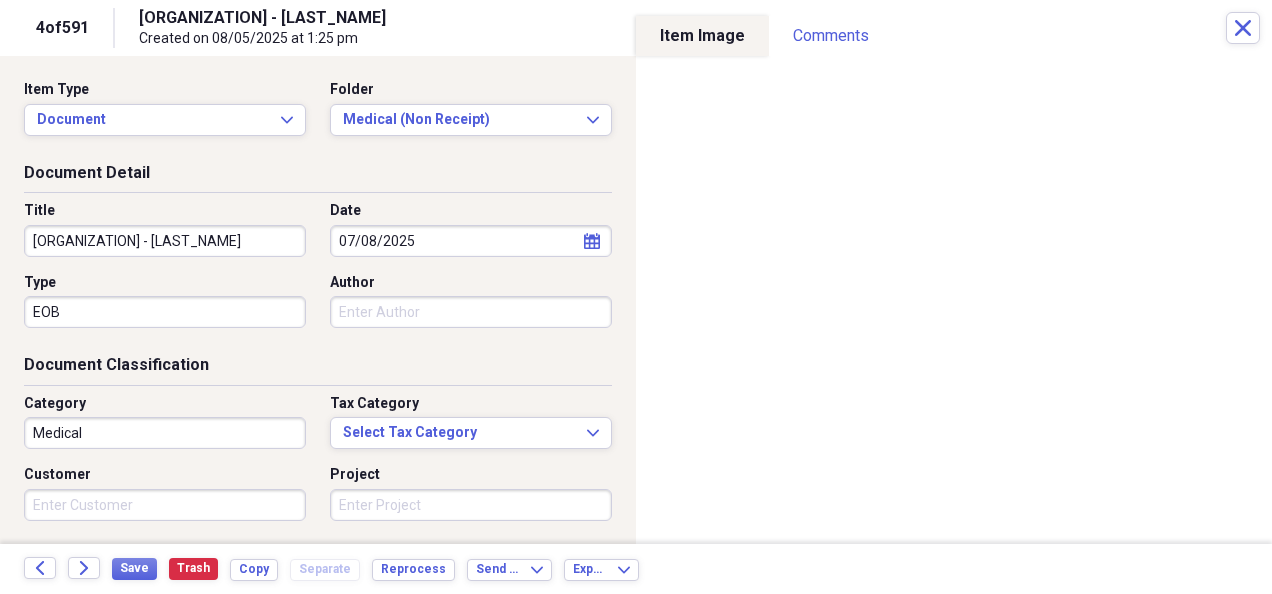 scroll, scrollTop: 245, scrollLeft: 0, axis: vertical 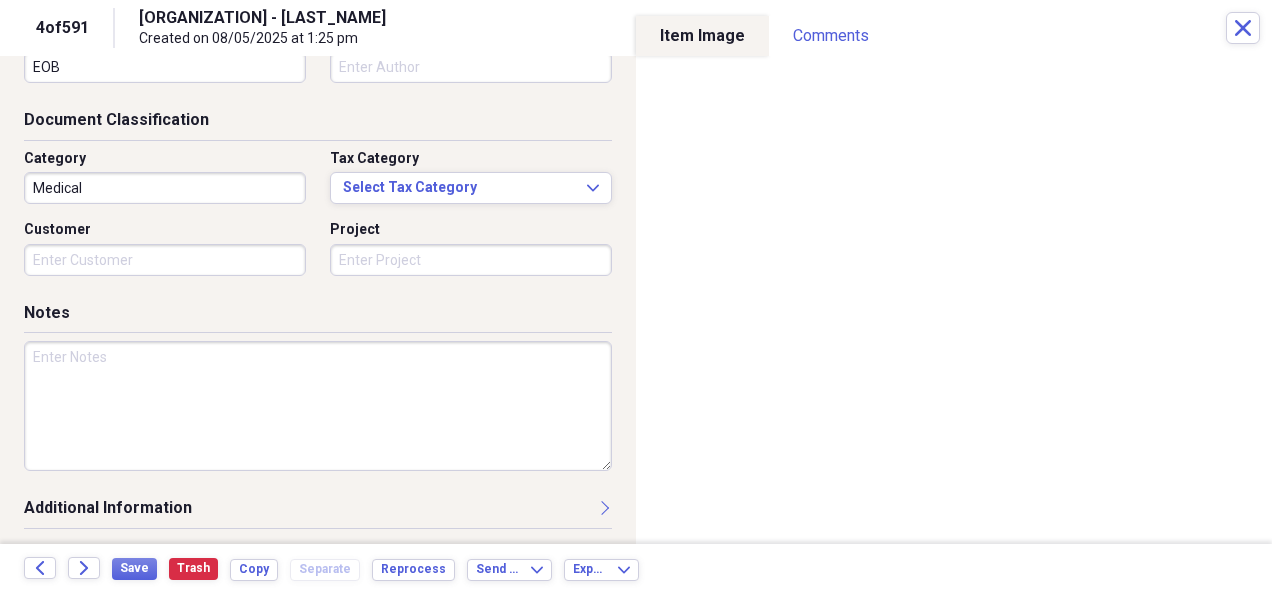 click at bounding box center [318, 406] 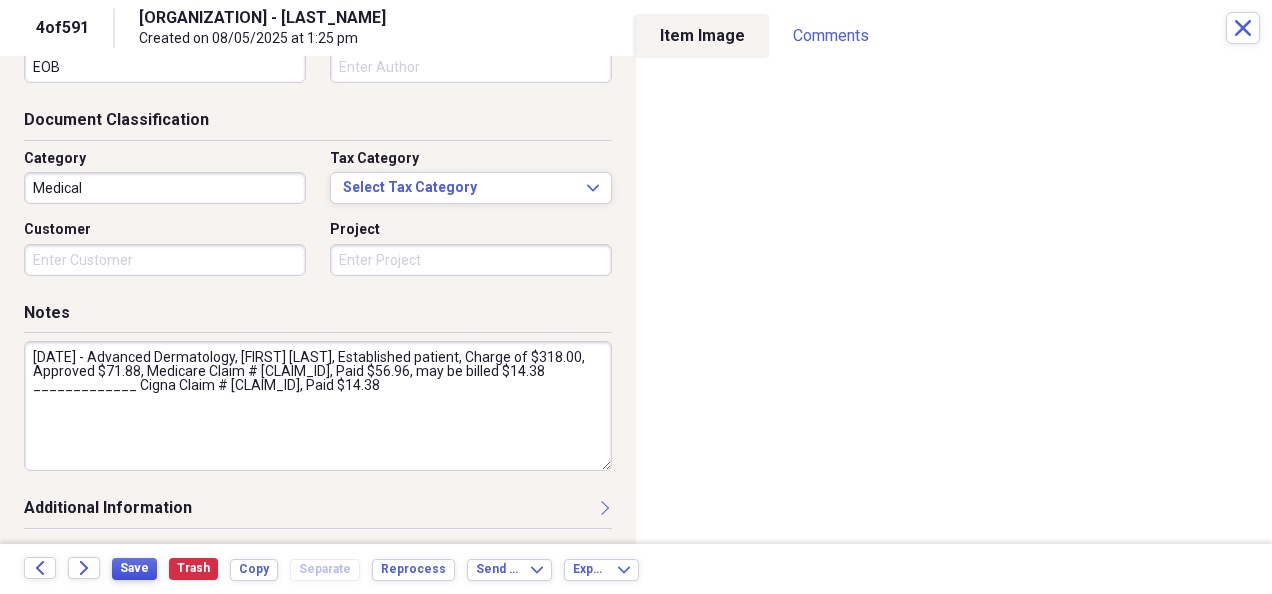 type on "[DATE] - Advanced Dermatology, [FIRST] [LAST], Established patient, Charge of $318.00, Approved $71.88, Medicare Claim # [CLAIM_ID], Paid $56.96, may be billed $14.38 _____________ Cigna Claim # [CLAIM_ID], Paid $14.38" 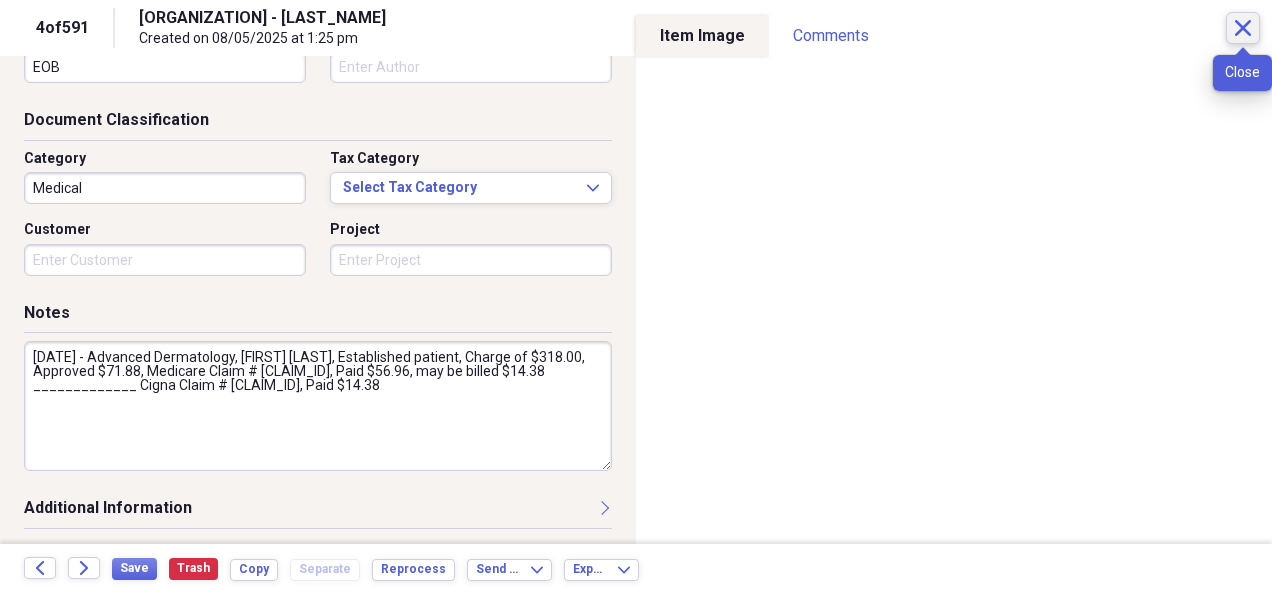 click on "Close" at bounding box center [1243, 28] 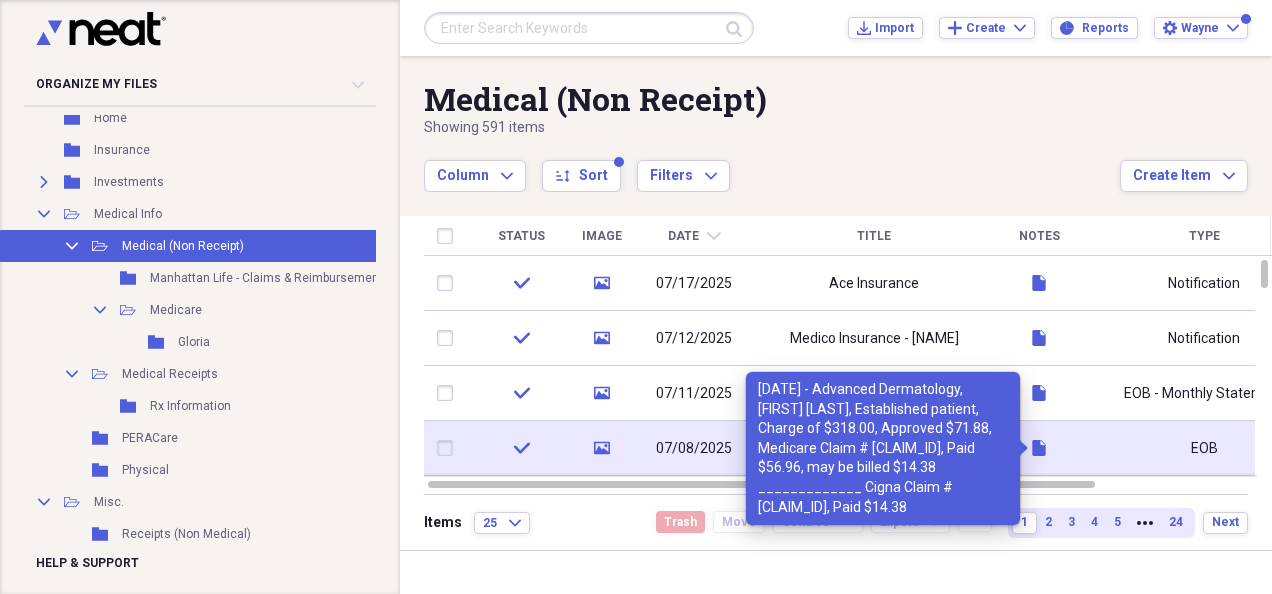click 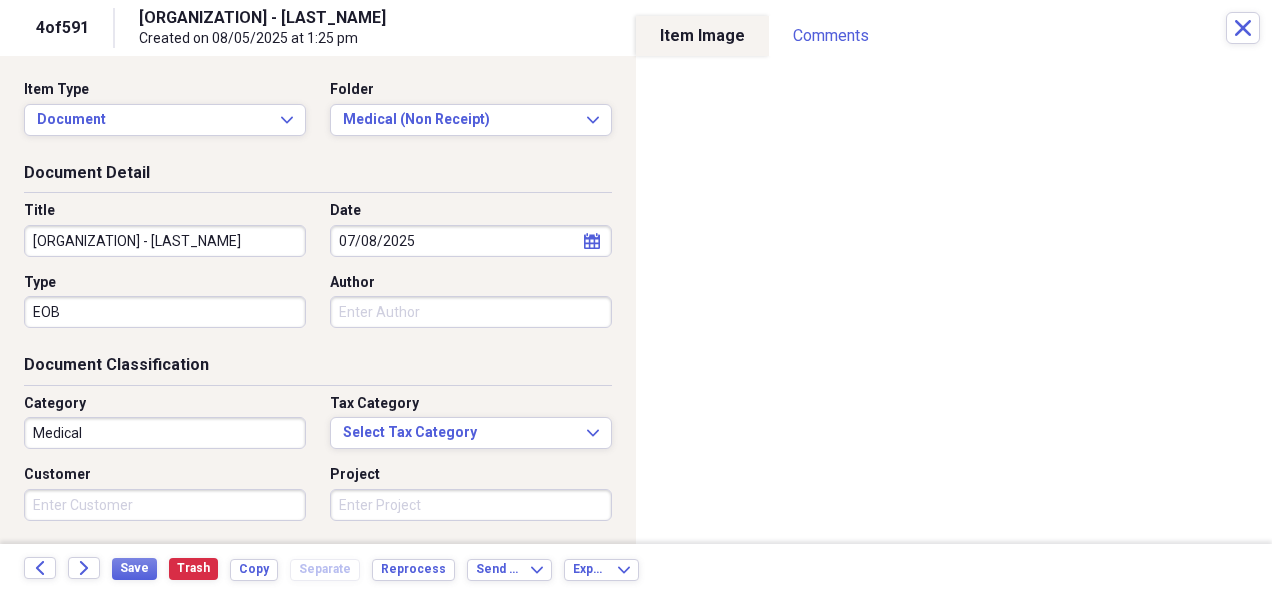scroll, scrollTop: 245, scrollLeft: 0, axis: vertical 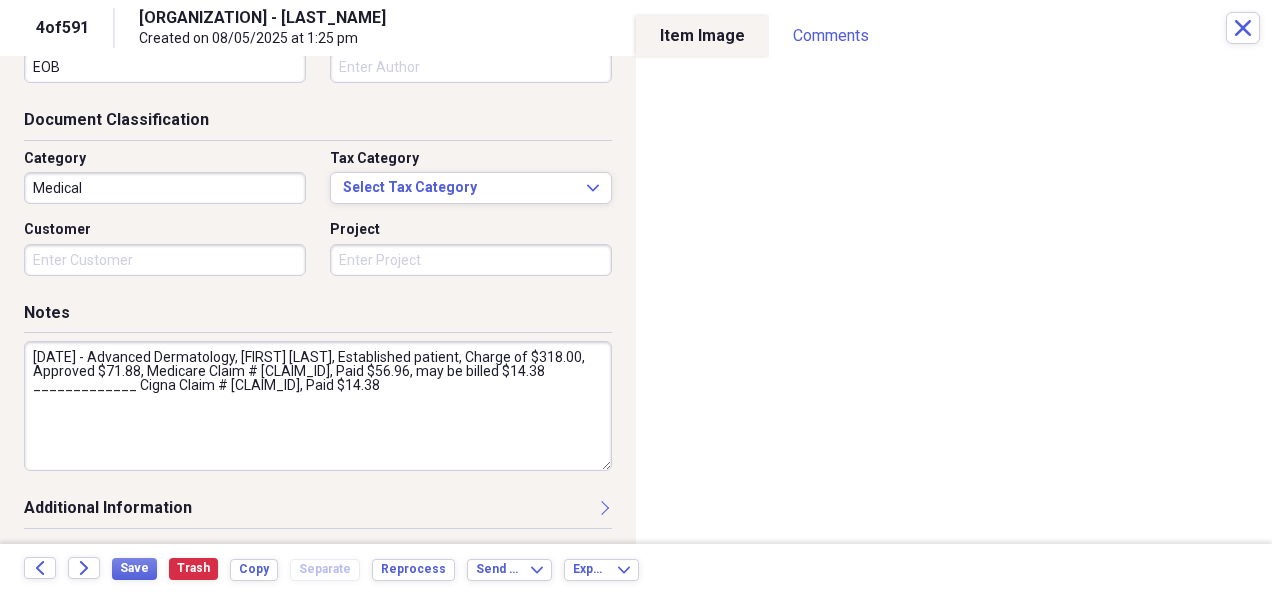 click on "[DATE] - Advanced Dermatology, [FIRST] [LAST], Established patient, Charge of $318.00, Approved $71.88, Medicare Claim # [CLAIM_ID], Paid $56.96, may be billed $14.38 _____________ Cigna Claim # [CLAIM_ID], Paid $14.38" at bounding box center (318, 406) 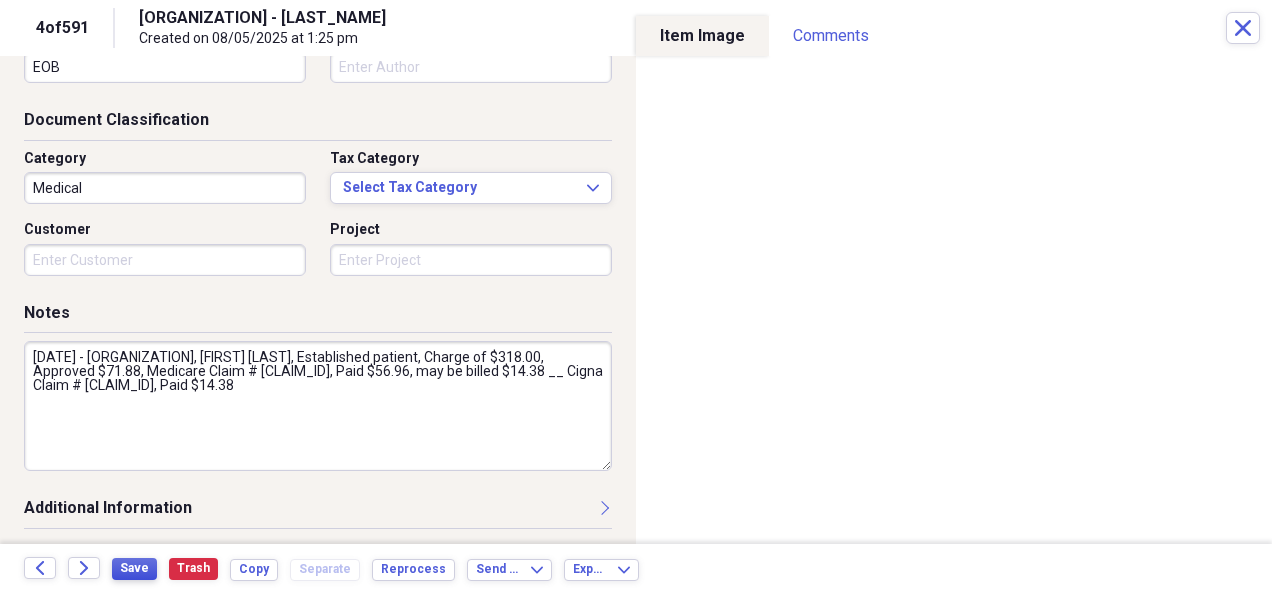type on "[DATE] - [ORGANIZATION], [FIRST] [LAST], Established patient, Charge of $318.00, Approved $71.88, Medicare Claim # [CLAIM_ID], Paid $56.96, may be billed $14.38 __ Cigna Claim # [CLAIM_ID], Paid $14.38" 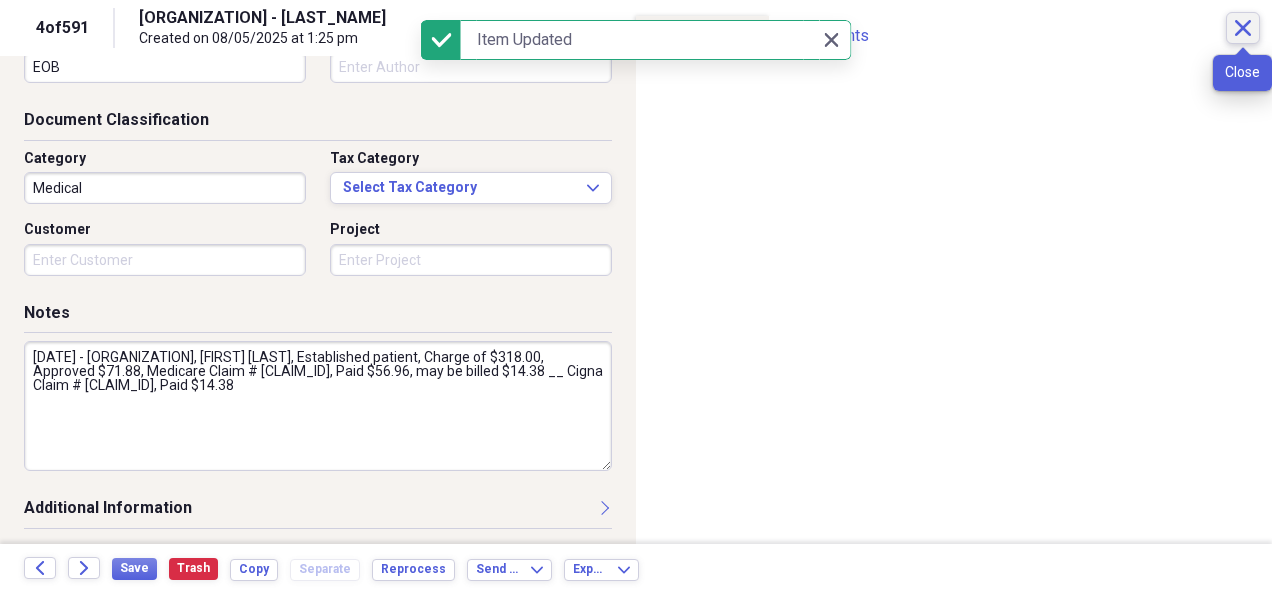 click on "Close" at bounding box center (1243, 28) 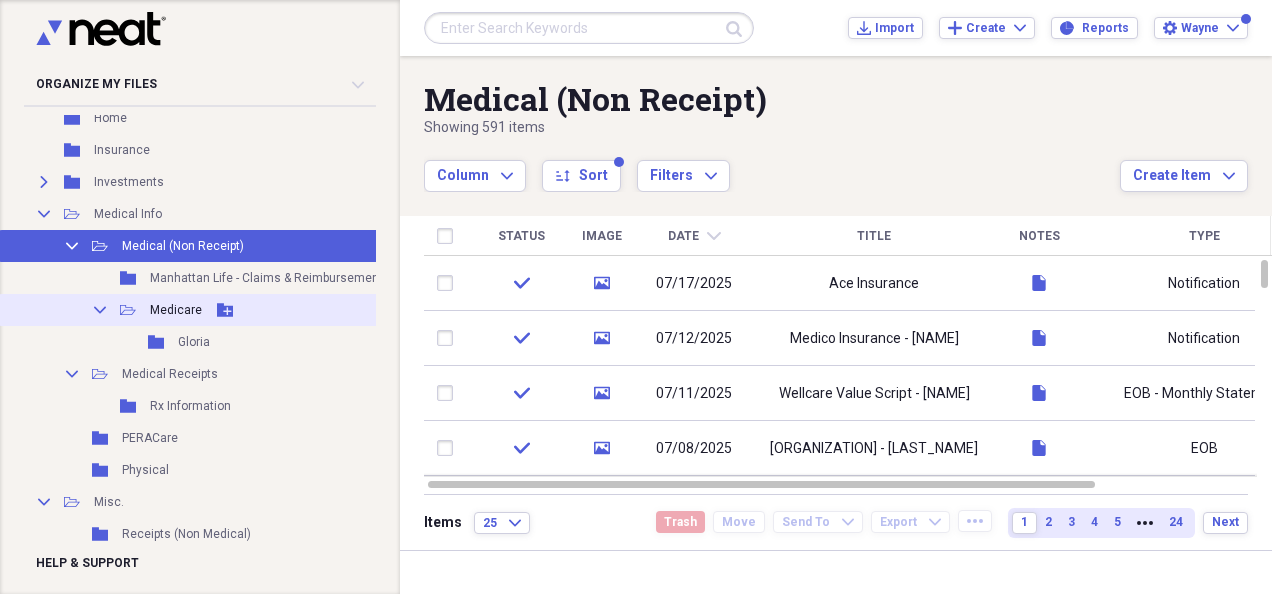 click on "Medicare" at bounding box center (176, 310) 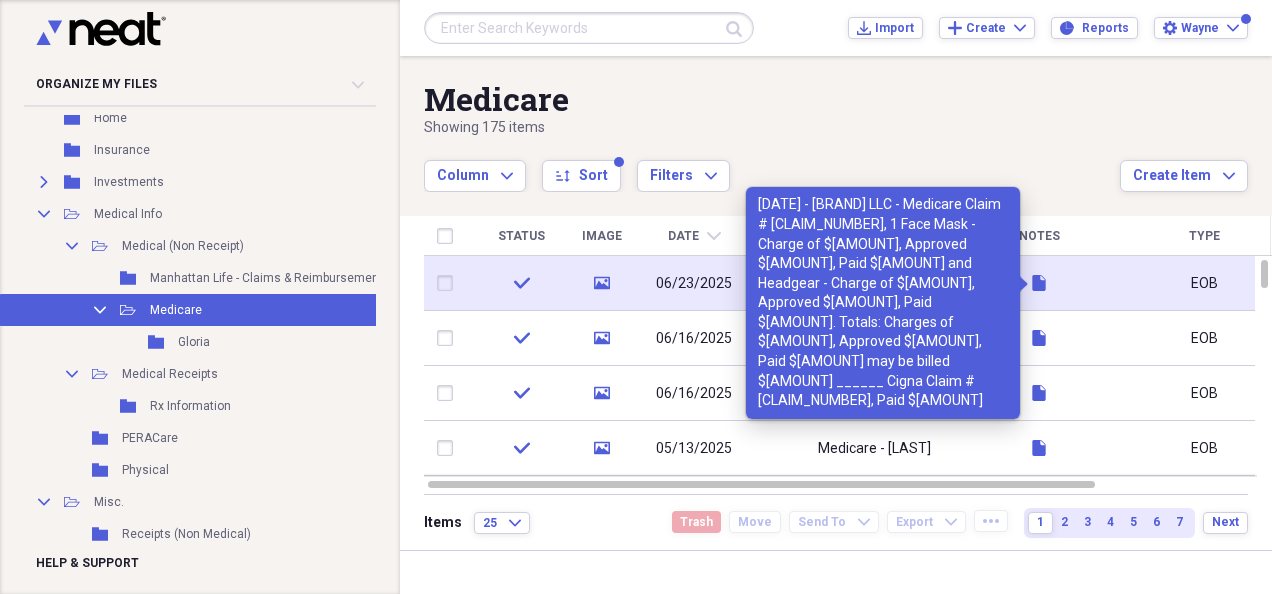 click 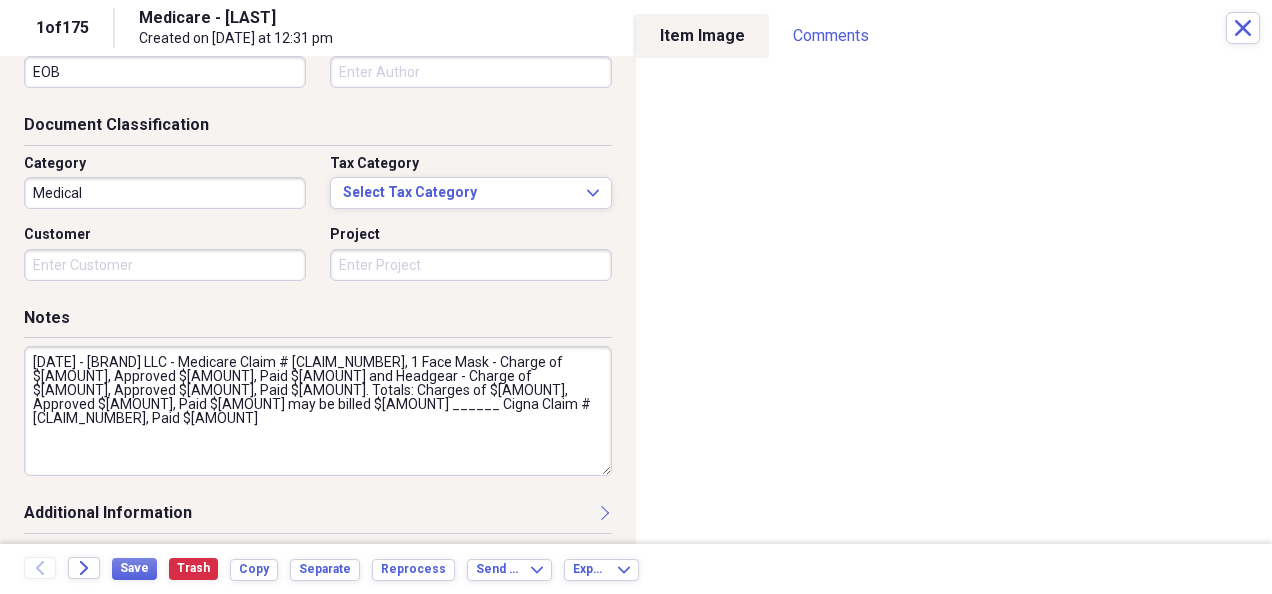 scroll, scrollTop: 245, scrollLeft: 0, axis: vertical 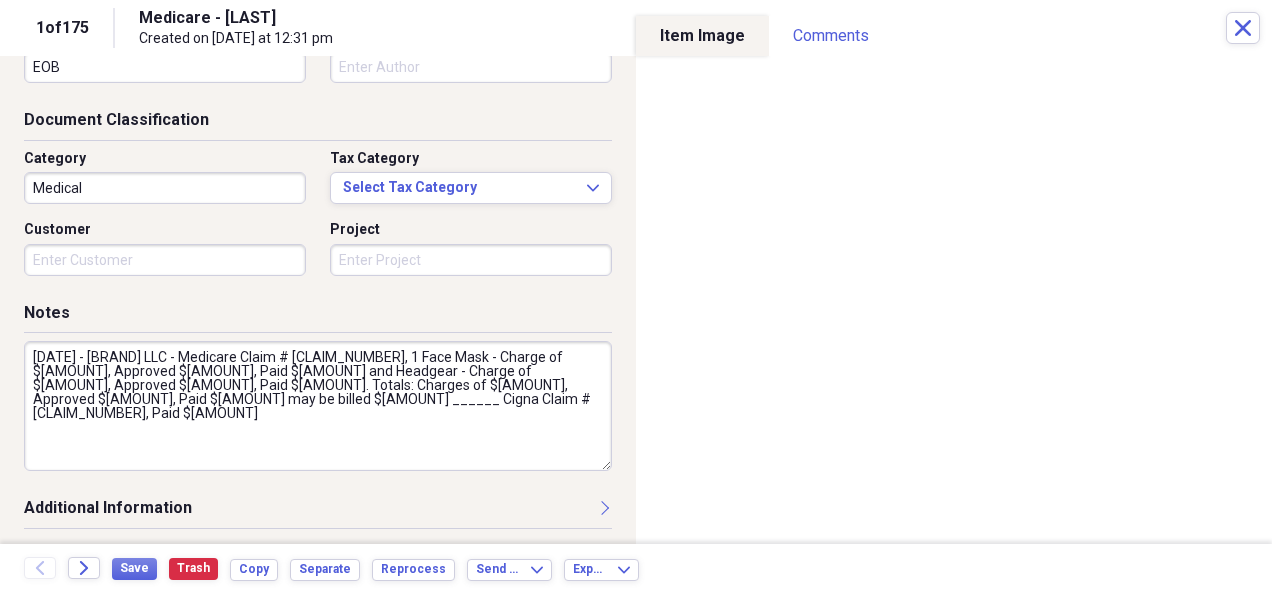 drag, startPoint x: 28, startPoint y: 358, endPoint x: 630, endPoint y: 430, distance: 606.29034 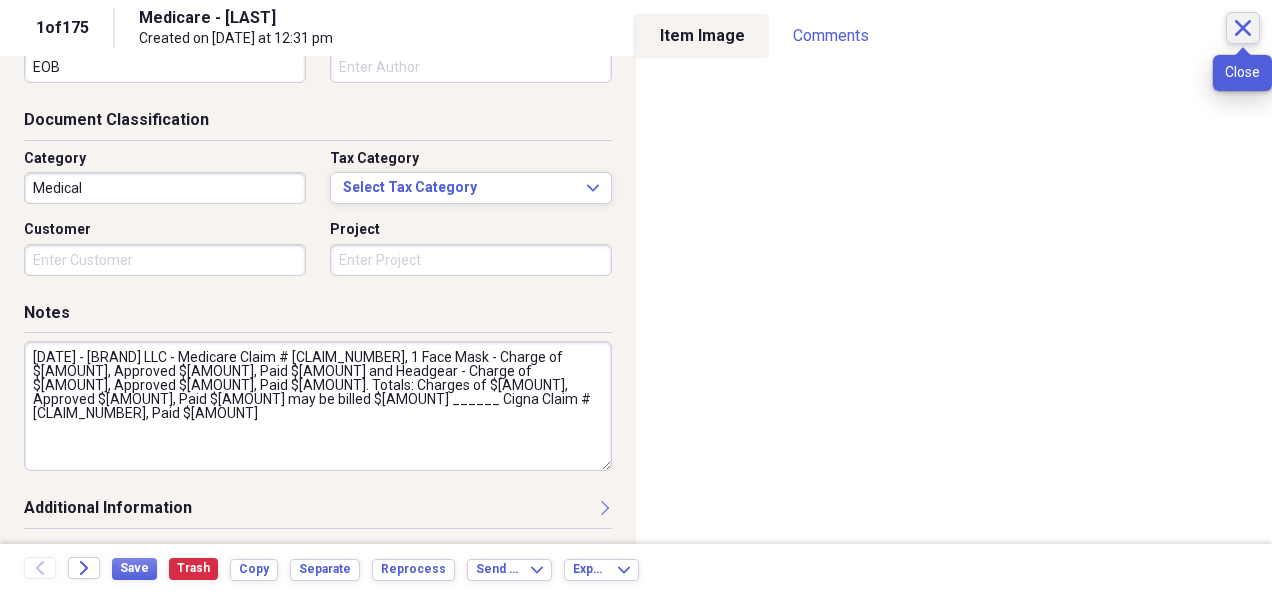 click on "Close" 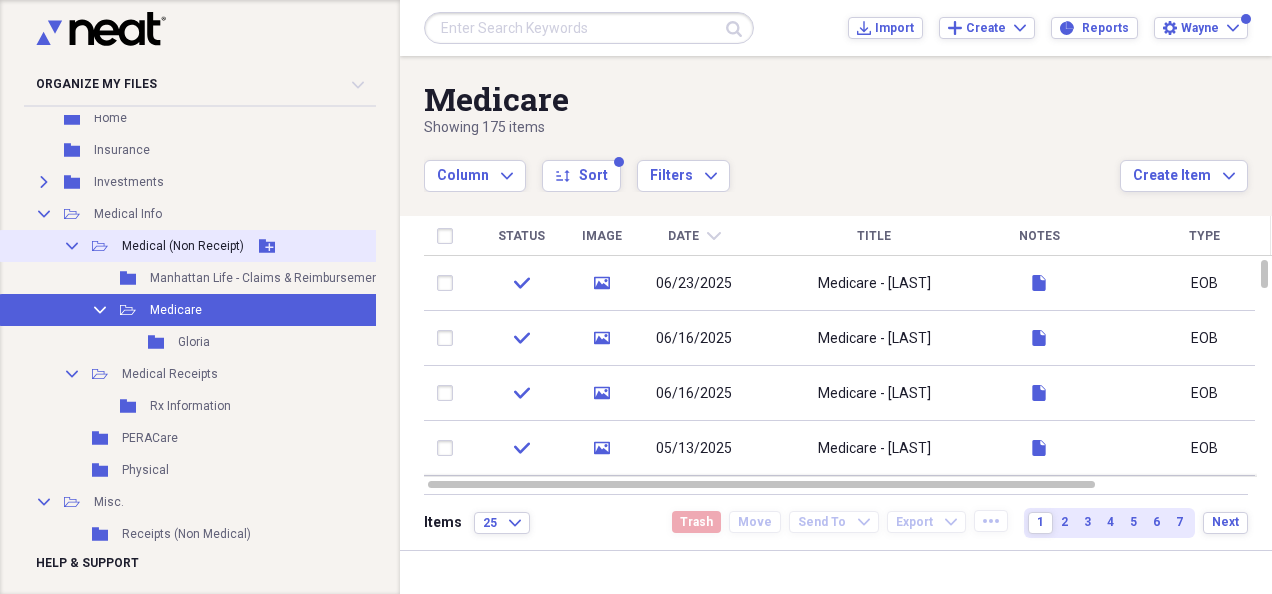 click on "Medical (Non Receipt)" at bounding box center (183, 246) 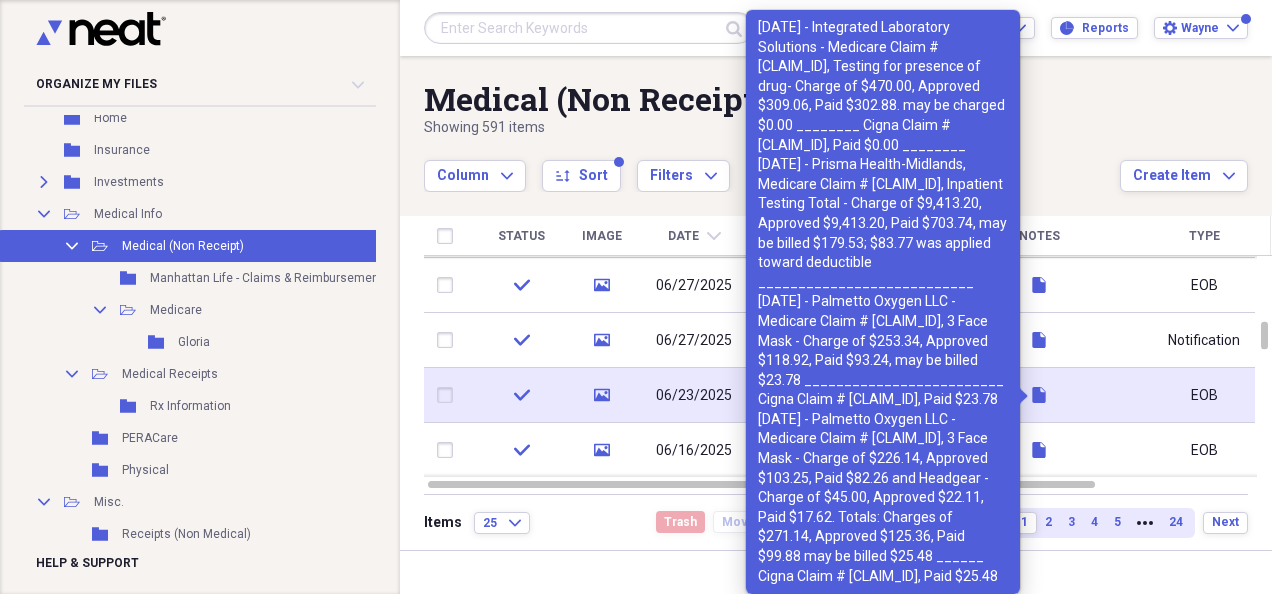 click 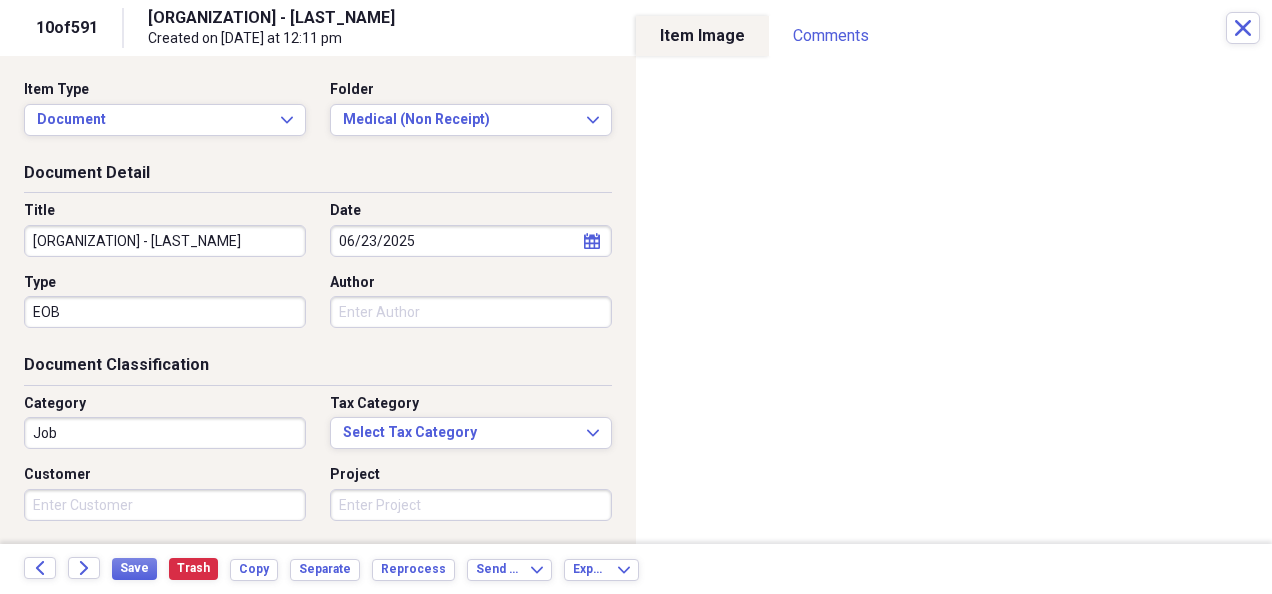 scroll, scrollTop: 245, scrollLeft: 0, axis: vertical 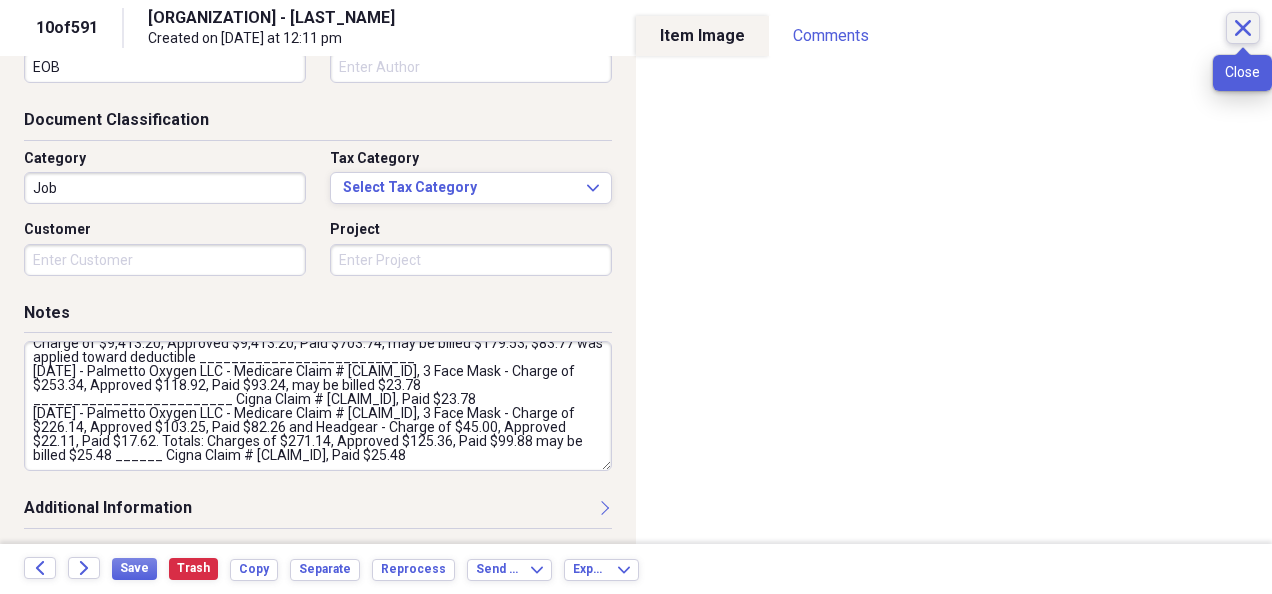 click on "Close" 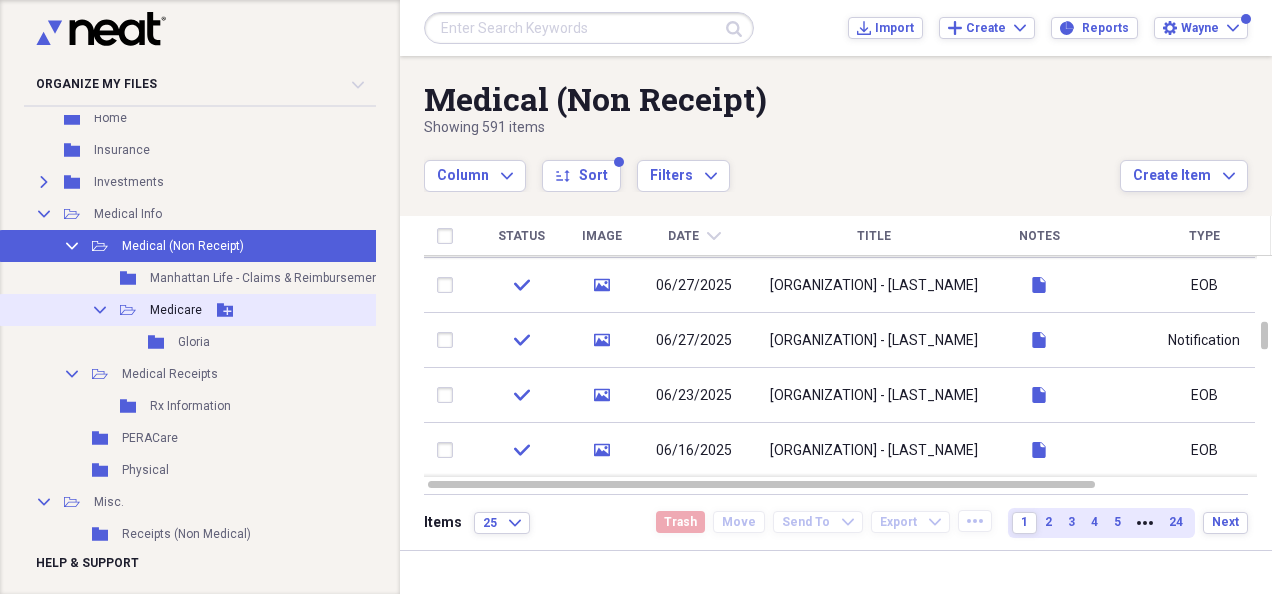 click on "Collapse Open Folder Medicare Add Folder" at bounding box center [225, 310] 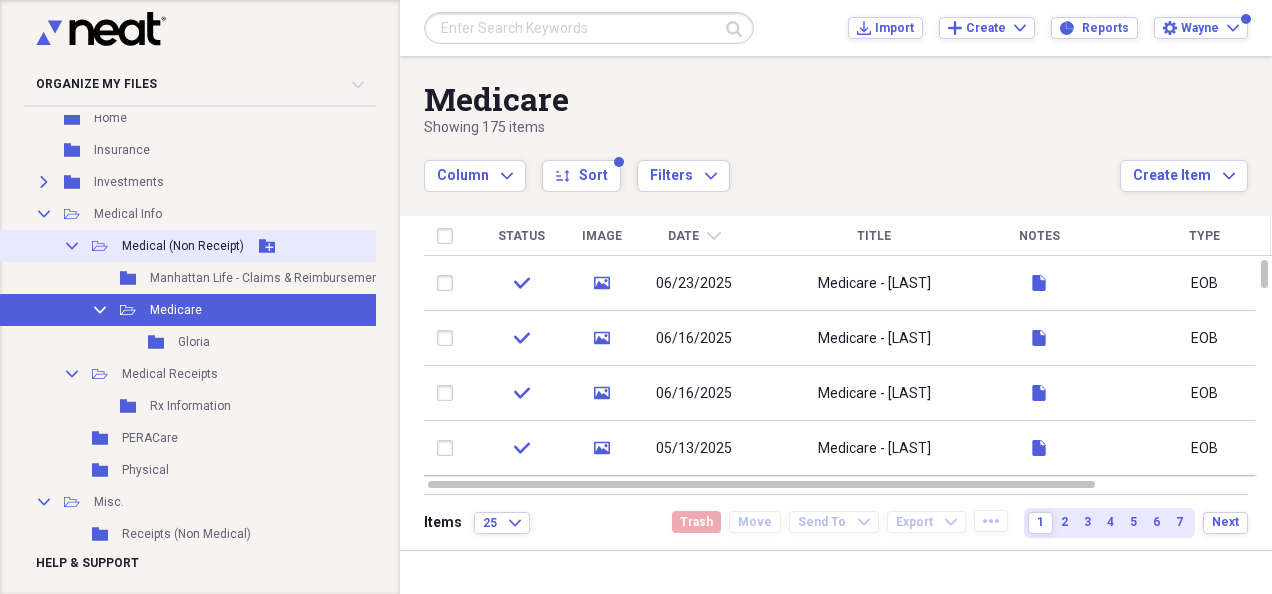 click on "Medical (Non Receipt)" at bounding box center [183, 246] 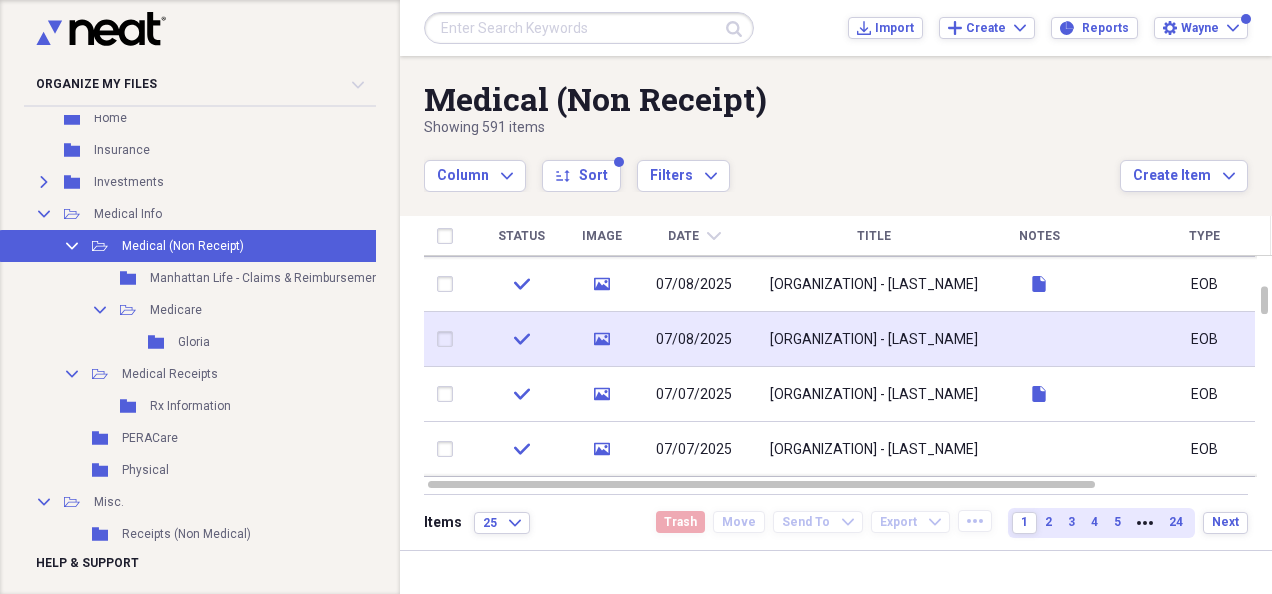 click on "[ORGANIZATION] - [LAST_NAME]" at bounding box center (874, 339) 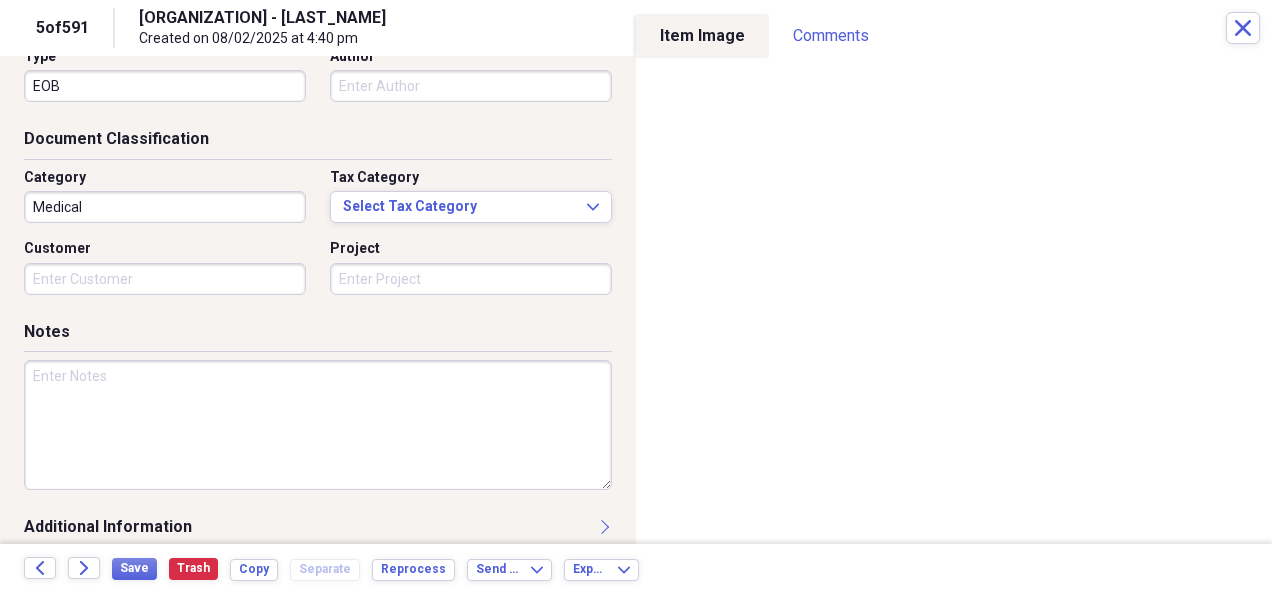 scroll, scrollTop: 245, scrollLeft: 0, axis: vertical 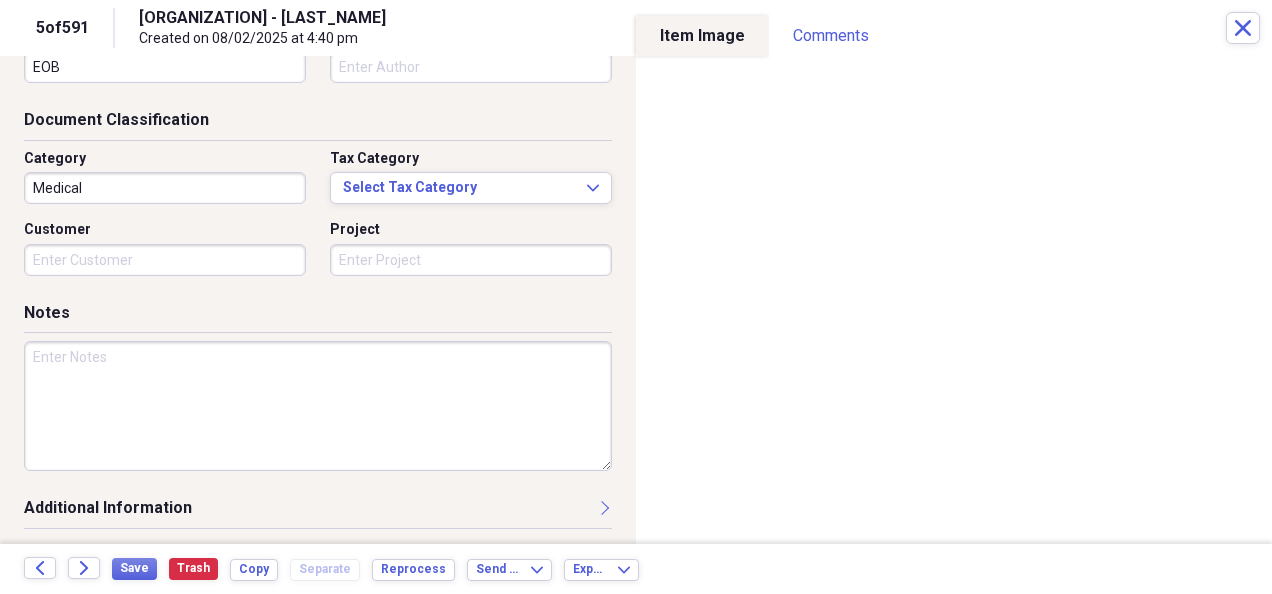 click at bounding box center [318, 406] 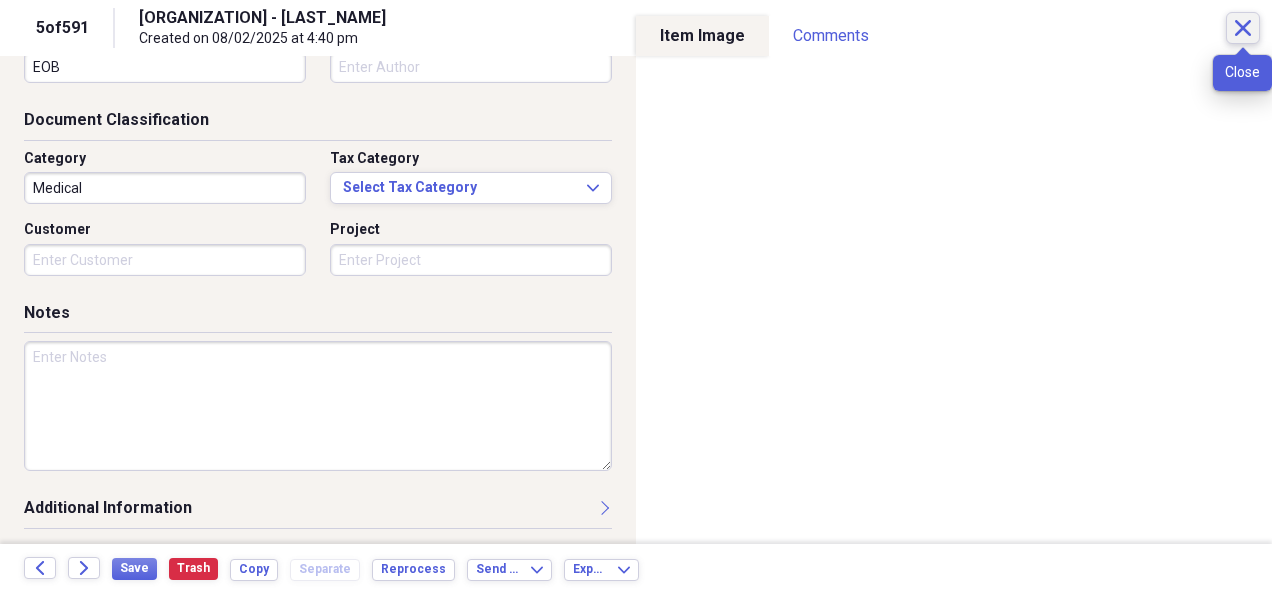 click 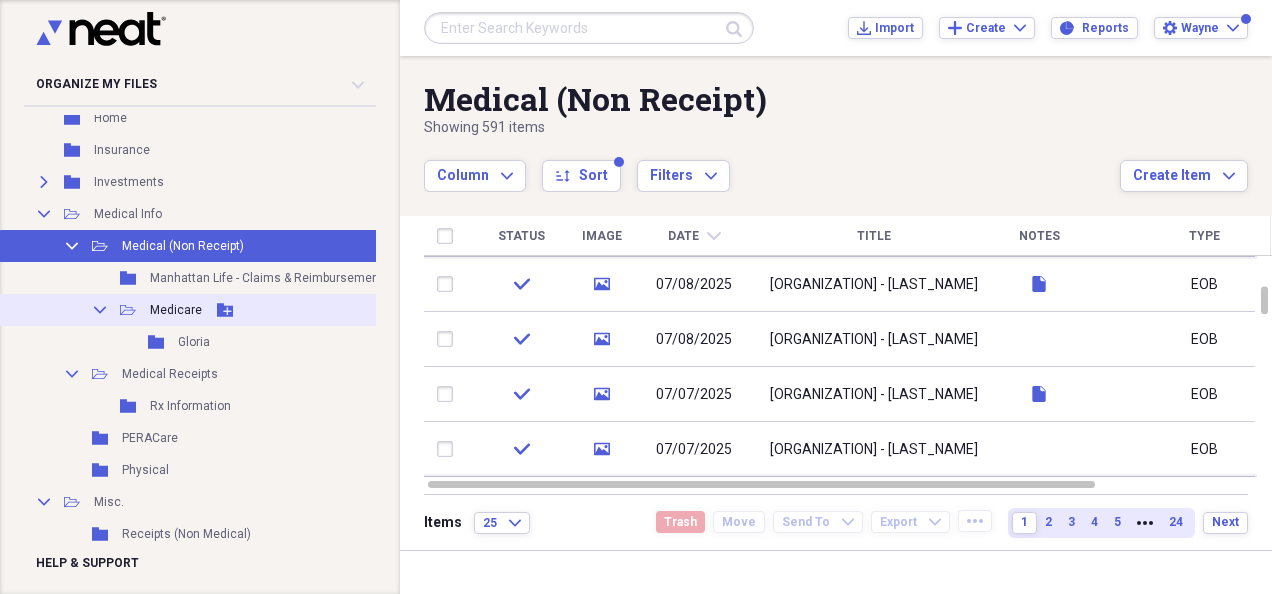 click on "Medicare" at bounding box center (176, 310) 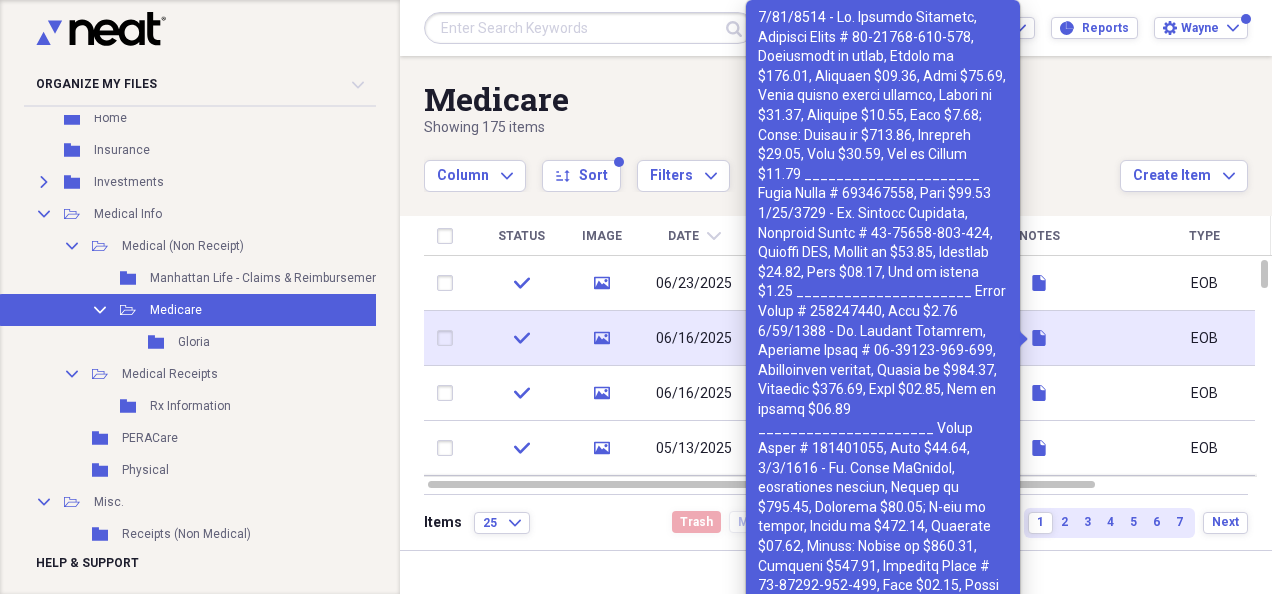 click 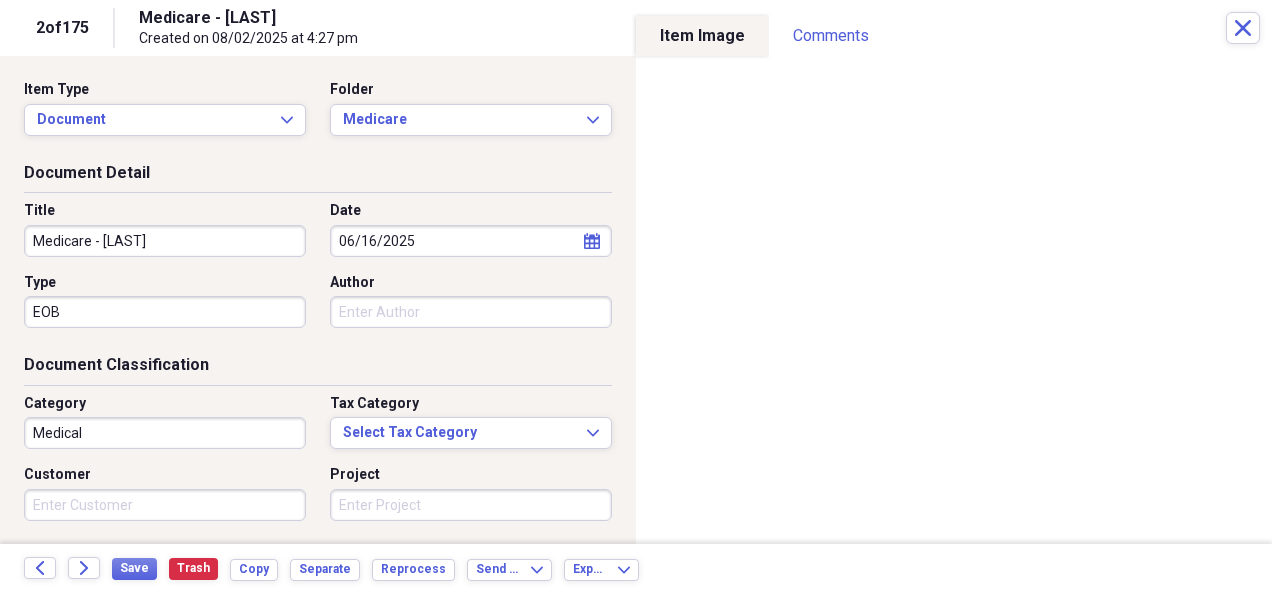scroll, scrollTop: 245, scrollLeft: 0, axis: vertical 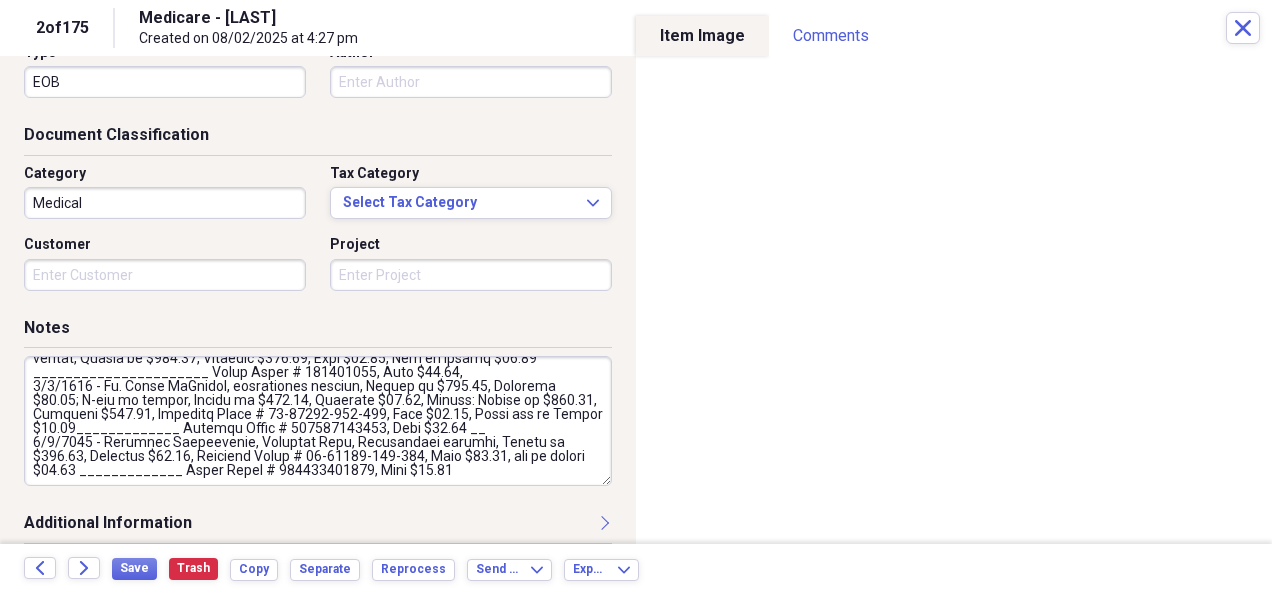 drag, startPoint x: 30, startPoint y: 385, endPoint x: 472, endPoint y: 471, distance: 450.2888 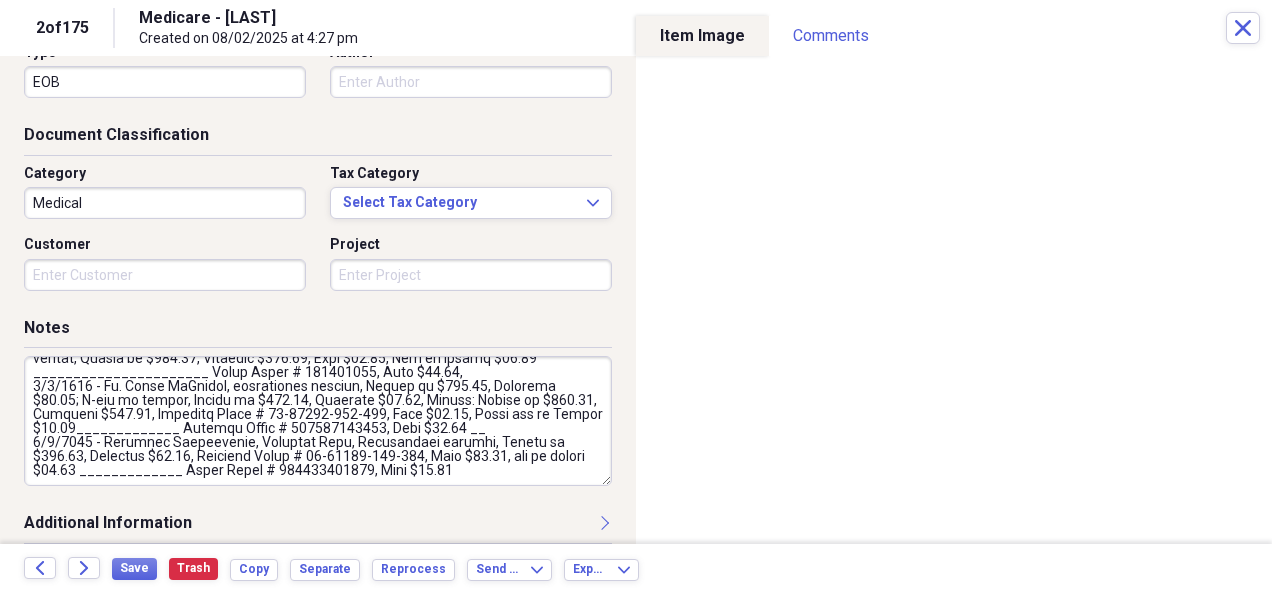 click at bounding box center [318, 421] 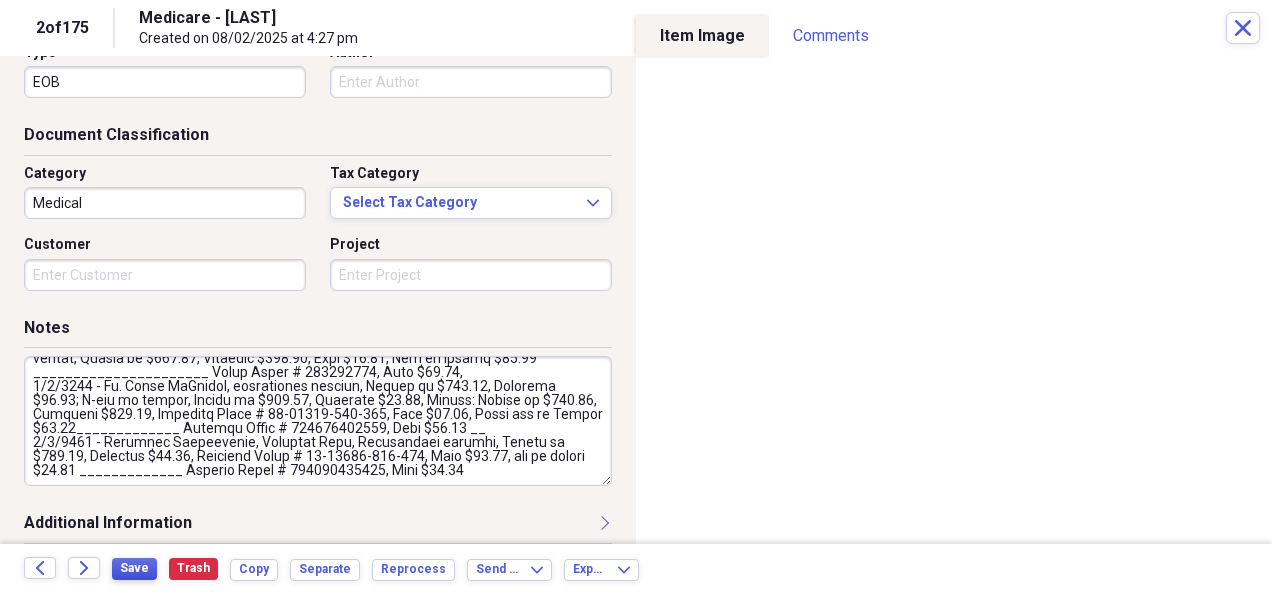 type on "[DATE] - Dr. [FIRST] [LAST], Medicare Claim # [CLAIM_ID], Ultrasound of heart, Charge of $178.00, Approved $63.64, Paid $50.94, Heart muscle strain imaging, Charge of $30.00, Approved $10.95, Paid $8.76; Total: Charge of $208.00, Approved $74.59, Paid $59.70, May be Billed $14.92 ______________________ Cigna Claim # [CLAIM_ID], Paid $14.92
[DATE] - Dr. [FIRST] [LAST], Medicare Claim # [CLAIM_ID], Routine ECG, Charge of $66.00, Approved $13.12, Paid $10.51, May be billed $2.62 ______________________ Cigna Claim # [CLAIM_ID], Paid $2.62
[DATE] - Dr. [FIRST] [LAST], Medicare Claim # [CLAIM_ID], Established patient, Charge of $238.00, Approved $119.23, Paid $95.43, May be billed $23.85 ______________________ Cigna Claim # [CLAIM_ID], Paid $23.85,
[DATE] - Dr. [FIRST] [LAST], established patient, Charge of $168.00, Approved $84.56; X-ray of finger, Charge of $105.00, Approved $34.27, Totals: Charge of $273.00, Approved $118.83, Medicare Claim # [CLAIM_ID], Paid $95.13, T..." 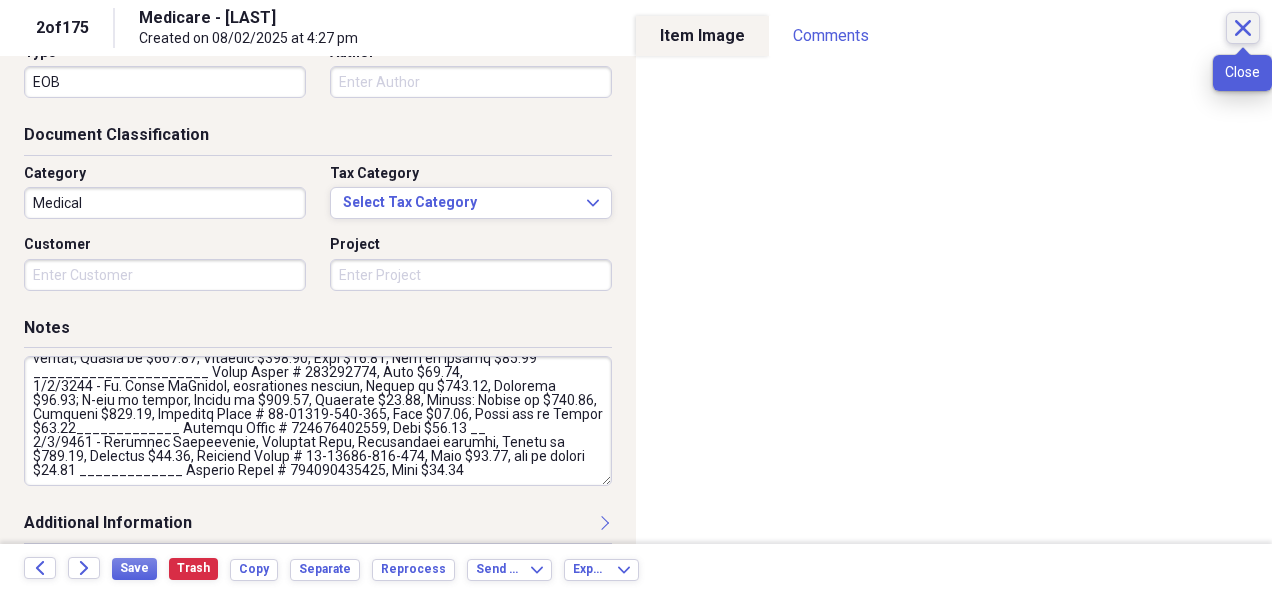 click on "Close" 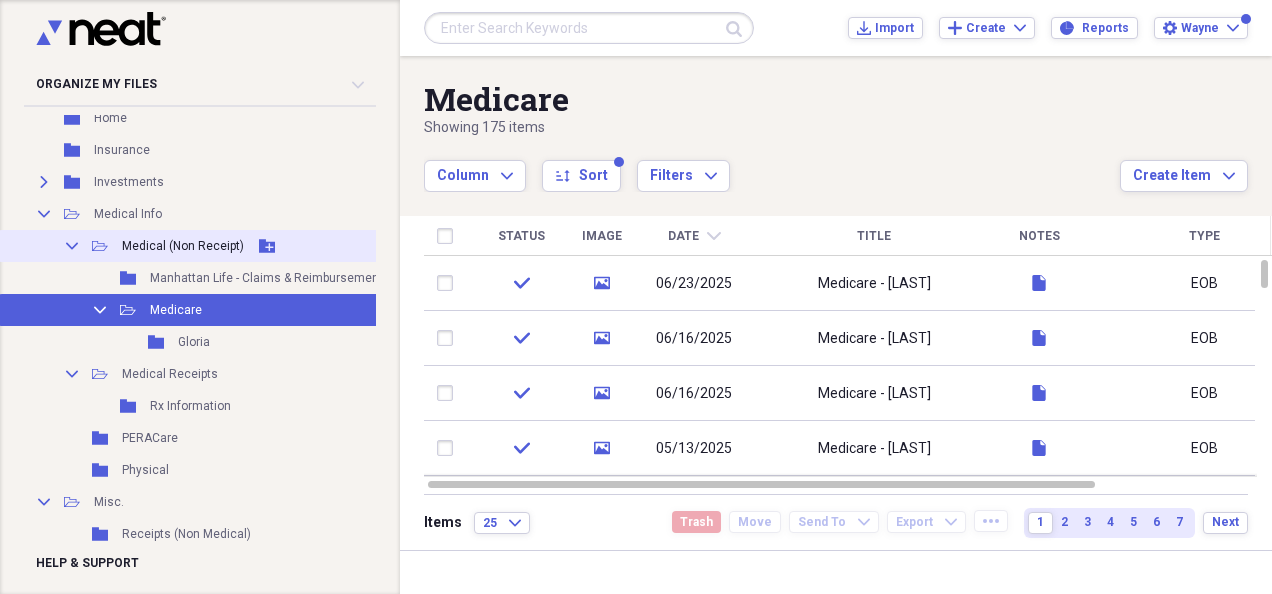 click on "Medical (Non Receipt)" at bounding box center [183, 246] 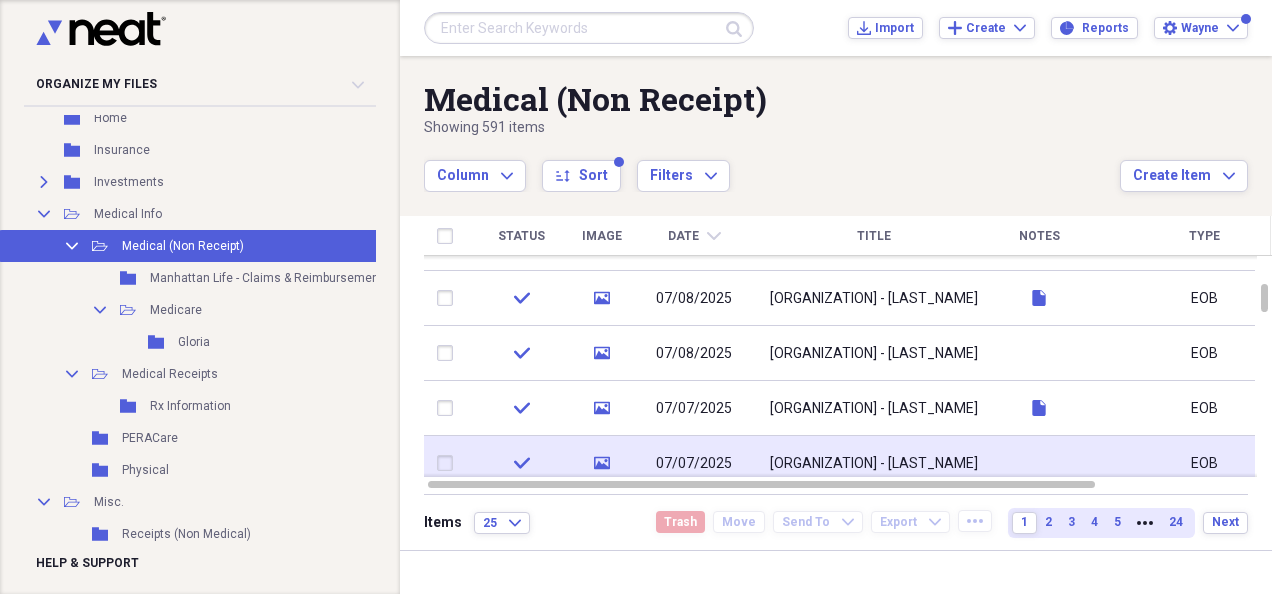 click on "[ORGANIZATION] - [LAST_NAME]" at bounding box center [874, 463] 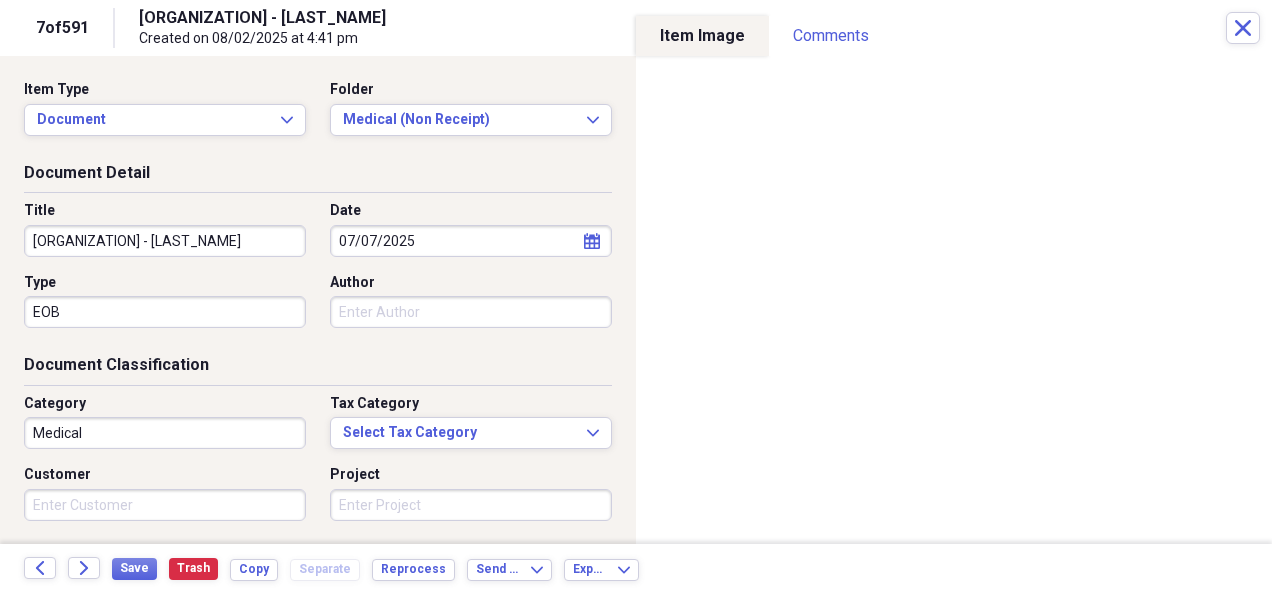 scroll, scrollTop: 245, scrollLeft: 0, axis: vertical 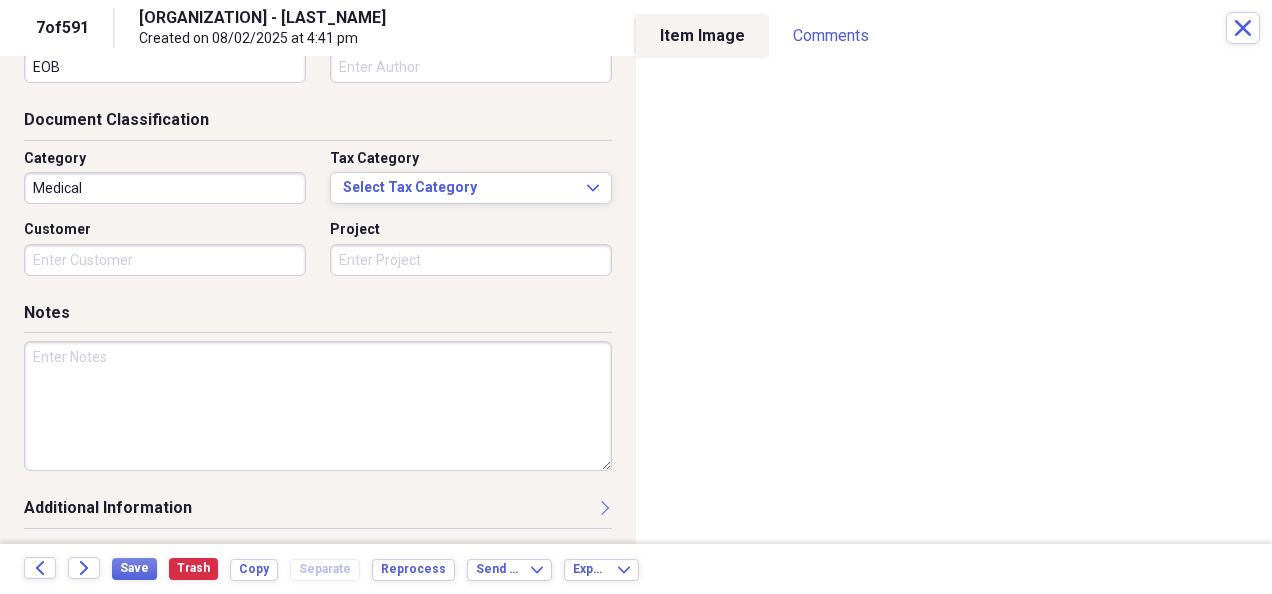 click at bounding box center (318, 406) 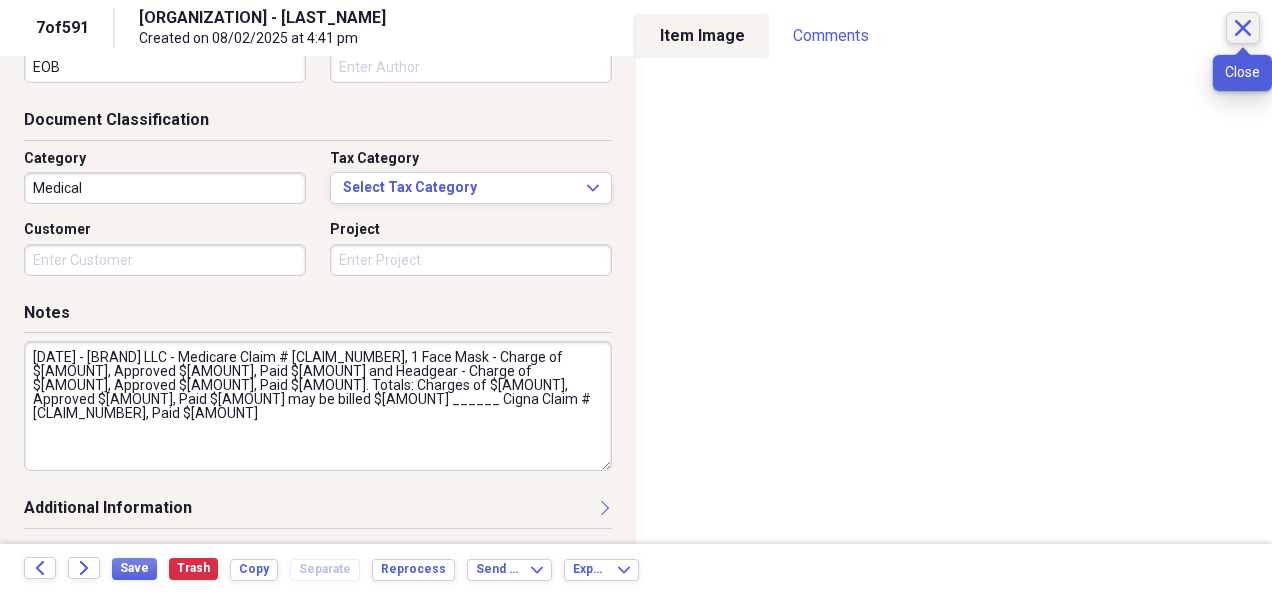 type on "[DATE] - [BRAND] LLC - Medicare Claim # [CLAIM_NUMBER], 1 Face Mask - Charge of $[AMOUNT], Approved $[AMOUNT], Paid $[AMOUNT] and Headgear - Charge of $[AMOUNT], Approved $[AMOUNT], Paid $[AMOUNT]. Totals: Charges of $[AMOUNT], Approved $[AMOUNT], Paid $[AMOUNT] may be billed $[AMOUNT] ______ Cigna Claim # [CLAIM_NUMBER], Paid $[AMOUNT]" 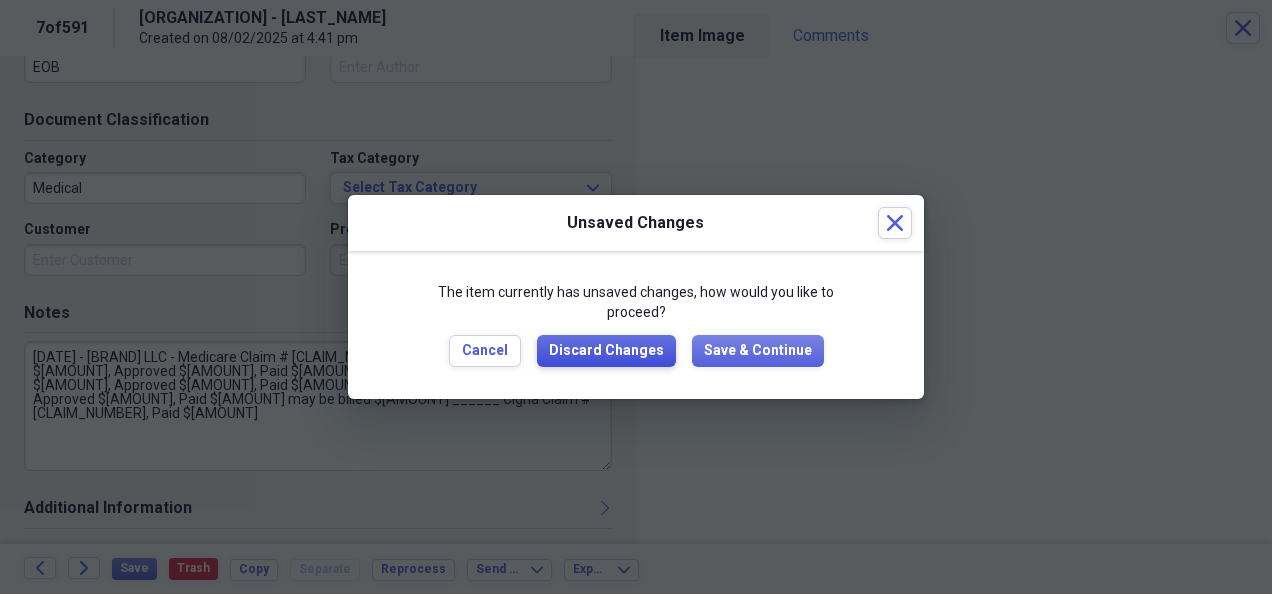 click on "Discard Changes" at bounding box center (606, 351) 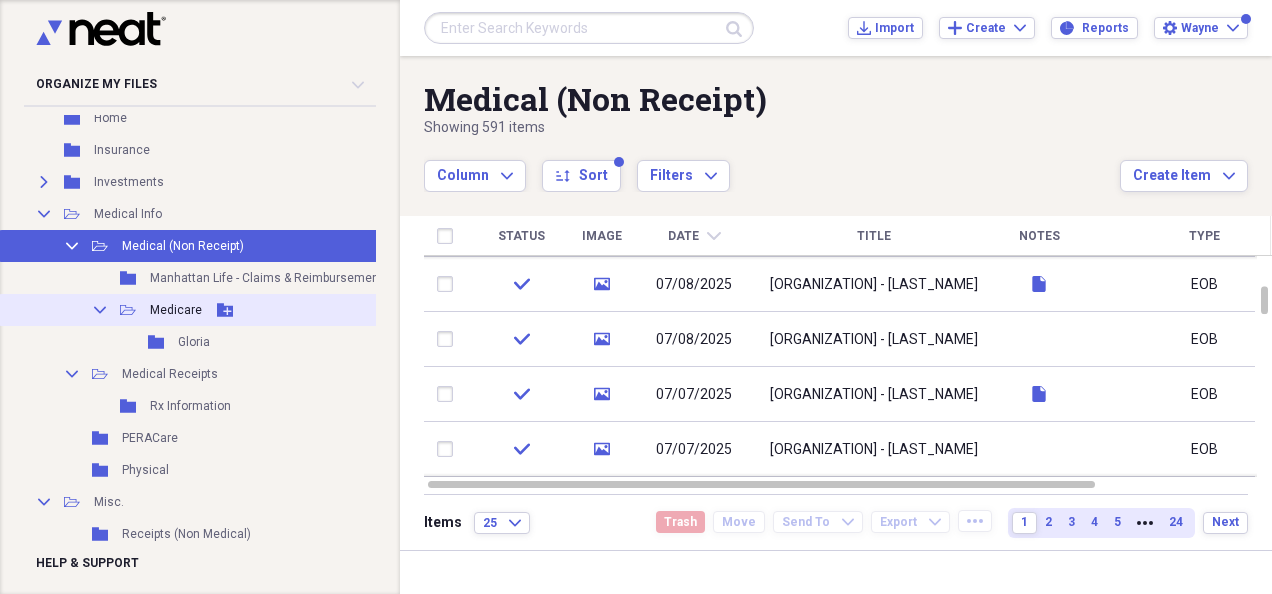 click on "Medicare" at bounding box center (176, 310) 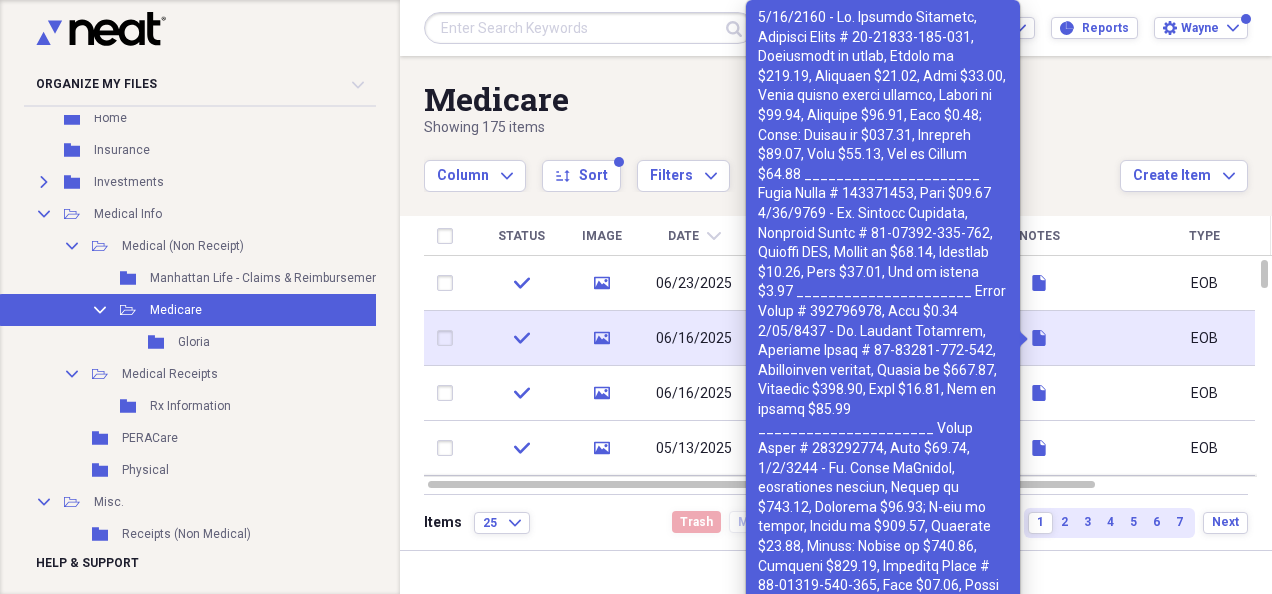 click 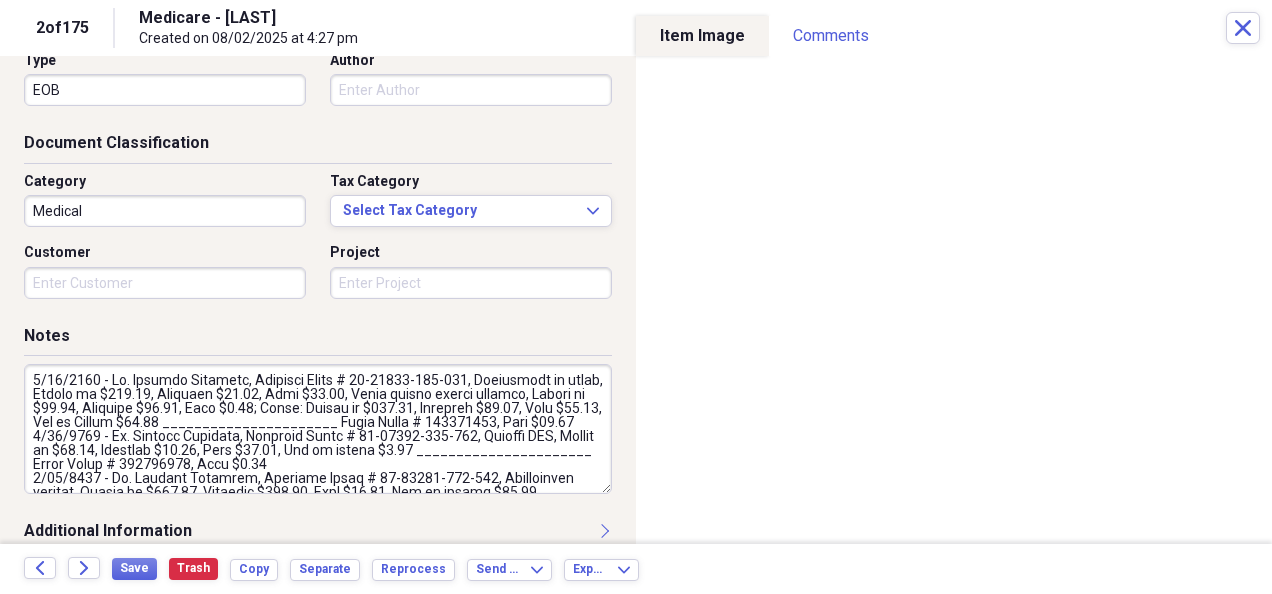 scroll, scrollTop: 245, scrollLeft: 0, axis: vertical 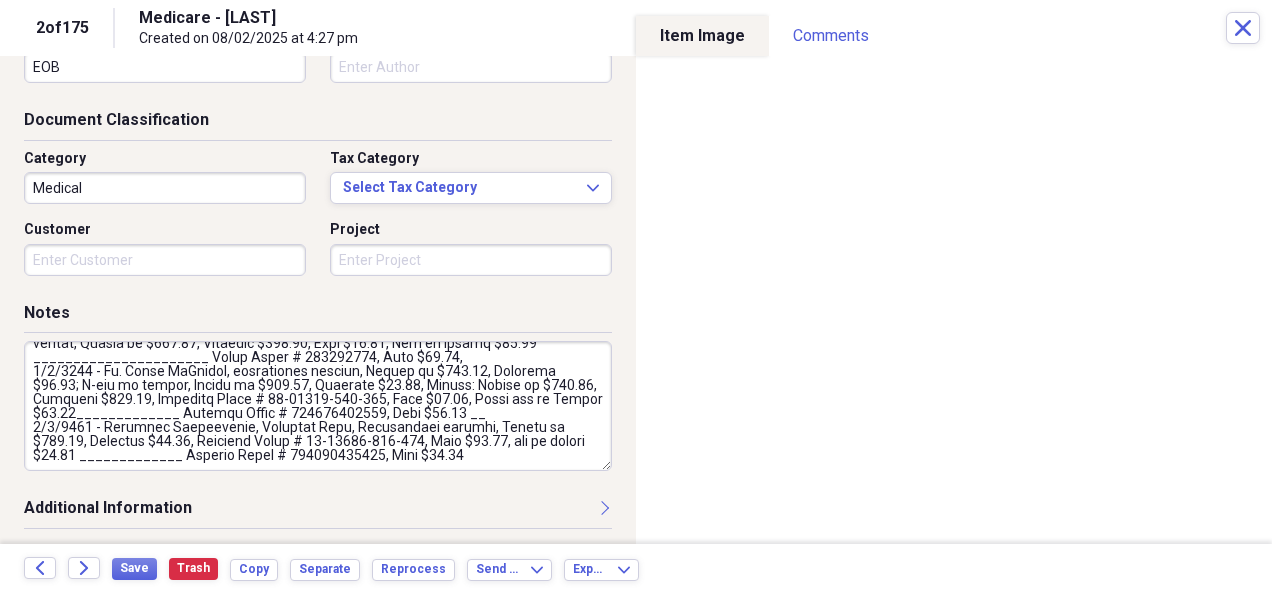 drag, startPoint x: 30, startPoint y: 371, endPoint x: 488, endPoint y: 460, distance: 466.56726 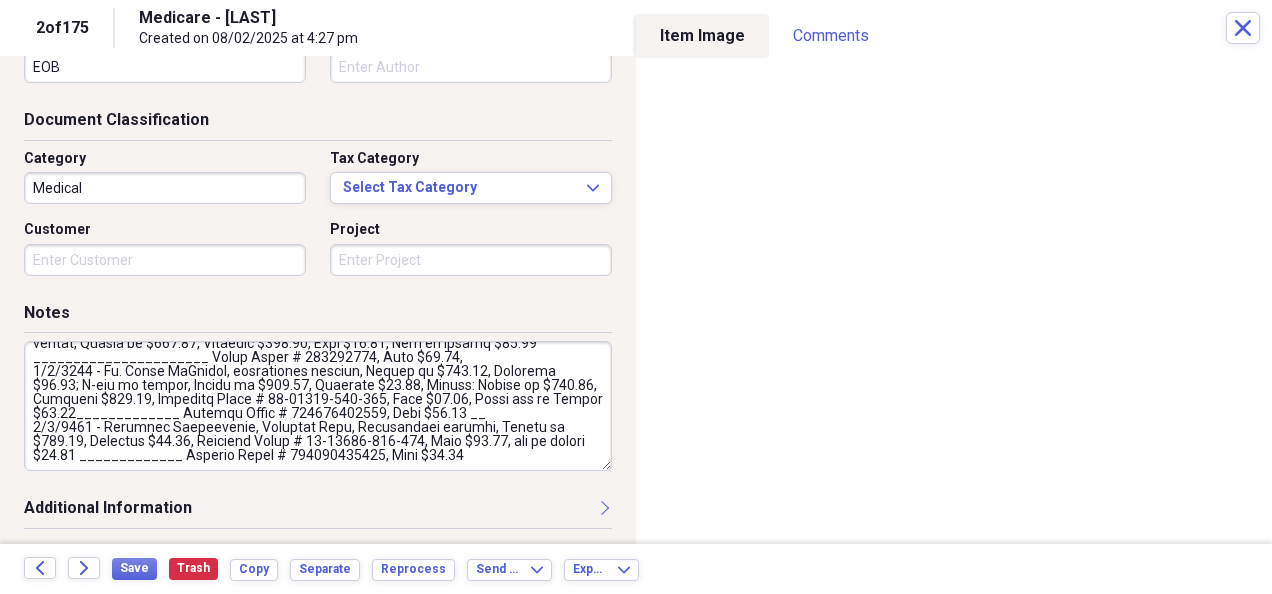 click at bounding box center (318, 406) 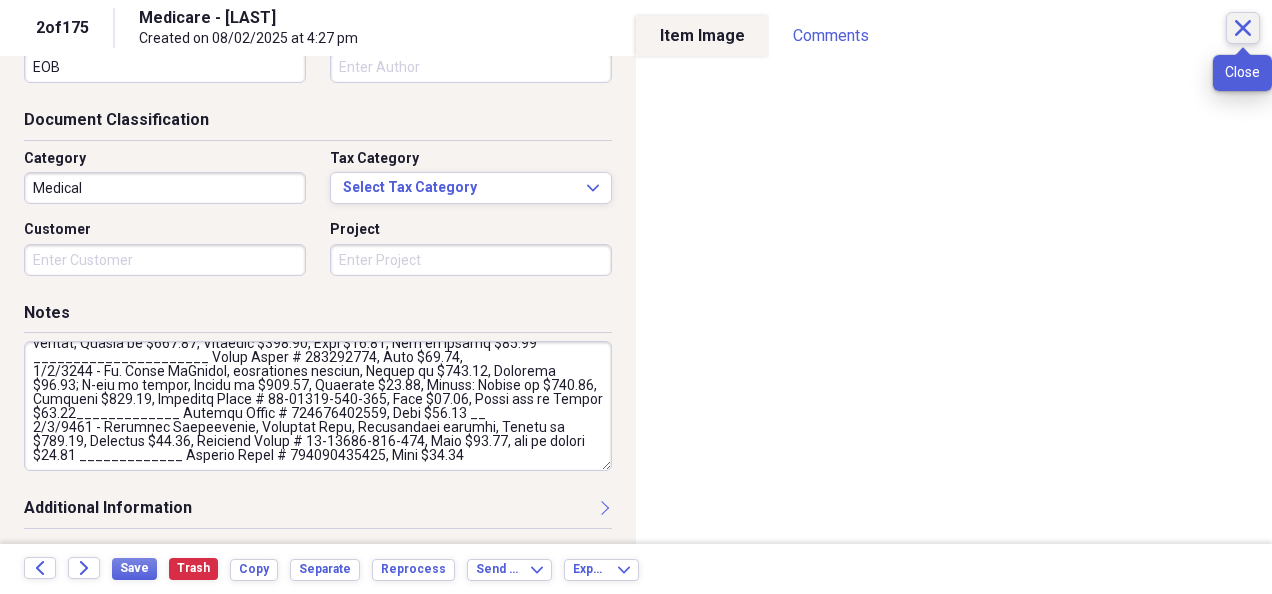 click on "Close" 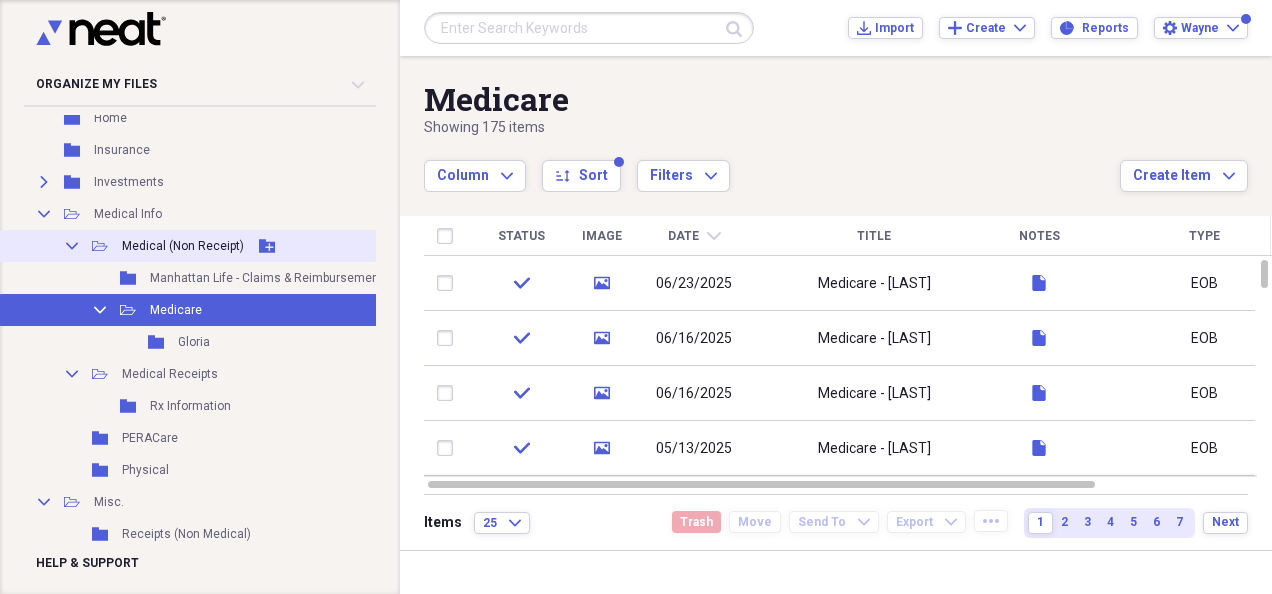 click on "Medical (Non Receipt)" at bounding box center (183, 246) 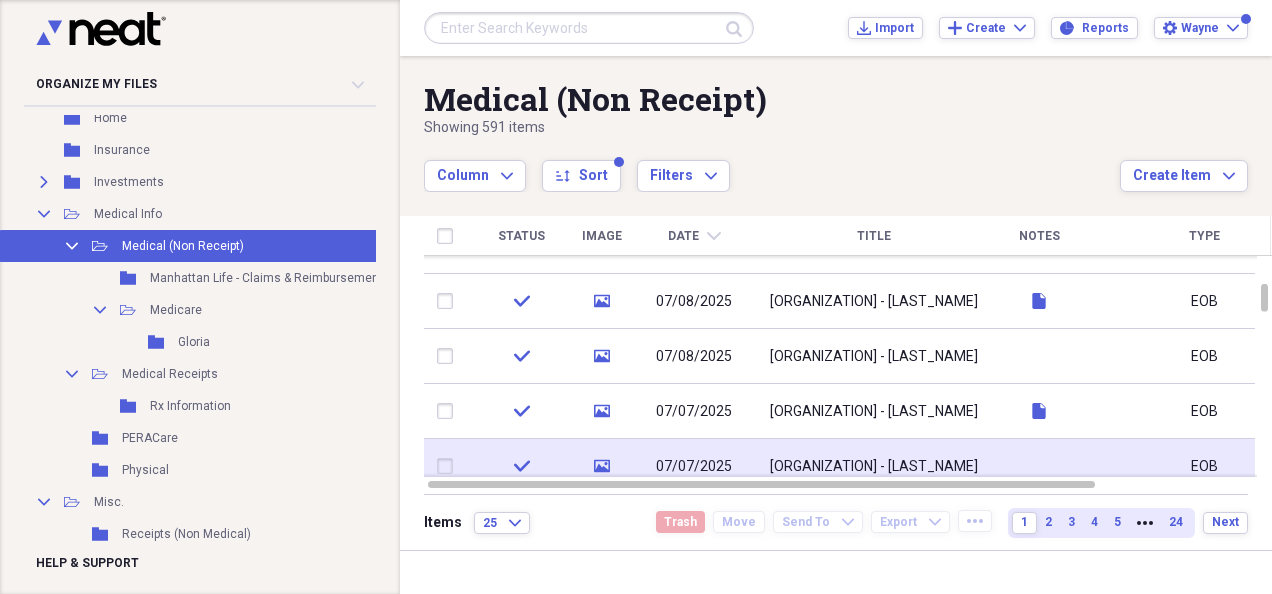 click on "[ORGANIZATION] - [LAST_NAME]" at bounding box center [874, 466] 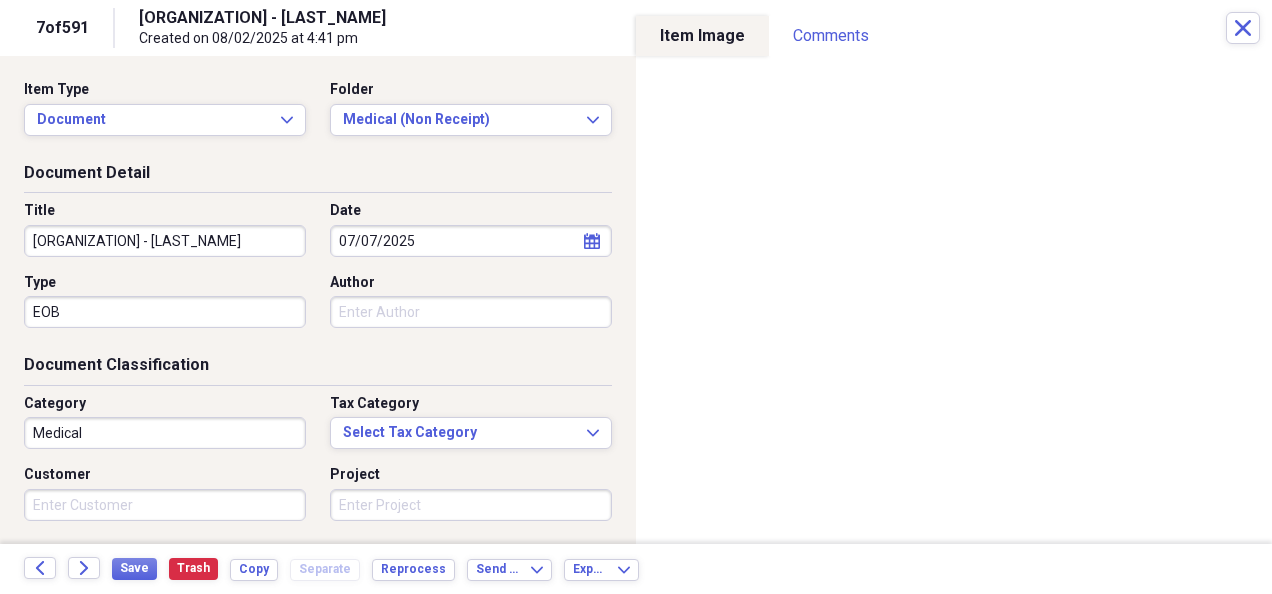 scroll, scrollTop: 245, scrollLeft: 0, axis: vertical 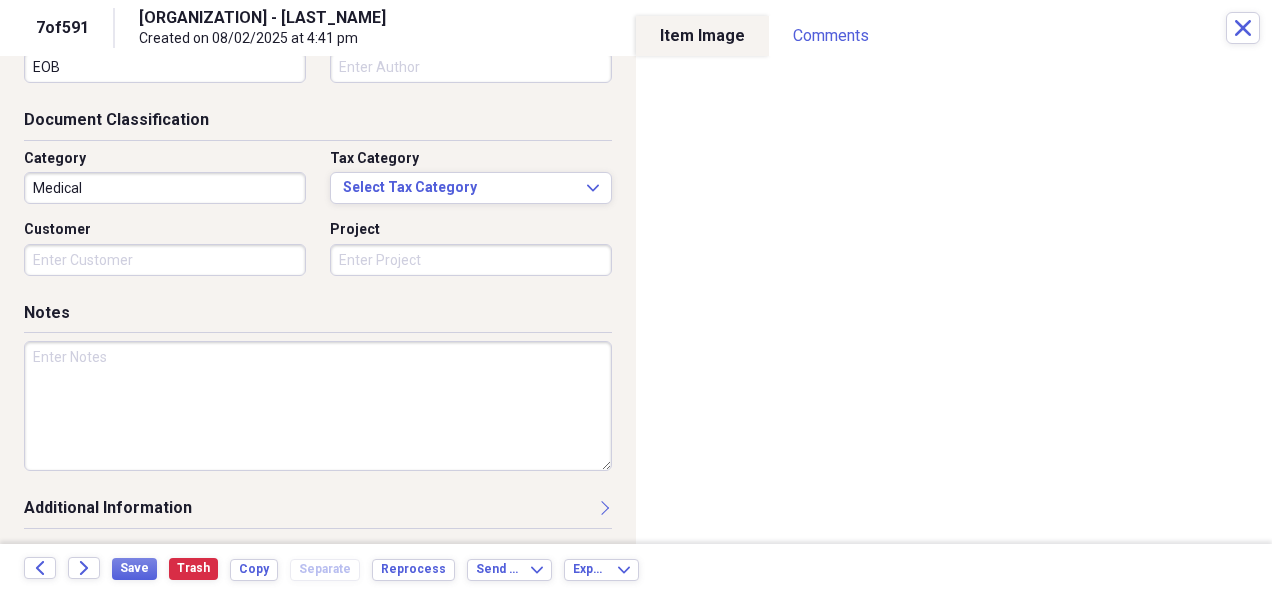 click at bounding box center [318, 406] 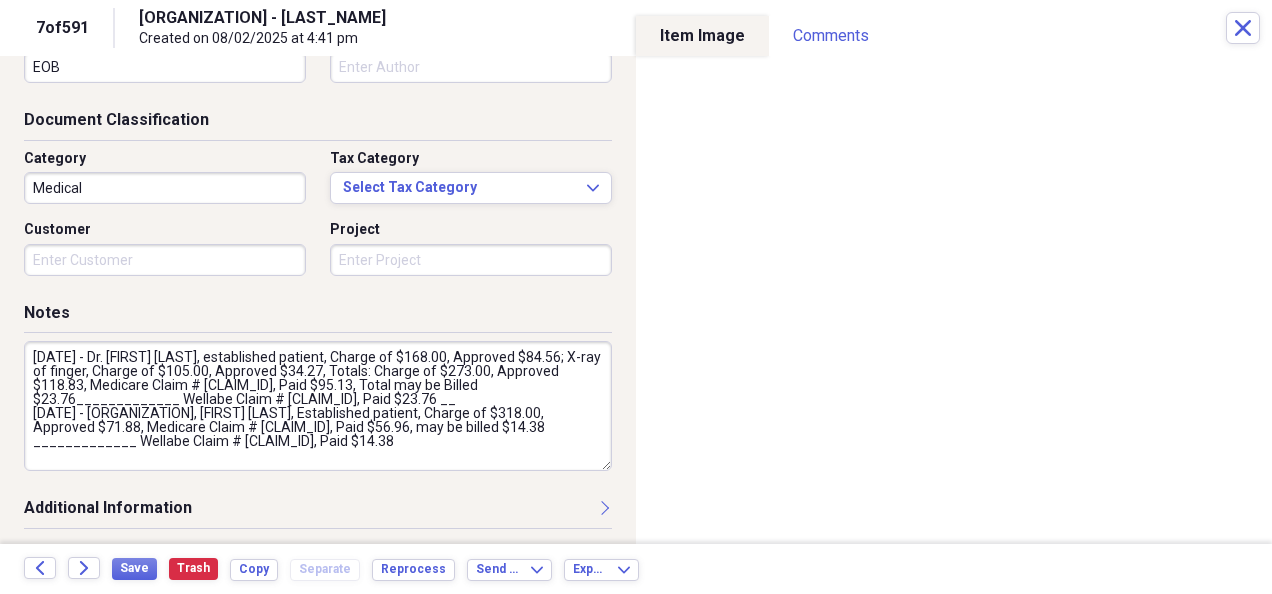 click on "[DATE] - Dr. [FIRST] [LAST], established patient, Charge of $168.00, Approved $84.56; X-ray of finger, Charge of $105.00, Approved $34.27, Totals: Charge of $273.00, Approved $118.83, Medicare Claim # [CLAIM_ID], Paid $95.13, Total may be Billed $23.76_____________ Wellabe Claim # [CLAIM_ID], Paid $23.76 __
[DATE] - [ORGANIZATION], [FIRST] [LAST], Established patient, Charge of $318.00, Approved $71.88, Medicare Claim # [CLAIM_ID], Paid $56.96, may be billed $14.38 _____________ Wellabe Claim # [CLAIM_ID], Paid $14.38" at bounding box center (318, 406) 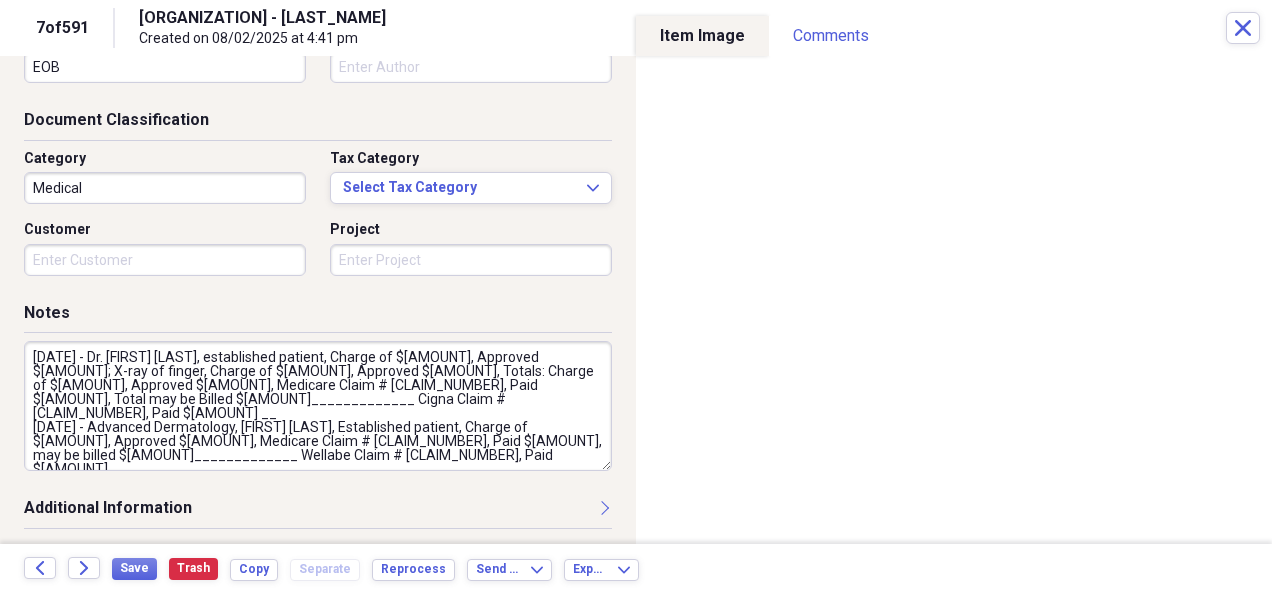 click on "[DATE] - Dr. [FIRST] [LAST], established patient, Charge of $[AMOUNT], Approved $[AMOUNT]; X-ray of finger, Charge of $[AMOUNT], Approved $[AMOUNT], Totals: Charge of $[AMOUNT], Approved $[AMOUNT], Medicare Claim # [CLAIM_NUMBER], Paid $[AMOUNT], Total may be Billed $[AMOUNT]_____________ Cigna Claim # [CLAIM_NUMBER], Paid $[AMOUNT] __
[DATE] - Advanced Dermatology, [FIRST] [LAST], Established patient, Charge of $[AMOUNT], Approved $[AMOUNT], Medicare Claim # [CLAIM_NUMBER], Paid $[AMOUNT], may be billed $[AMOUNT]_____________ Wellabe Claim # [CLAIM_NUMBER], Paid $[AMOUNT]" at bounding box center [318, 406] 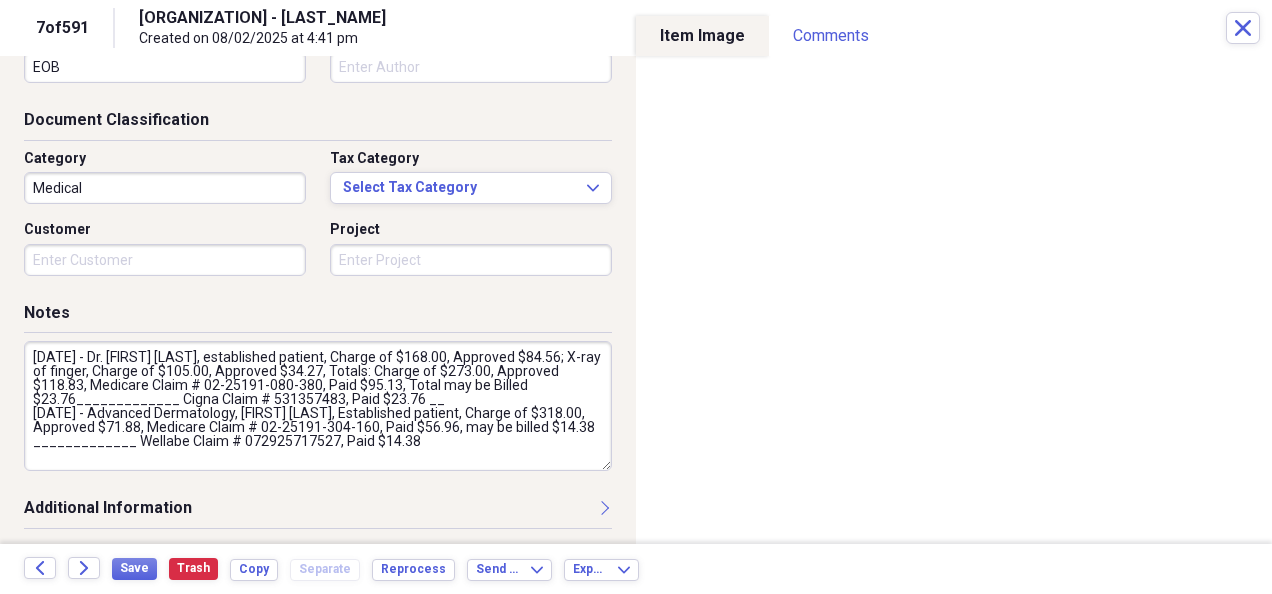 click on "[DATE] - Dr. [FIRST] [LAST], established patient, Charge of $168.00, Approved $84.56; X-ray of finger, Charge of $105.00, Approved $34.27, Totals: Charge of $273.00, Approved $118.83, Medicare Claim # 02-25191-080-380, Paid $95.13, Total may be Billed $23.76_____________ Cigna Claim # 531357483, Paid $23.76 __
[DATE] - Advanced Dermatology, [FIRST] [LAST], Established patient, Charge of $318.00, Approved $71.88, Medicare Claim # 02-25191-304-160, Paid $56.96, may be billed $14.38 _____________ Wellabe Claim # 072925717527, Paid $14.38" at bounding box center (318, 406) 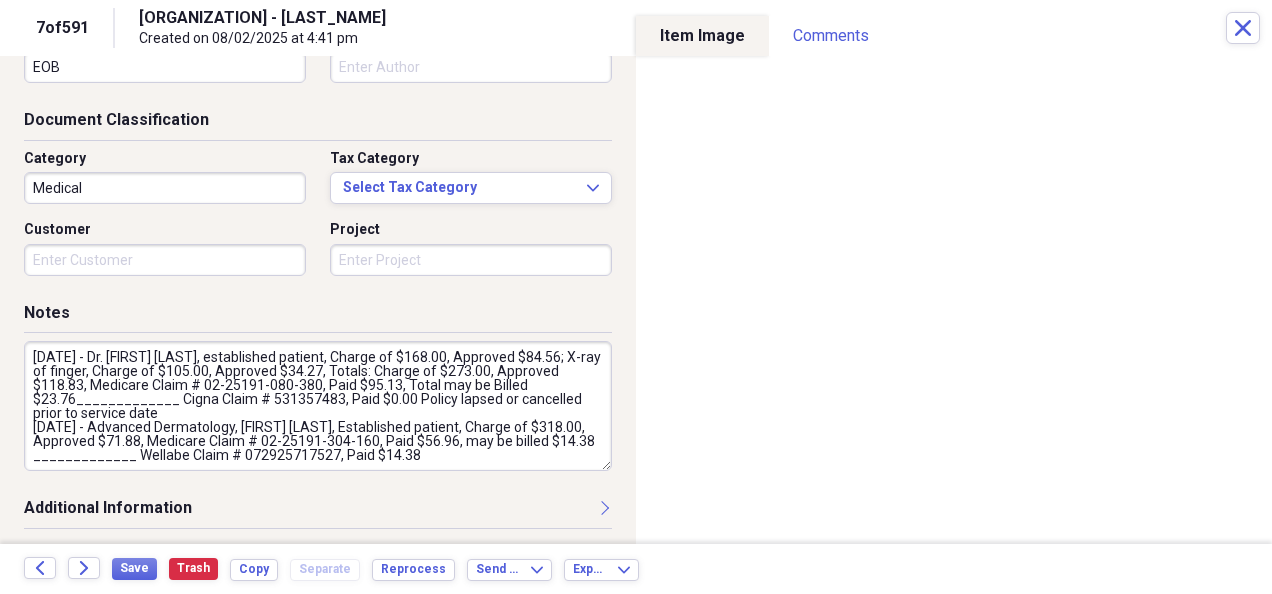 click on "[DATE] - Dr. [FIRST] [LAST], established patient, Charge of $168.00, Approved $84.56; X-ray of finger, Charge of $105.00, Approved $34.27, Totals: Charge of $273.00, Approved $118.83, Medicare Claim # 02-25191-080-380, Paid $95.13, Total may be Billed $23.76_____________ Cigna Claim # 531357483, Paid $0.00 Policy lapsed or cancelled prior to service date
[DATE] - Advanced Dermatology, [FIRST] [LAST], Established patient, Charge of $318.00, Approved $71.88, Medicare Claim # 02-25191-304-160, Paid $56.96, may be billed $14.38 _____________ Wellabe Claim # 072925717527, Paid $14.38" at bounding box center (318, 406) 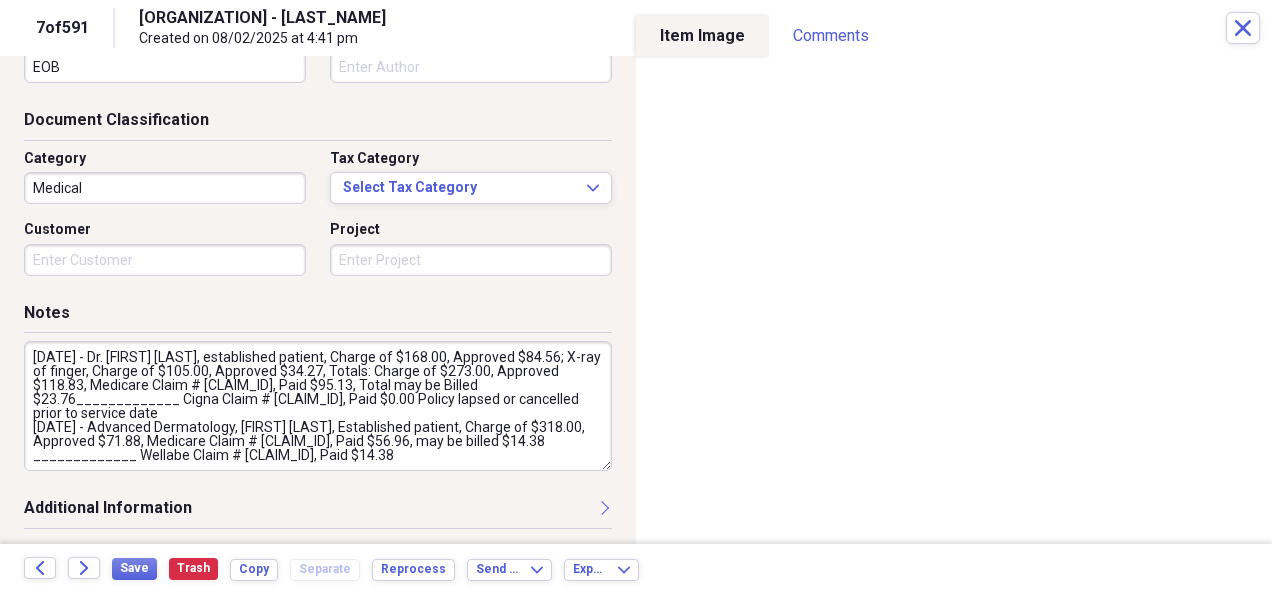 click on "[DATE] - Dr. [FIRST] [LAST], established patient, Charge of $168.00, Approved $84.56; X-ray of finger, Charge of $105.00, Approved $34.27, Totals: Charge of $273.00, Approved $118.83, Medicare Claim # [CLAIM_ID], Paid $95.13, Total may be Billed $23.76_____________ Cigna Claim # [CLAIM_ID], Paid $0.00 Policy lapsed or cancelled prior to service date
[DATE] - Advanced Dermatology, [FIRST] [LAST], Established patient, Charge of $318.00, Approved $71.88, Medicare Claim # [CLAIM_ID], Paid $56.96, may be billed $14.38 _____________ Wellabe Claim # [CLAIM_ID], Paid $14.38" at bounding box center (318, 406) 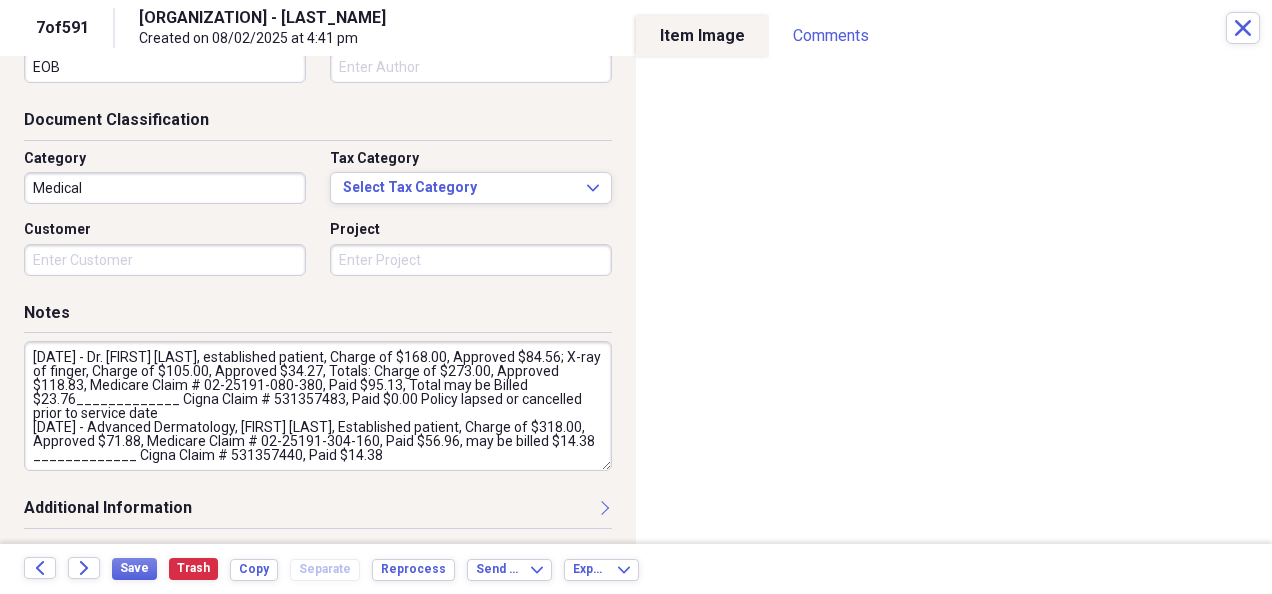 click on "[DATE] - Dr. [FIRST] [LAST], established patient, Charge of $168.00, Approved $84.56; X-ray of finger, Charge of $105.00, Approved $34.27, Totals: Charge of $273.00, Approved $118.83, Medicare Claim # 02-25191-080-380, Paid $95.13, Total may be Billed $23.76_____________ Cigna Claim # 531357483, Paid $0.00 Policy lapsed or cancelled prior to service date
[DATE] - Advanced Dermatology, [FIRST] [LAST], Established patient, Charge of $318.00, Approved $71.88, Medicare Claim # 02-25191-304-160, Paid $56.96, may be billed $14.38 _____________ Cigna Claim # 531357440, Paid $14.38" at bounding box center [318, 406] 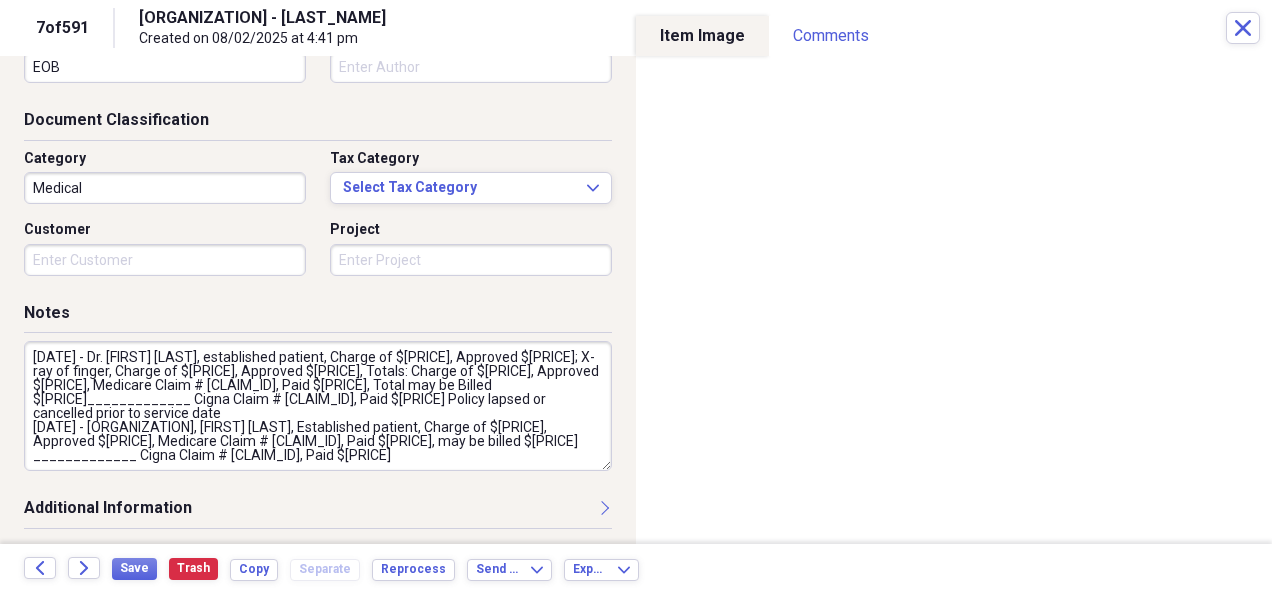 drag, startPoint x: 401, startPoint y: 399, endPoint x: 562, endPoint y: 407, distance: 161.19864 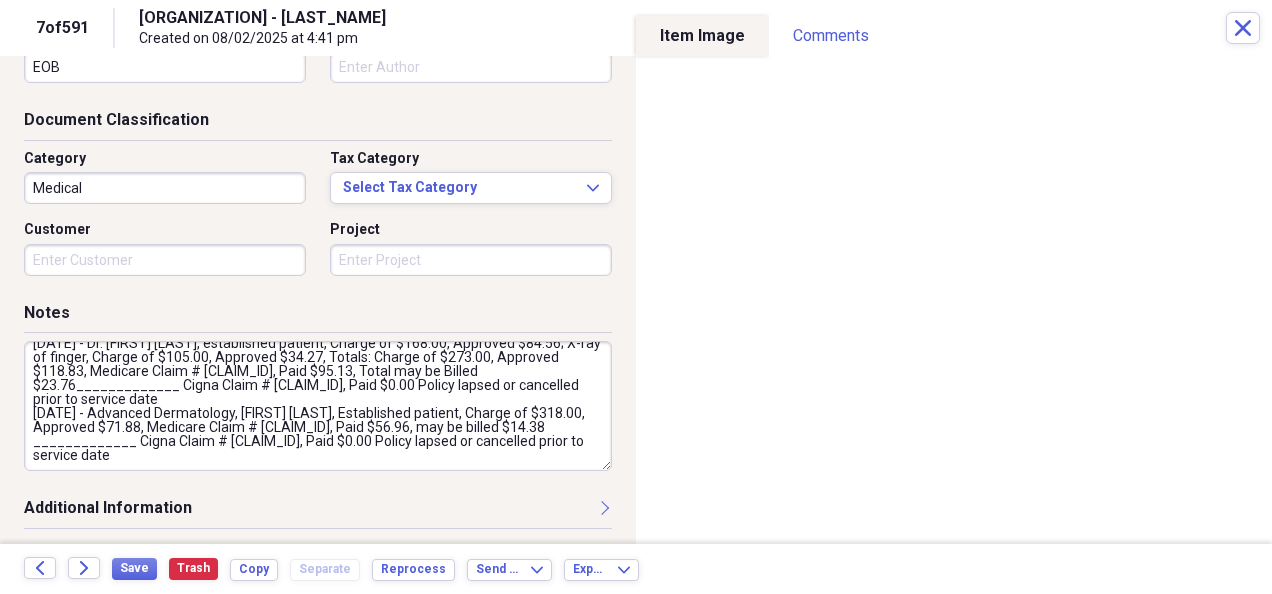 scroll, scrollTop: 13, scrollLeft: 0, axis: vertical 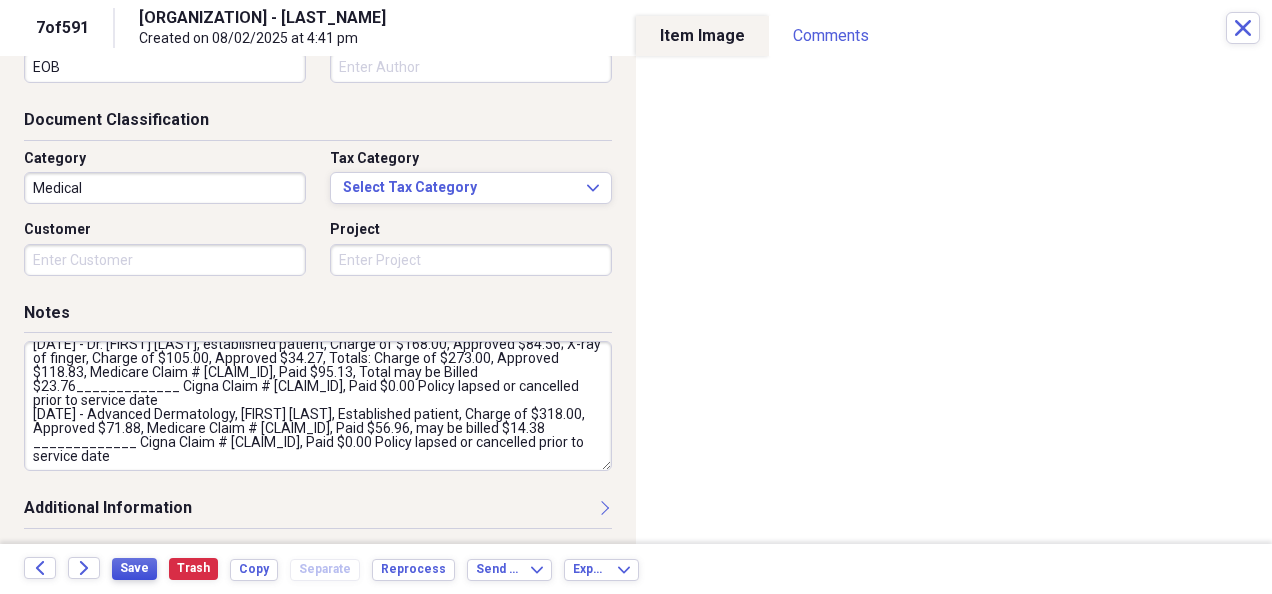 click on "Save" at bounding box center (134, 568) 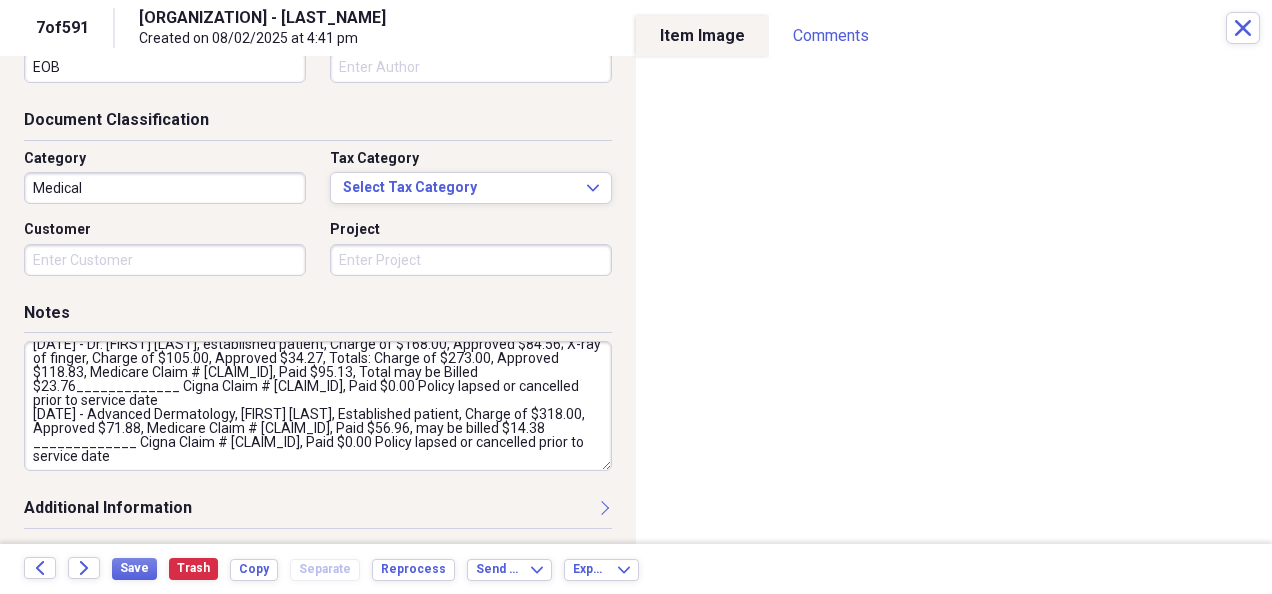drag, startPoint x: 33, startPoint y: 417, endPoint x: 232, endPoint y: 449, distance: 201.55644 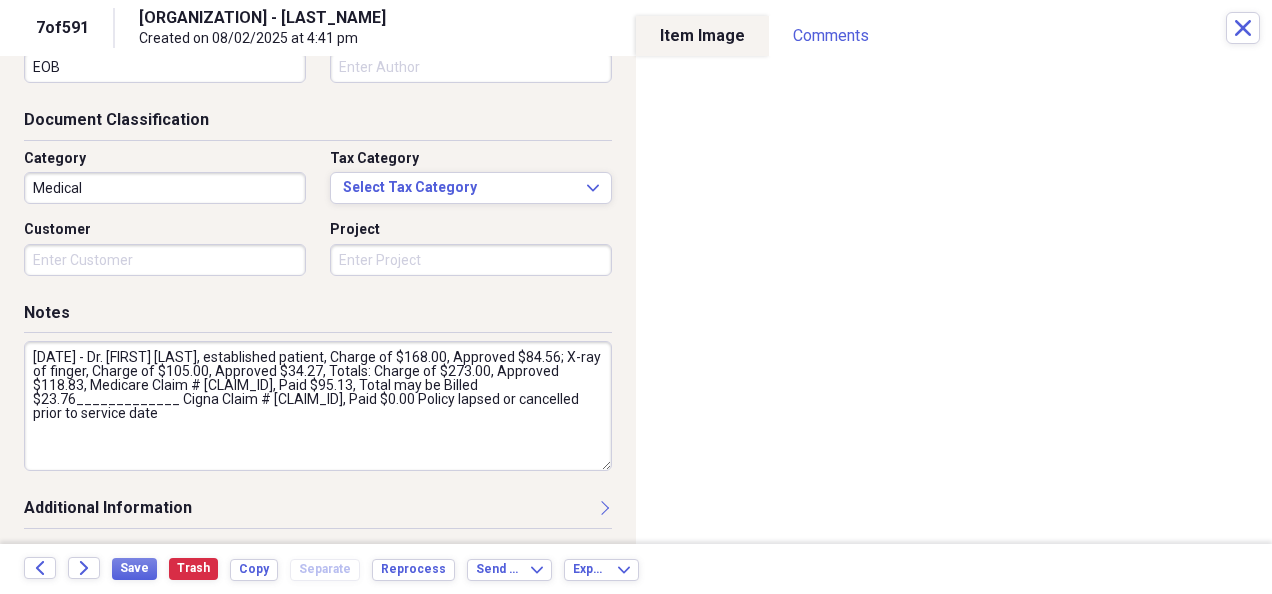 scroll, scrollTop: 0, scrollLeft: 0, axis: both 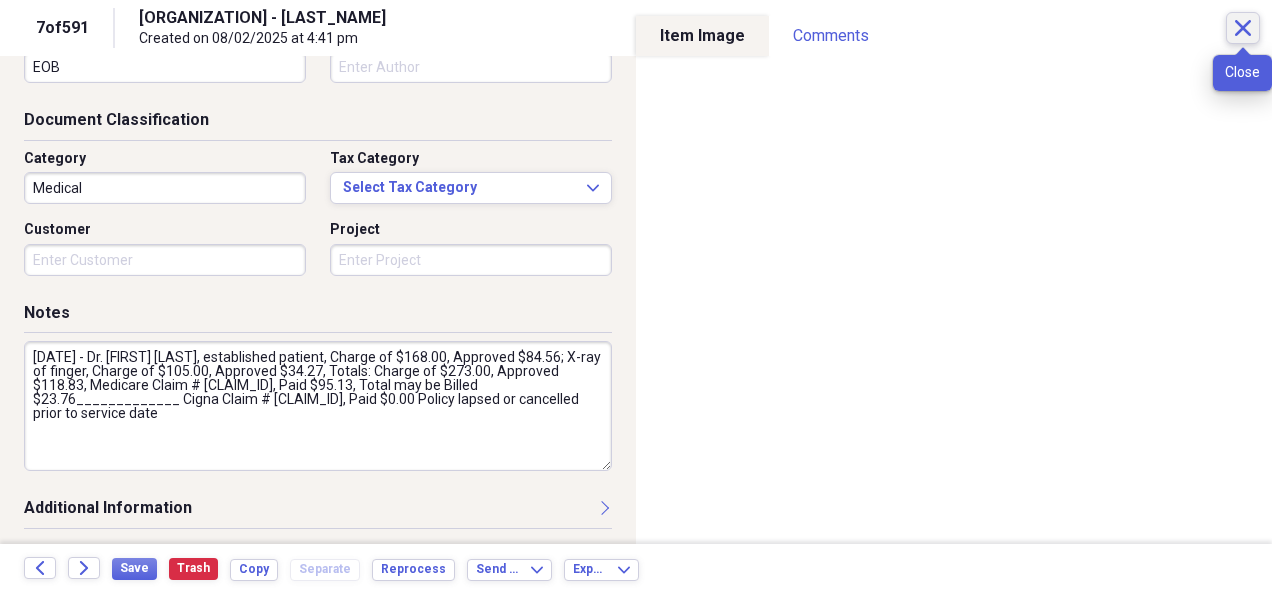 click on "Close" 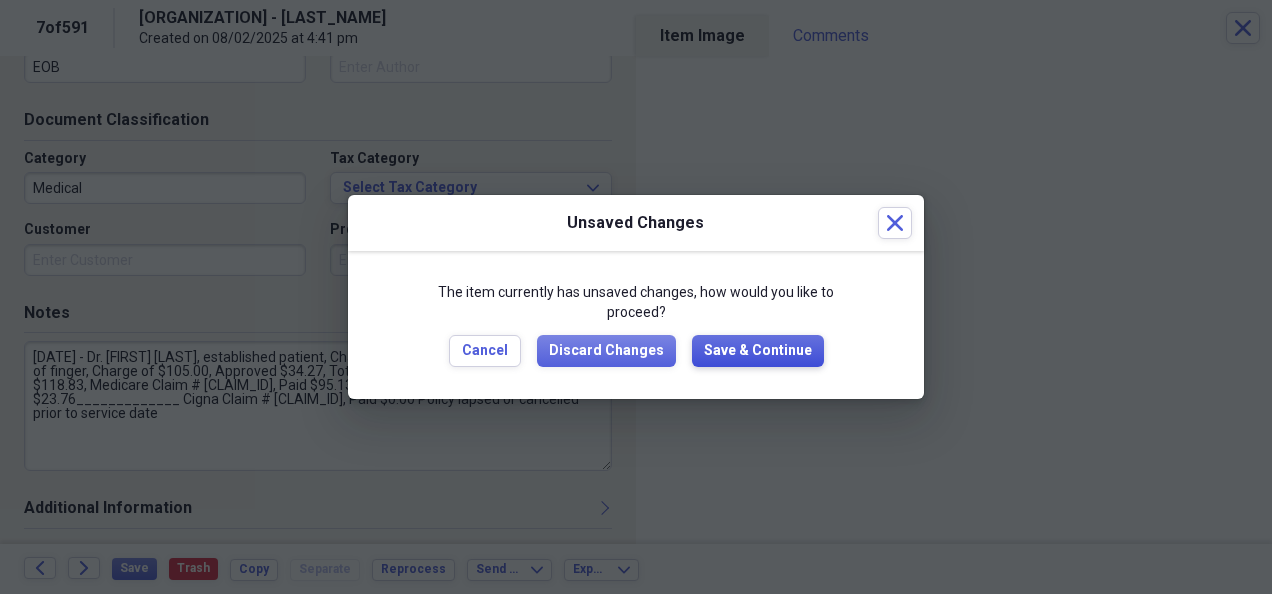 click on "Save & Continue" at bounding box center [758, 351] 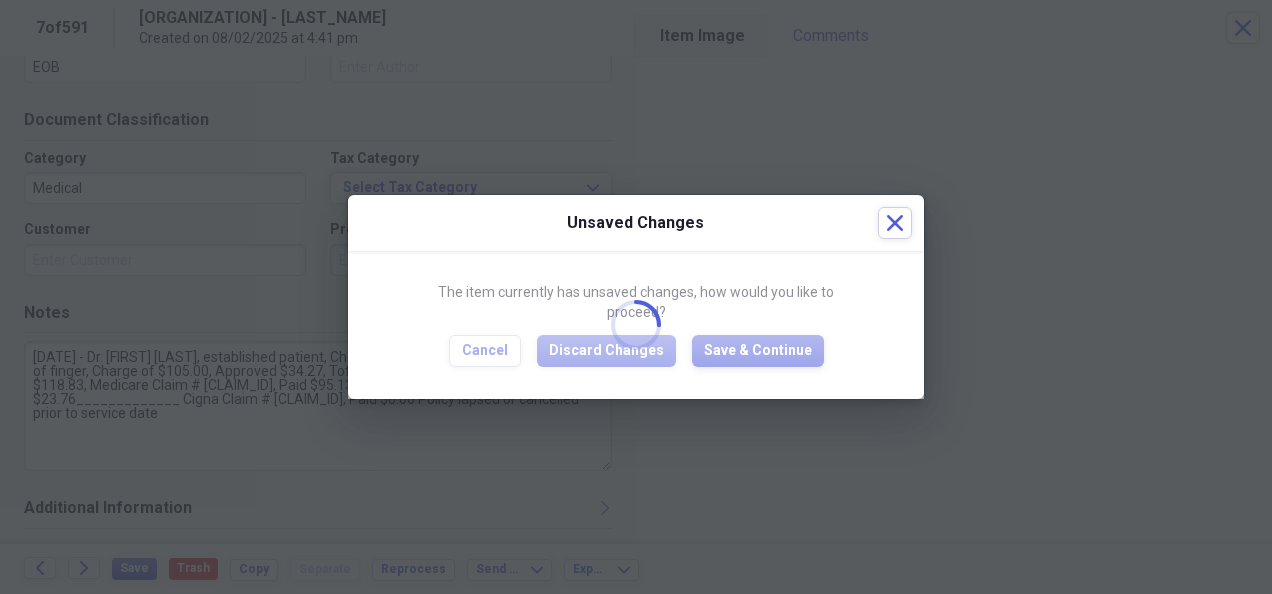 type on "[DATE] - Dr. [FIRST] [LAST], established patient, Charge of $168.00, Approved $84.56; X-ray of finger, Charge of $105.00, Approved $34.27, Totals: Charge of $273.00, Approved $118.83, Medicare Claim # [CLAIM_ID], Paid $95.13, Total may be Billed $23.76_____________ Cigna Claim # [CLAIM_ID], Paid $0.00 Policy lapsed or cancelled prior to service date" 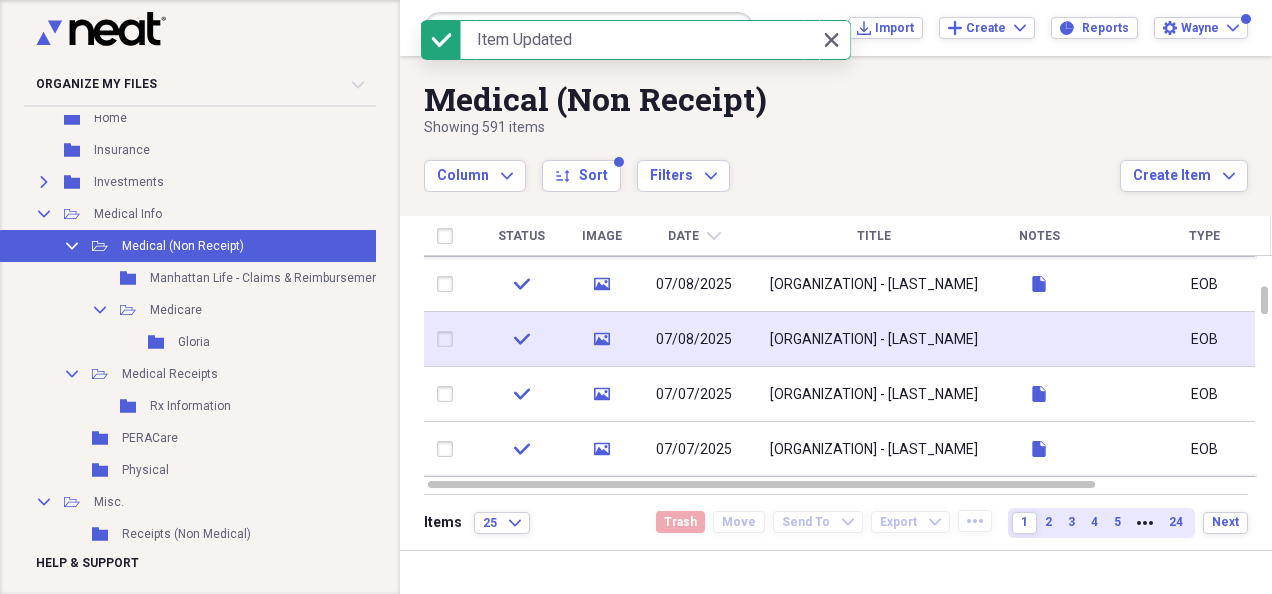click at bounding box center (1039, 339) 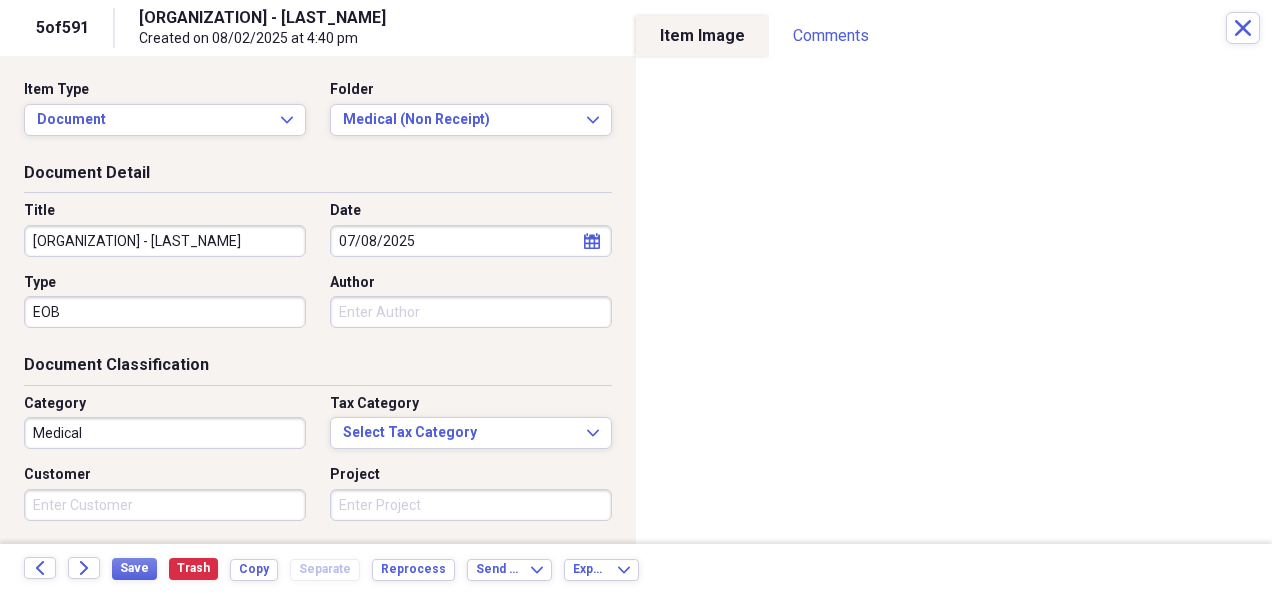 scroll, scrollTop: 245, scrollLeft: 0, axis: vertical 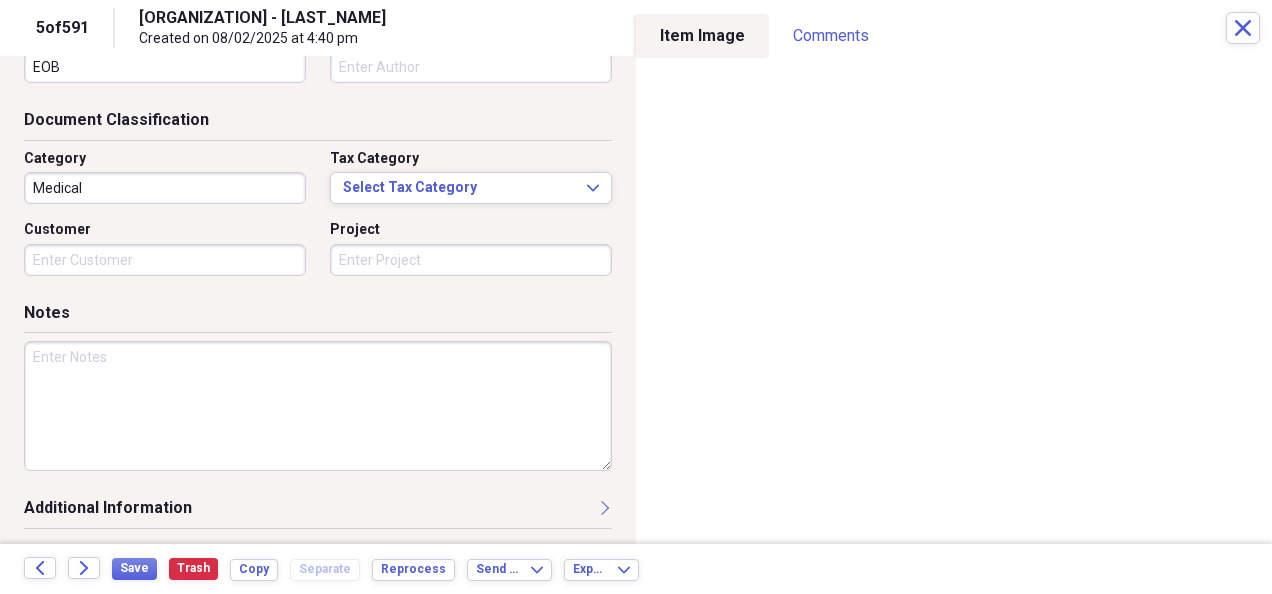 click at bounding box center (318, 406) 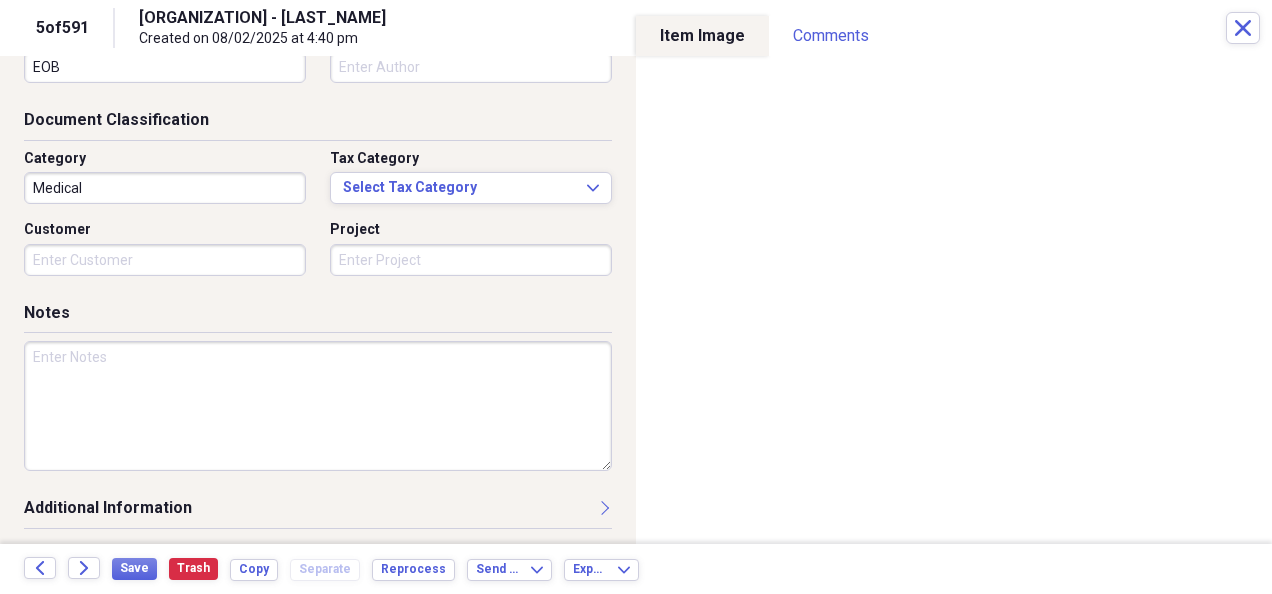 paste on "[DATE] - Advanced Dermatology, [FIRST] [LAST], Established patient, Charge of $318.00, Approved $71.88, Medicare Claim # 02-25191-304-160, Paid $56.96, may be billed $14.38 _____________ Cigna Claim # 531357440, Paid $0.00 Policy lapsed or cancelled prior to service date" 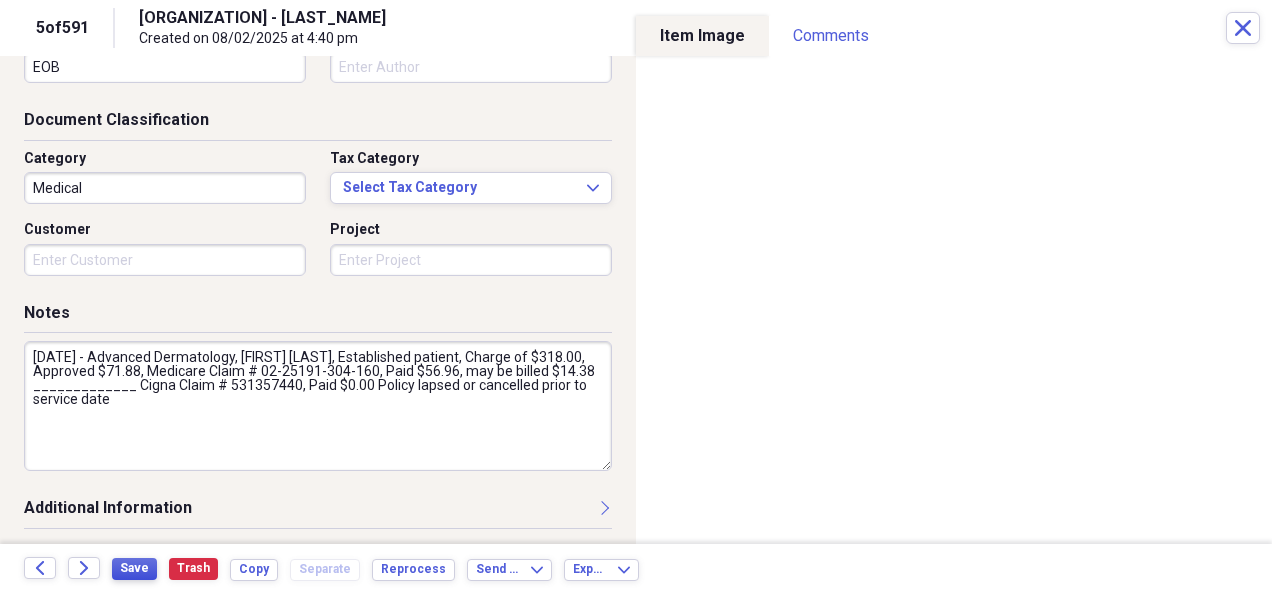type on "[DATE] - Advanced Dermatology, [FIRST] [LAST], Established patient, Charge of $318.00, Approved $71.88, Medicare Claim # 02-25191-304-160, Paid $56.96, may be billed $14.38 _____________ Cigna Claim # 531357440, Paid $0.00 Policy lapsed or cancelled prior to service date" 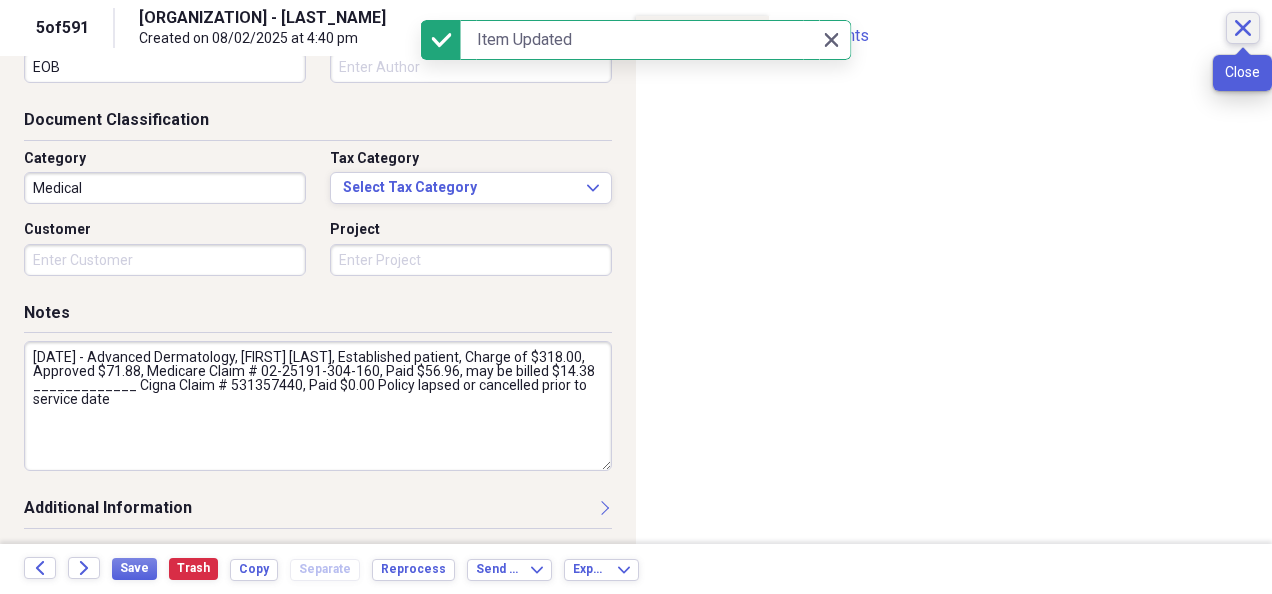 click 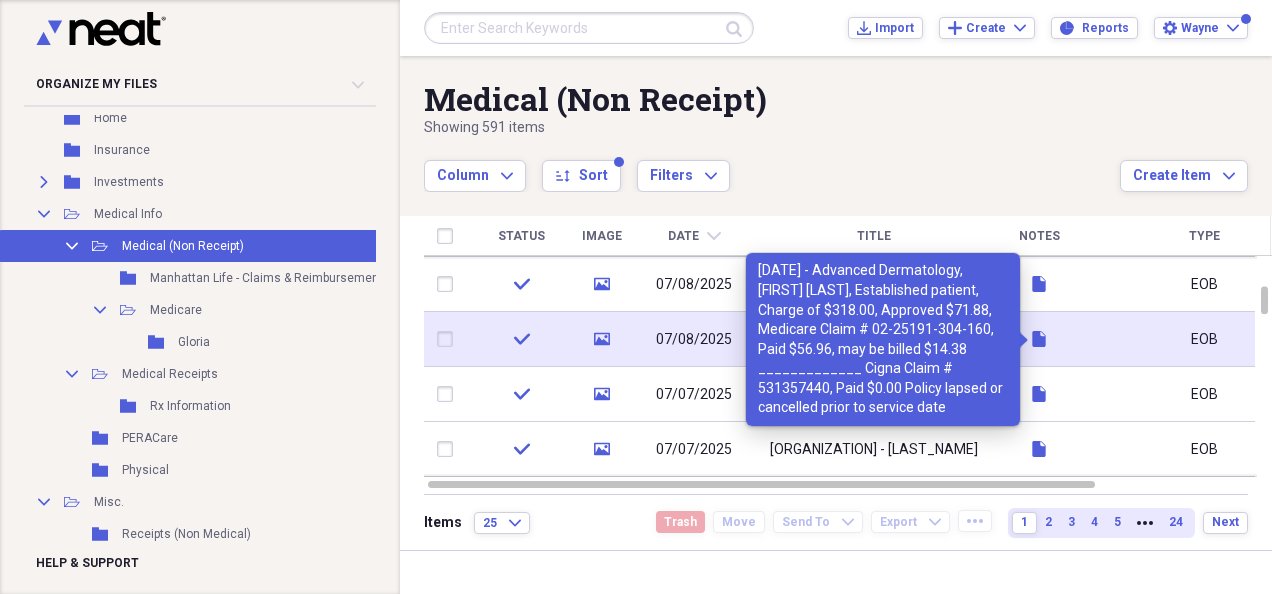 click 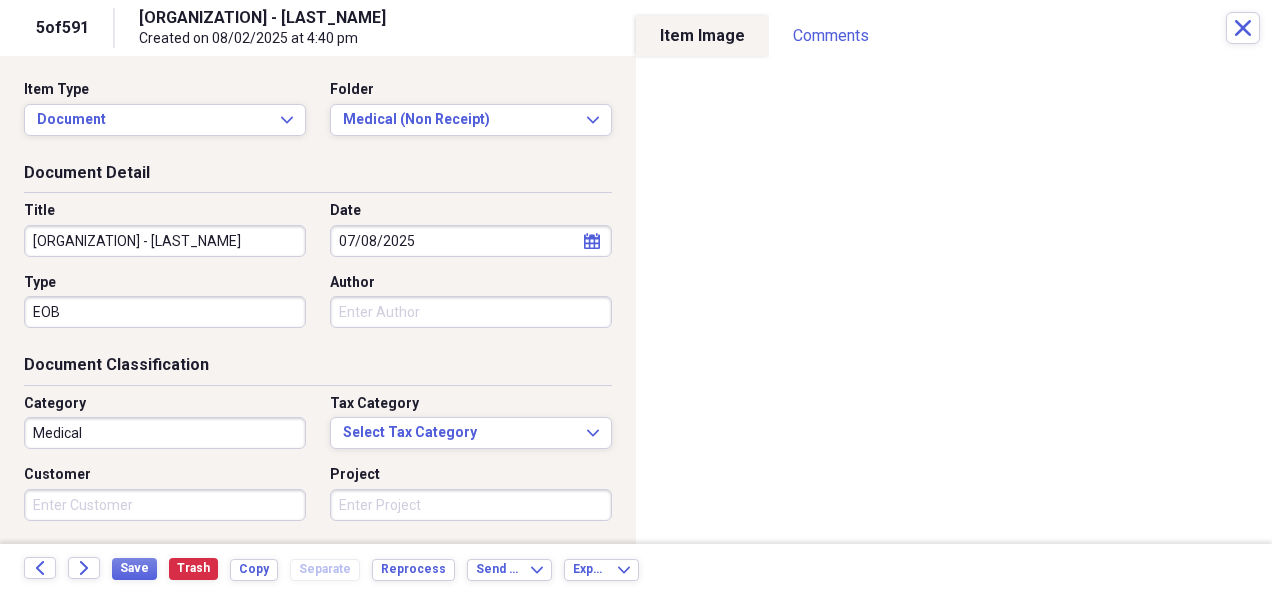 scroll, scrollTop: 245, scrollLeft: 0, axis: vertical 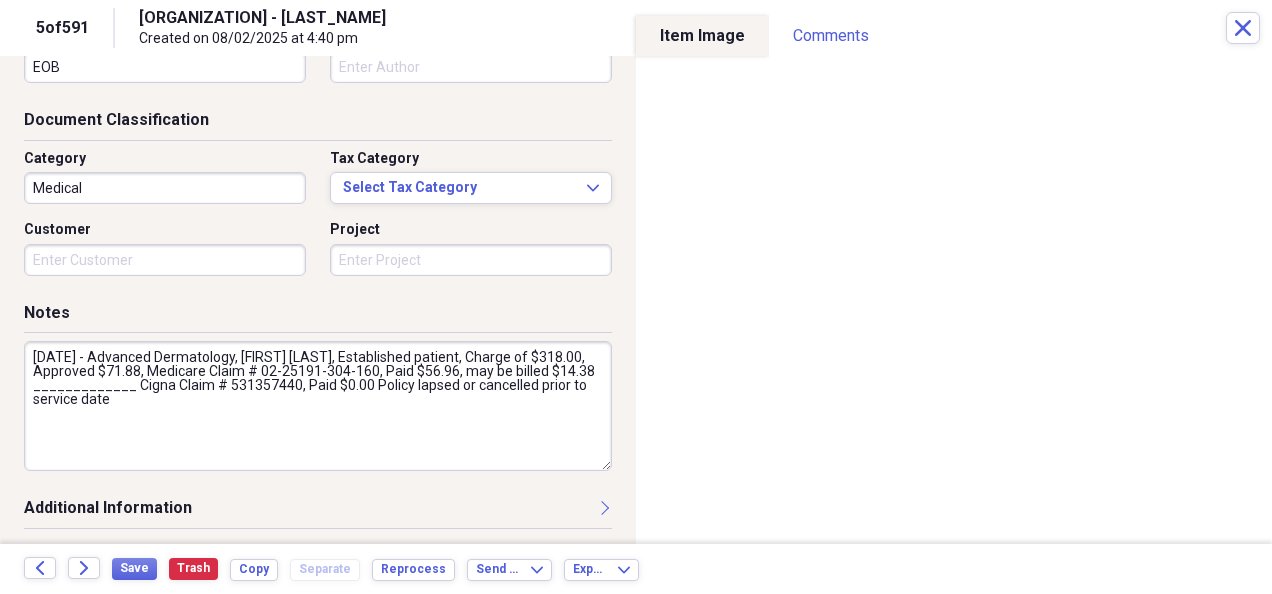 click on "[DATE] - Advanced Dermatology, [FIRST] [LAST], Established patient, Charge of $318.00, Approved $71.88, Medicare Claim # 02-25191-304-160, Paid $56.96, may be billed $14.38 _____________ Cigna Claim # 531357440, Paid $0.00 Policy lapsed or cancelled prior to service date" at bounding box center (318, 406) 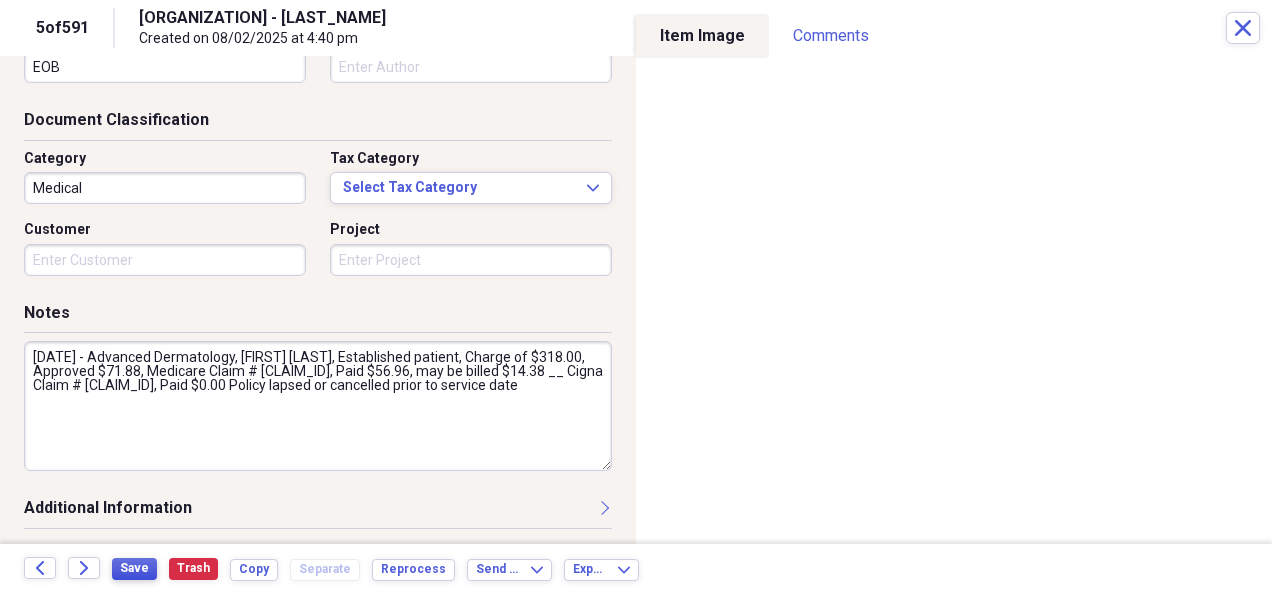 type on "[DATE] - Advanced Dermatology, [FIRST] [LAST], Established patient, Charge of $318.00, Approved $71.88, Medicare Claim # [CLAIM_ID], Paid $56.96, may be billed $14.38 __ Cigna Claim # [CLAIM_ID], Paid $0.00 Policy lapsed or cancelled prior to service date" 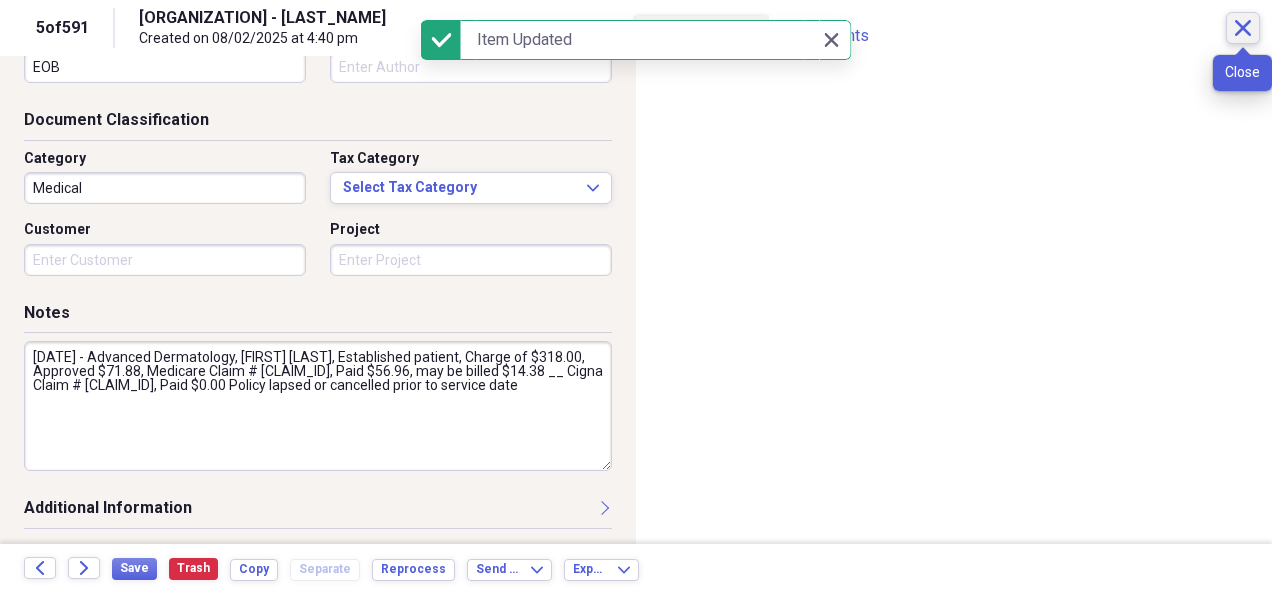 click on "Close" 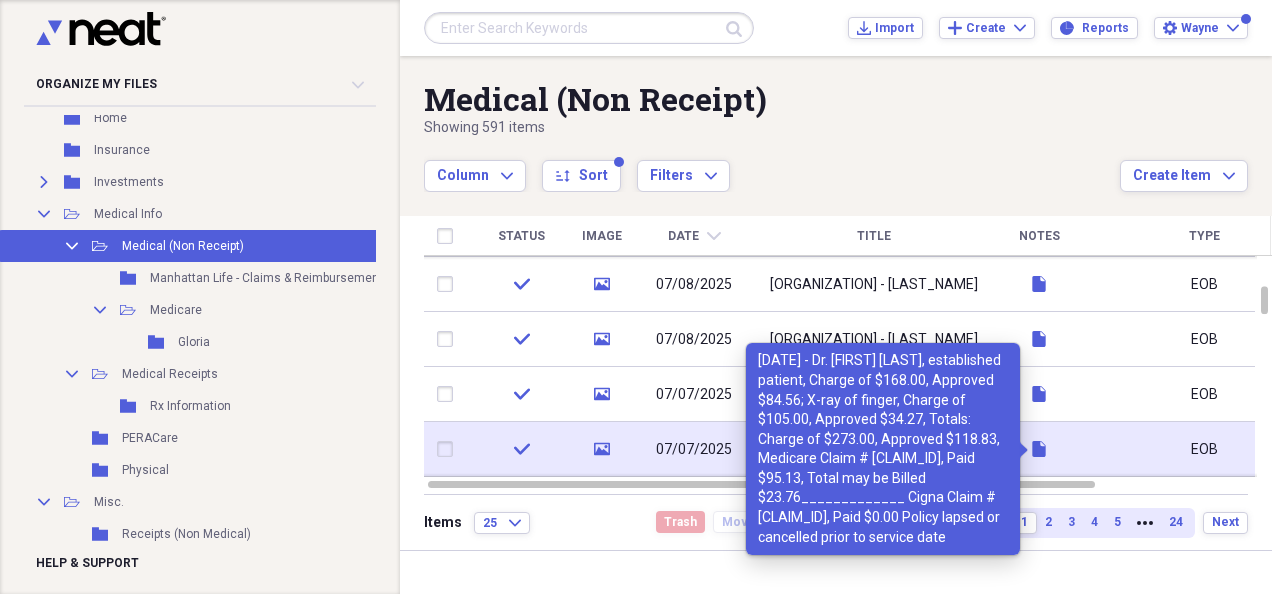 click 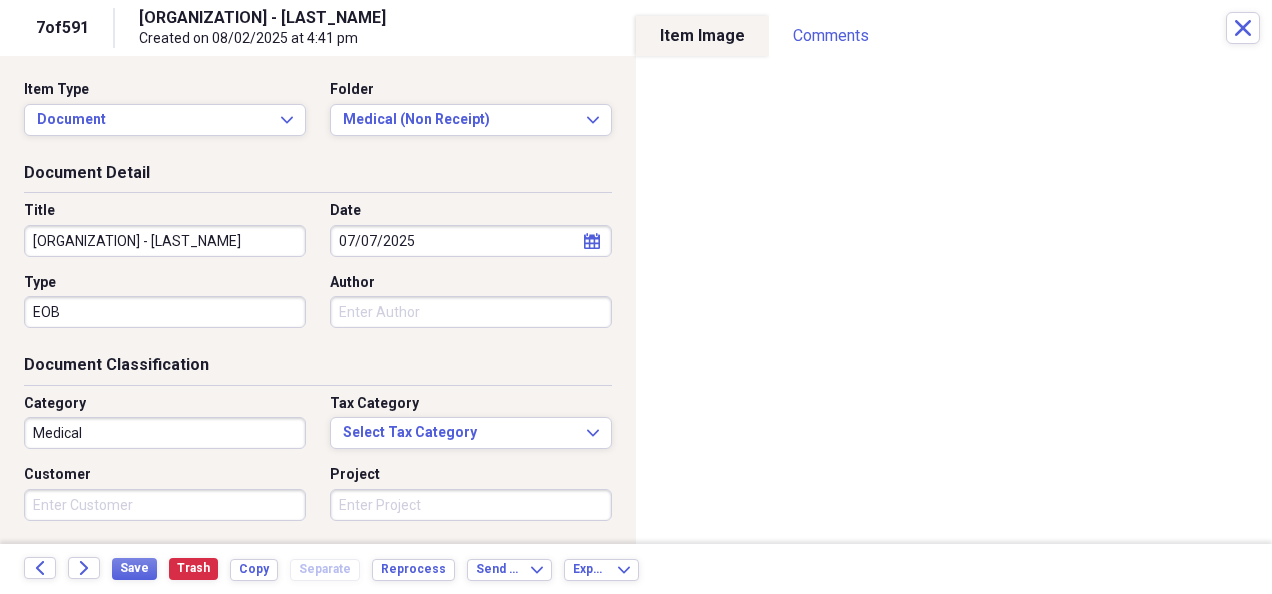 scroll, scrollTop: 245, scrollLeft: 0, axis: vertical 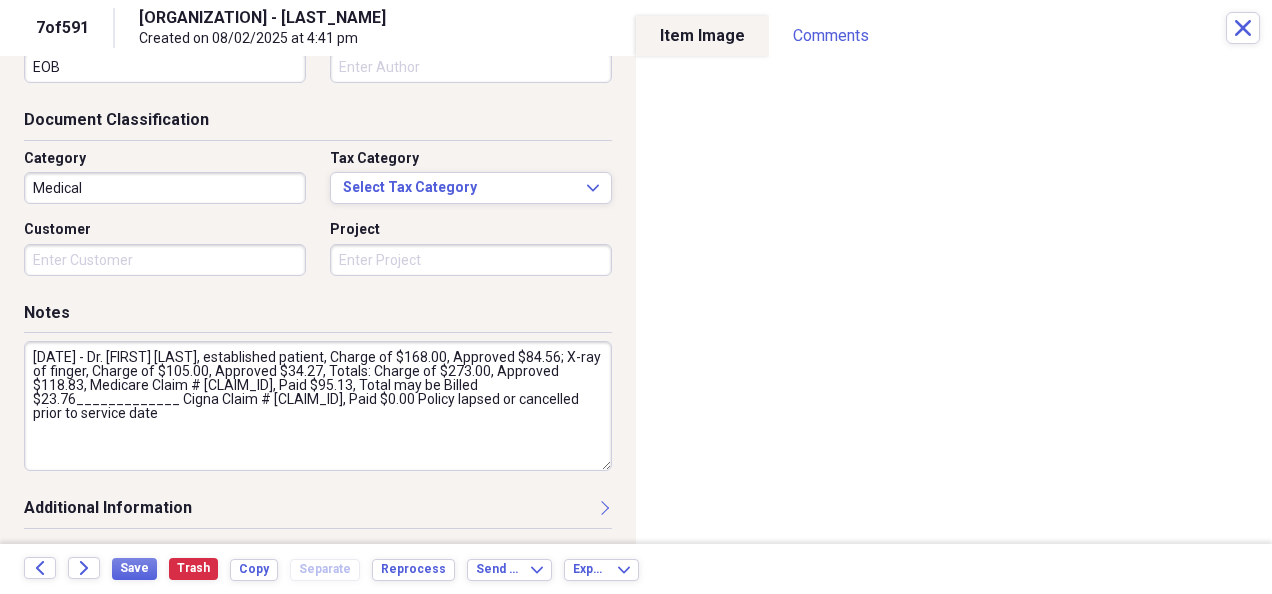click on "[DATE] - Dr. [FIRST] [LAST], established patient, Charge of $168.00, Approved $84.56; X-ray of finger, Charge of $105.00, Approved $34.27, Totals: Charge of $273.00, Approved $118.83, Medicare Claim # [CLAIM_ID], Paid $95.13, Total may be Billed $23.76_____________ Cigna Claim # [CLAIM_ID], Paid $0.00 Policy lapsed or cancelled prior to service date" at bounding box center (318, 406) 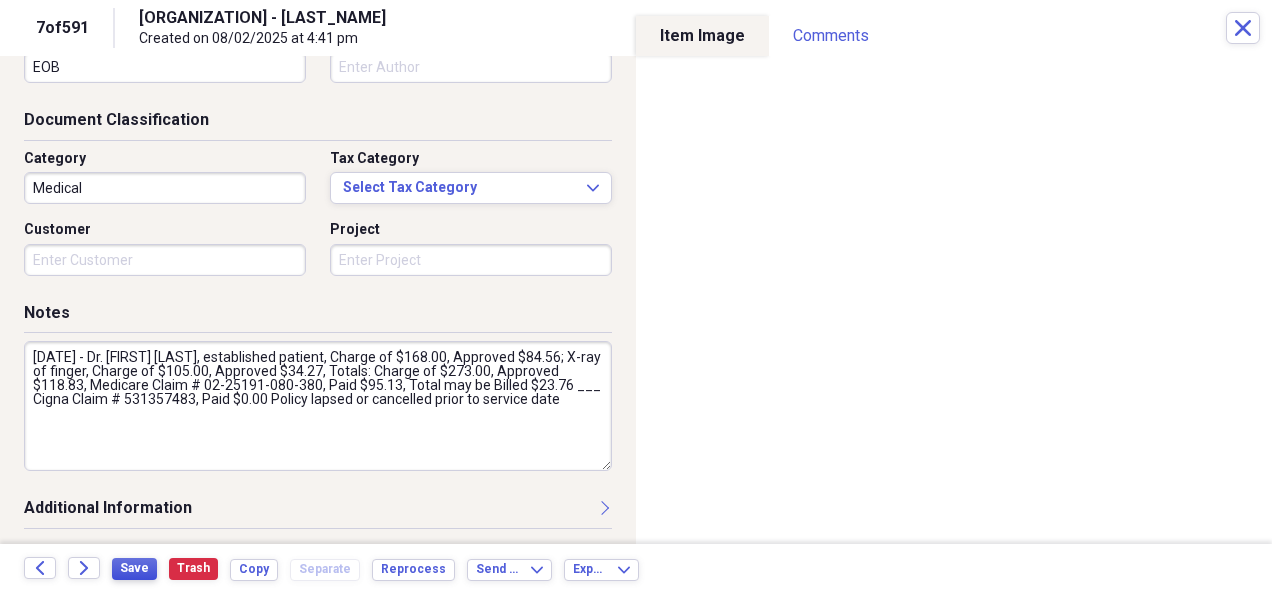 type on "[DATE] - Dr. [FIRST] [LAST], established patient, Charge of $168.00, Approved $84.56; X-ray of finger, Charge of $105.00, Approved $34.27, Totals: Charge of $273.00, Approved $118.83, Medicare Claim # 02-25191-080-380, Paid $95.13, Total may be Billed $23.76 ___ Cigna Claim # 531357483, Paid $0.00 Policy lapsed or cancelled prior to service date" 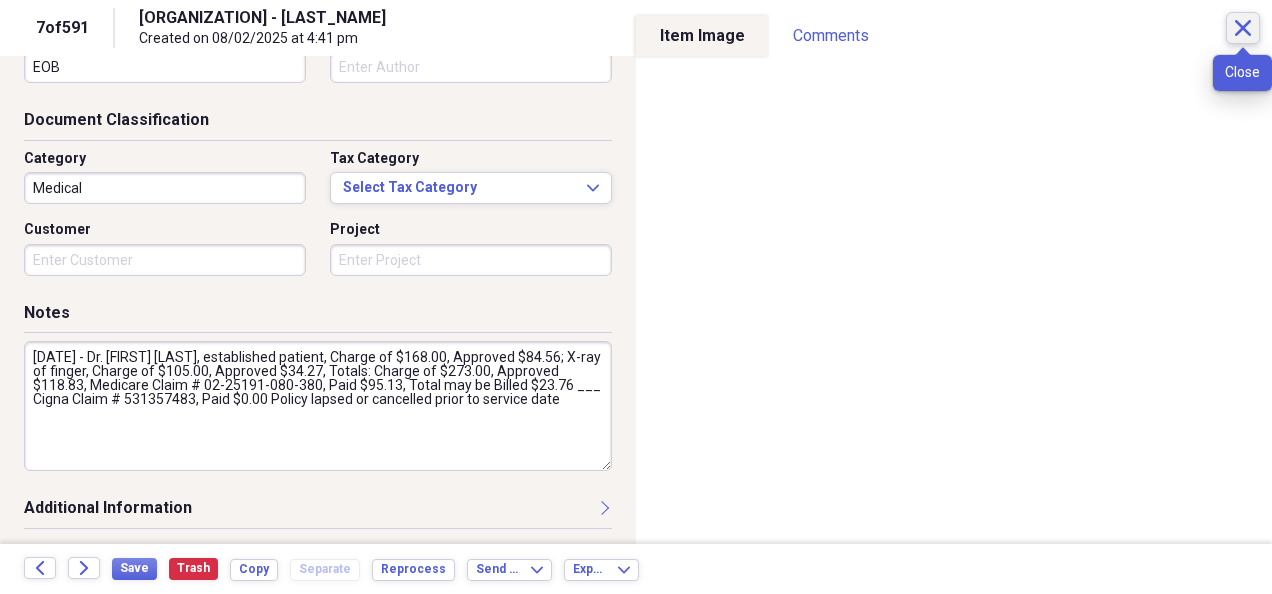 click on "Close" at bounding box center (1243, 28) 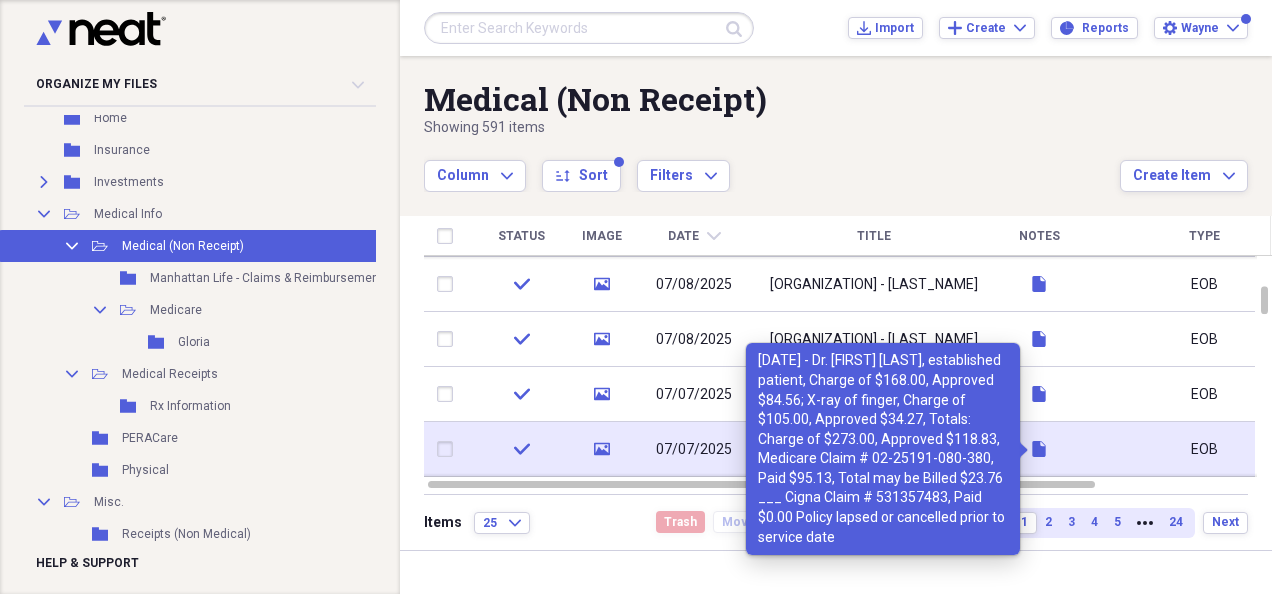 click 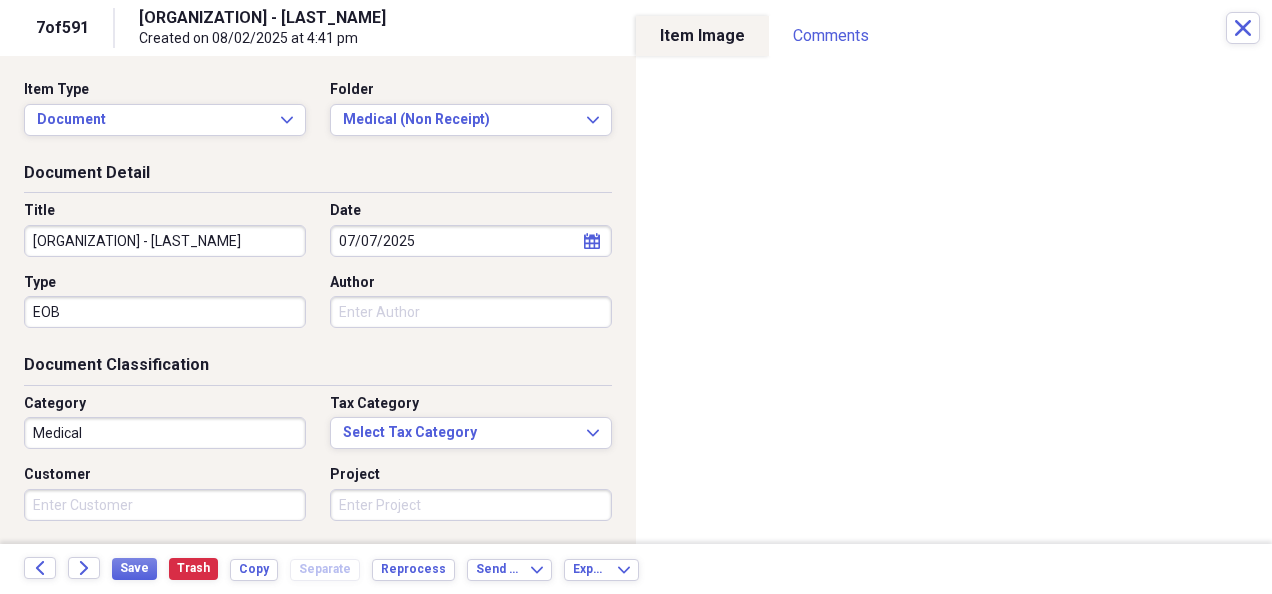 scroll, scrollTop: 245, scrollLeft: 0, axis: vertical 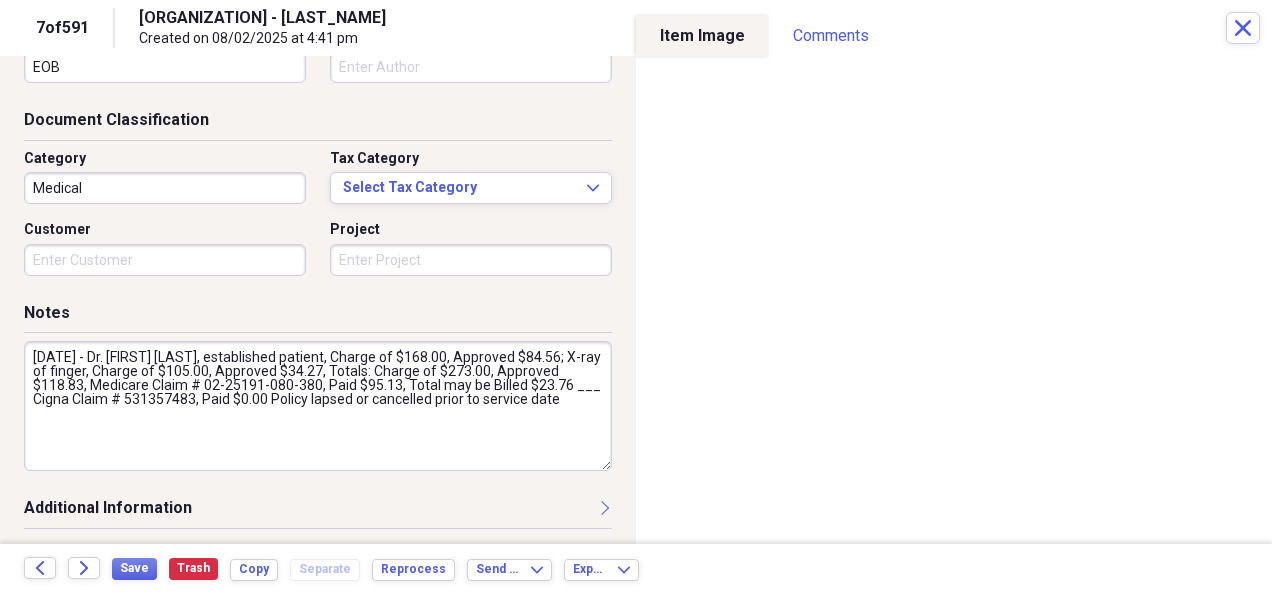 click on "[DATE] - Dr. [FIRST] [LAST], established patient, Charge of $168.00, Approved $84.56; X-ray of finger, Charge of $105.00, Approved $34.27, Totals: Charge of $273.00, Approved $118.83, Medicare Claim # 02-25191-080-380, Paid $95.13, Total may be Billed $23.76 ___ Cigna Claim # 531357483, Paid $0.00 Policy lapsed or cancelled prior to service date" at bounding box center [318, 406] 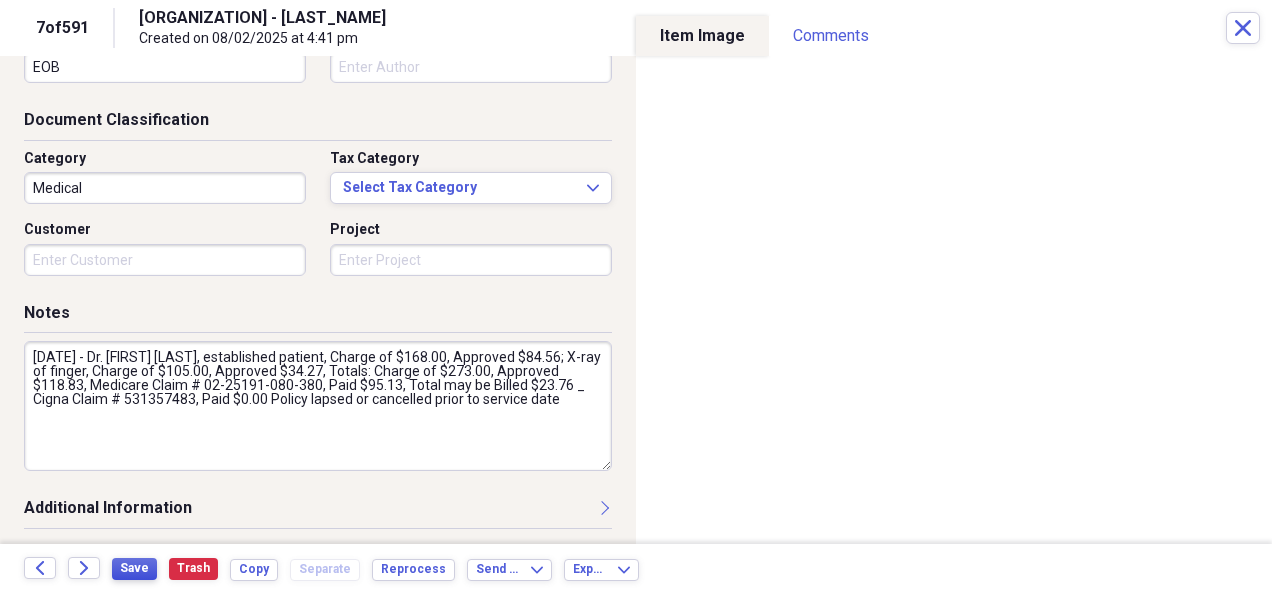 type on "[DATE] - Dr. [FIRST] [LAST], established patient, Charge of $168.00, Approved $84.56; X-ray of finger, Charge of $105.00, Approved $34.27, Totals: Charge of $273.00, Approved $118.83, Medicare Claim # 02-25191-080-380, Paid $95.13, Total may be Billed $23.76 _ Cigna Claim # 531357483, Paid $0.00 Policy lapsed or cancelled prior to service date" 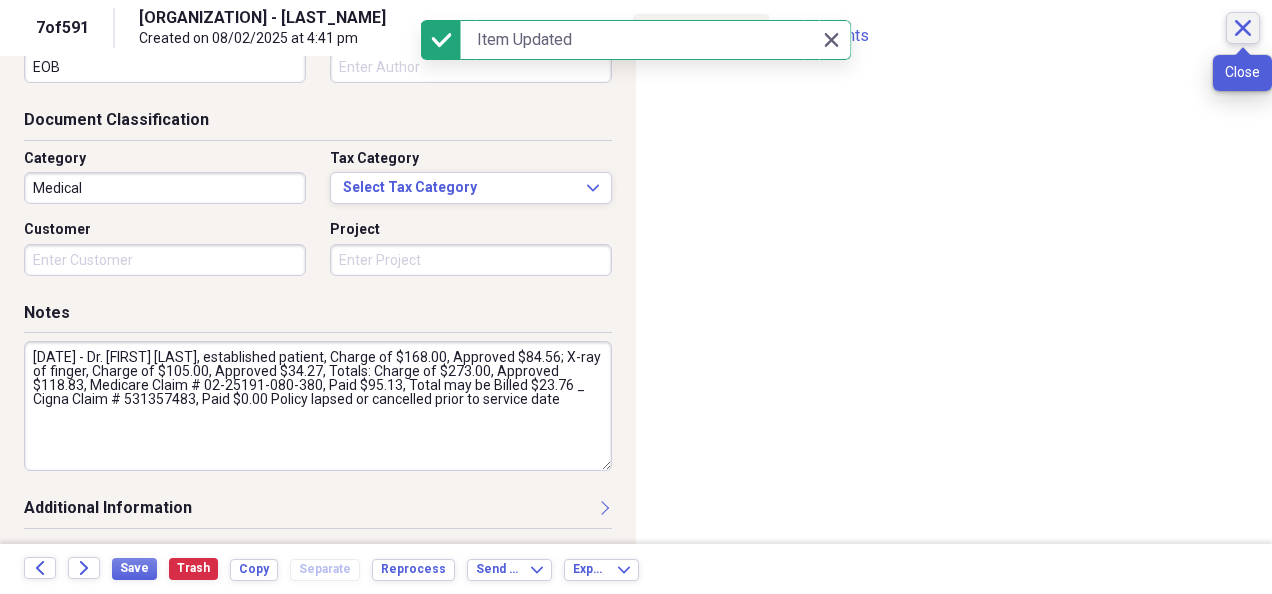 click on "Close" 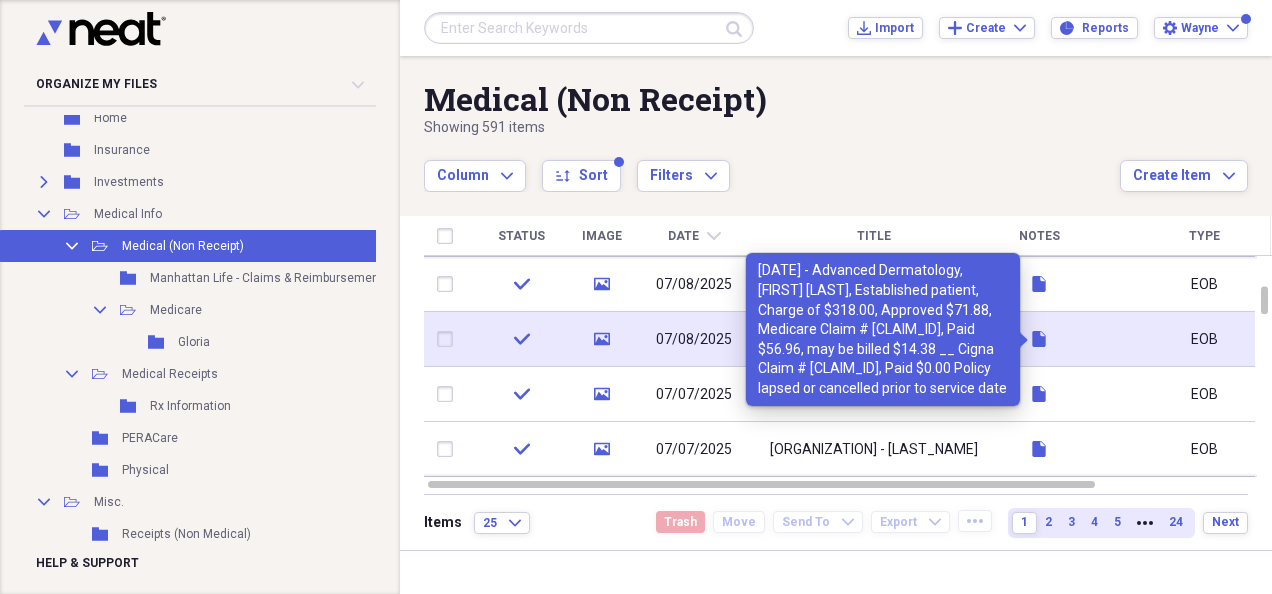 click on "document" 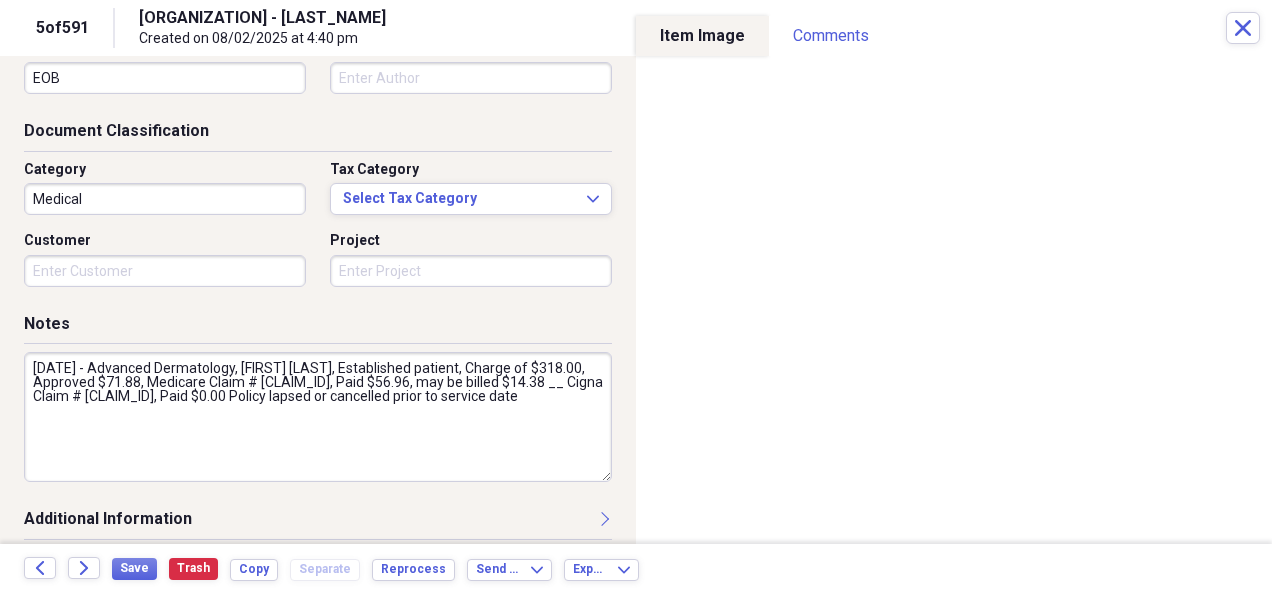 scroll, scrollTop: 245, scrollLeft: 0, axis: vertical 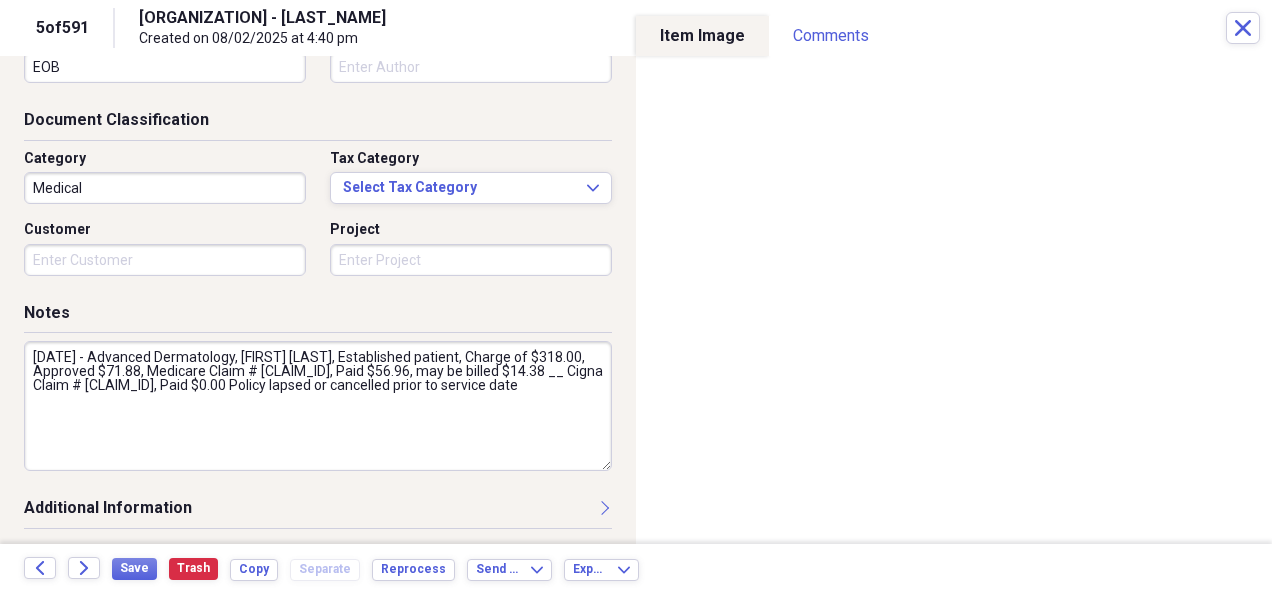 click on "[DATE] - Advanced Dermatology, [FIRST] [LAST], Established patient, Charge of $318.00, Approved $71.88, Medicare Claim # [CLAIM_ID], Paid $56.96, may be billed $14.38 __ Cigna Claim # [CLAIM_ID], Paid $0.00 Policy lapsed or cancelled prior to service date" at bounding box center (318, 406) 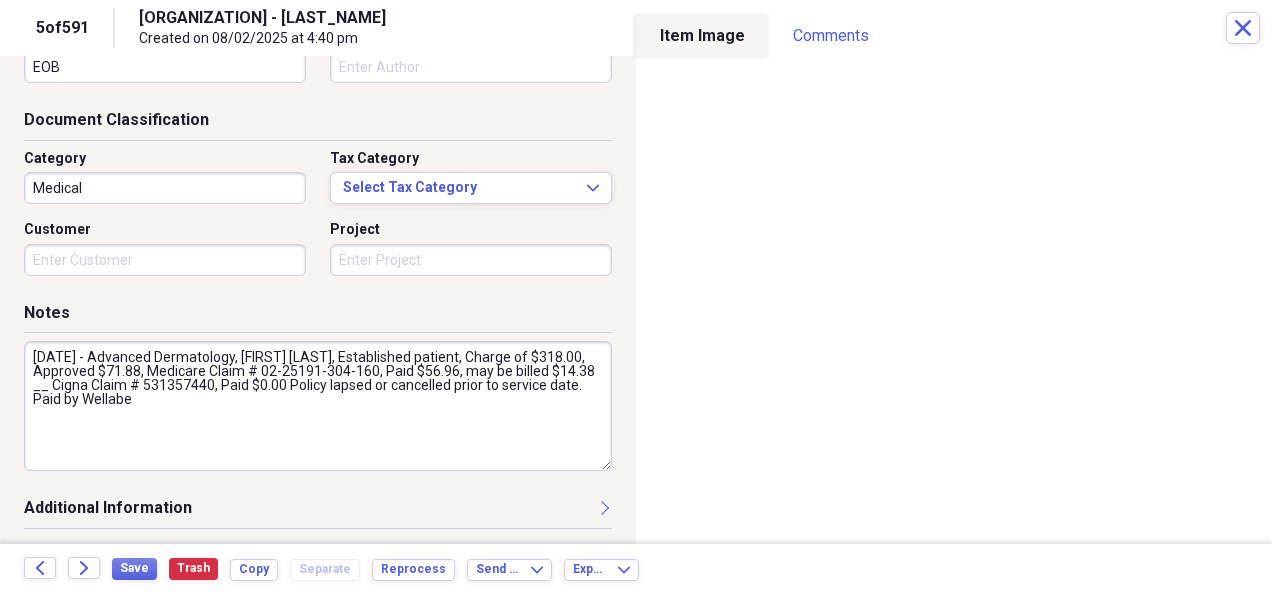 drag, startPoint x: 164, startPoint y: 400, endPoint x: 112, endPoint y: 409, distance: 52.773098 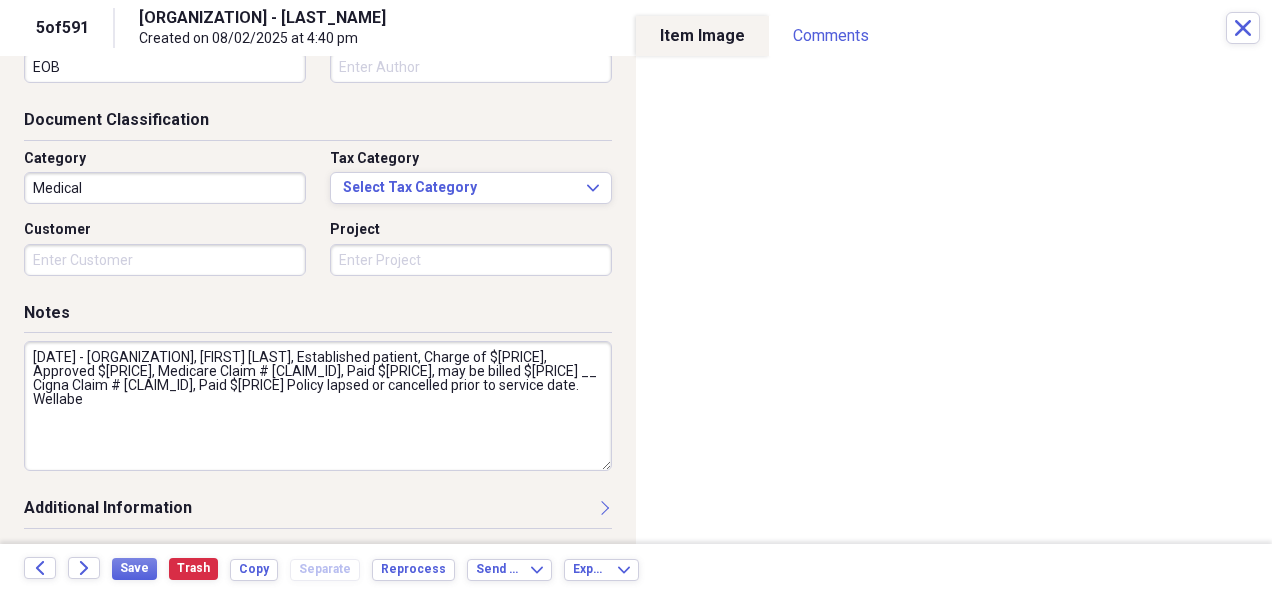click on "[DATE] - [ORGANIZATION], [FIRST] [LAST], Established patient, Charge of $[PRICE], Approved $[PRICE], Medicare Claim # [CLAIM_ID], Paid $[PRICE], may be billed $[PRICE] __ Cigna Claim # [CLAIM_ID], Paid $[PRICE] Policy lapsed or cancelled prior to service date. Wellabe" at bounding box center [318, 406] 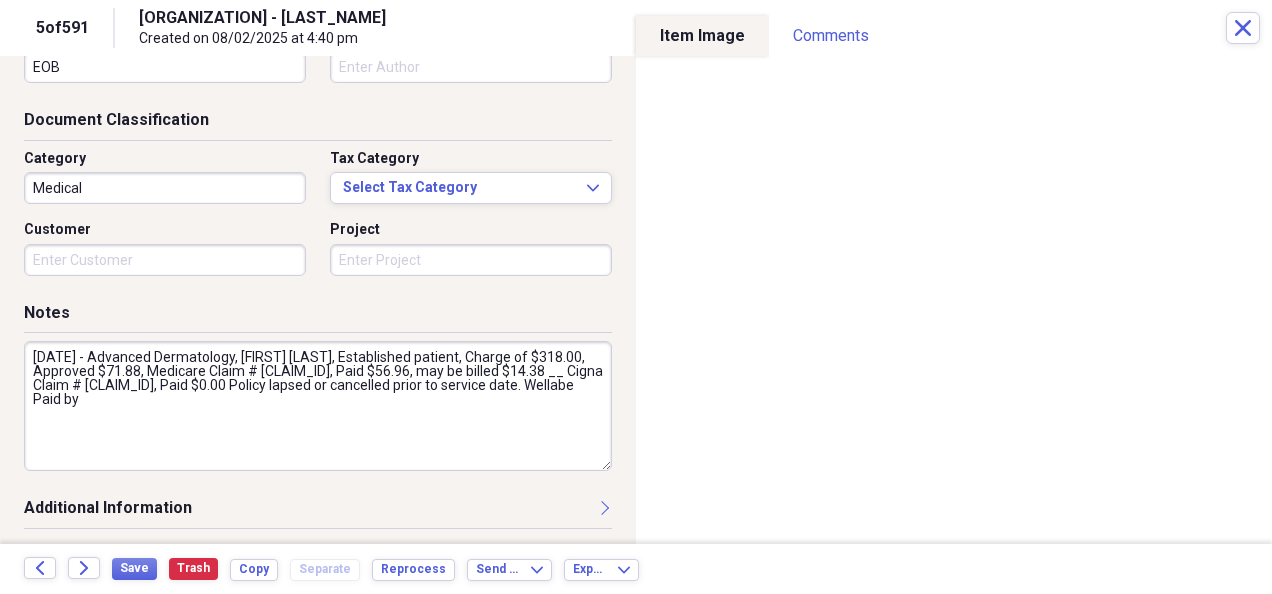 click on "[DATE] - Advanced Dermatology, [FIRST] [LAST], Established patient, Charge of $318.00, Approved $71.88, Medicare Claim # [CLAIM_ID], Paid $56.96, may be billed $14.38 __ Cigna Claim # [CLAIM_ID], Paid $0.00 Policy lapsed or cancelled prior to service date. Wellabe  Paid by" at bounding box center [318, 406] 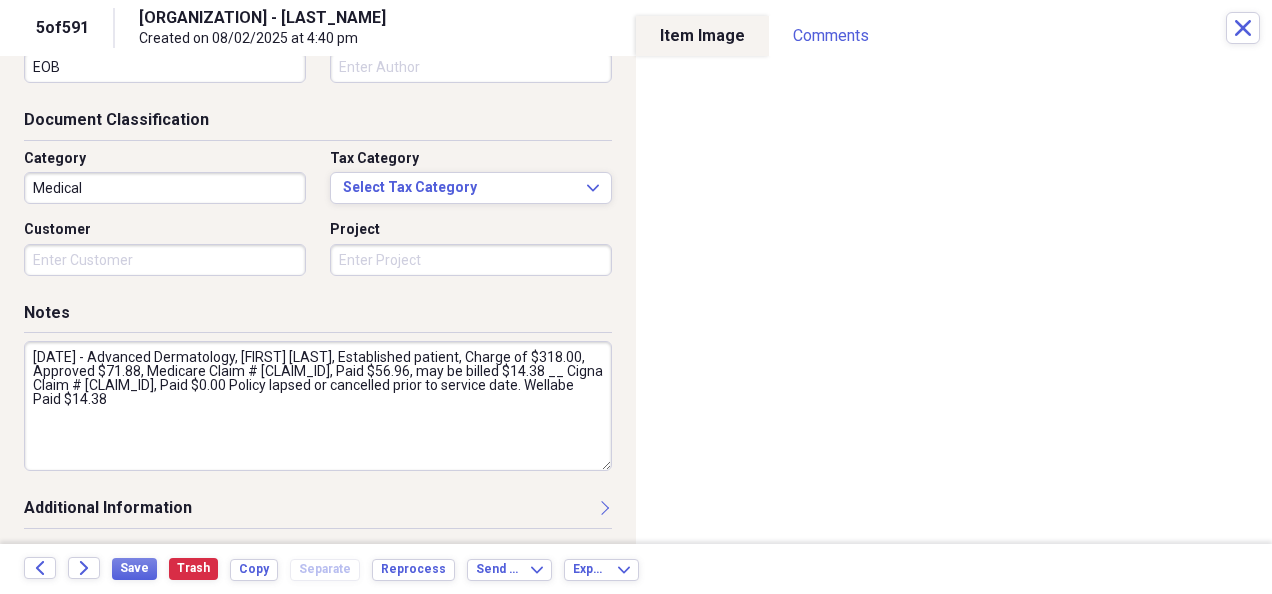 drag, startPoint x: 168, startPoint y: 397, endPoint x: 221, endPoint y: 452, distance: 76.38062 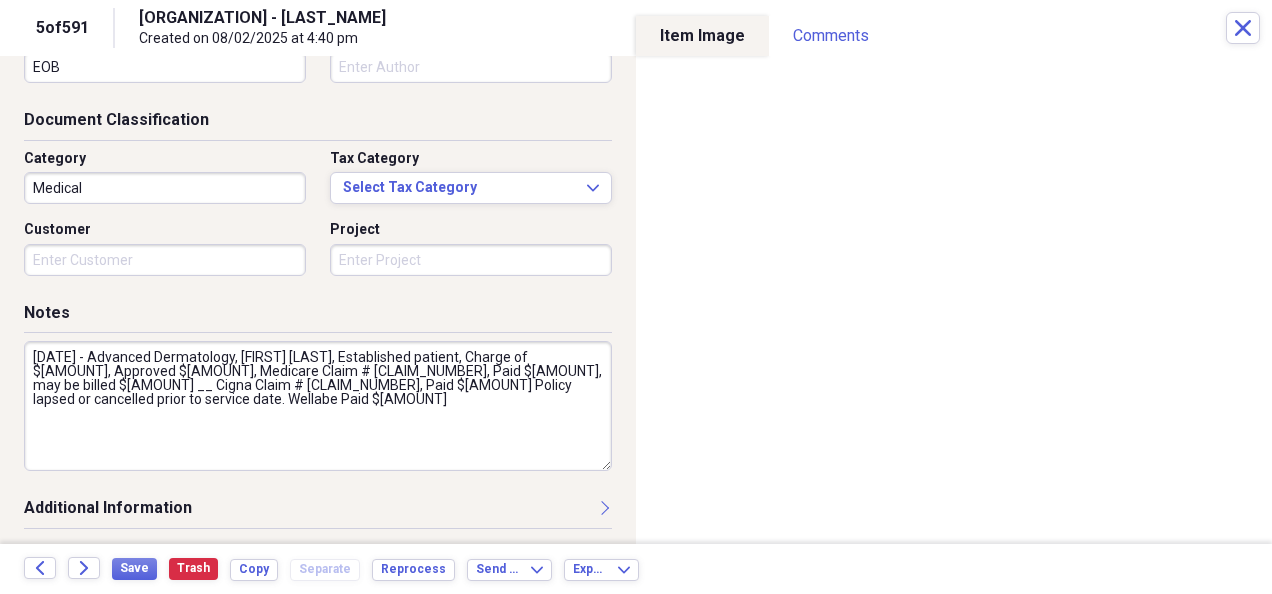 click on "[DATE] - Advanced Dermatology, [FIRST] [LAST], Established patient, Charge of $[AMOUNT], Approved $[AMOUNT], Medicare Claim # [CLAIM_NUMBER], Paid $[AMOUNT], may be billed $[AMOUNT] __ Cigna Claim # [CLAIM_NUMBER], Paid $[AMOUNT] Policy lapsed or cancelled prior to service date. Wellabe Paid $[AMOUNT]" at bounding box center (318, 406) 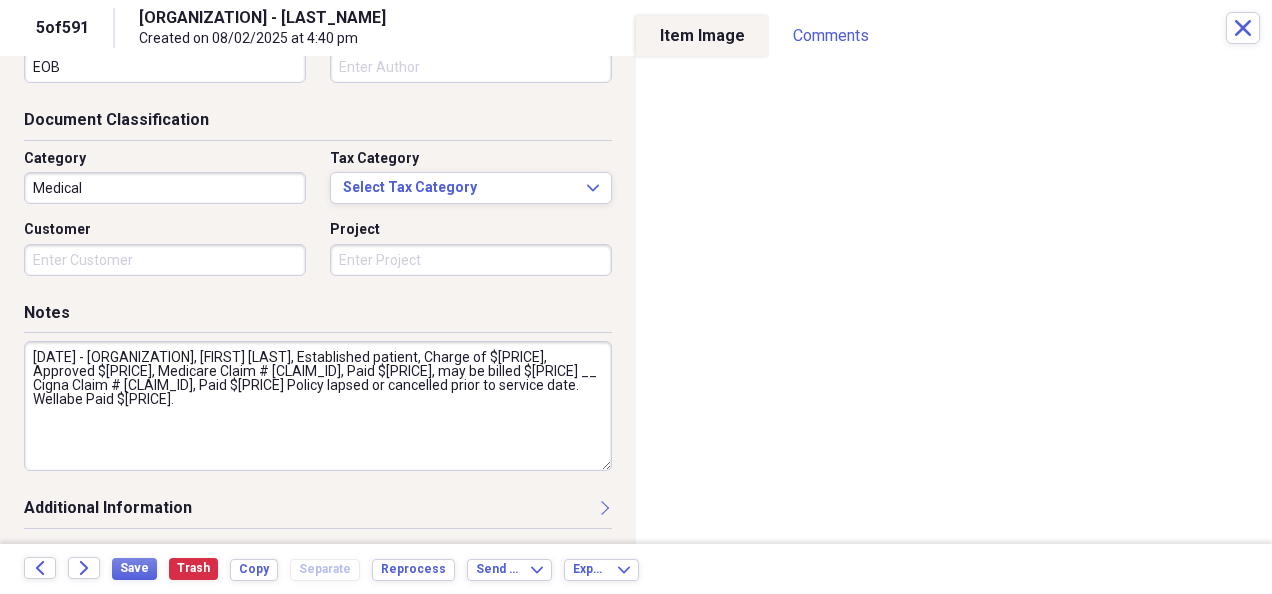 drag, startPoint x: 246, startPoint y: 406, endPoint x: 119, endPoint y: 402, distance: 127.06297 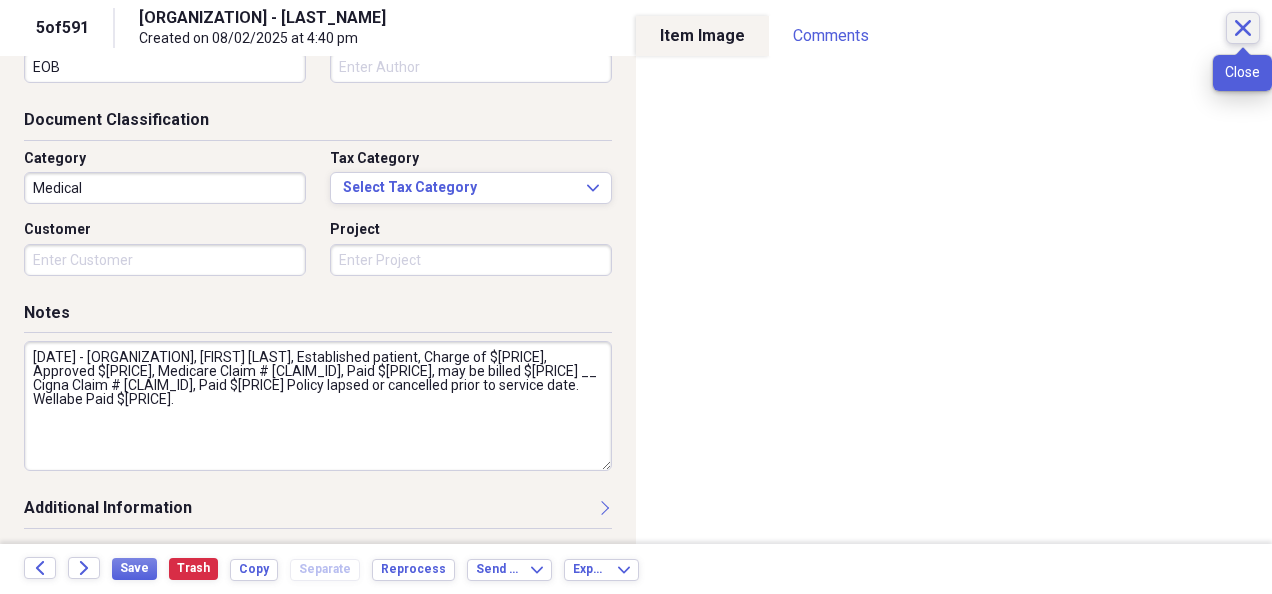type on "[DATE] - [ORGANIZATION], [FIRST] [LAST], Established patient, Charge of $[PRICE], Approved $[PRICE], Medicare Claim # [CLAIM_ID], Paid $[PRICE], may be billed $[PRICE] __ Cigna Claim # [CLAIM_ID], Paid $[PRICE] Policy lapsed or cancelled prior to service date. Wellabe Paid $[PRICE]." 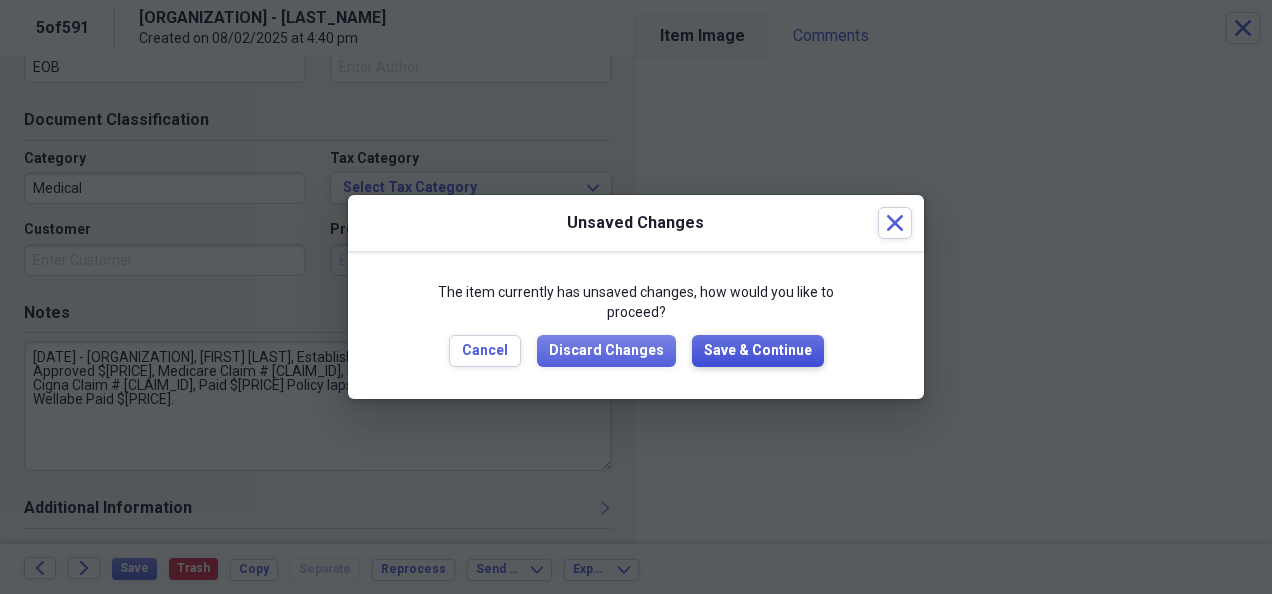 click on "Save & Continue" at bounding box center [758, 351] 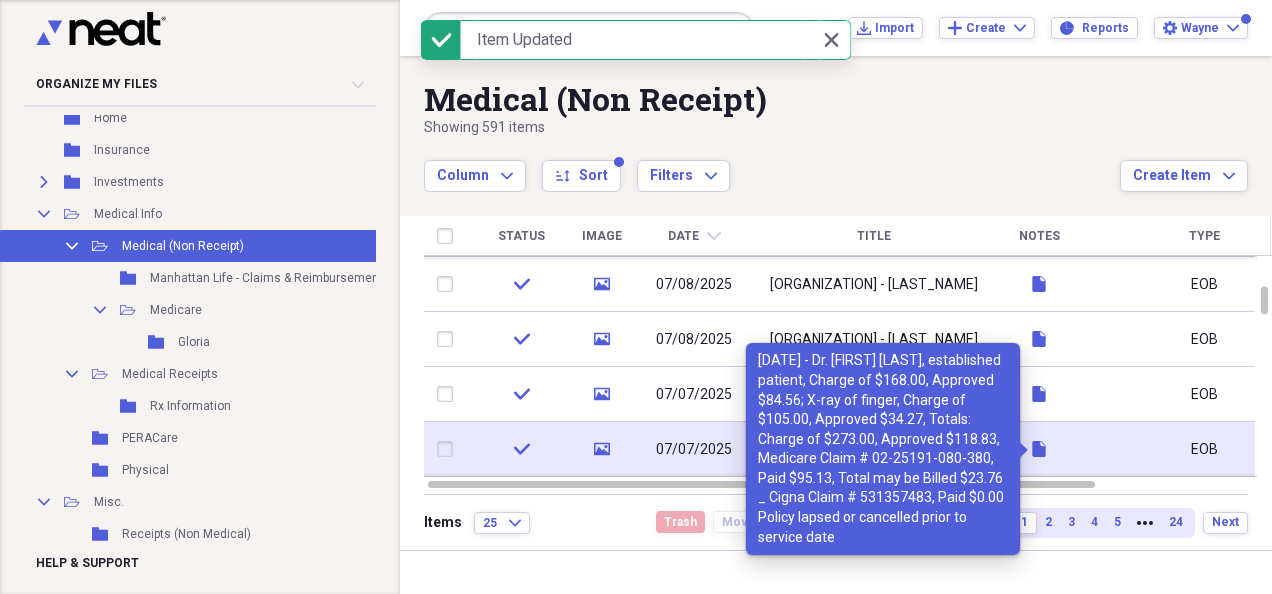 click 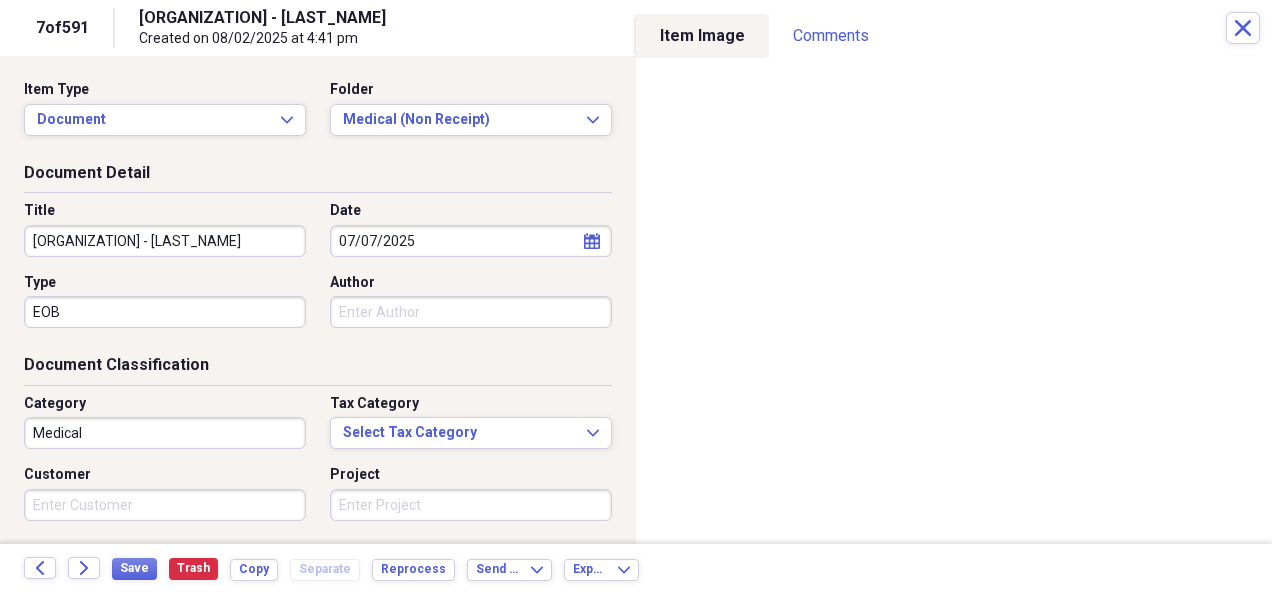 scroll, scrollTop: 245, scrollLeft: 0, axis: vertical 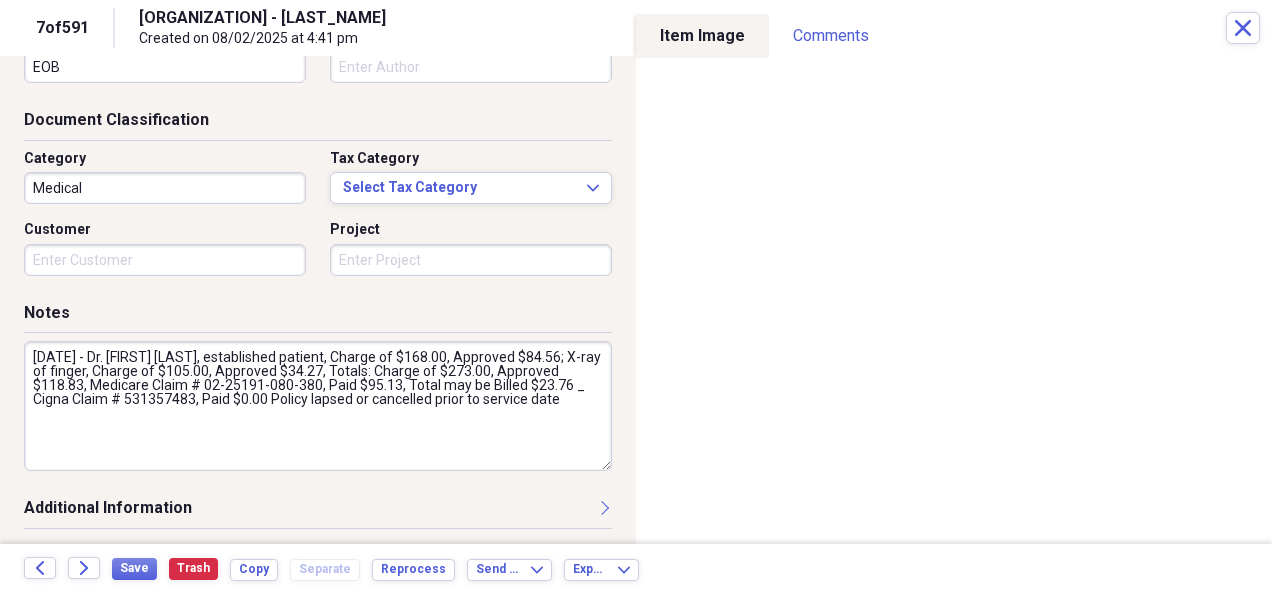 click on "[DATE] - Dr. [FIRST] [LAST], established patient, Charge of $168.00, Approved $84.56; X-ray of finger, Charge of $105.00, Approved $34.27, Totals: Charge of $273.00, Approved $118.83, Medicare Claim # 02-25191-080-380, Paid $95.13, Total may be Billed $23.76 _ Cigna Claim # 531357483, Paid $0.00 Policy lapsed or cancelled prior to service date" at bounding box center (318, 406) 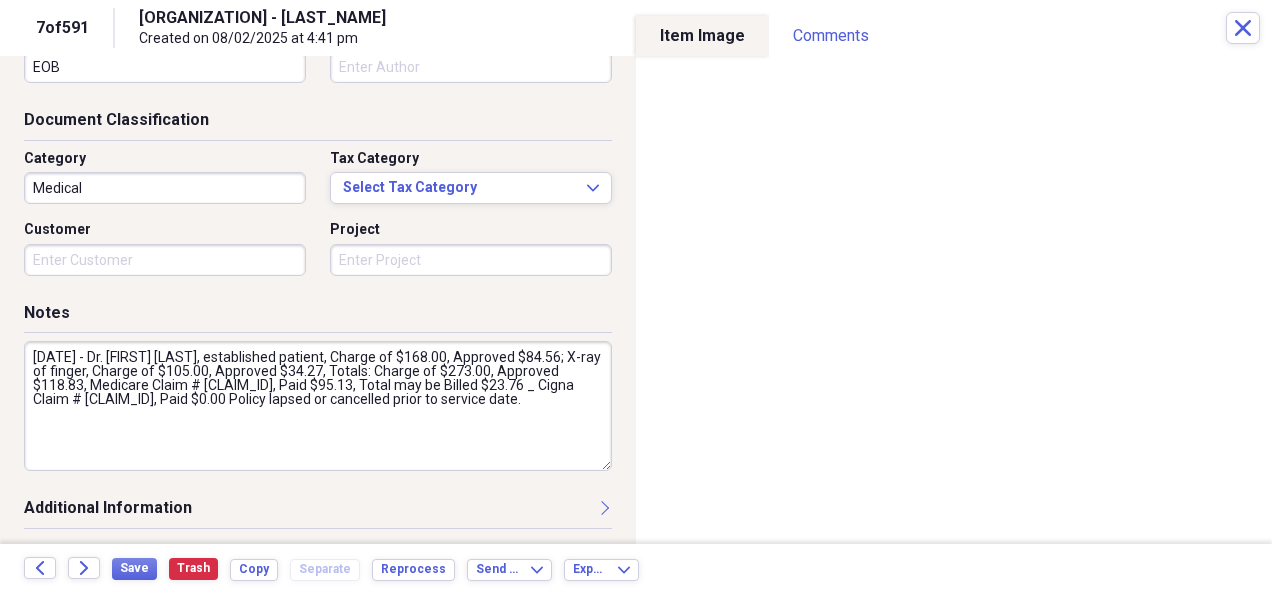 paste on "Wellabe Paid $[PRICE]." 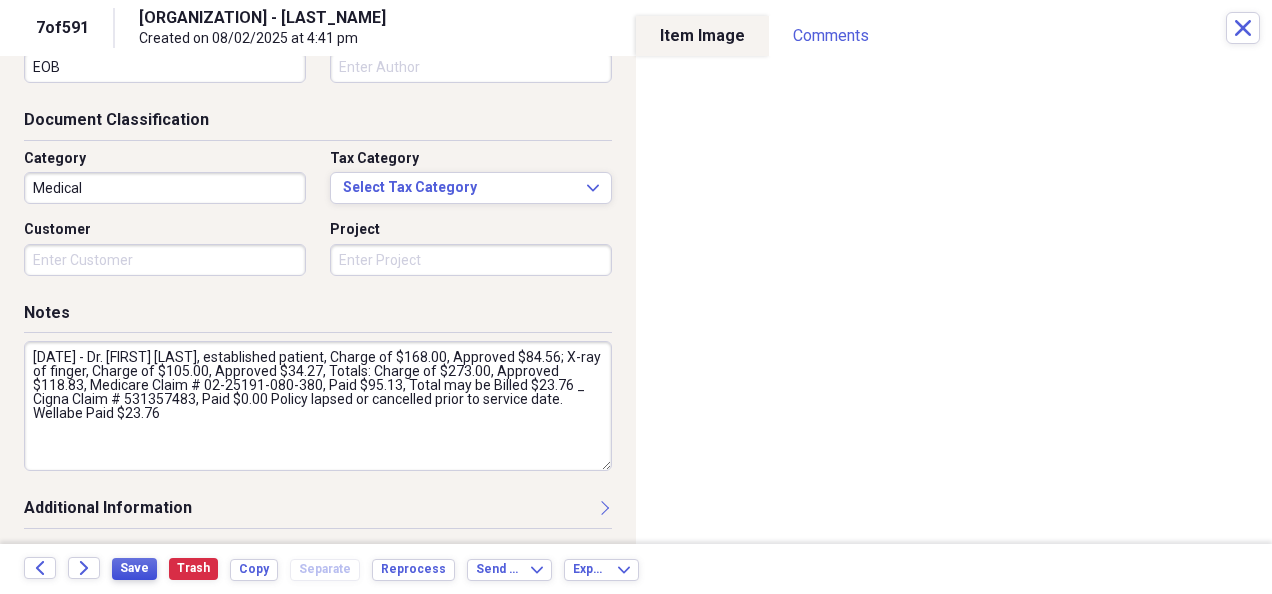 type on "[DATE] - Dr. [FIRST] [LAST], established patient, Charge of $168.00, Approved $84.56; X-ray of finger, Charge of $105.00, Approved $34.27, Totals: Charge of $273.00, Approved $118.83, Medicare Claim # 02-25191-080-380, Paid $95.13, Total may be Billed $23.76 _ Cigna Claim # 531357483, Paid $0.00 Policy lapsed or cancelled prior to service date. Wellabe Paid $23.76" 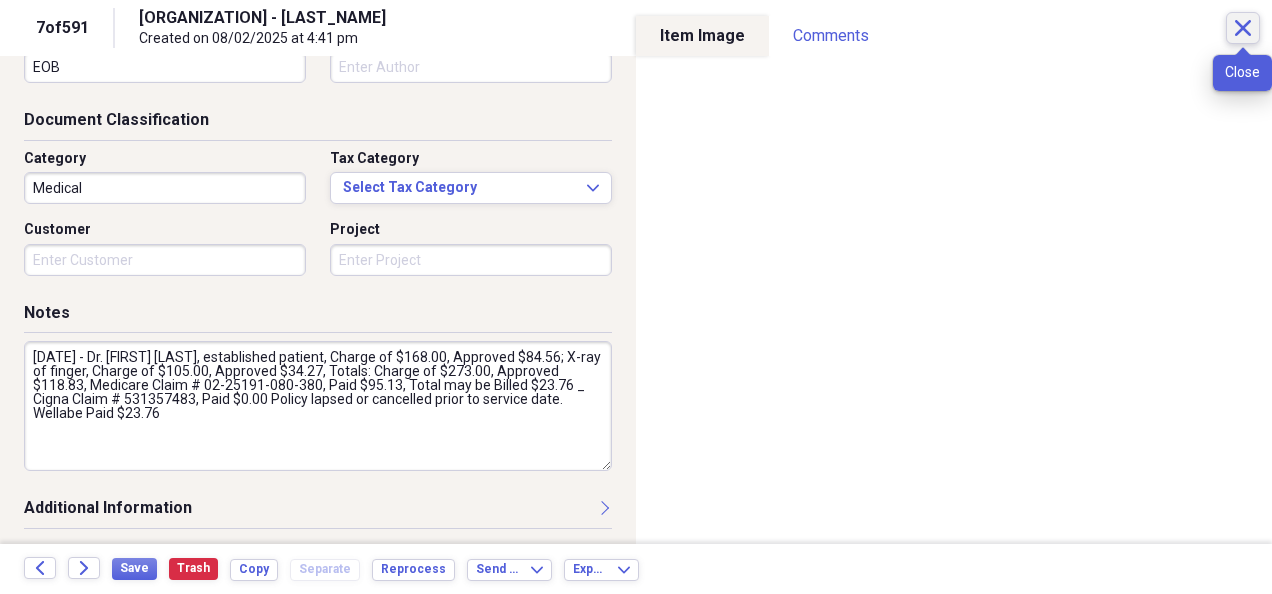 click on "Close" 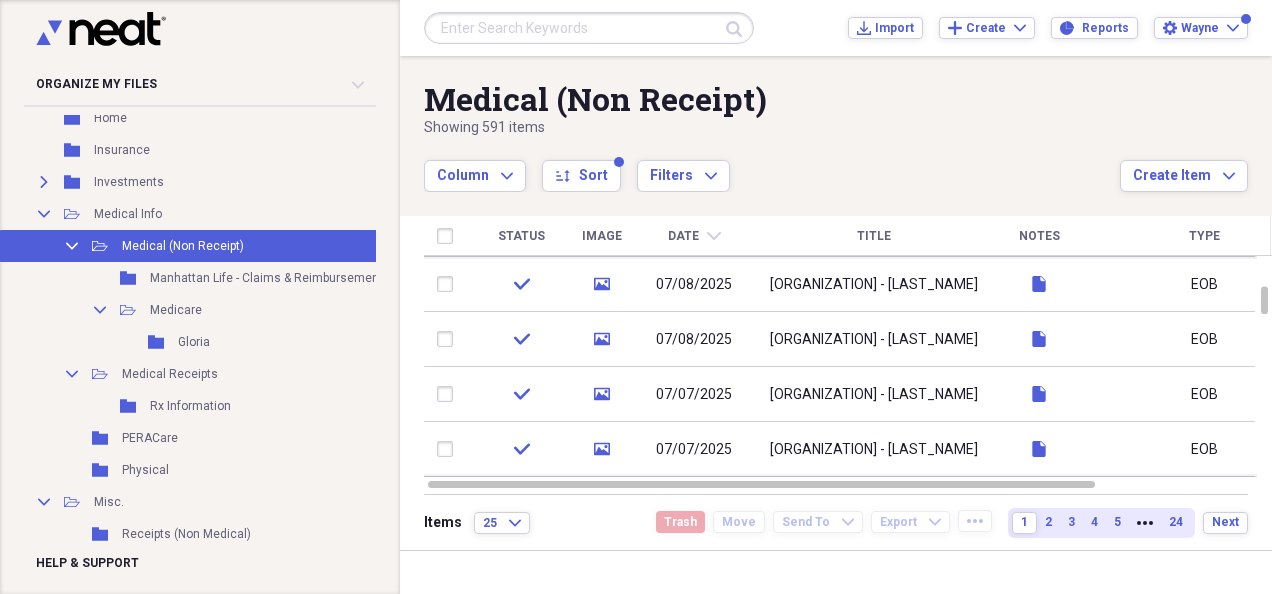 scroll, scrollTop: 730, scrollLeft: 0, axis: vertical 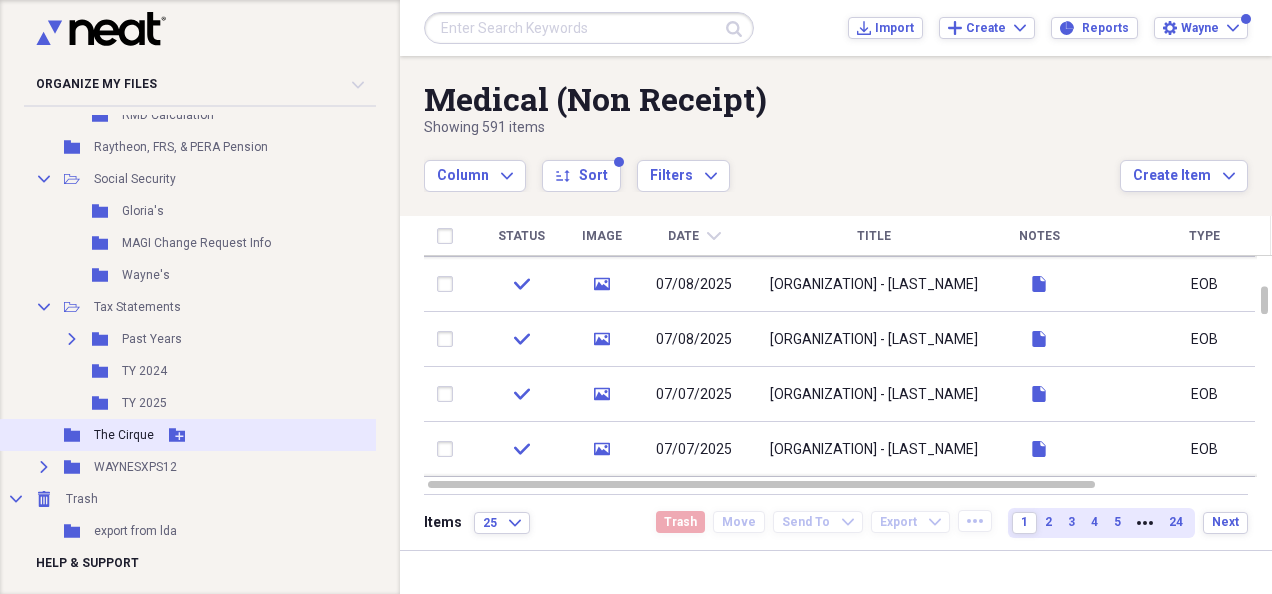 click on "The Cirque" at bounding box center (124, 435) 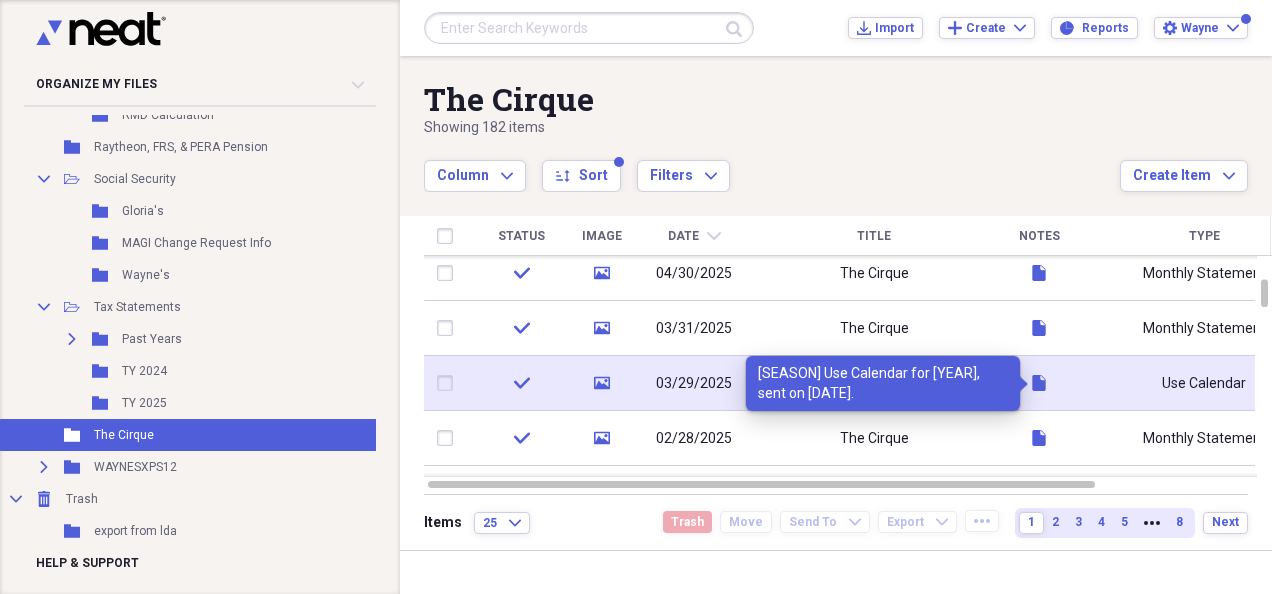 click 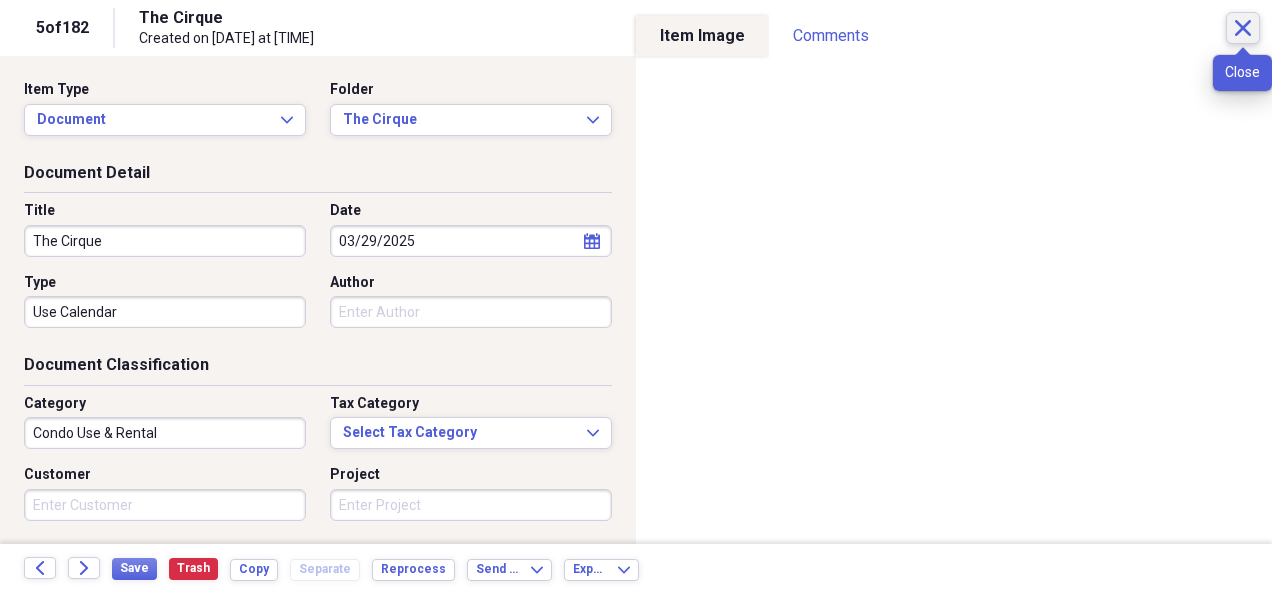 click on "Close" at bounding box center [1243, 28] 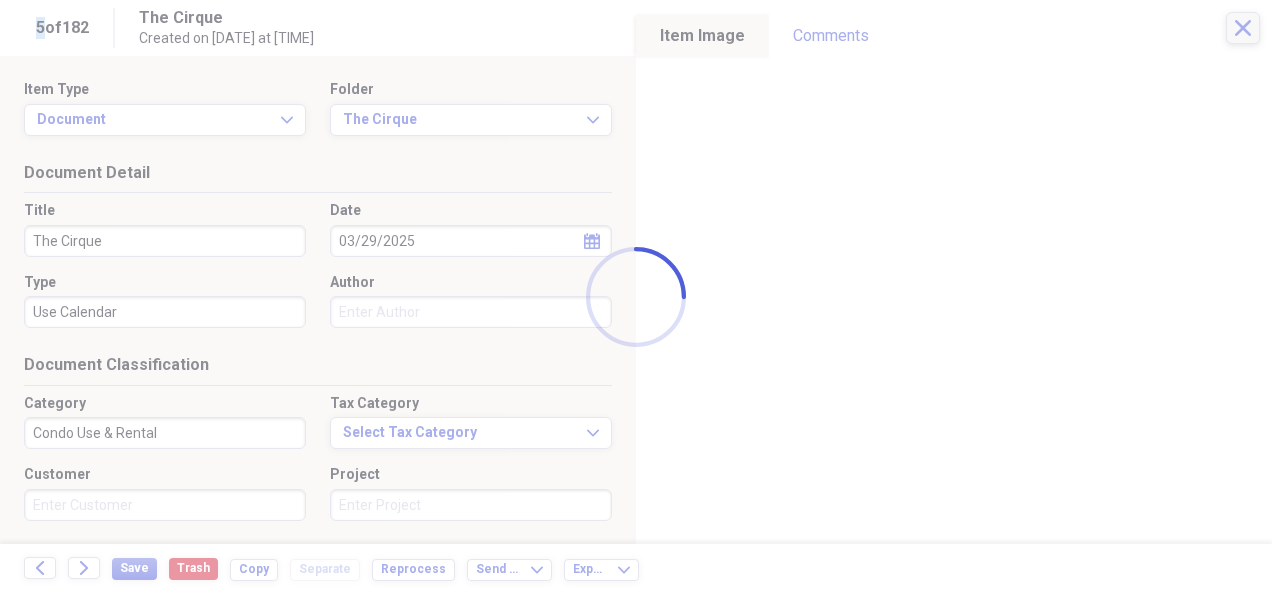 click at bounding box center [636, 297] 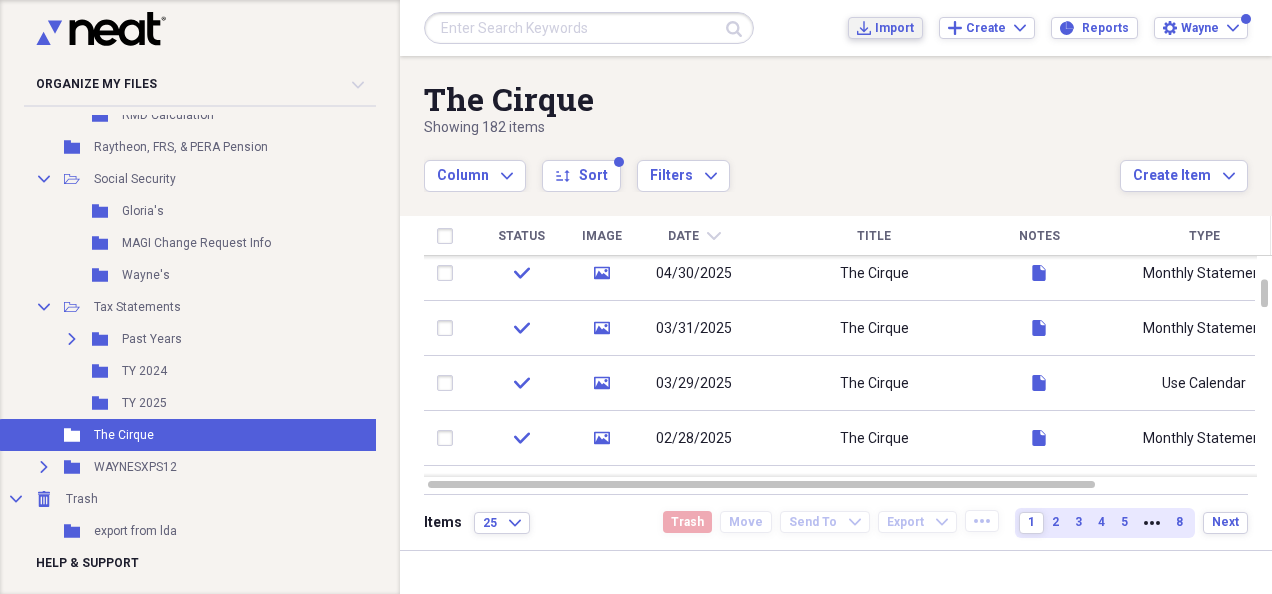 click on "Import" at bounding box center (894, 28) 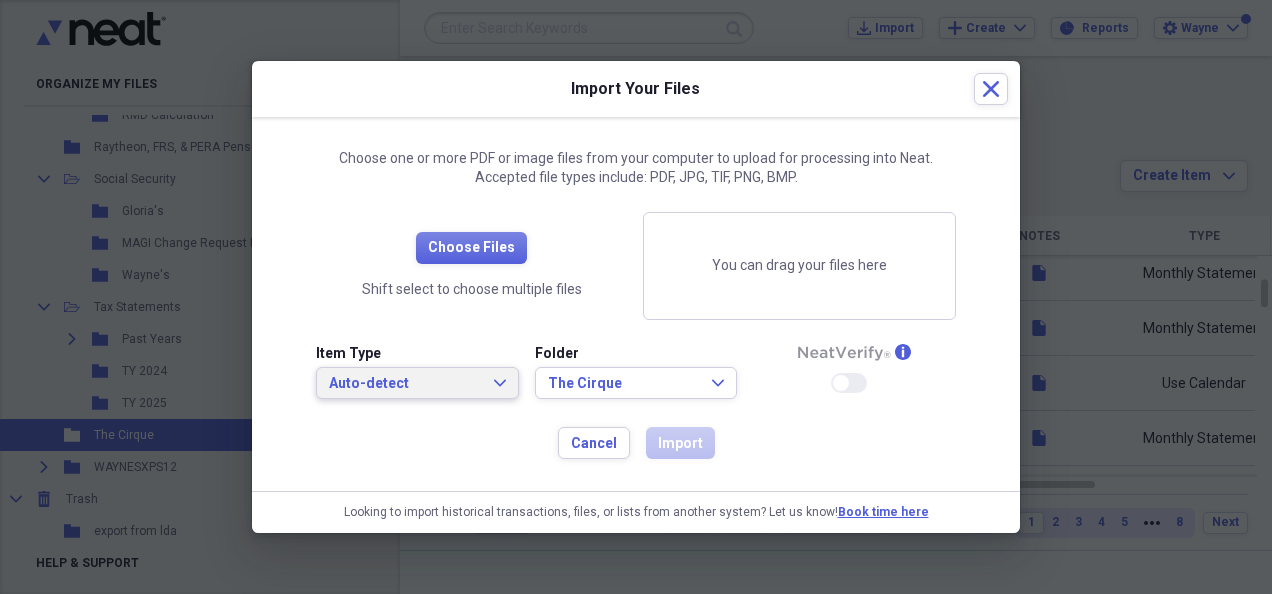 click on "Expand" 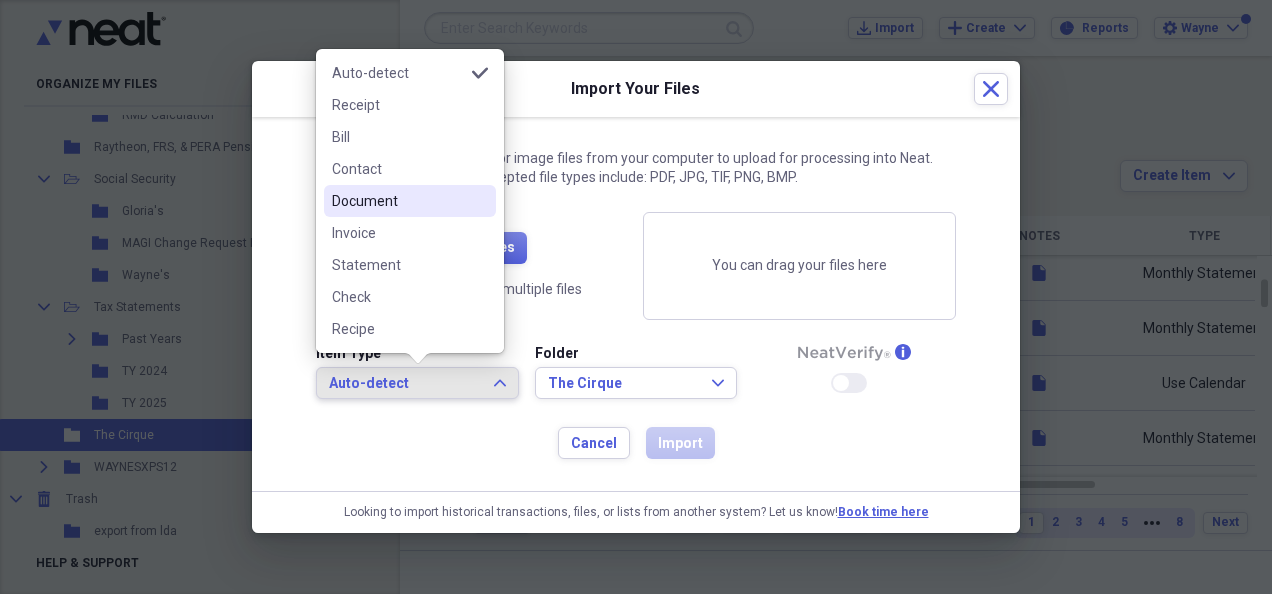 click on "Document" at bounding box center [398, 201] 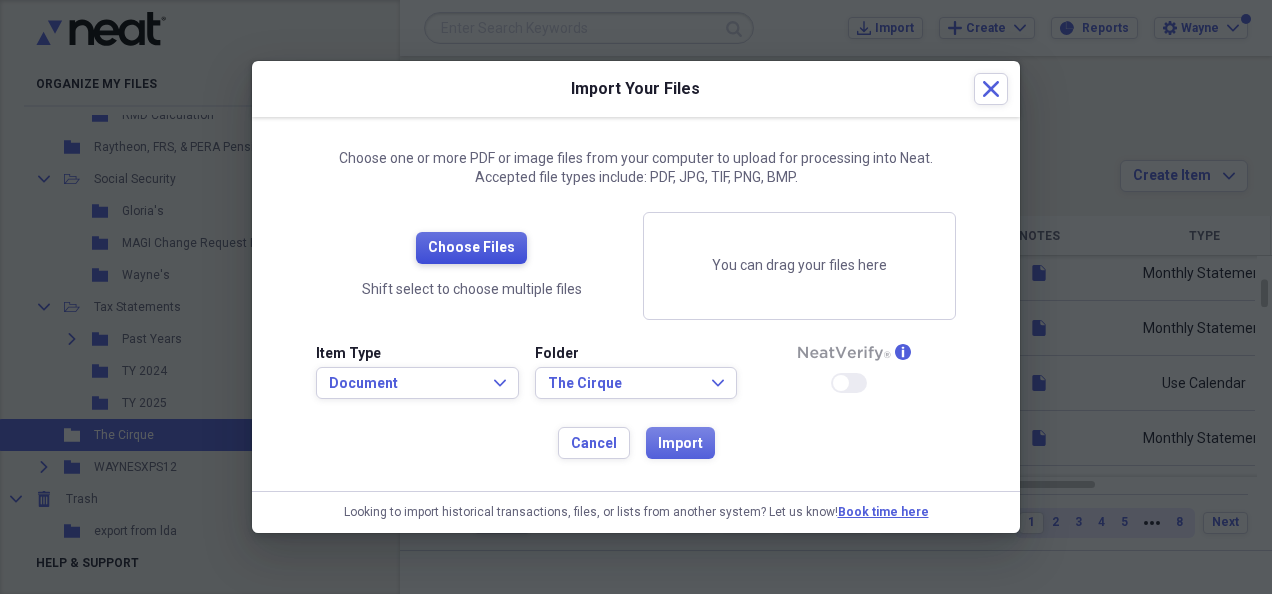 click on "Choose Files" at bounding box center [471, 248] 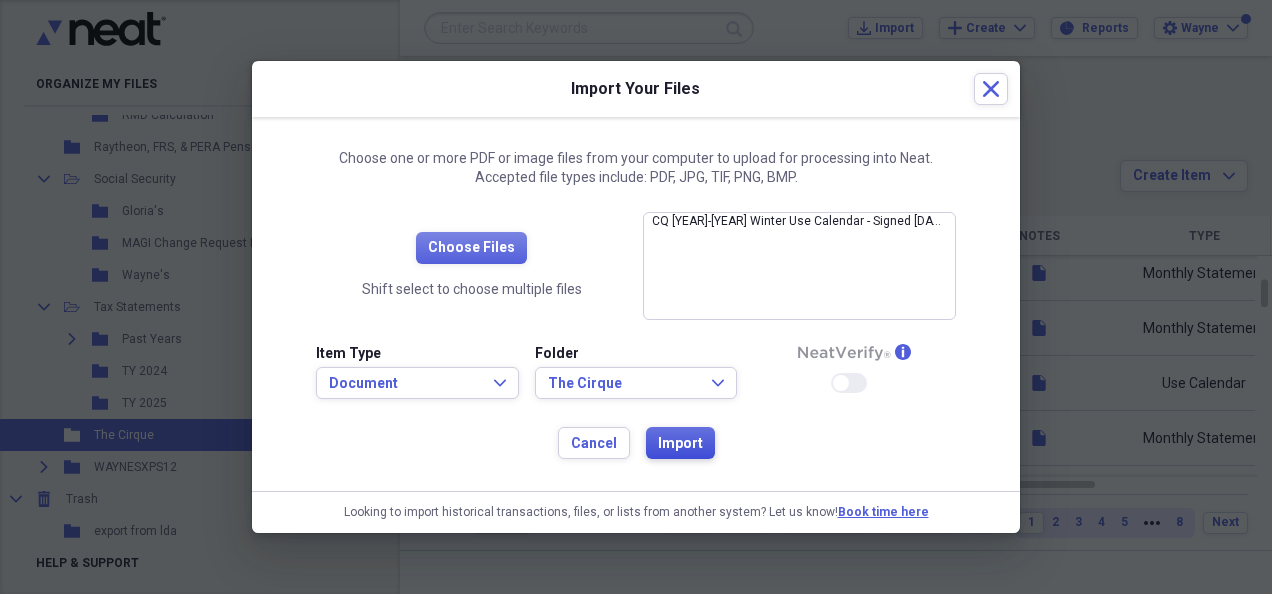 click on "Import" at bounding box center (680, 444) 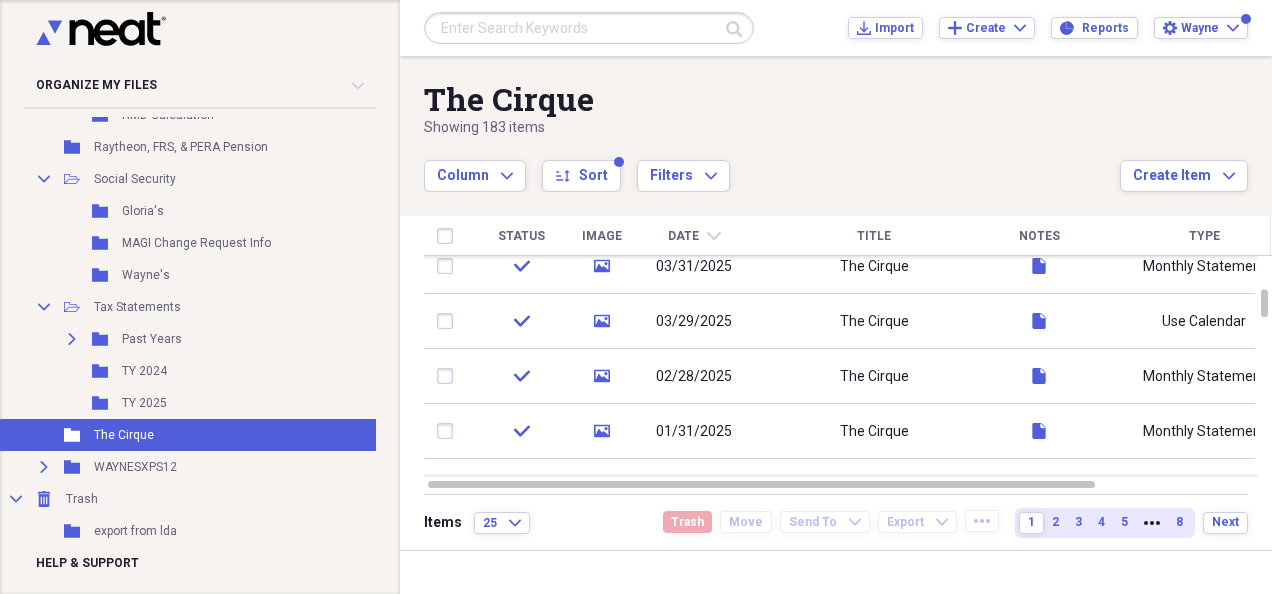 drag, startPoint x: 376, startPoint y: 405, endPoint x: 391, endPoint y: 74, distance: 331.3397 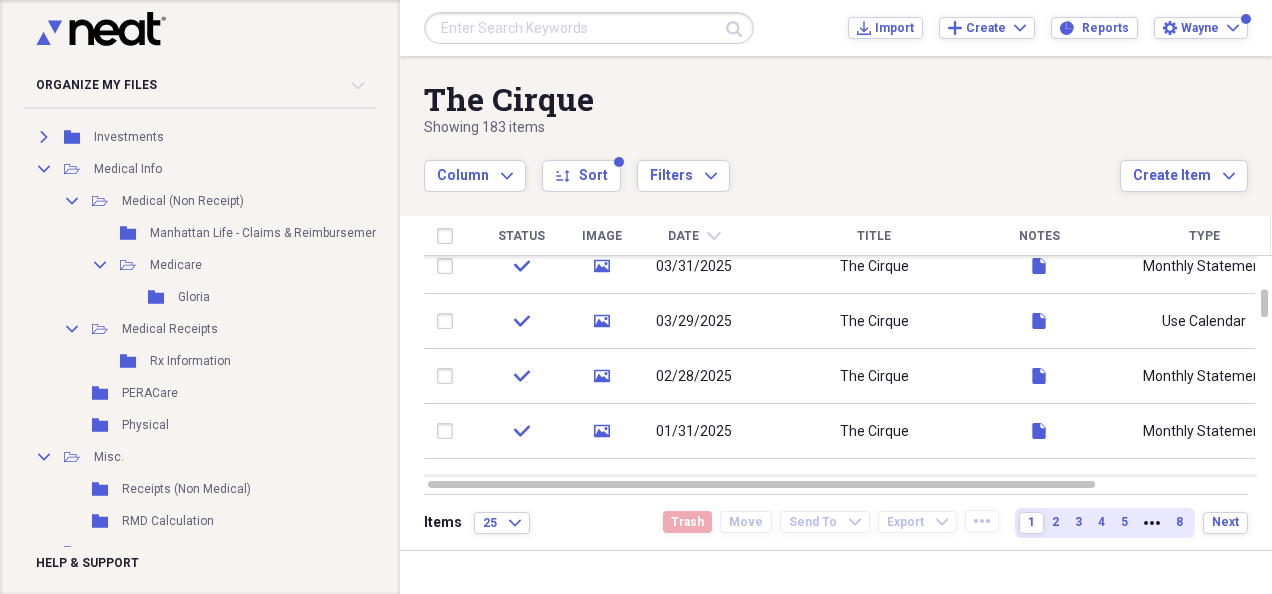 scroll, scrollTop: 0, scrollLeft: 0, axis: both 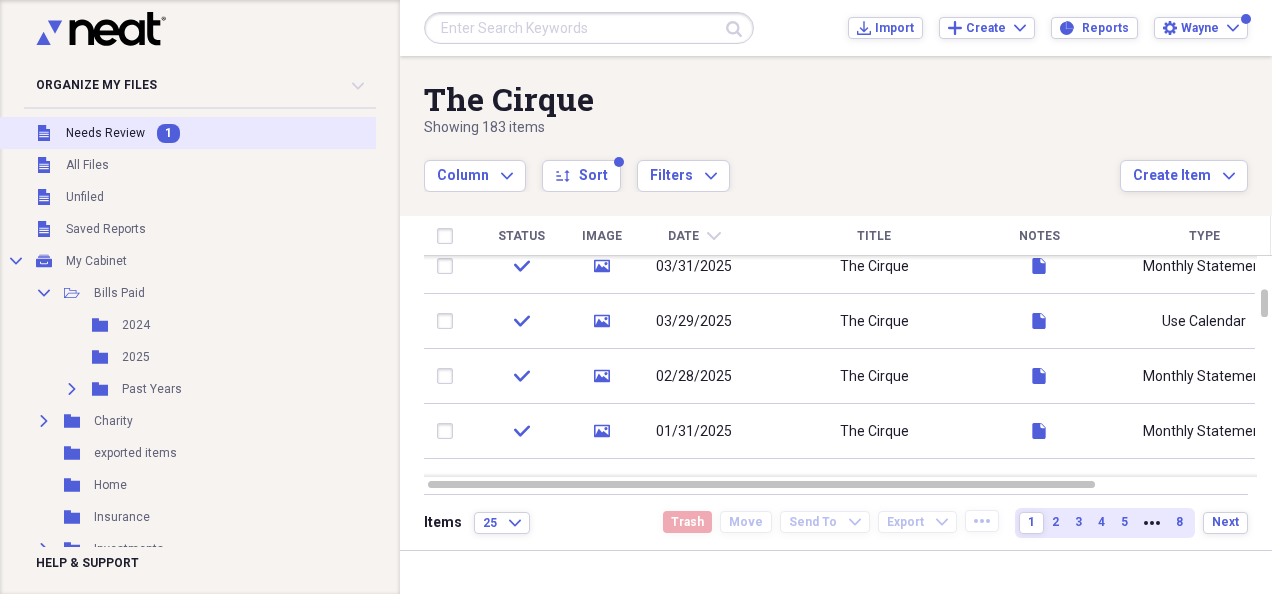 click on "Unfiled Needs Review 1" at bounding box center [225, 133] 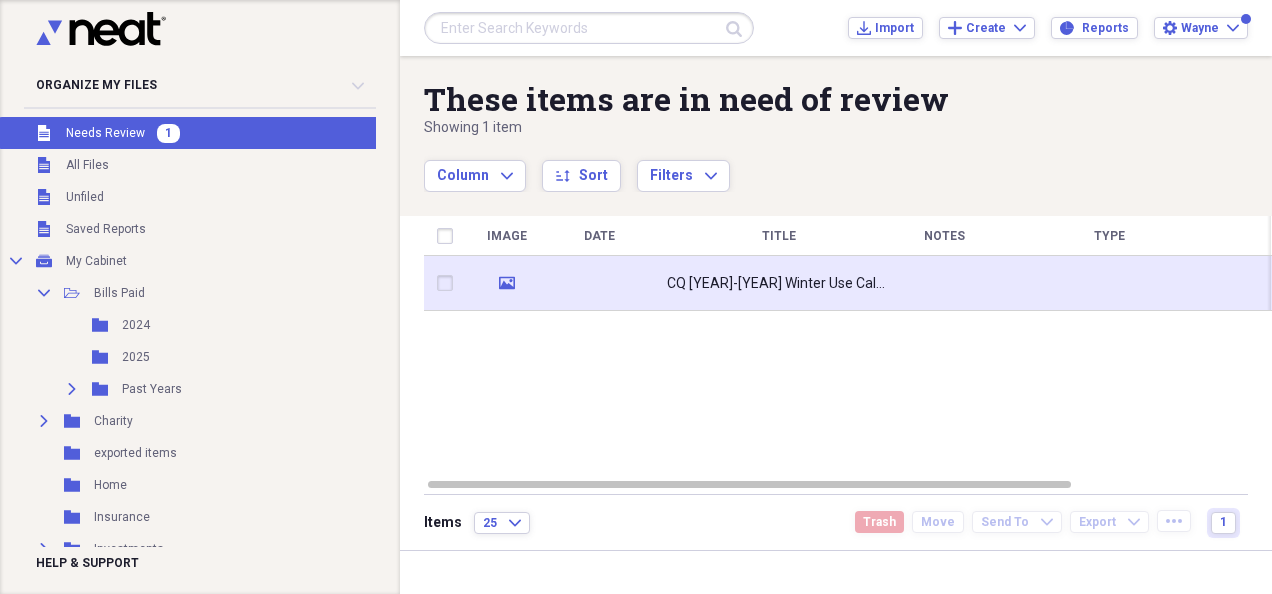 click at bounding box center [599, 283] 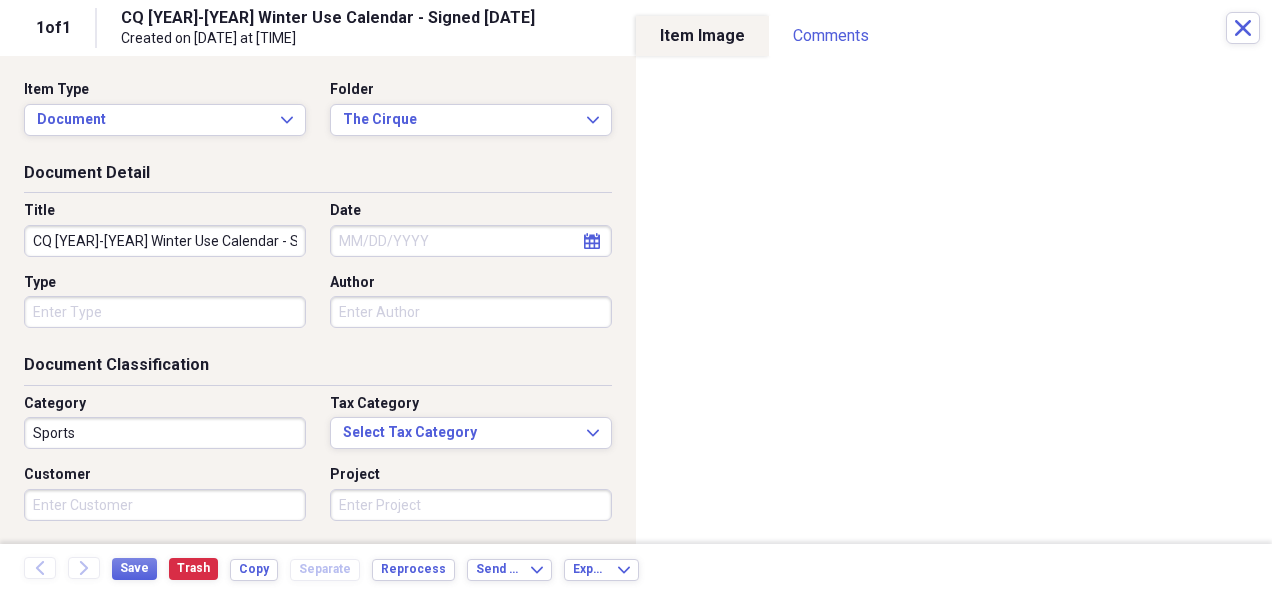 click on "CQ [YEAR]-[YEAR] Winter Use Calendar - Signed [DATE]" at bounding box center (165, 241) 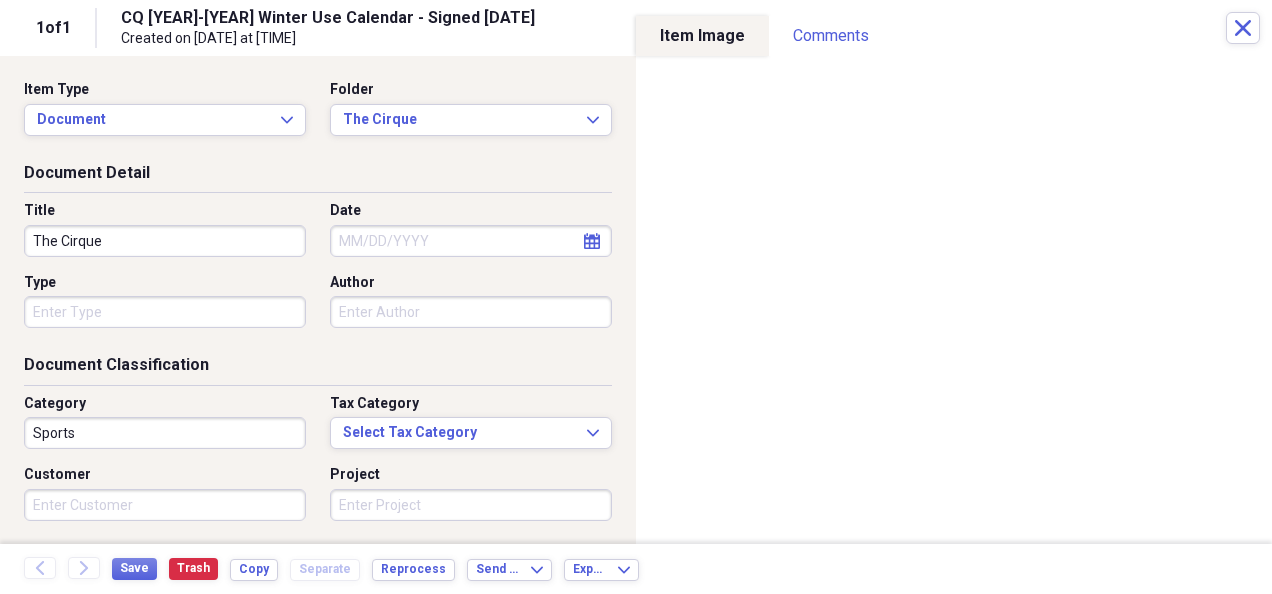 type on "The Cirque" 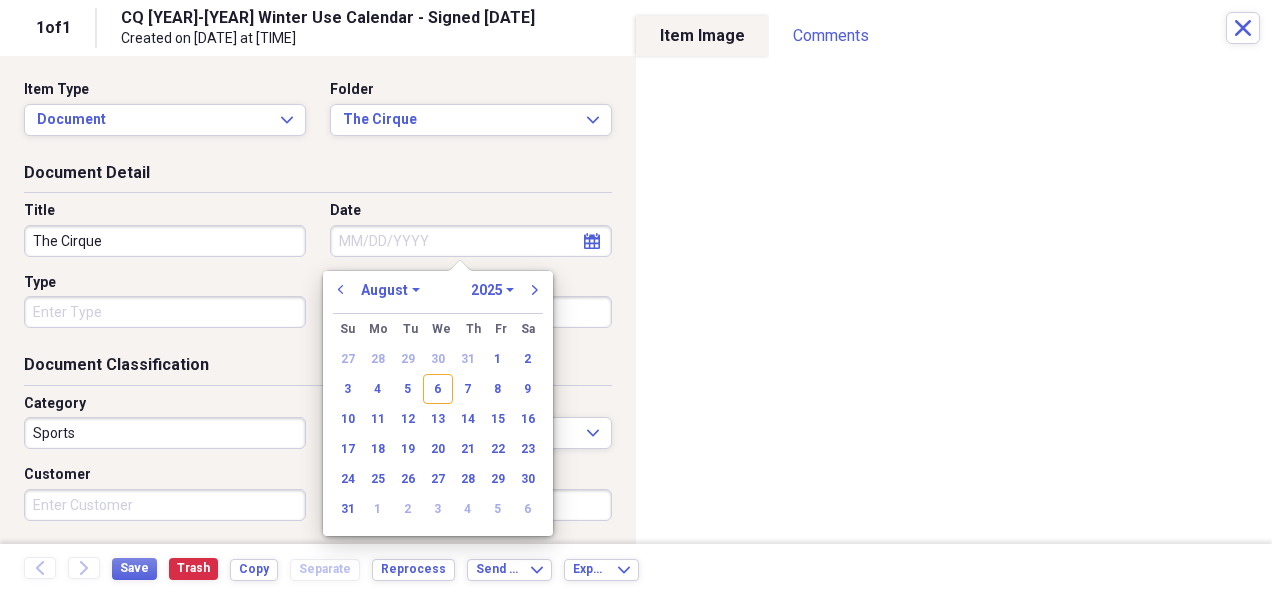 click on "Date" at bounding box center (471, 241) 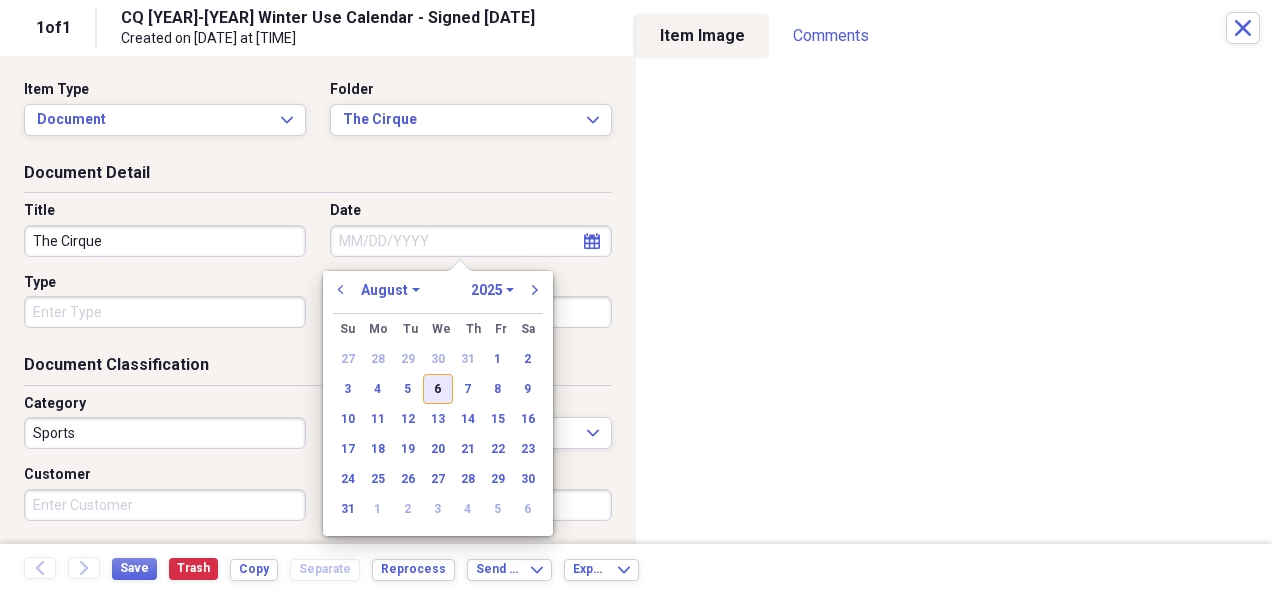 click on "6" at bounding box center [438, 389] 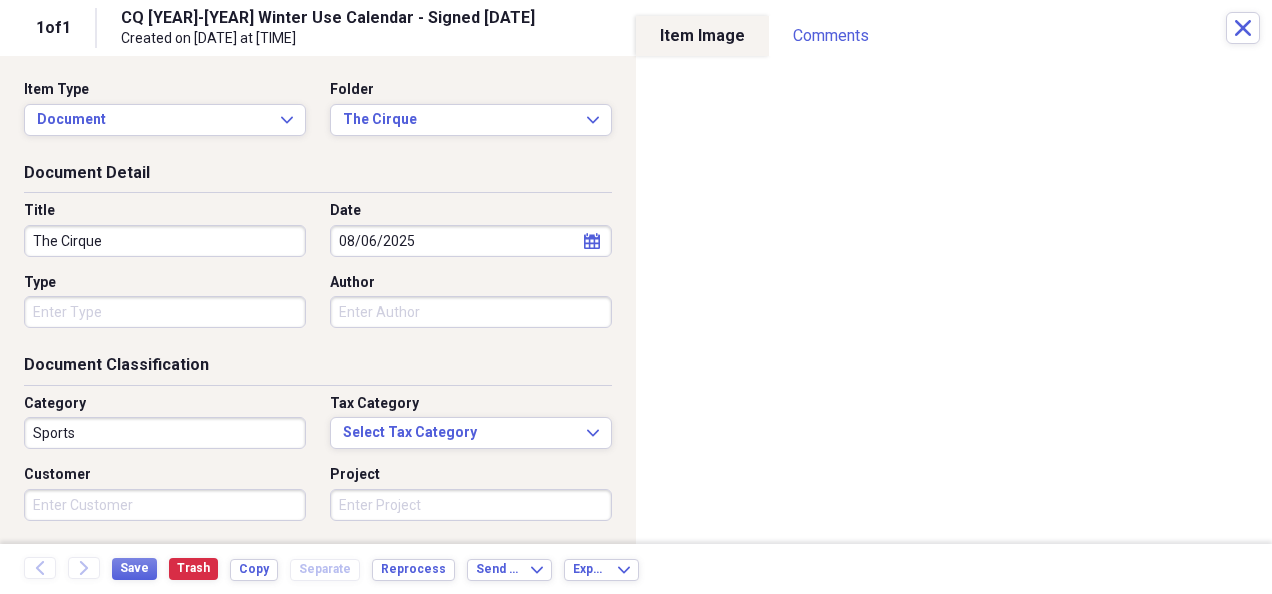 type on "08/06/2025" 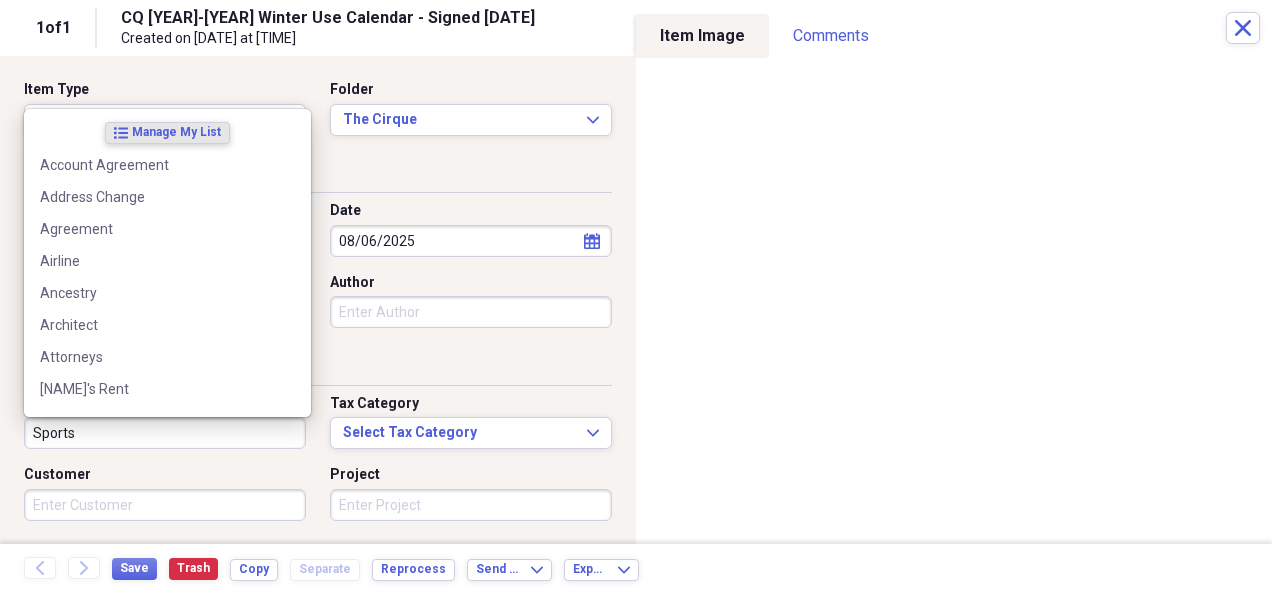click on "Sports" at bounding box center (165, 433) 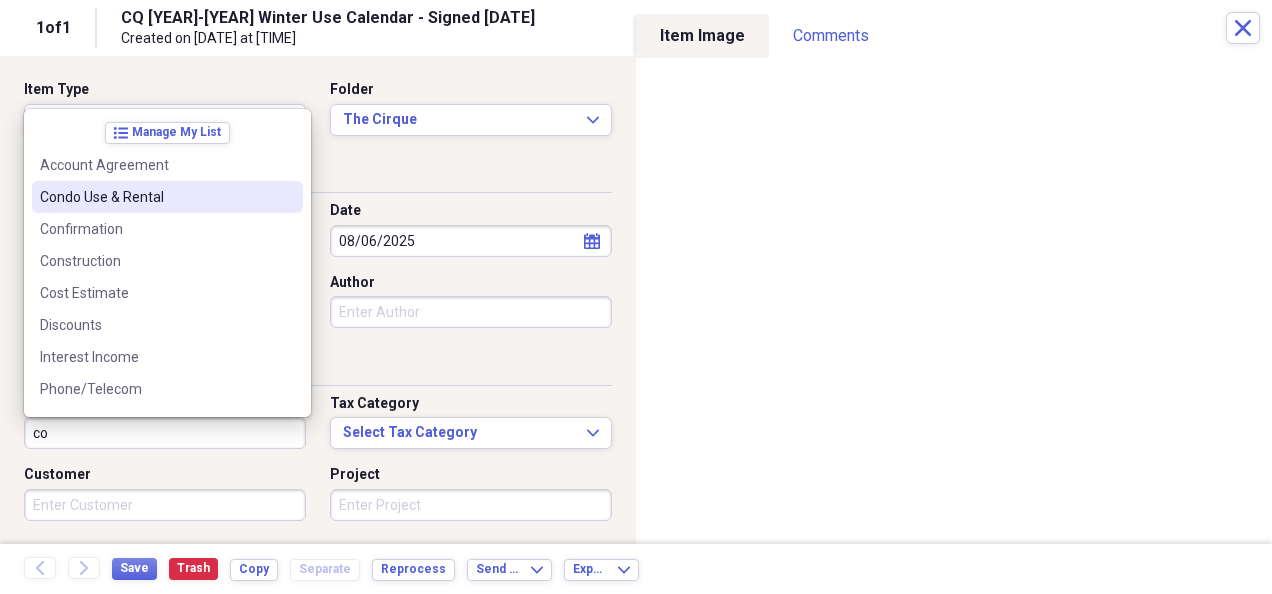 click on "Condo Use & Rental" at bounding box center (155, 197) 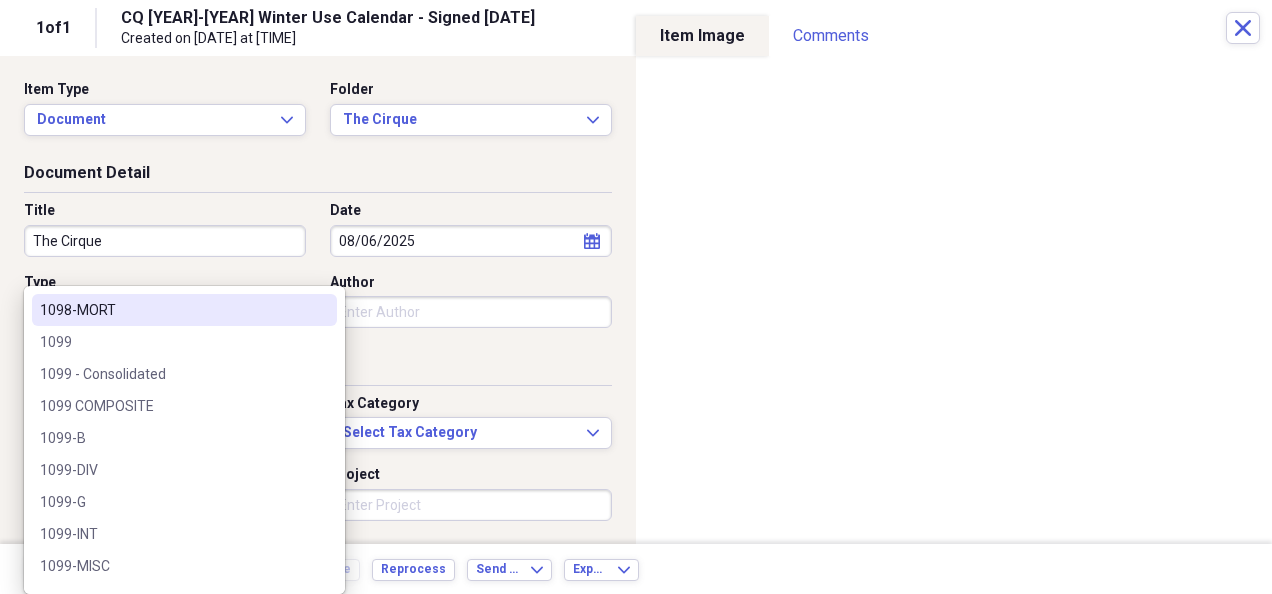 click on "Organize My Files Collapse Unfiled Needs Review Unfiled All Files Unfiled Unfiled Unfiled Saved Reports Collapse My Cabinet My Cabinet Add Folder Collapse Open Folder Bills Paid Add Folder Folder 2024 Add Folder Folder 2025 Add Folder Expand Folder Past Years Add Folder Expand Folder Charity Add Folder Folder exported items Add Folder Folder Home Add Folder Folder Insurance Add Folder Expand Folder Investments Add Folder Collapse Open Folder Medical Info Add Folder Collapse Open Folder Medical (Non Receipt) Add Folder Folder Manhattan Life - Claims & Reimbursements Add Folder Collapse Open Folder Medicare Add Folder Folder [NAME] Add Folder Collapse Open Folder Medical Receipts Add Folder Folder Rx Information Add Folder Folder PERACare Add Folder Folder Physical Add Folder Collapse Open Folder Misc. Add Folder Folder Receipts (Non Medical) Add Folder Folder RMD Calculation Add Folder Folder Raytheon, FRS, & PERA Pension Add Folder Collapse Open Folder Social Security Add Folder Folder [NAME]'s Add Folder Add" at bounding box center [636, 297] 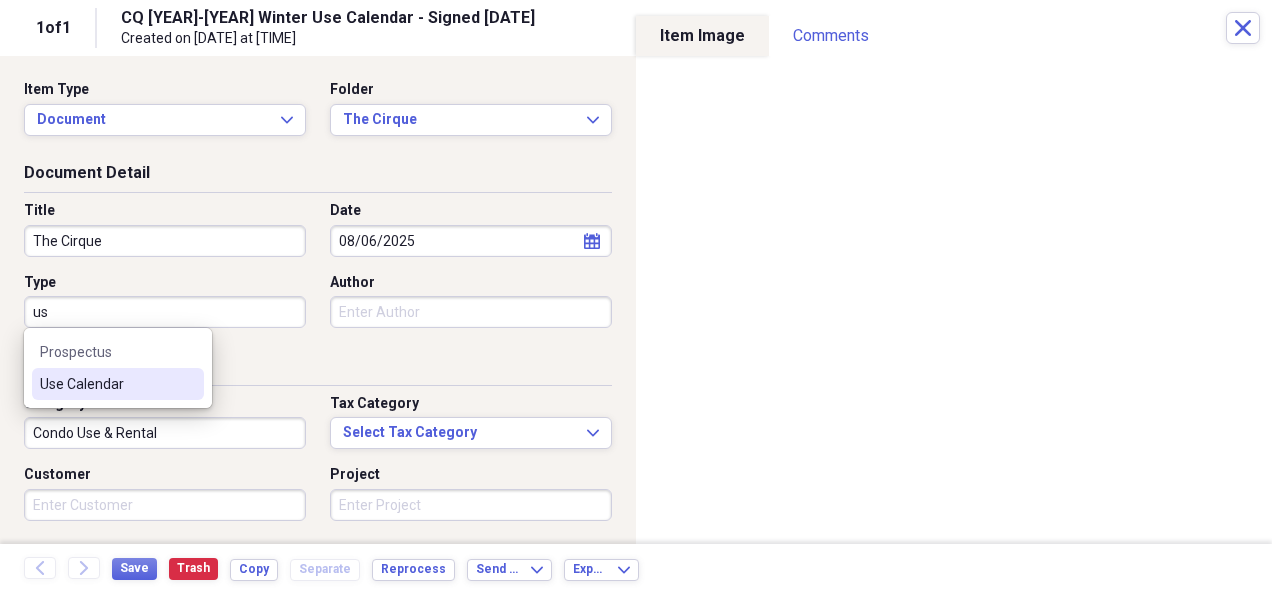 click on "Use Calendar" at bounding box center (106, 384) 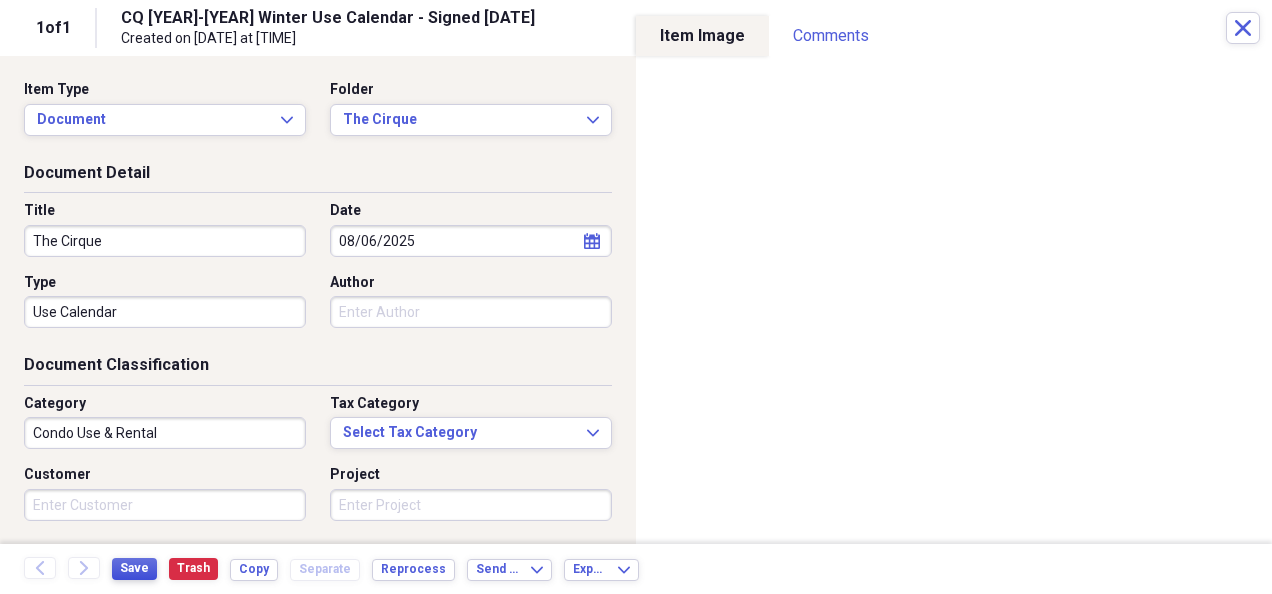 click on "Save" at bounding box center [134, 568] 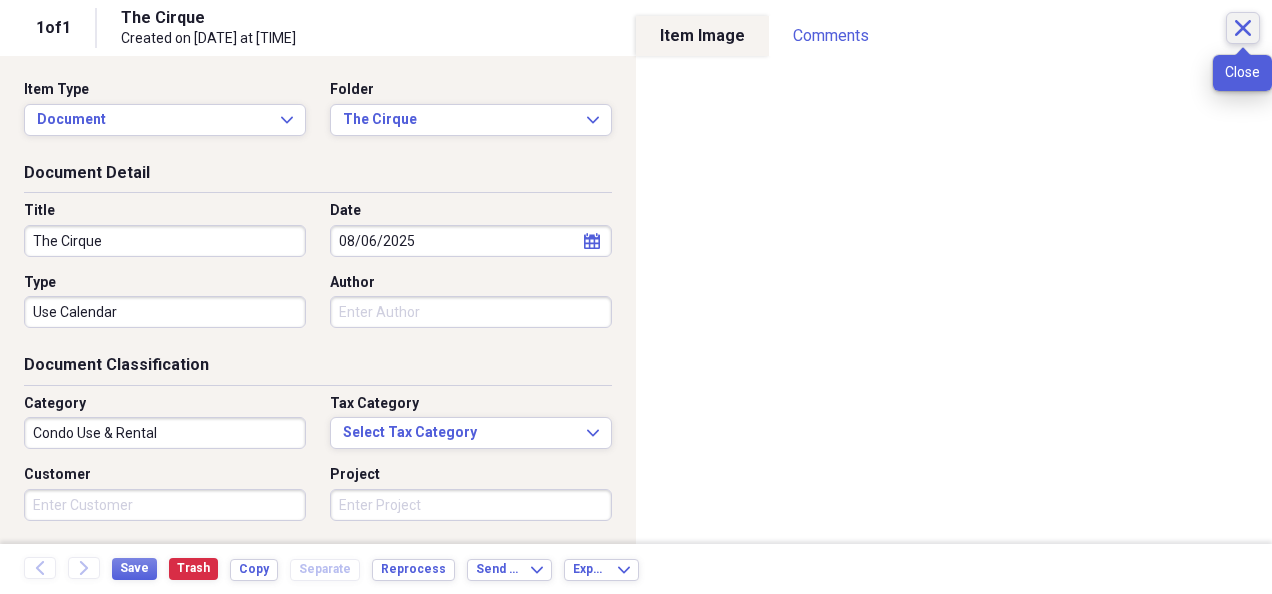 click on "Close" 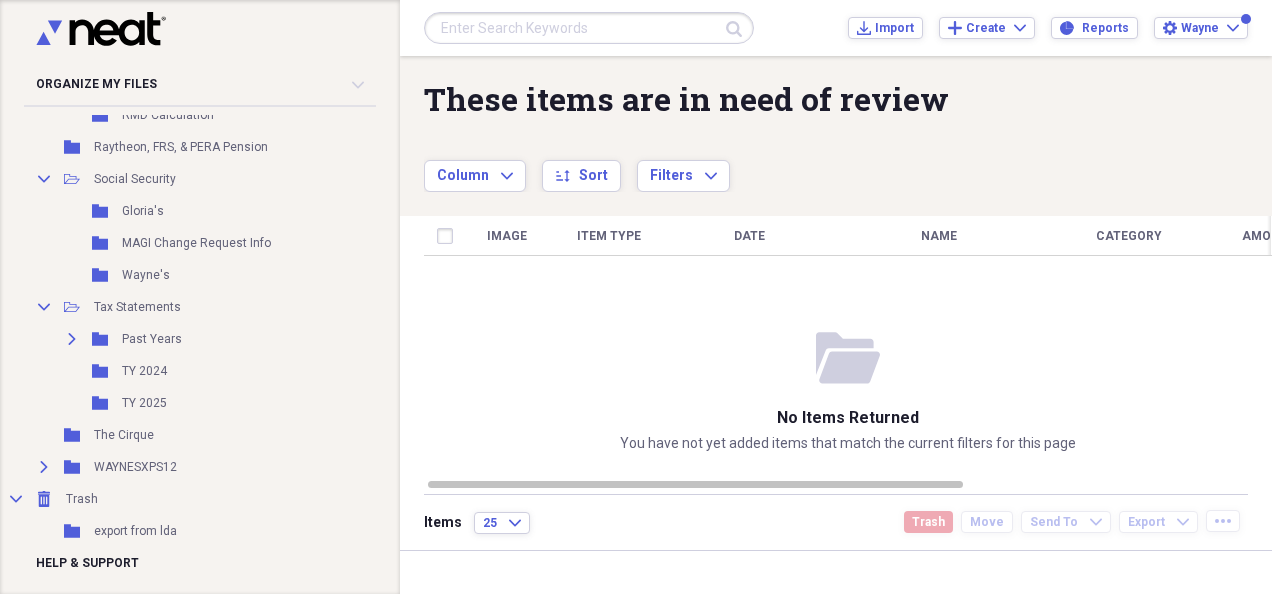 scroll, scrollTop: 830, scrollLeft: 0, axis: vertical 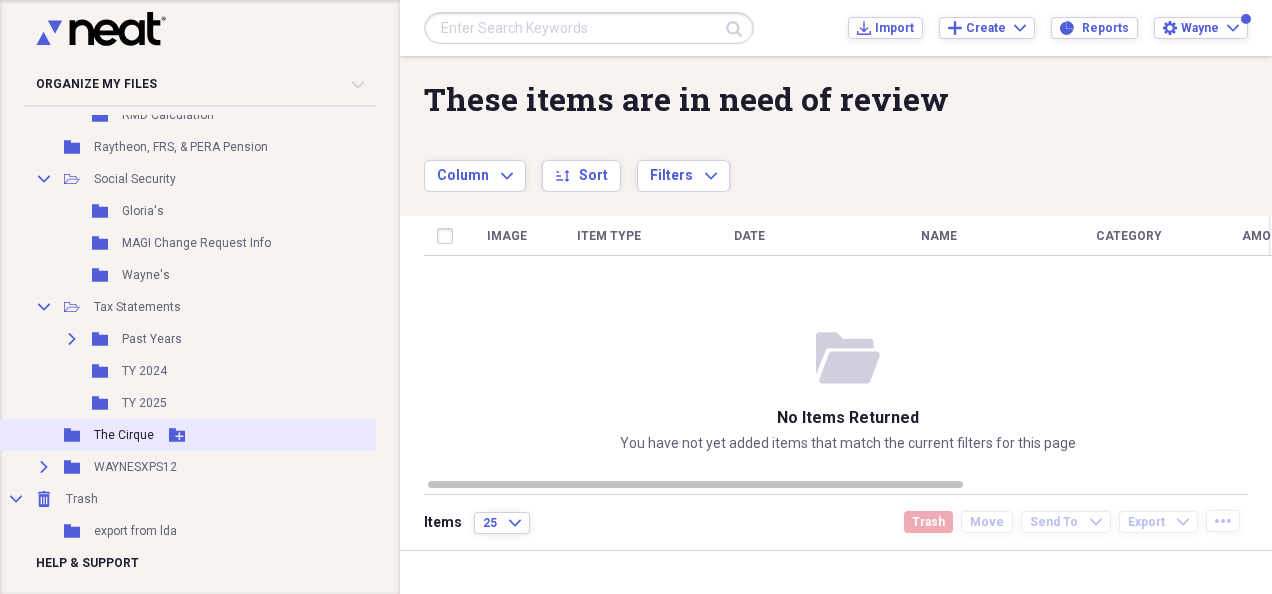 click on "The Cirque" at bounding box center [124, 435] 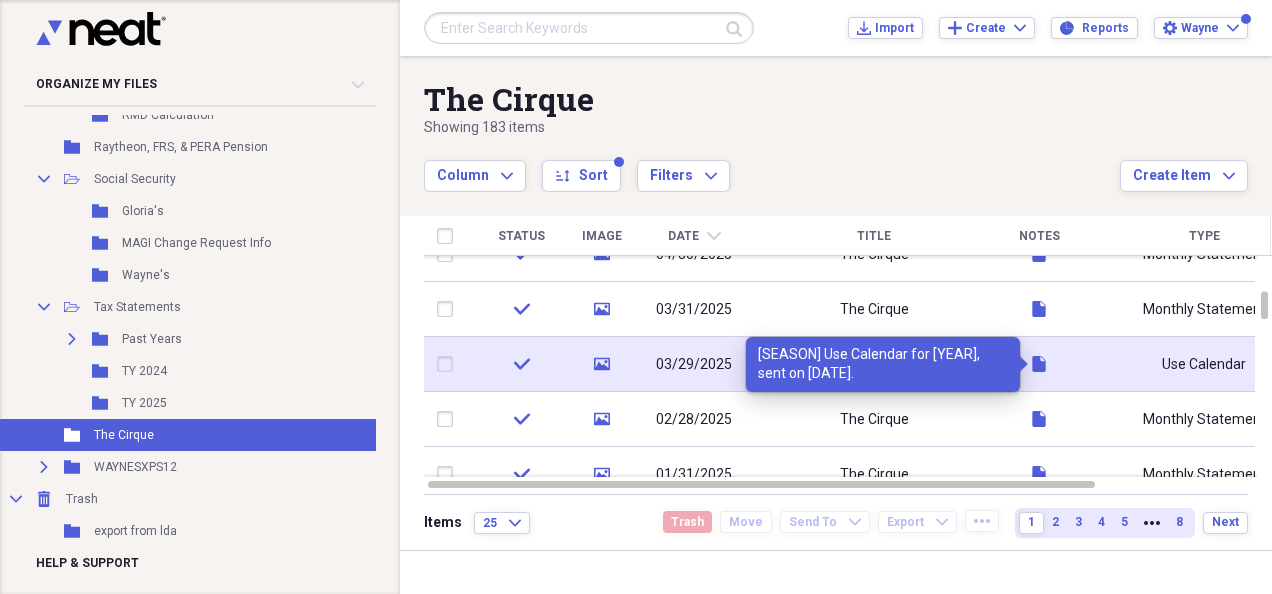click 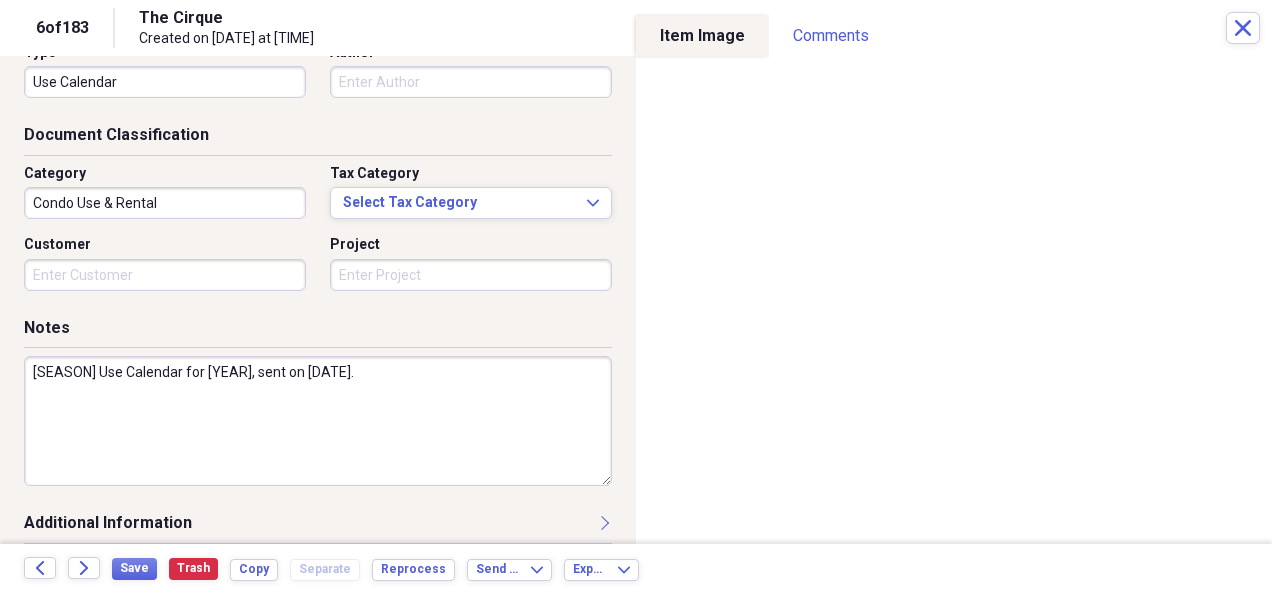 scroll, scrollTop: 228, scrollLeft: 0, axis: vertical 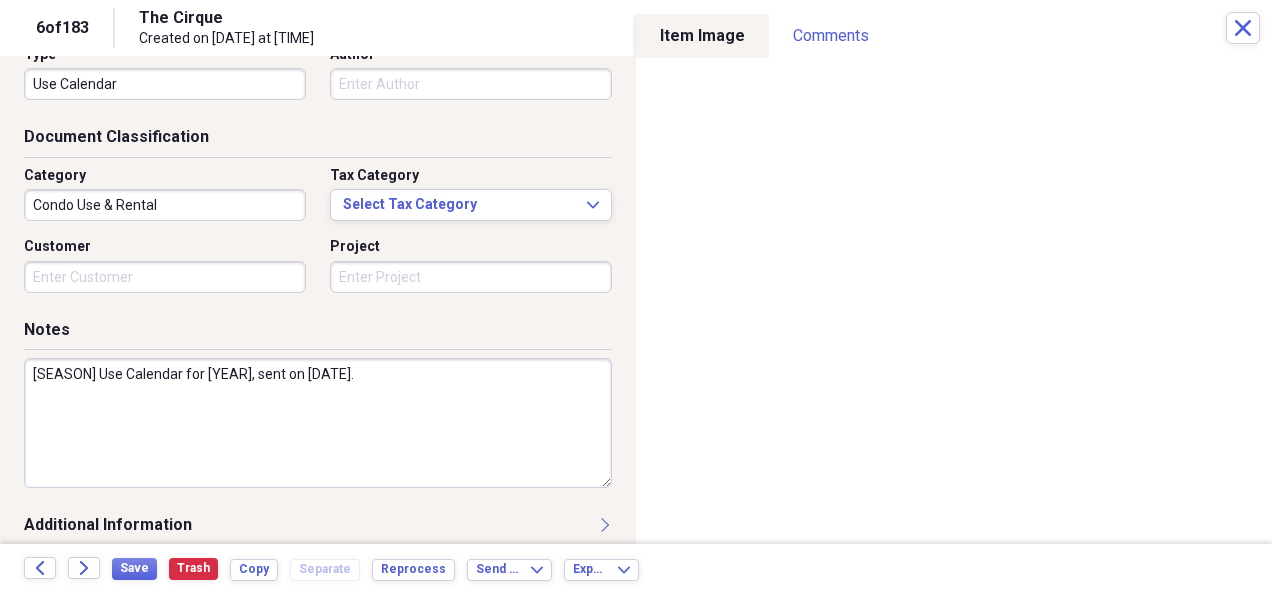 drag, startPoint x: 32, startPoint y: 374, endPoint x: 392, endPoint y: 394, distance: 360.5551 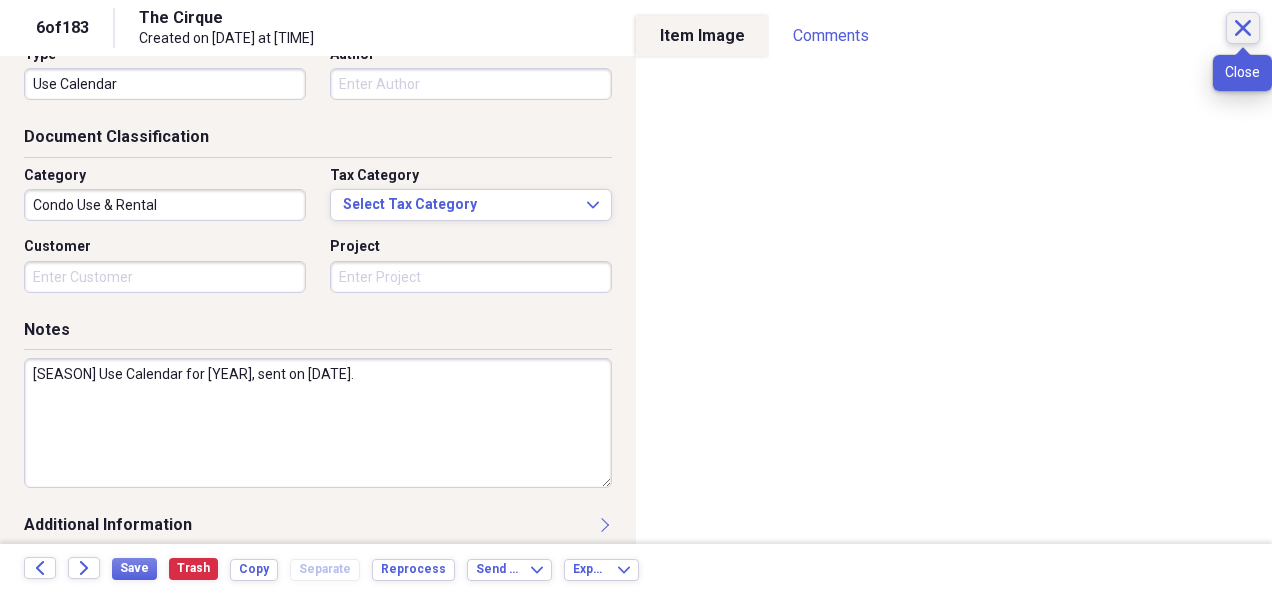 click on "Close" 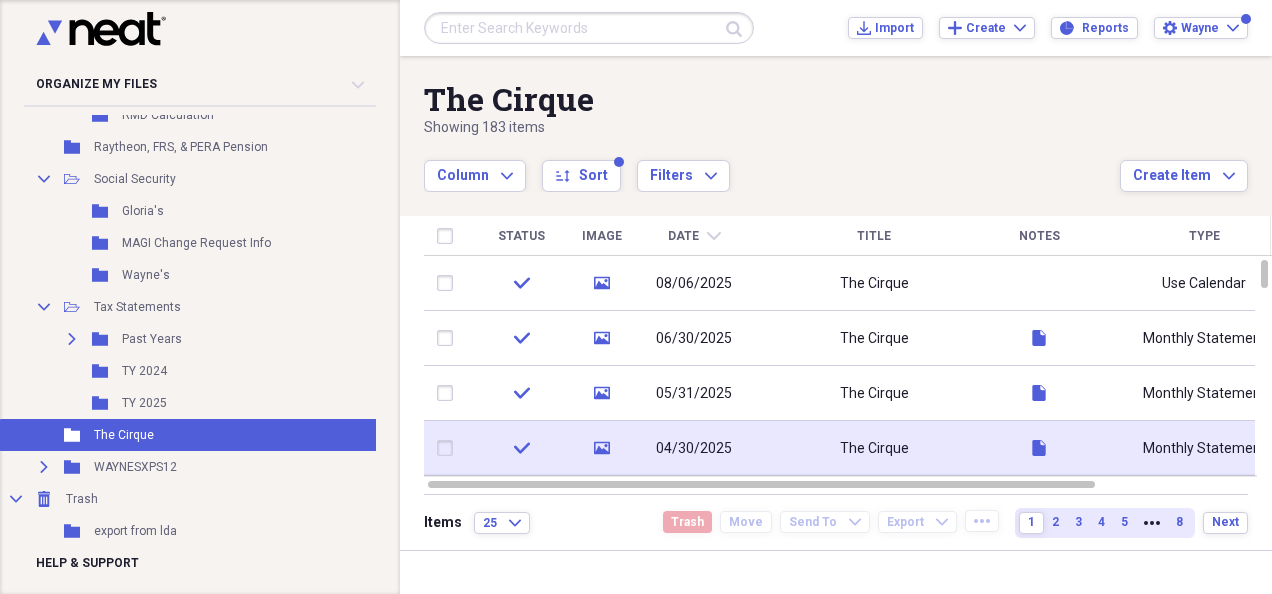click on "Use Calendar" at bounding box center [1204, 283] 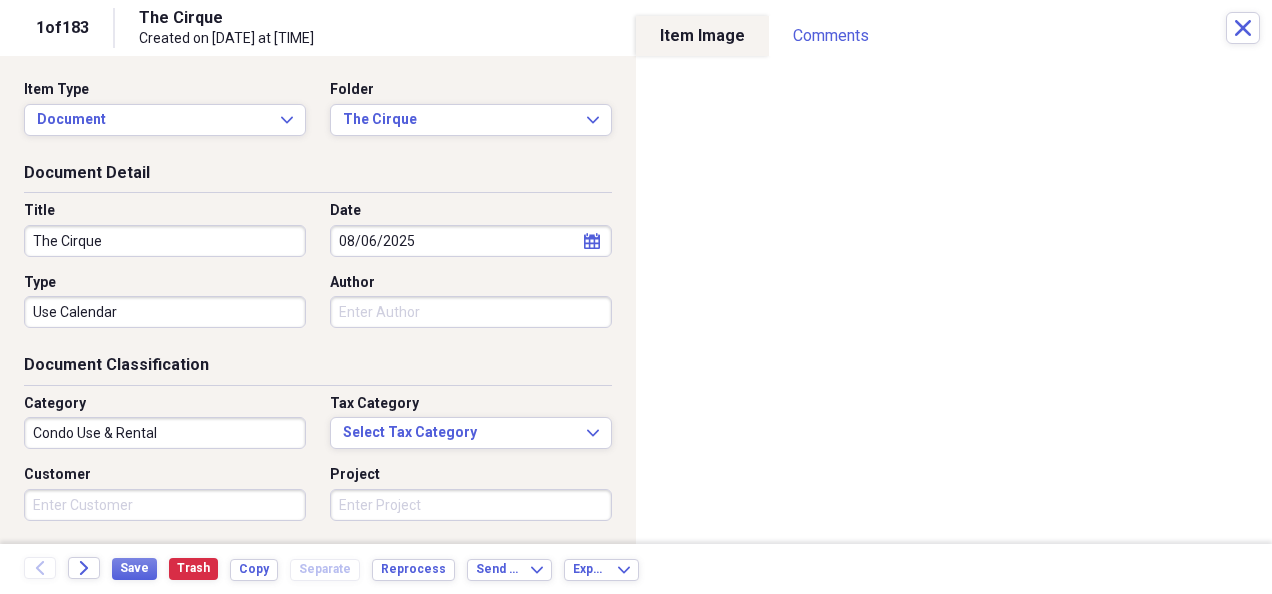 scroll, scrollTop: 245, scrollLeft: 0, axis: vertical 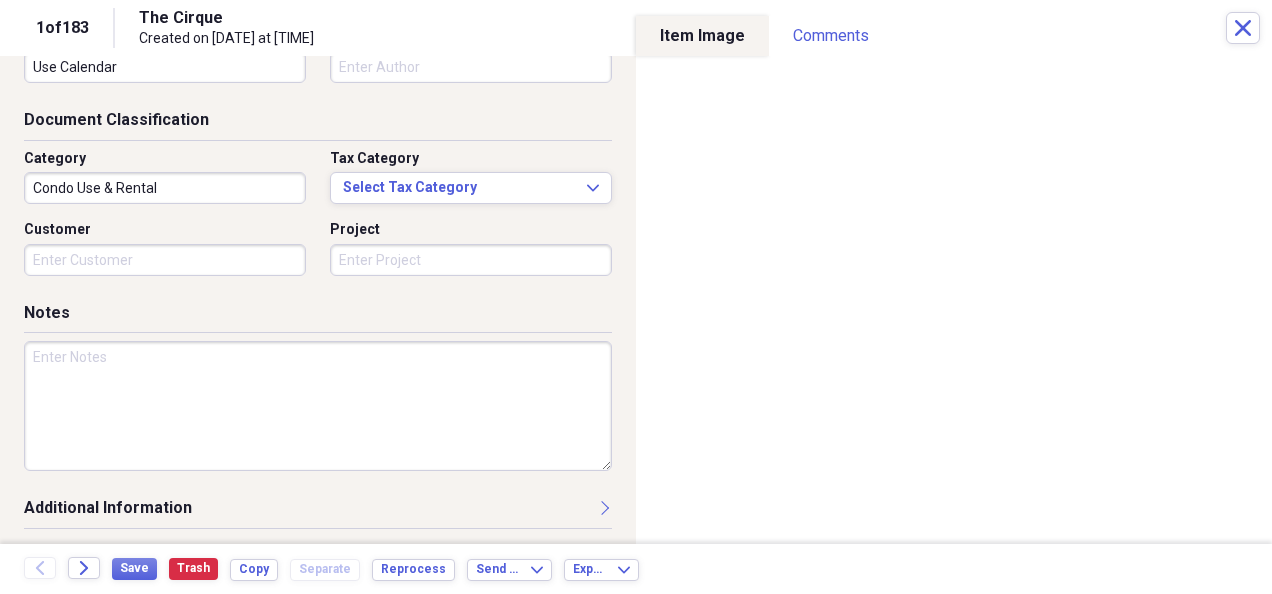 click at bounding box center [318, 406] 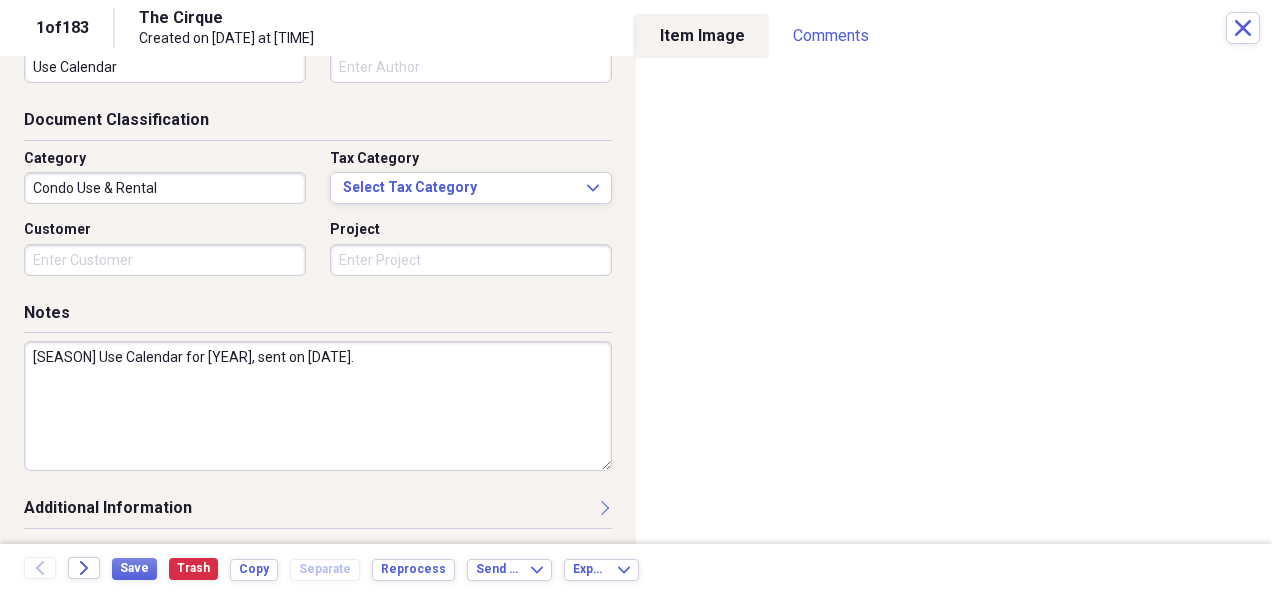 click on "[SEASON] Use Calendar for [YEAR], sent on [DATE]." at bounding box center (318, 406) 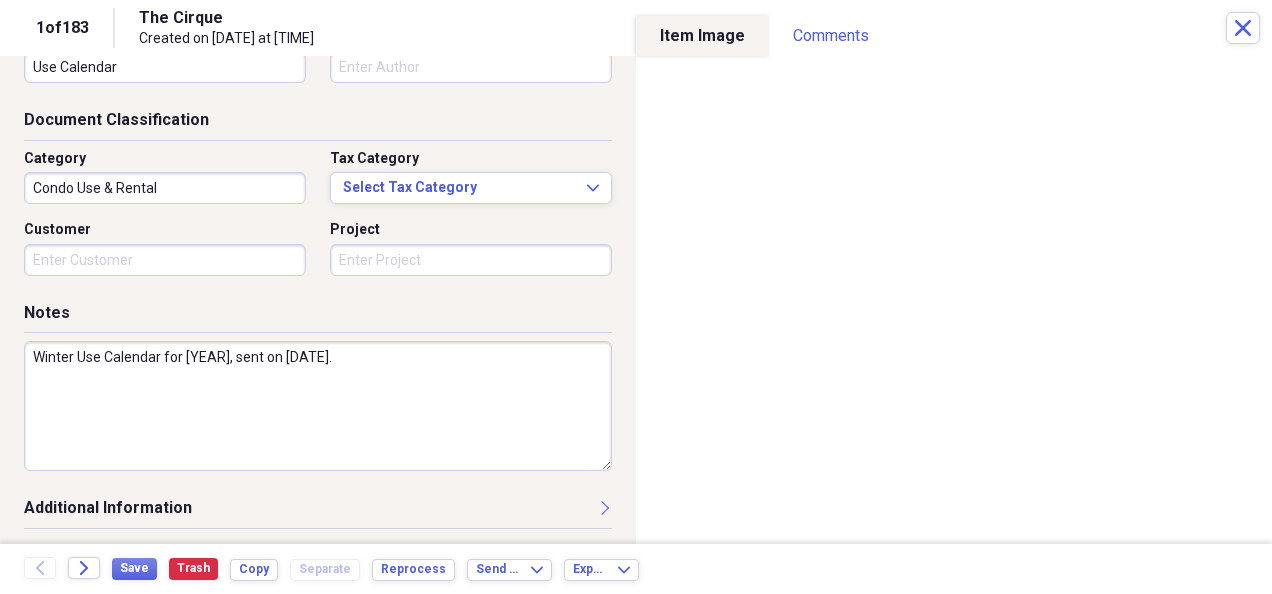click on "Winter Use Calendar for [YEAR], sent on [DATE]." at bounding box center (318, 406) 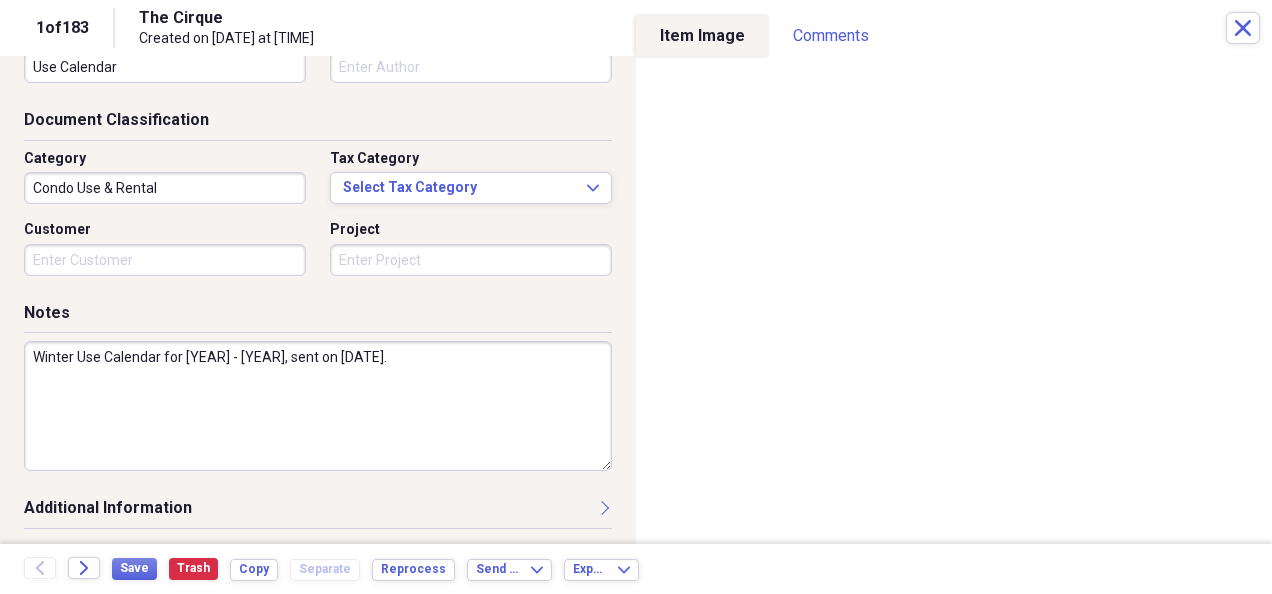 click on "Winter Use Calendar for [YEAR] - [YEAR], sent on [DATE]." at bounding box center [318, 406] 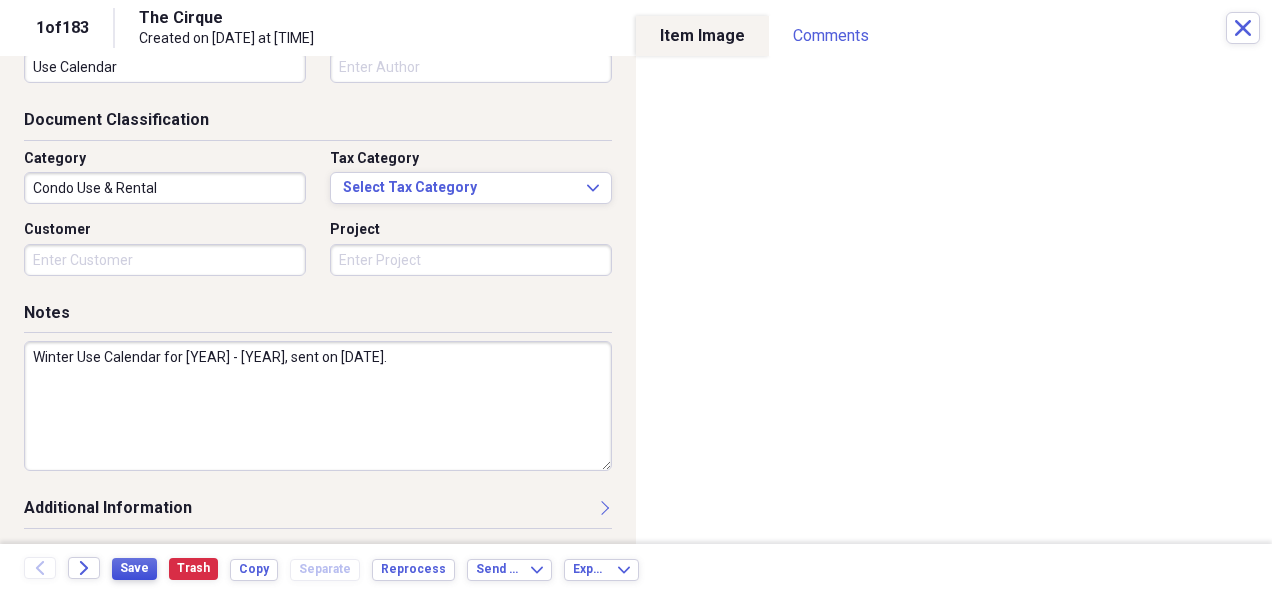 type on "Winter Use Calendar for [YEAR] - [YEAR], sent on [DATE]." 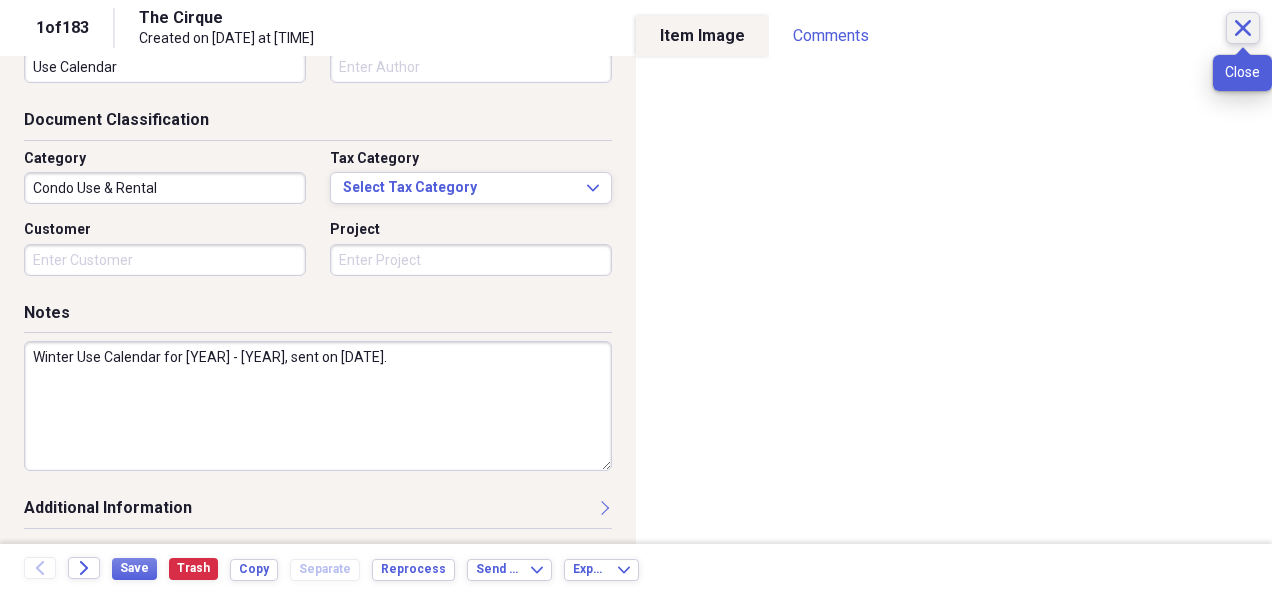 click on "Close" at bounding box center [1243, 28] 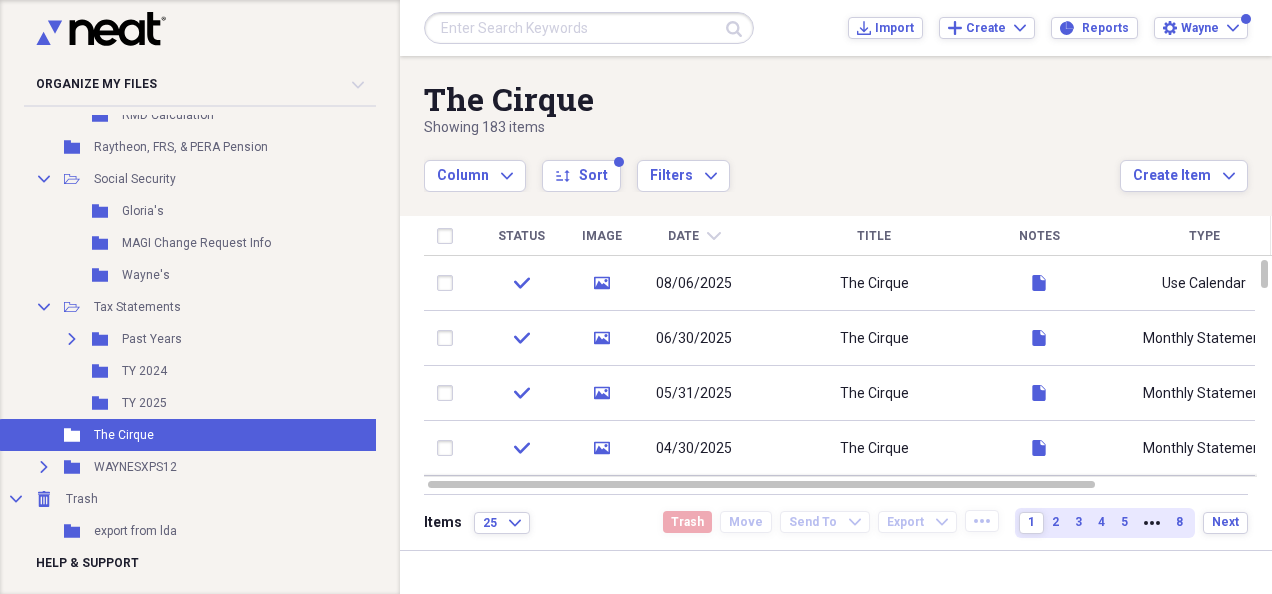 scroll, scrollTop: 464, scrollLeft: 0, axis: vertical 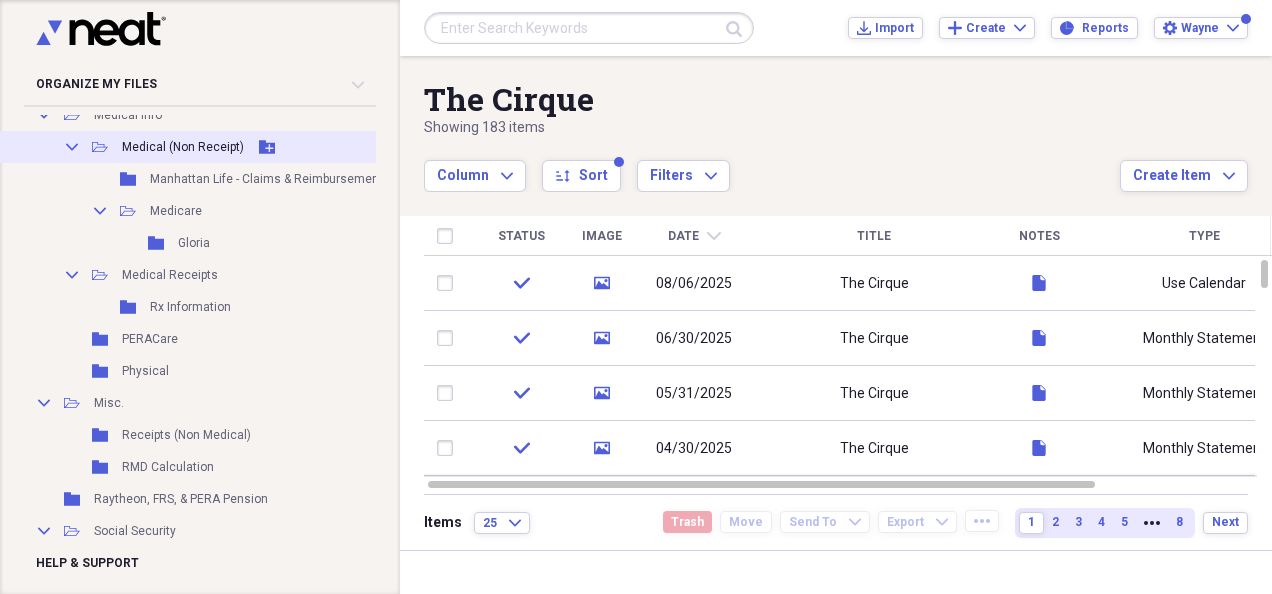 click on "Medical (Non Receipt)" at bounding box center [183, 147] 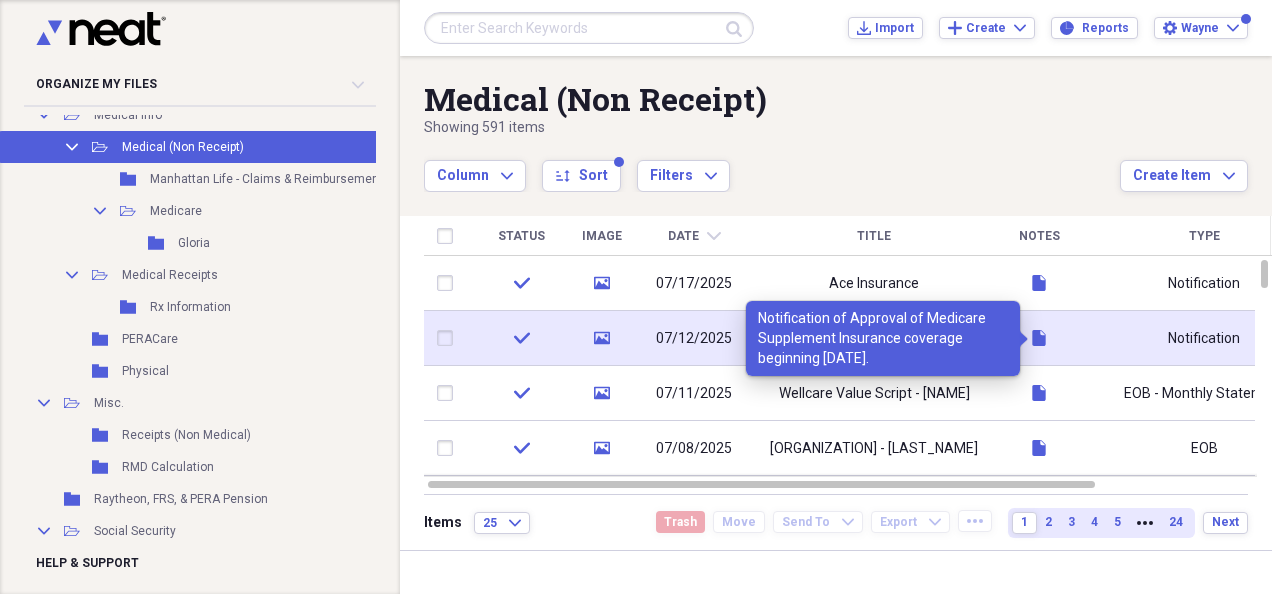 click 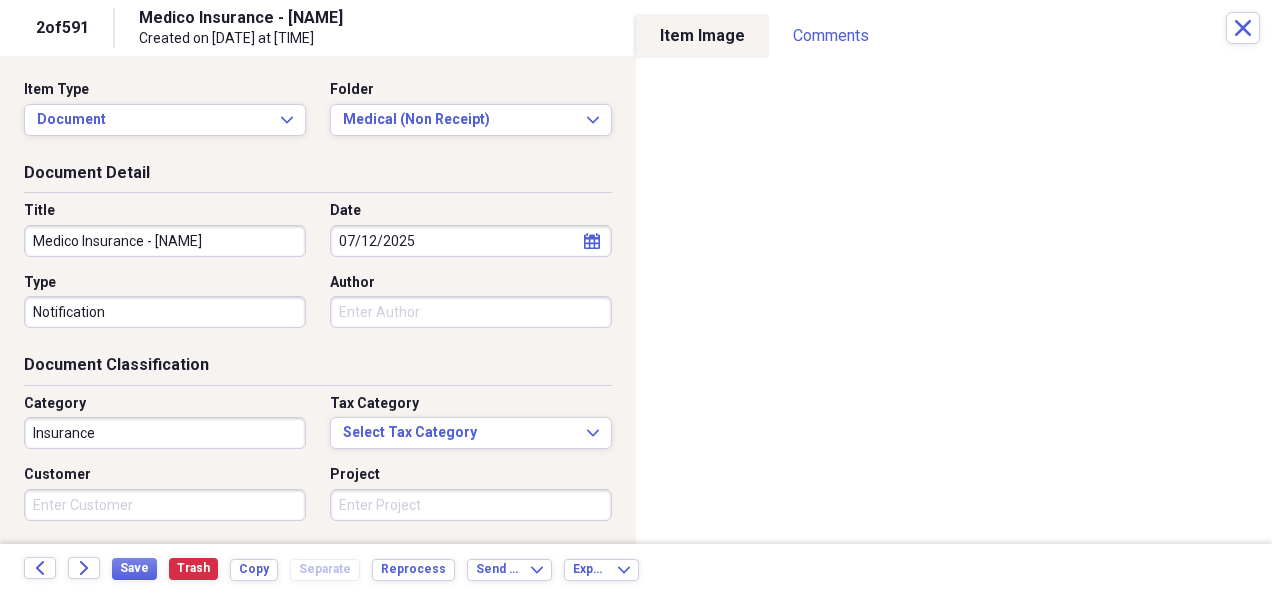 scroll, scrollTop: 245, scrollLeft: 0, axis: vertical 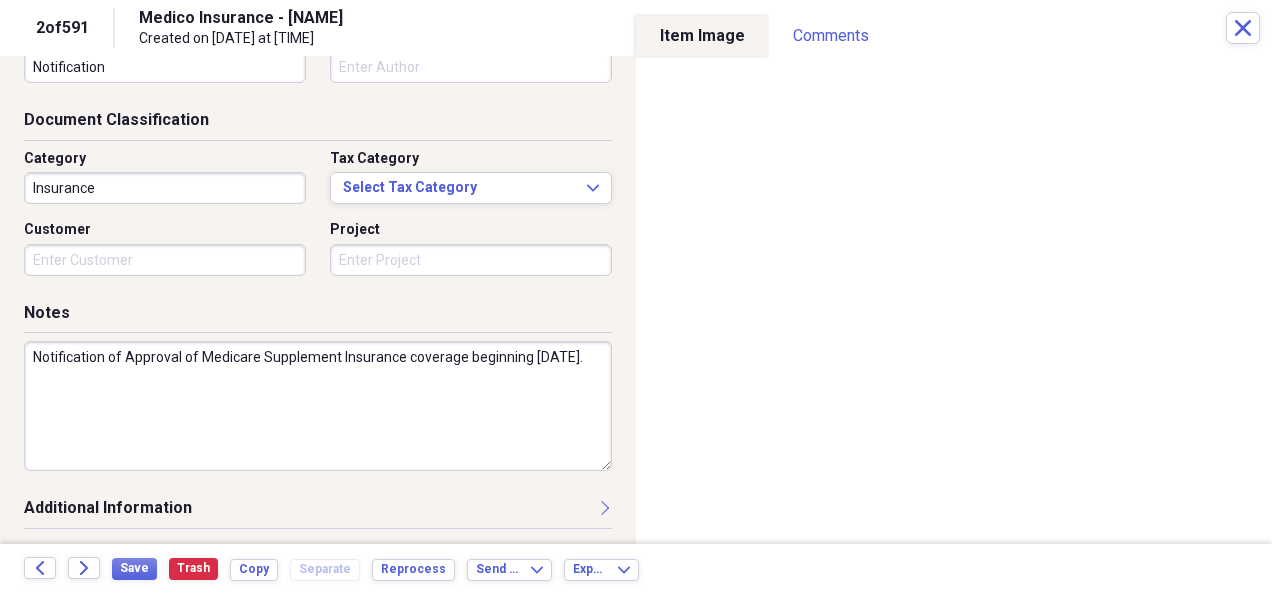 click on "Notification of Approval of Medicare Supplement Insurance coverage beginning [DATE]." at bounding box center (318, 406) 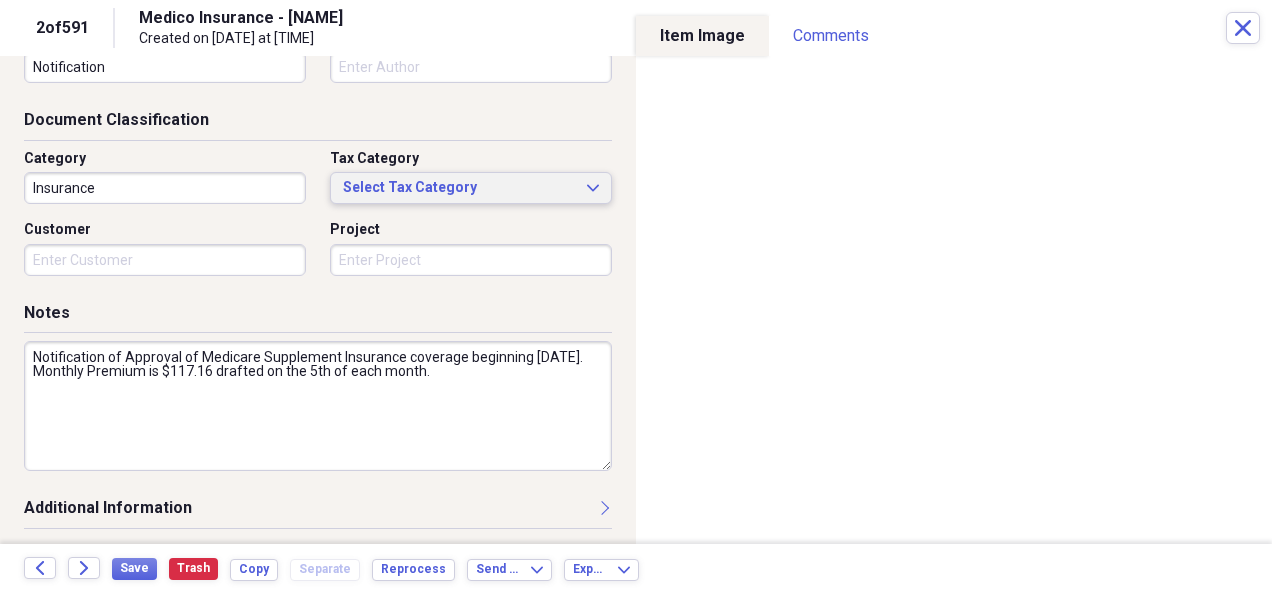 scroll, scrollTop: 0, scrollLeft: 0, axis: both 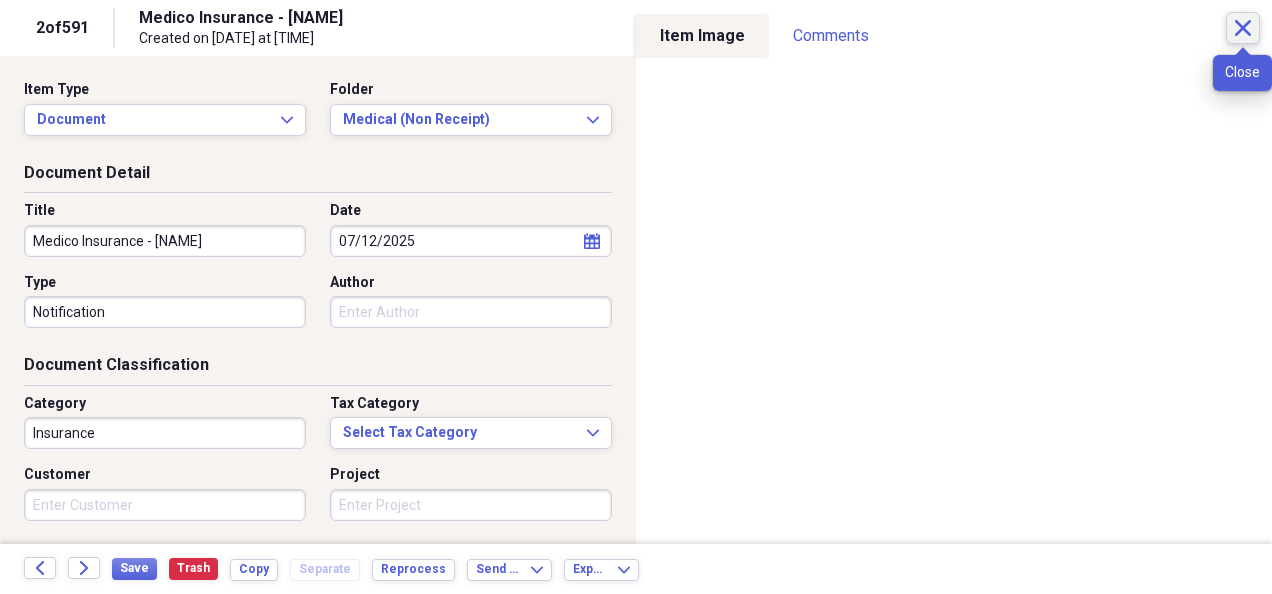 type on "Notification of Approval of Medicare Supplement Insurance coverage beginning [DATE]. Monthly Premium is $117.16 drafted on the 5th of each month." 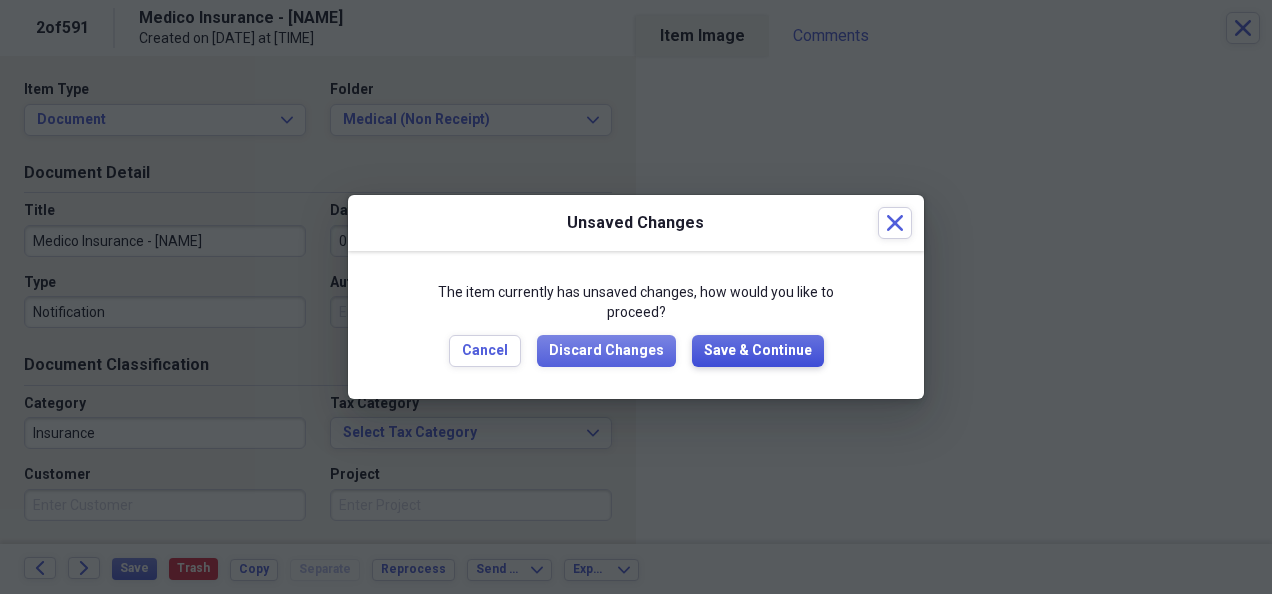 click on "Save & Continue" at bounding box center (758, 351) 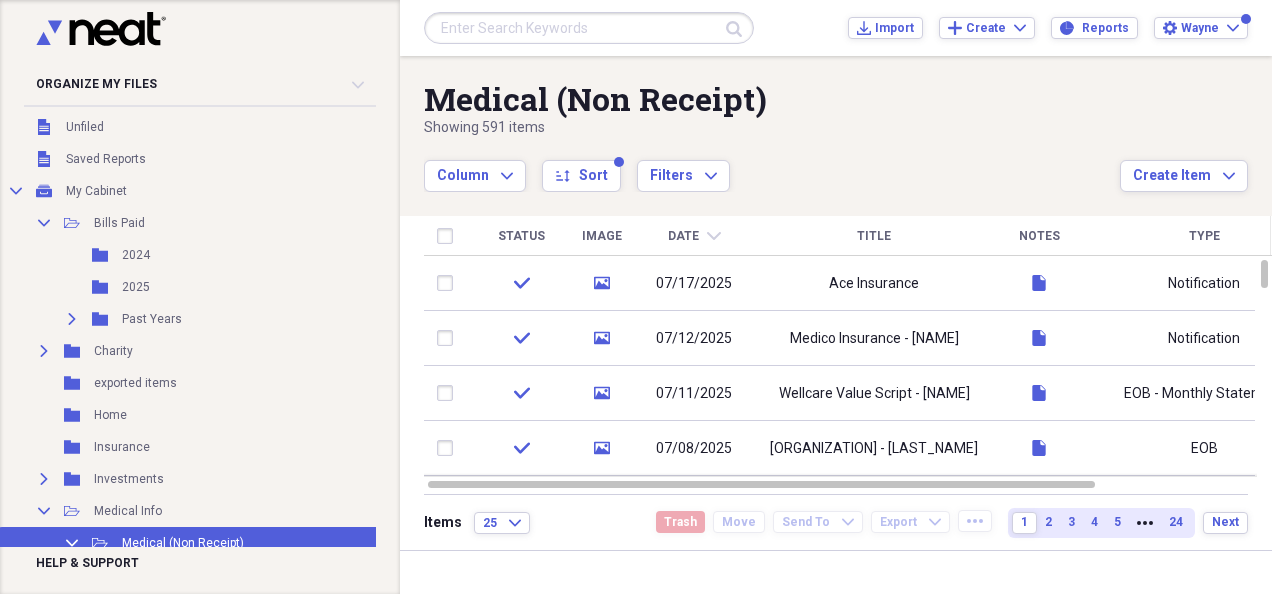 scroll, scrollTop: 0, scrollLeft: 0, axis: both 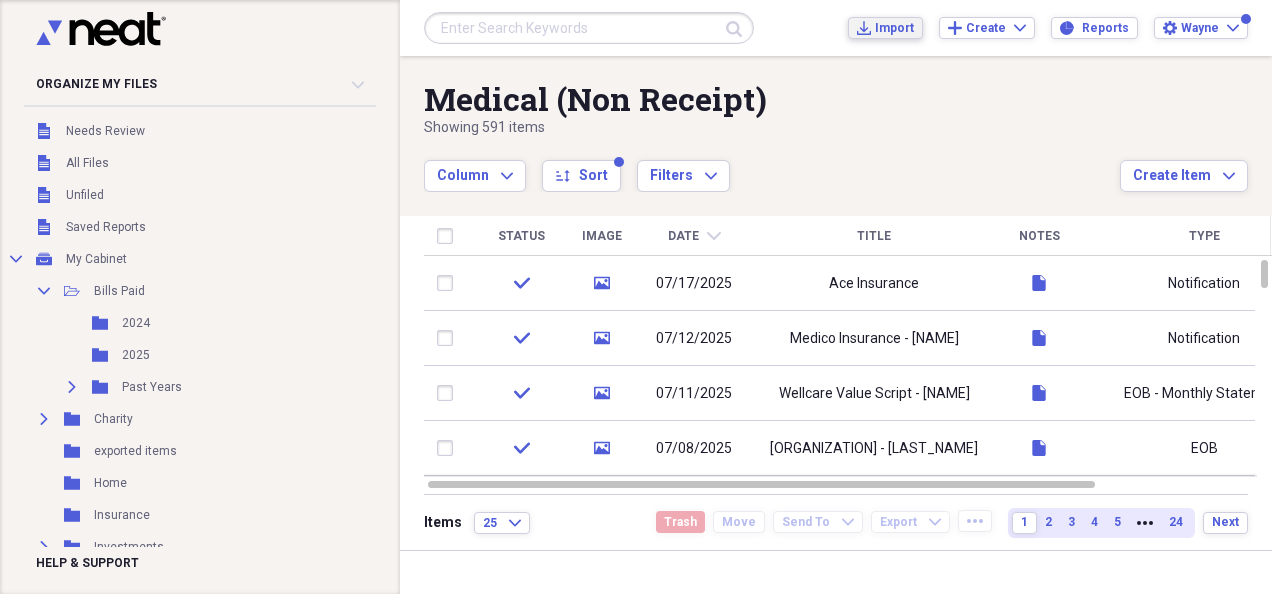 click on "Import" at bounding box center (894, 28) 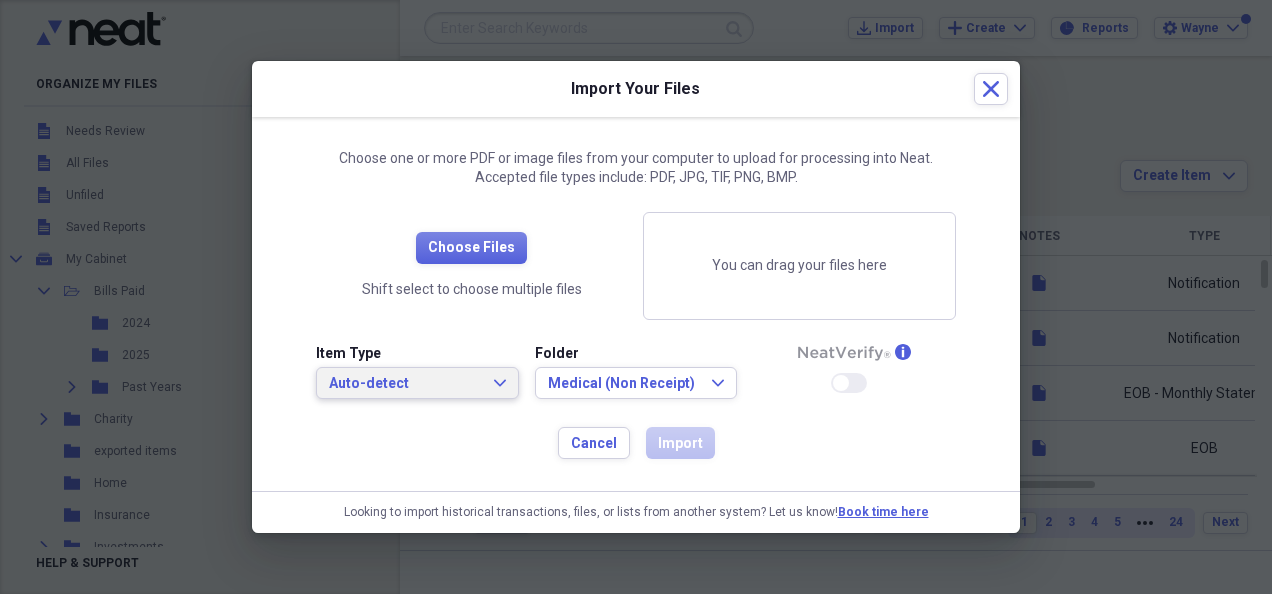 click 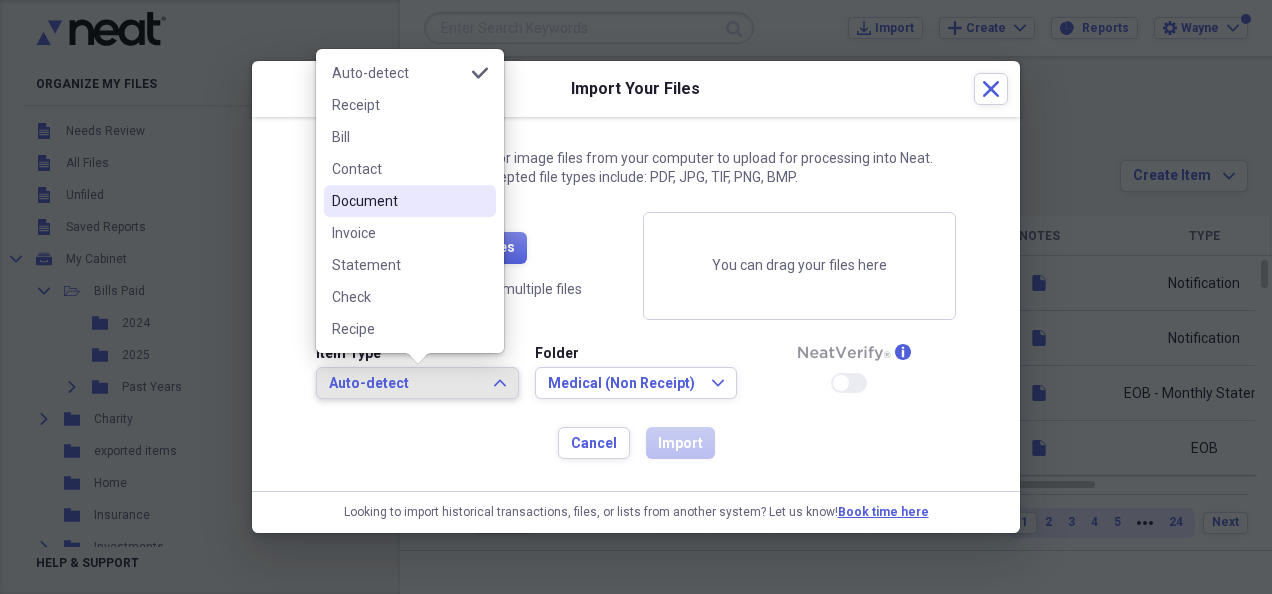 click on "Document" at bounding box center [398, 201] 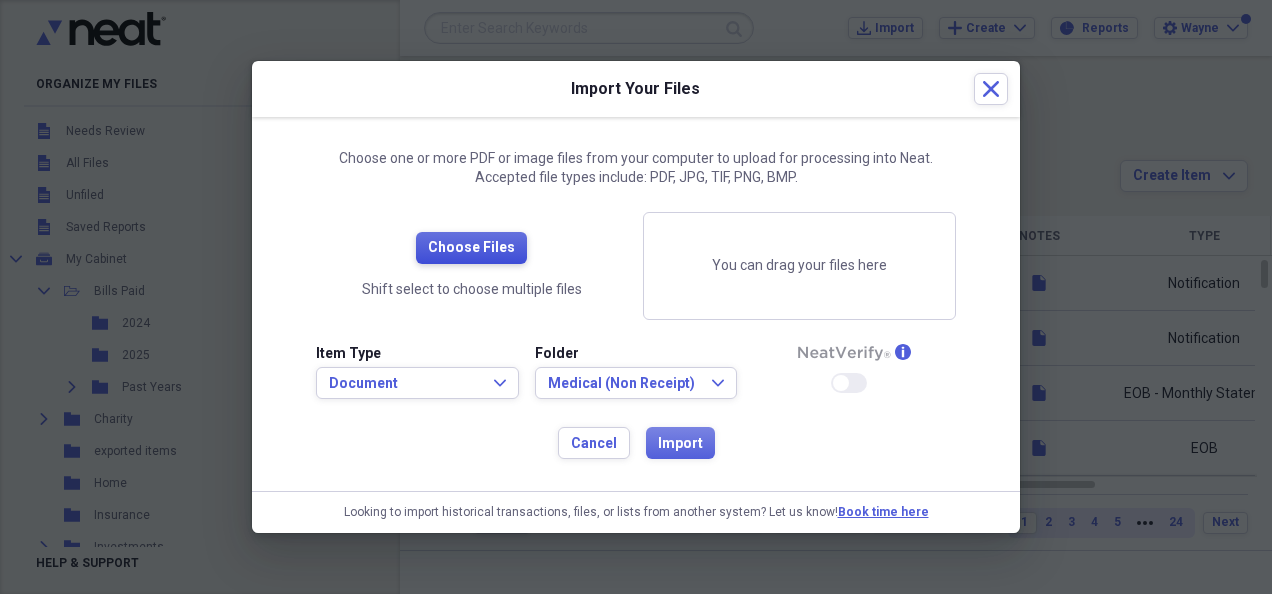 click on "Choose Files" at bounding box center (471, 248) 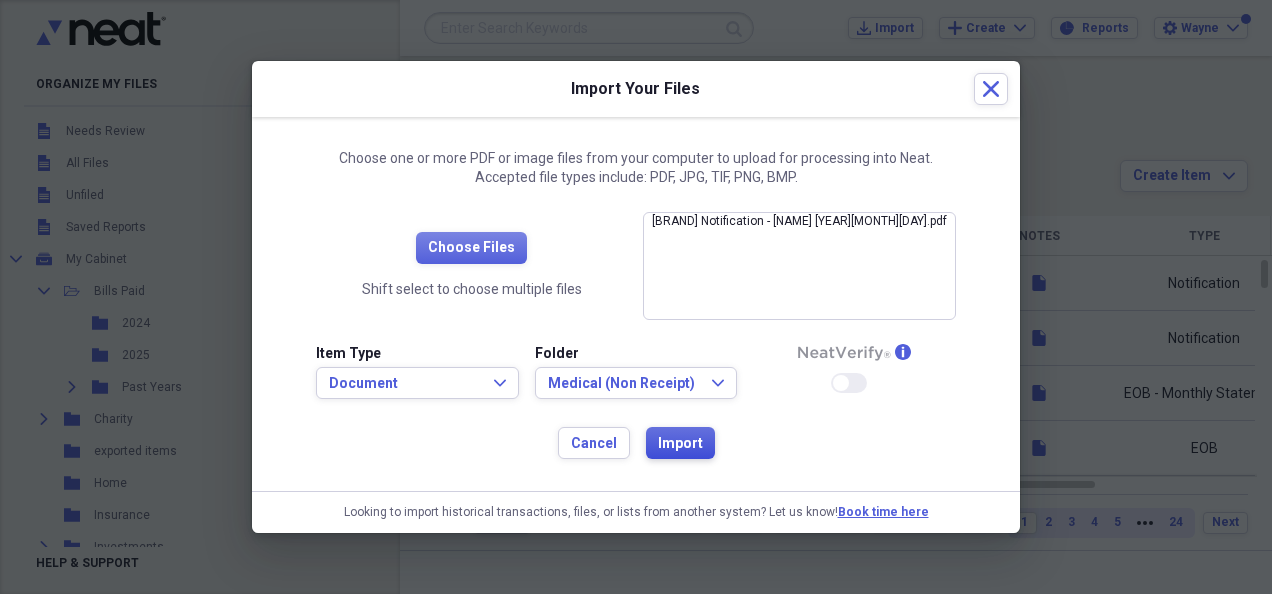 click on "Import" at bounding box center (680, 444) 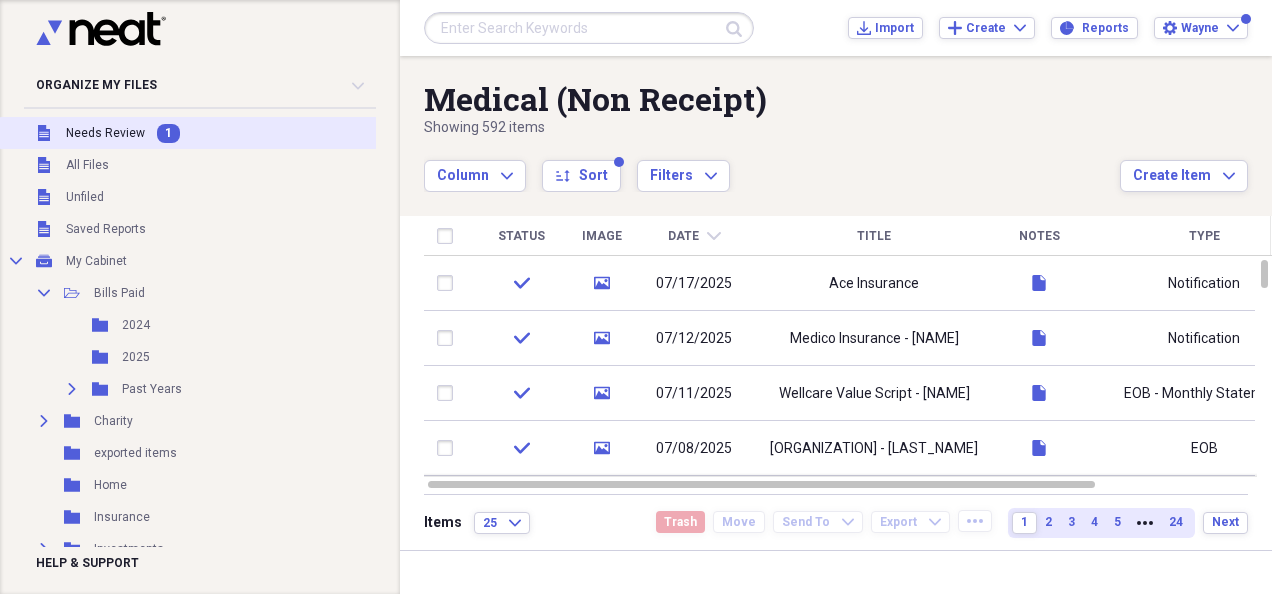 click on "Unfiled Needs Review 1" at bounding box center [225, 133] 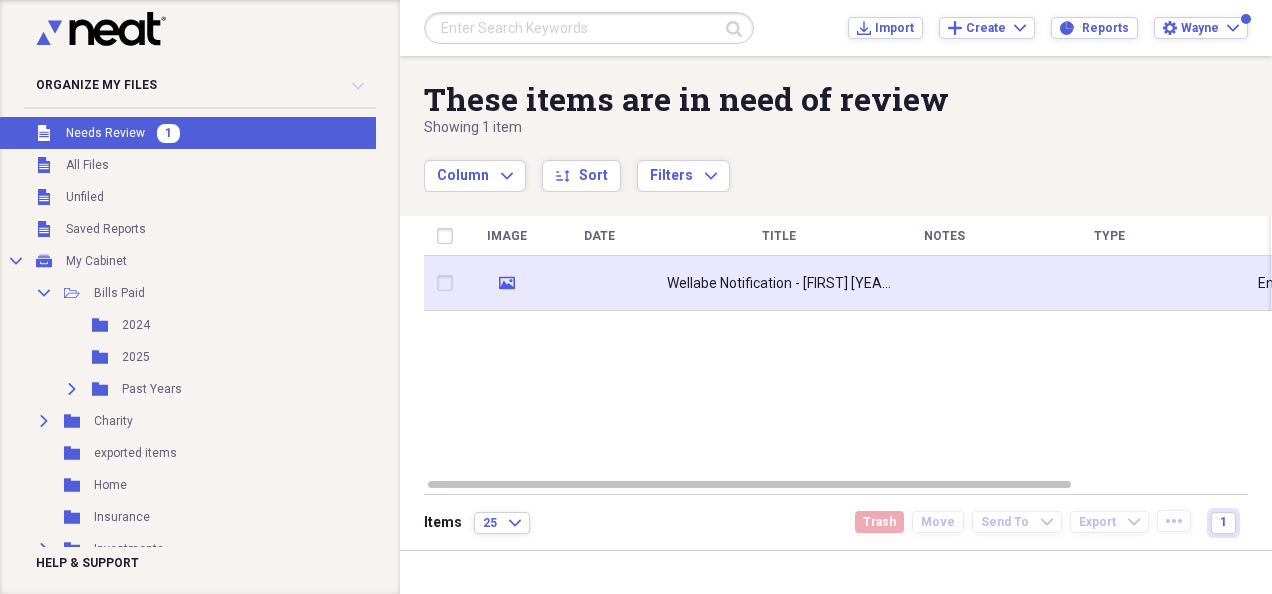 click on "Wellabe Notification - [FIRST] [YEAR]" at bounding box center (779, 284) 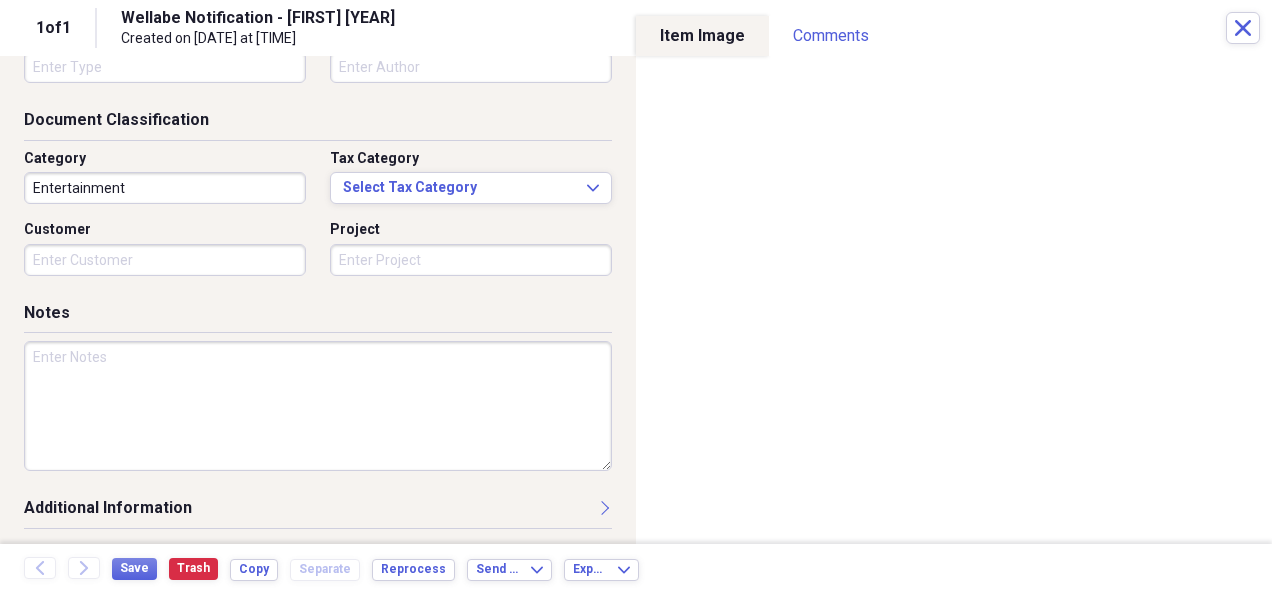 scroll, scrollTop: 0, scrollLeft: 0, axis: both 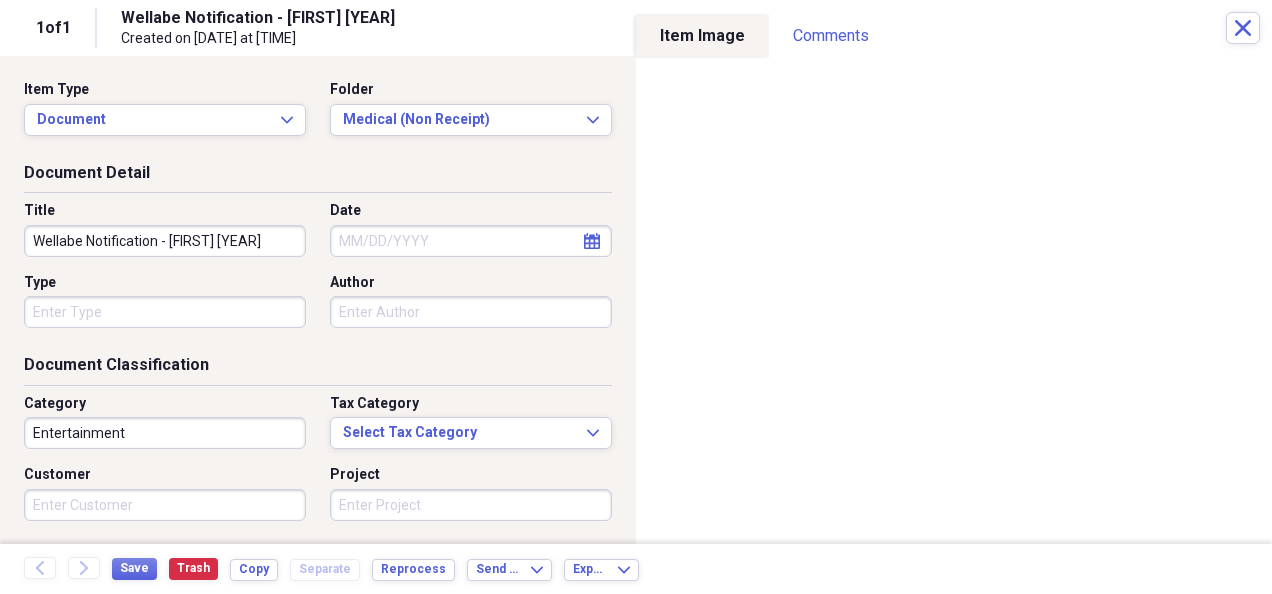 select on "7" 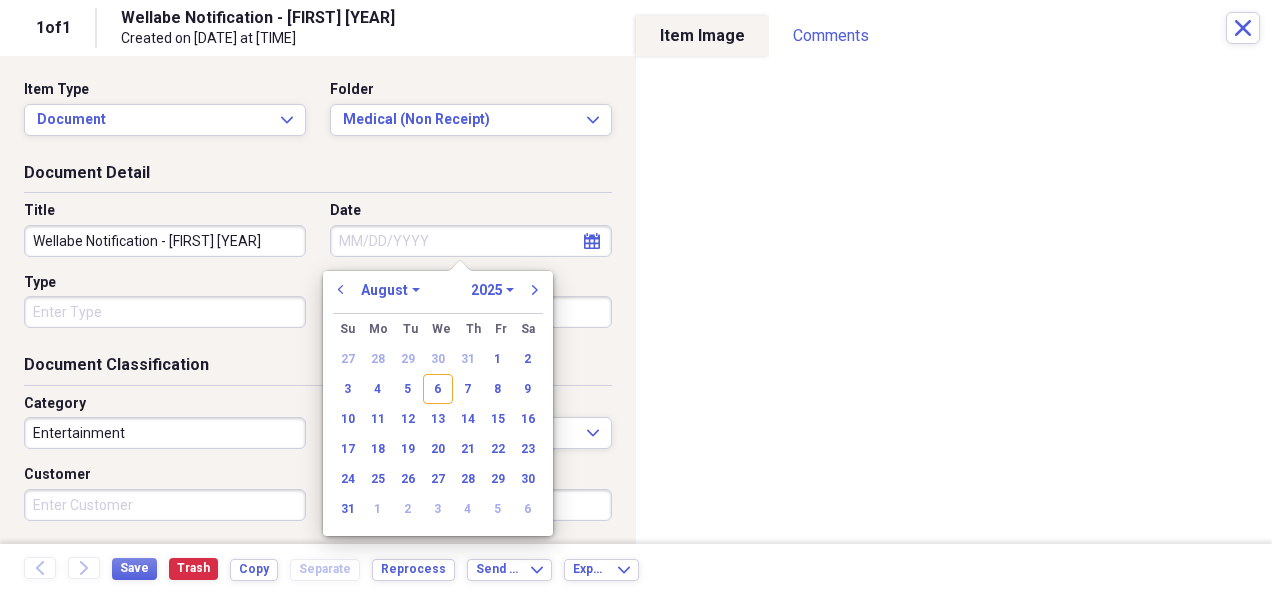 click on "Date" at bounding box center [471, 241] 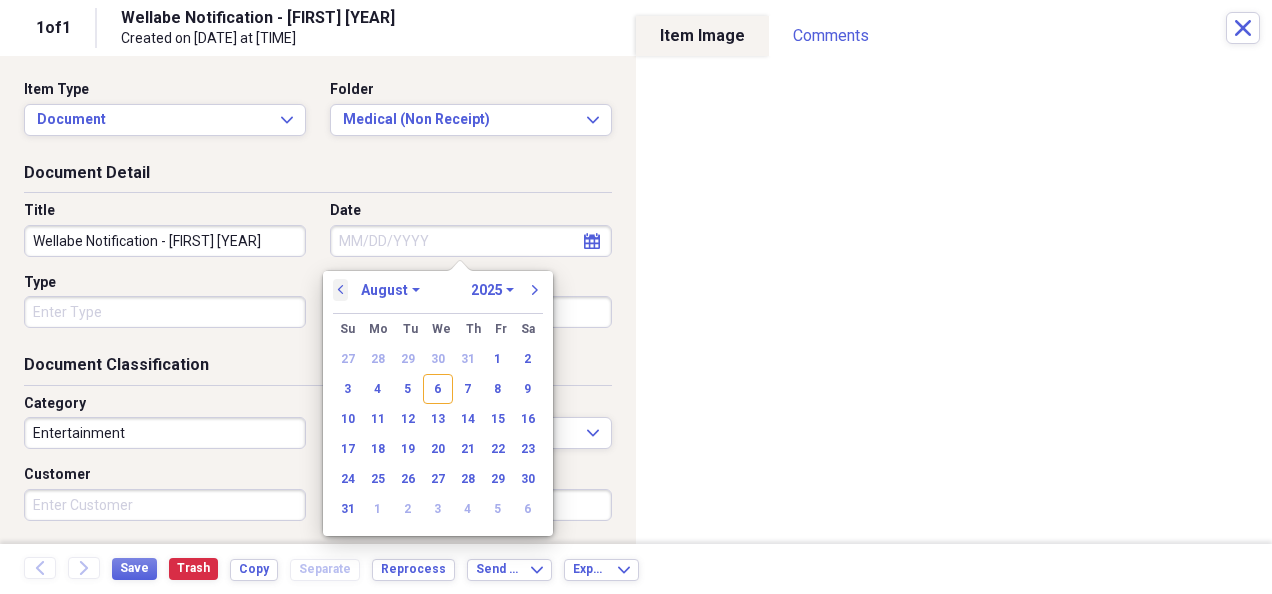 click on "previous" at bounding box center [341, 290] 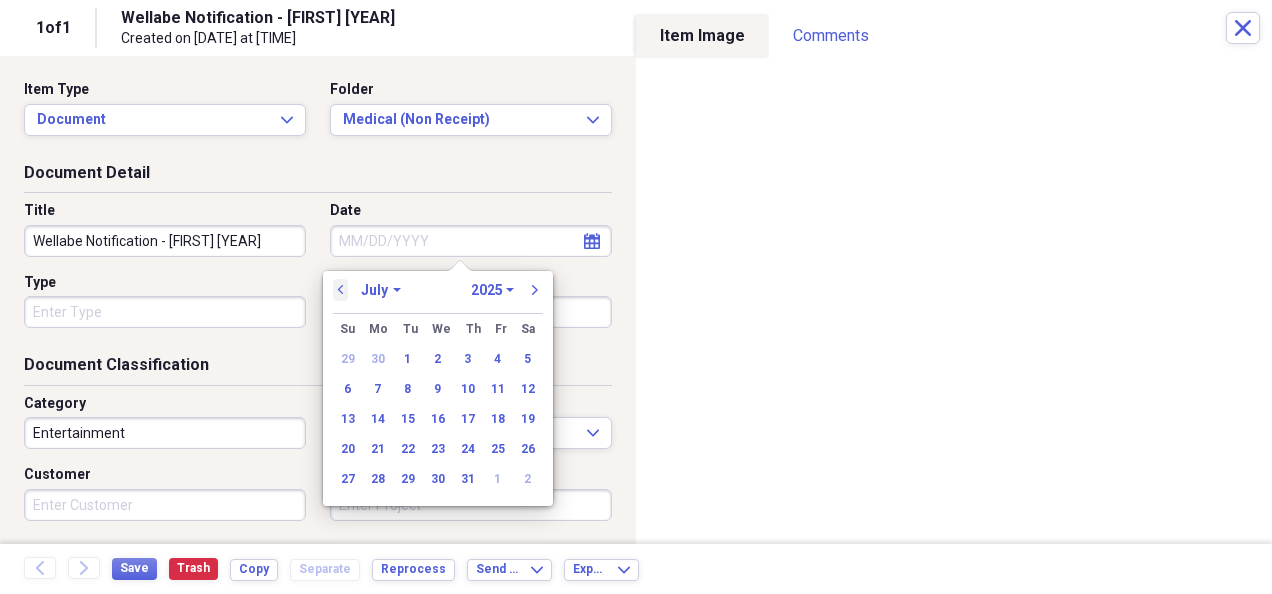 click on "previous" at bounding box center [341, 290] 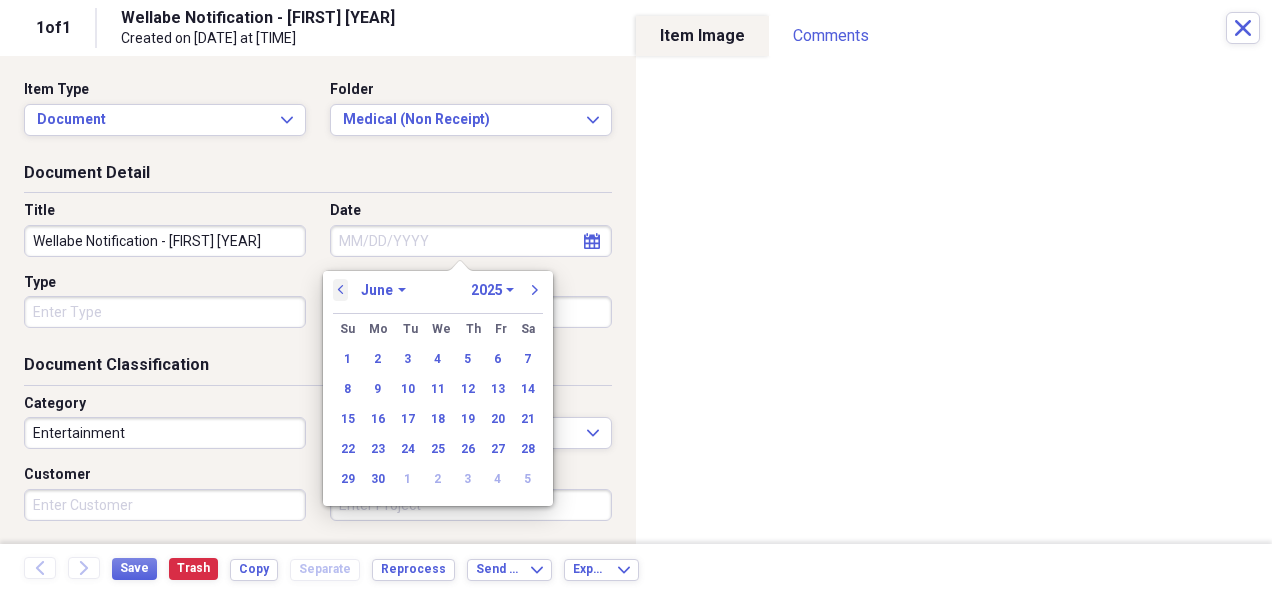 click on "previous" at bounding box center [341, 290] 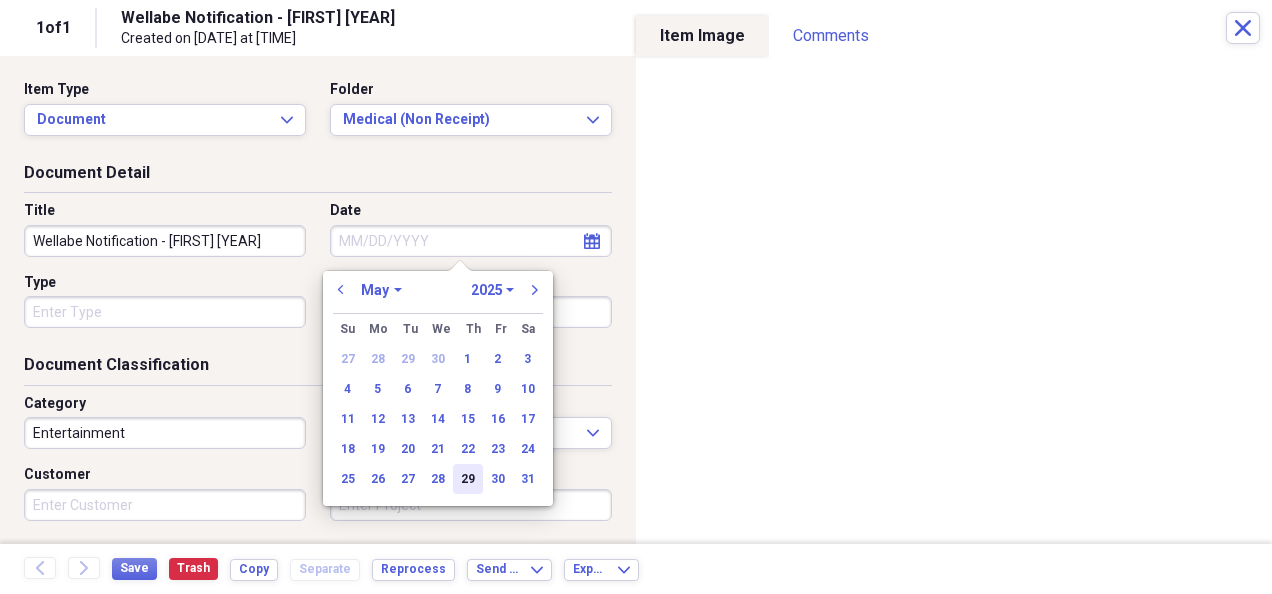 click on "29" at bounding box center (468, 479) 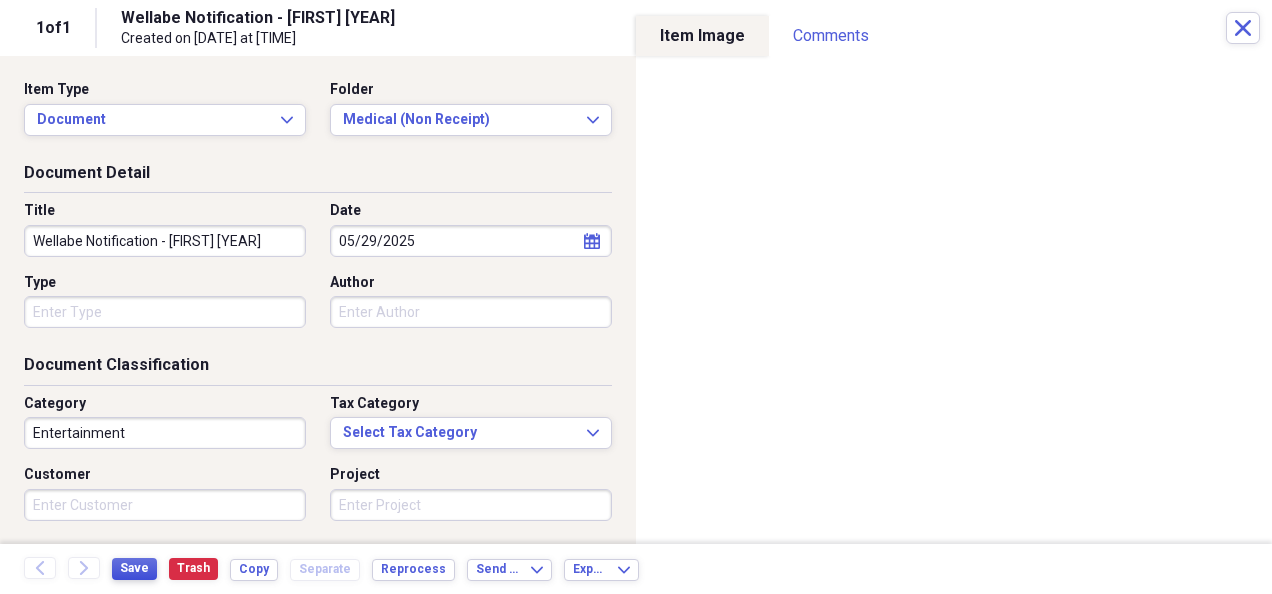 click on "Save" at bounding box center (134, 568) 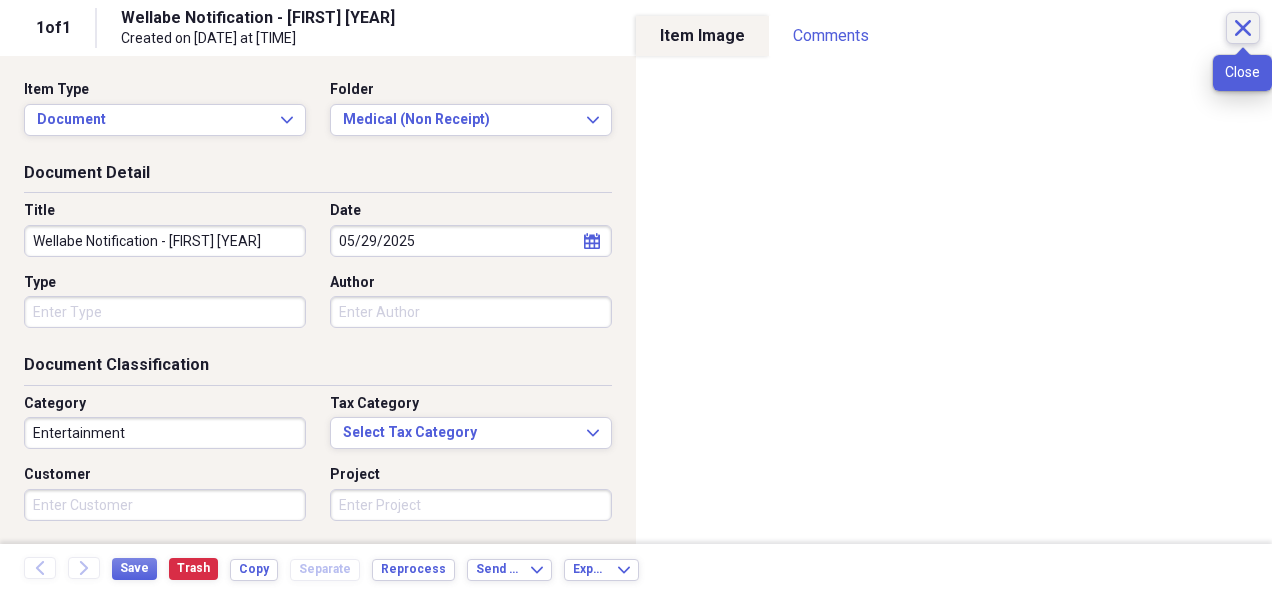 click 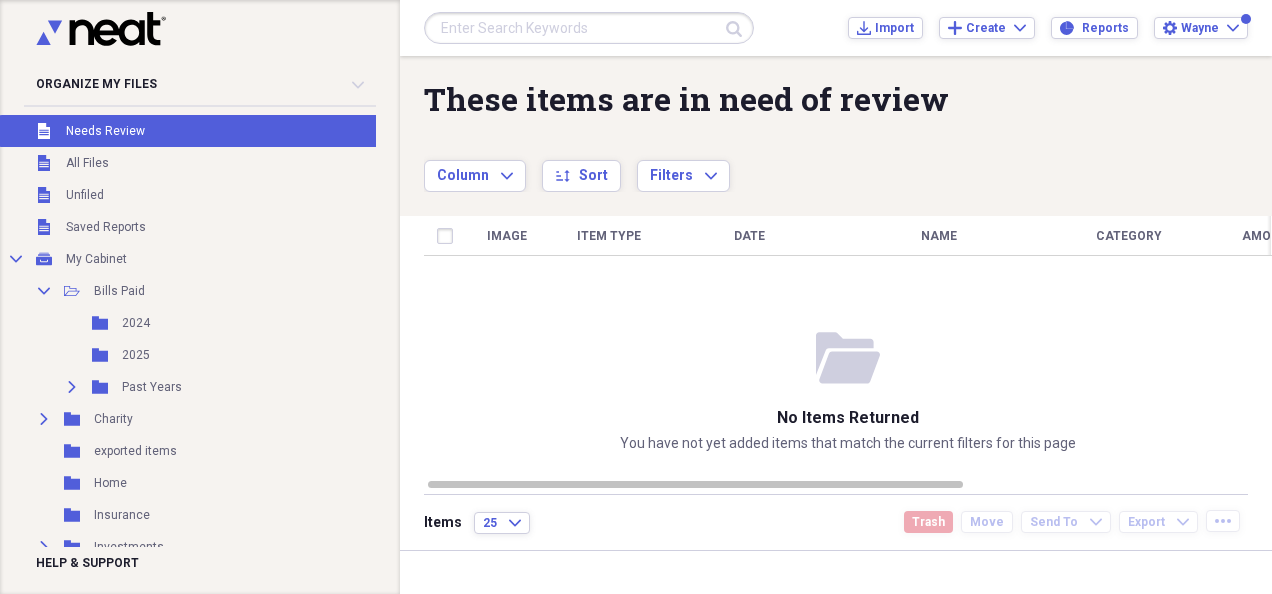scroll, scrollTop: 365, scrollLeft: 0, axis: vertical 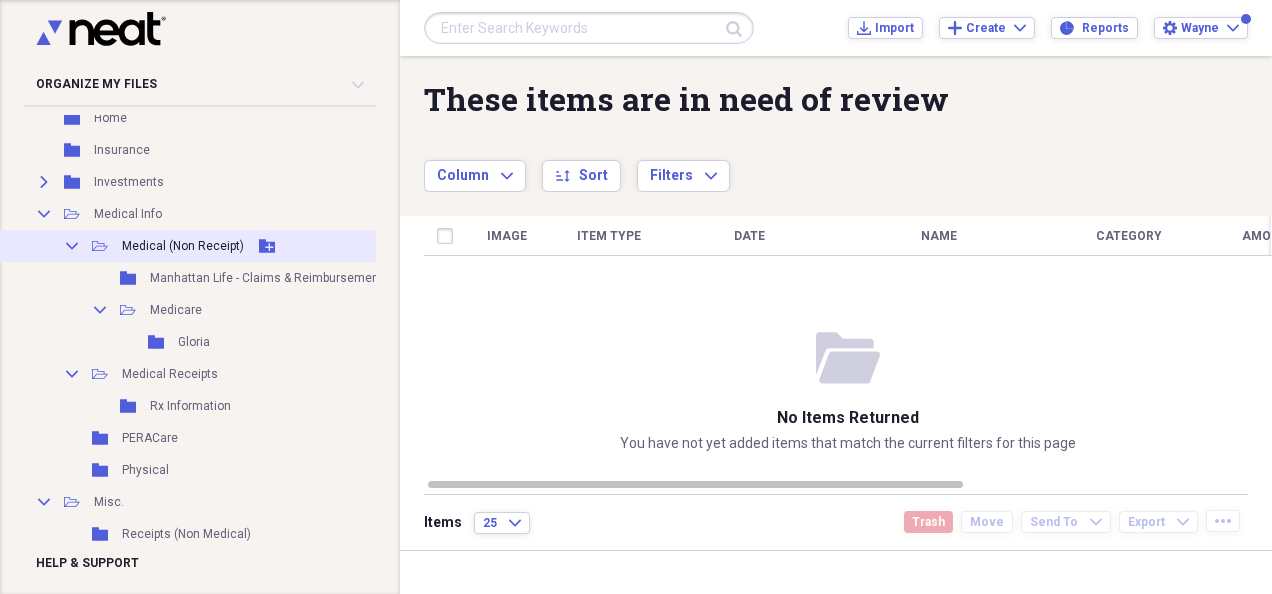 click on "Medical (Non Receipt)" at bounding box center [183, 246] 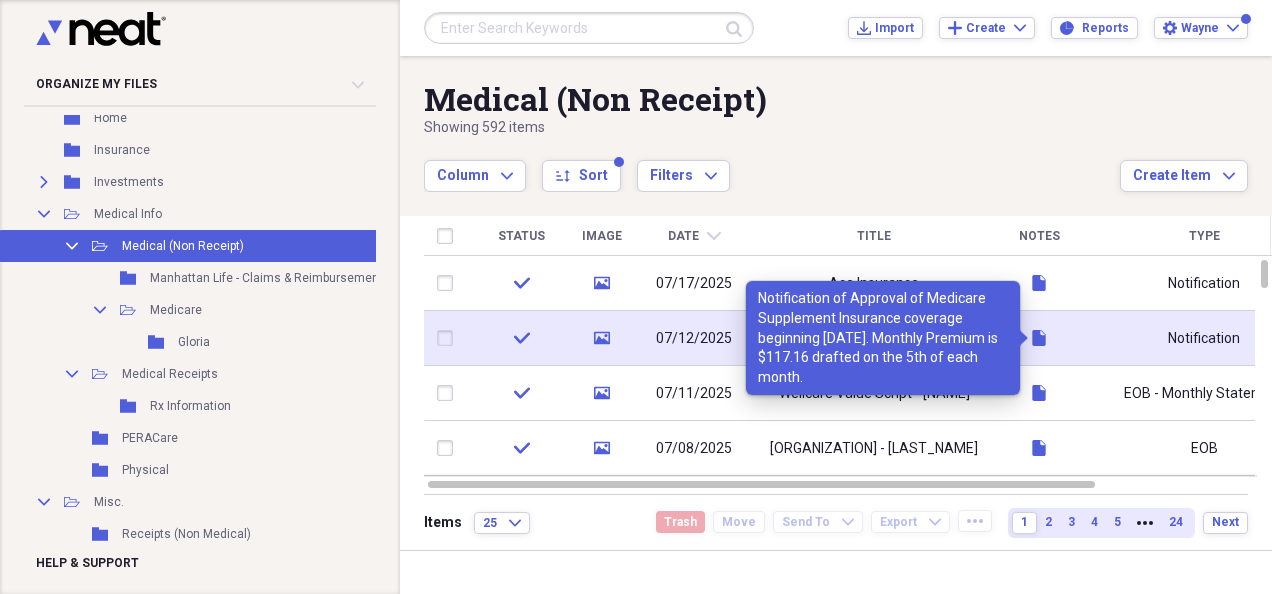 click 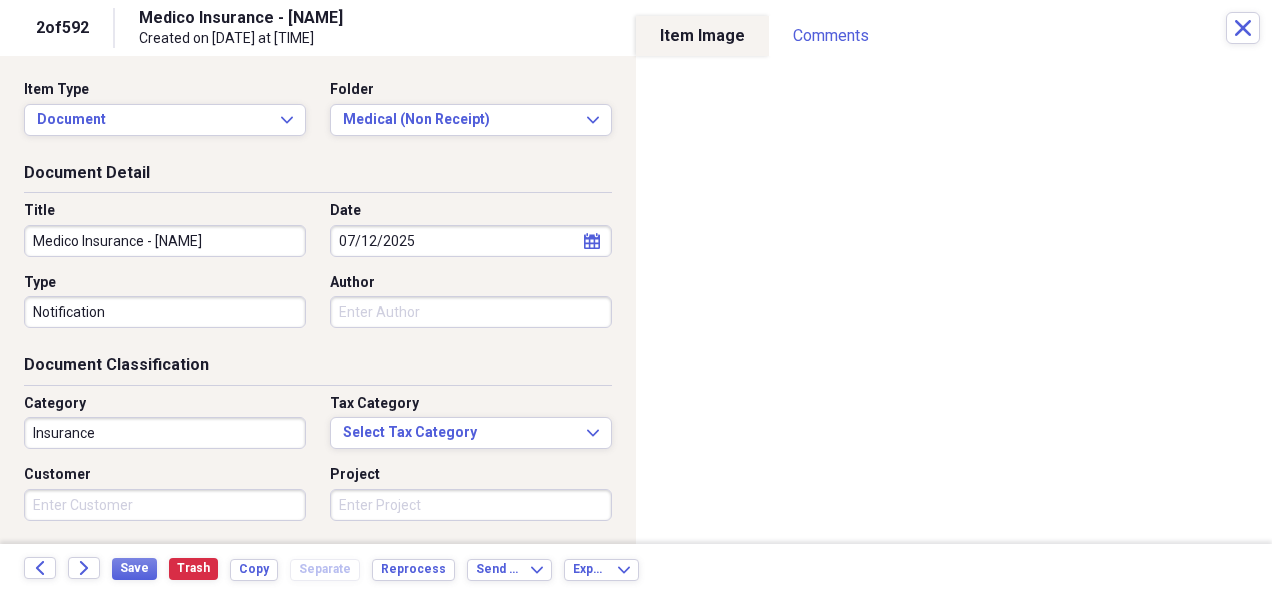 scroll, scrollTop: 245, scrollLeft: 0, axis: vertical 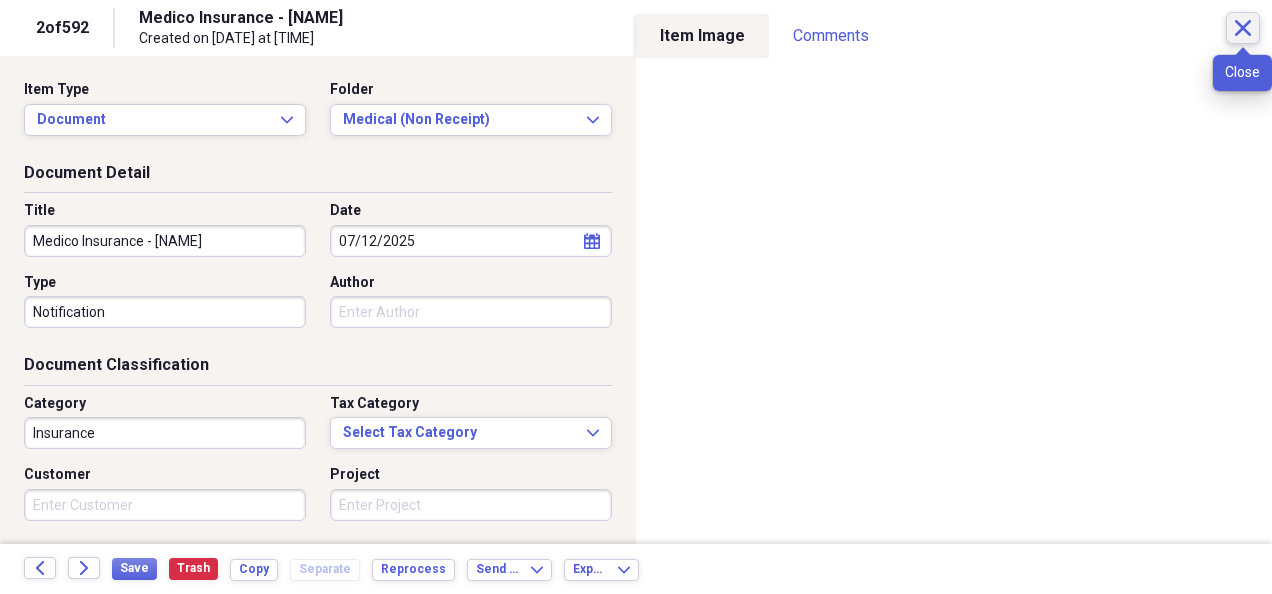 click 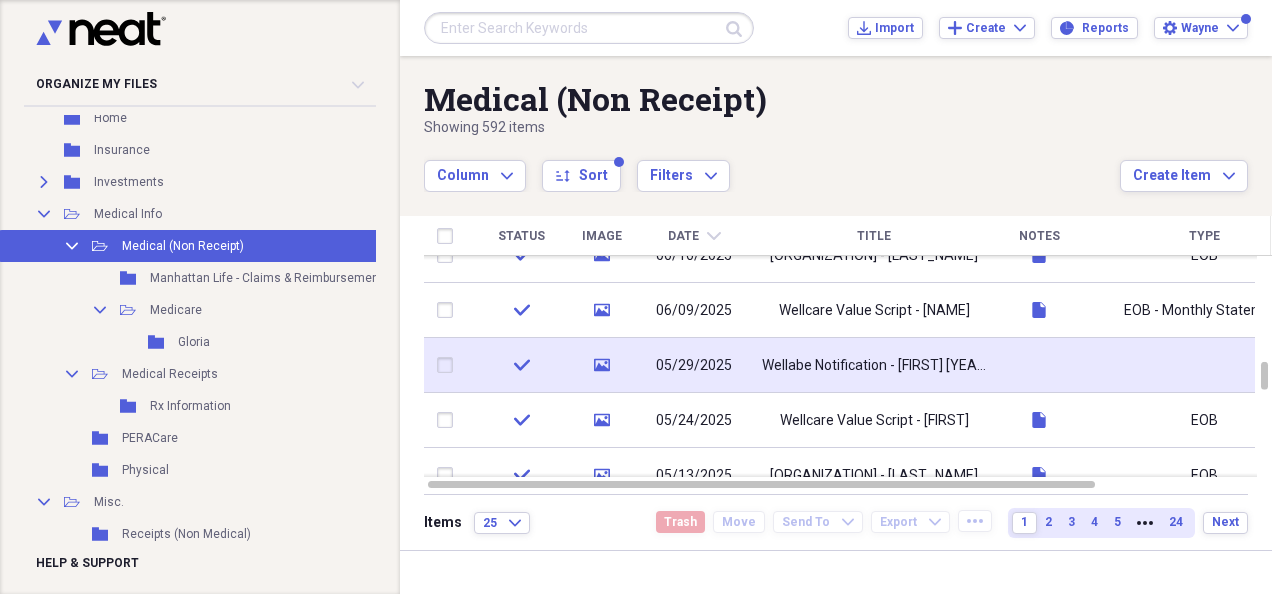 click at bounding box center (1039, 365) 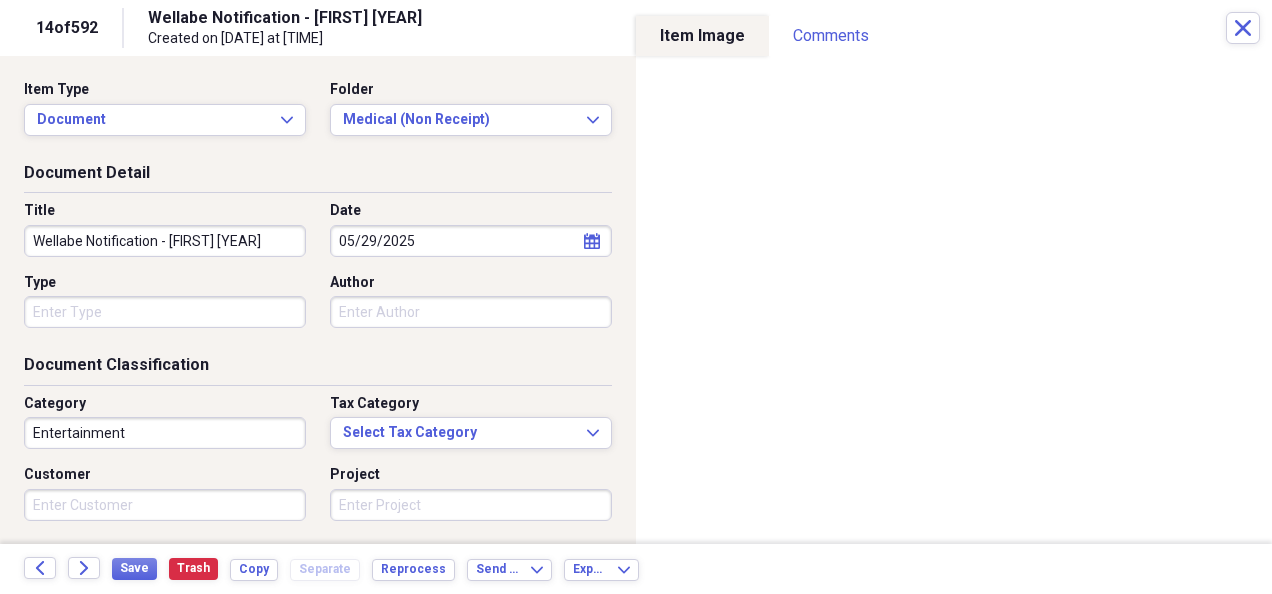 click on "Wellabe Notification - [FIRST] [YEAR]" at bounding box center (165, 241) 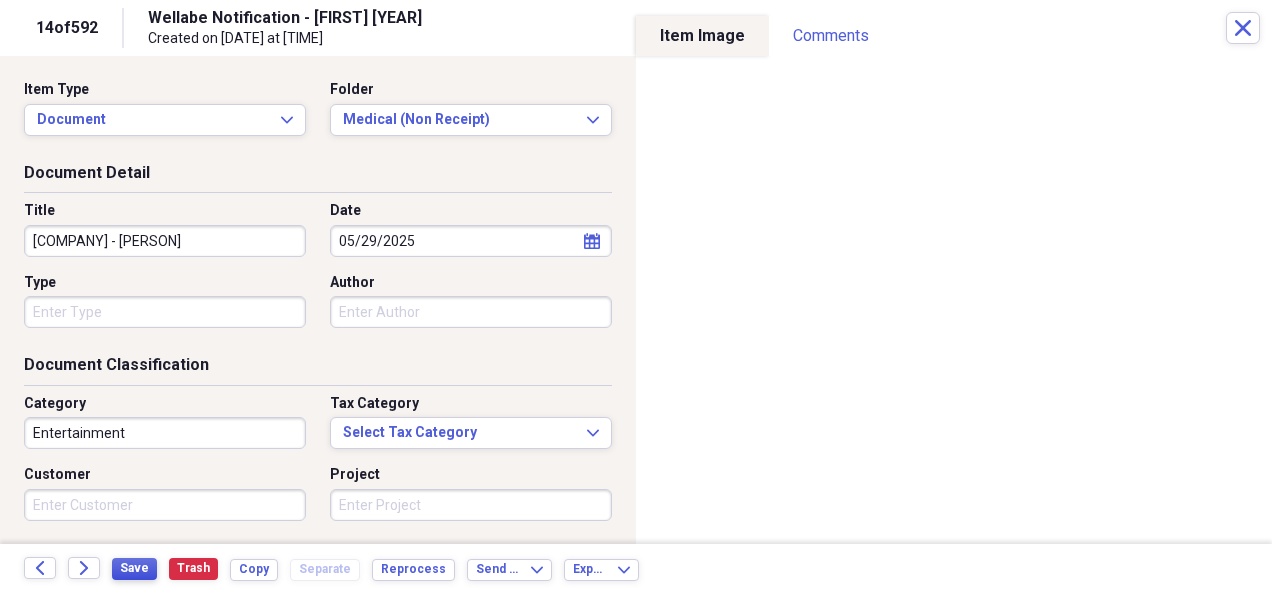type on "[COMPANY] - [PERSON]" 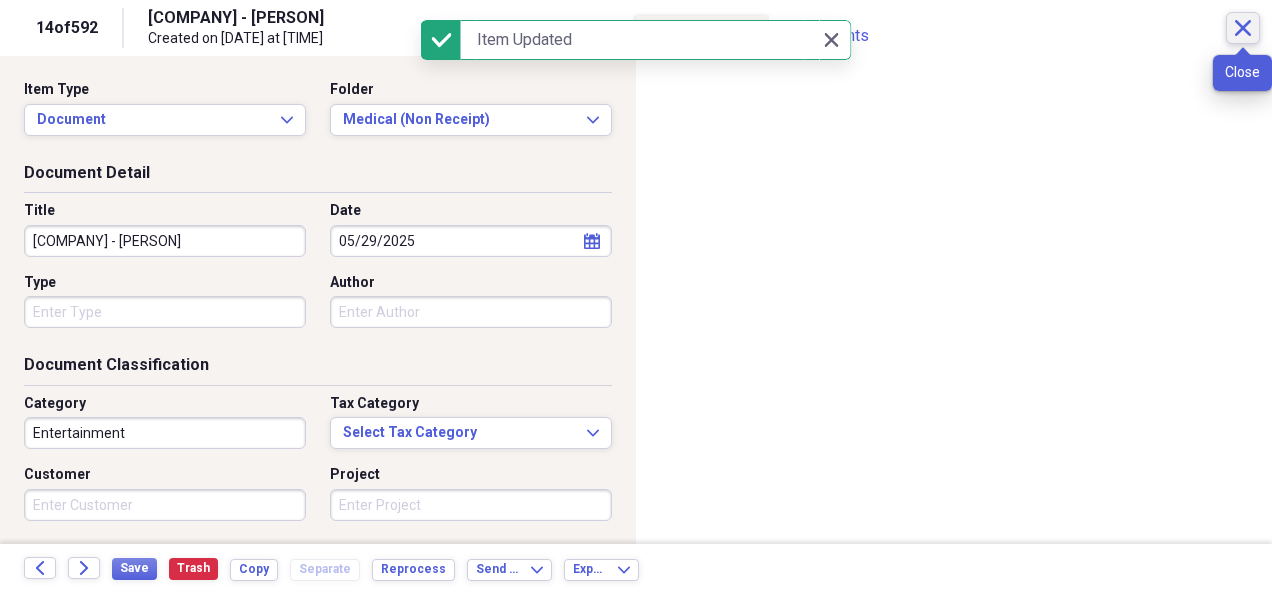 click on "Close" 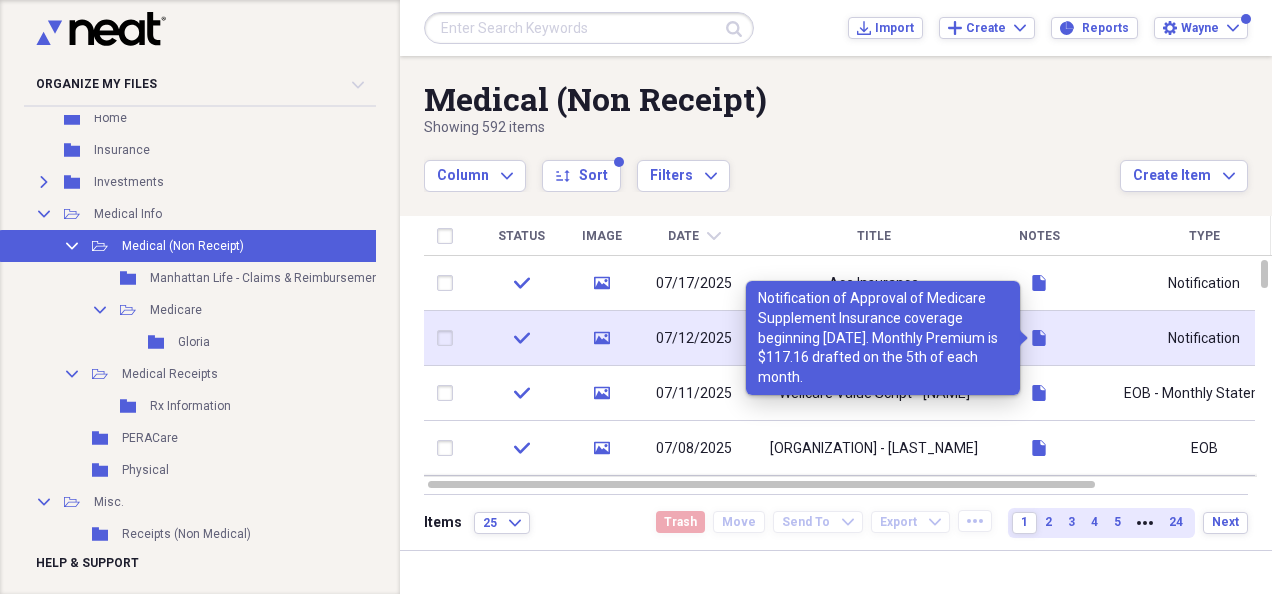 click 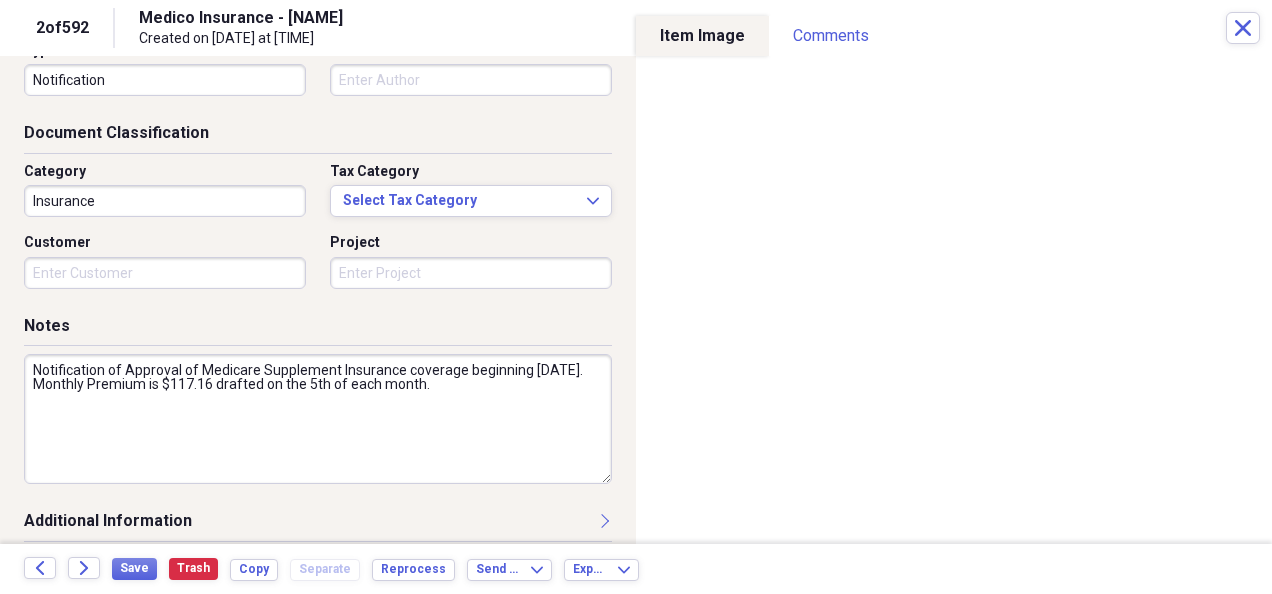 scroll, scrollTop: 245, scrollLeft: 0, axis: vertical 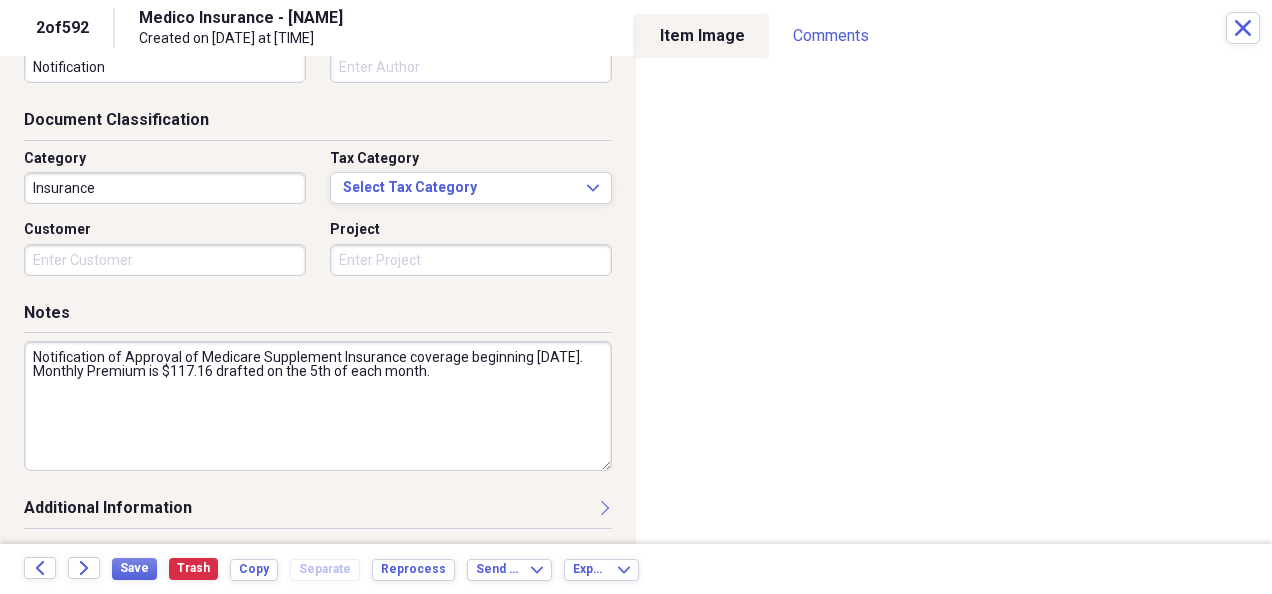 drag, startPoint x: 24, startPoint y: 358, endPoint x: 524, endPoint y: 381, distance: 500.52872 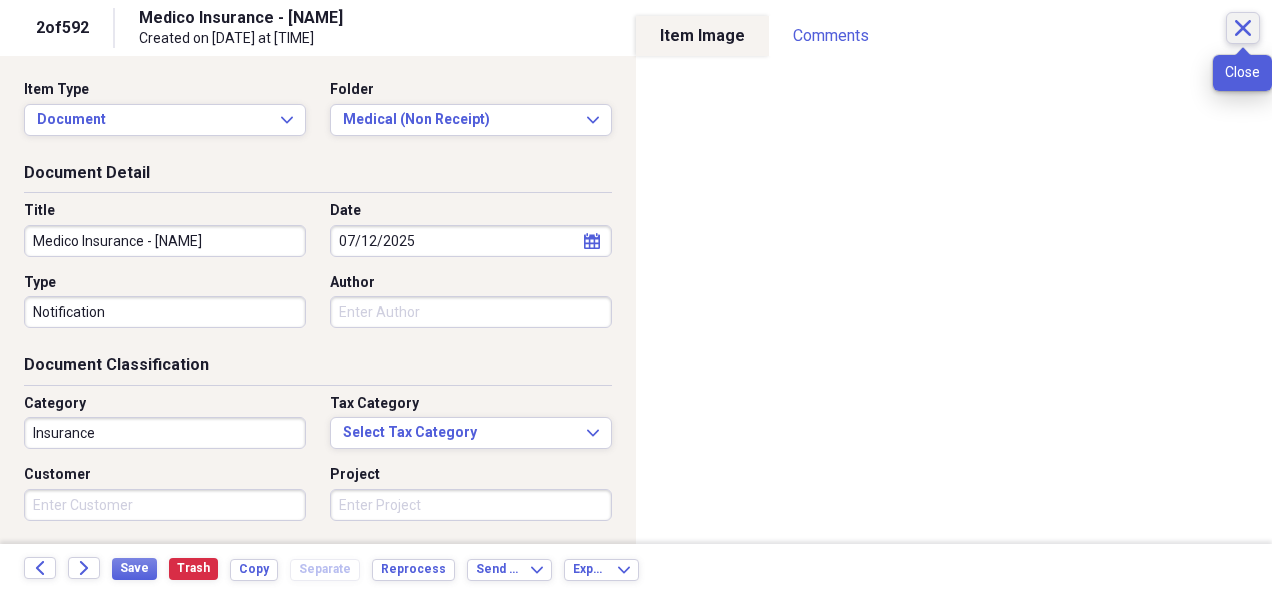 click on "Close" 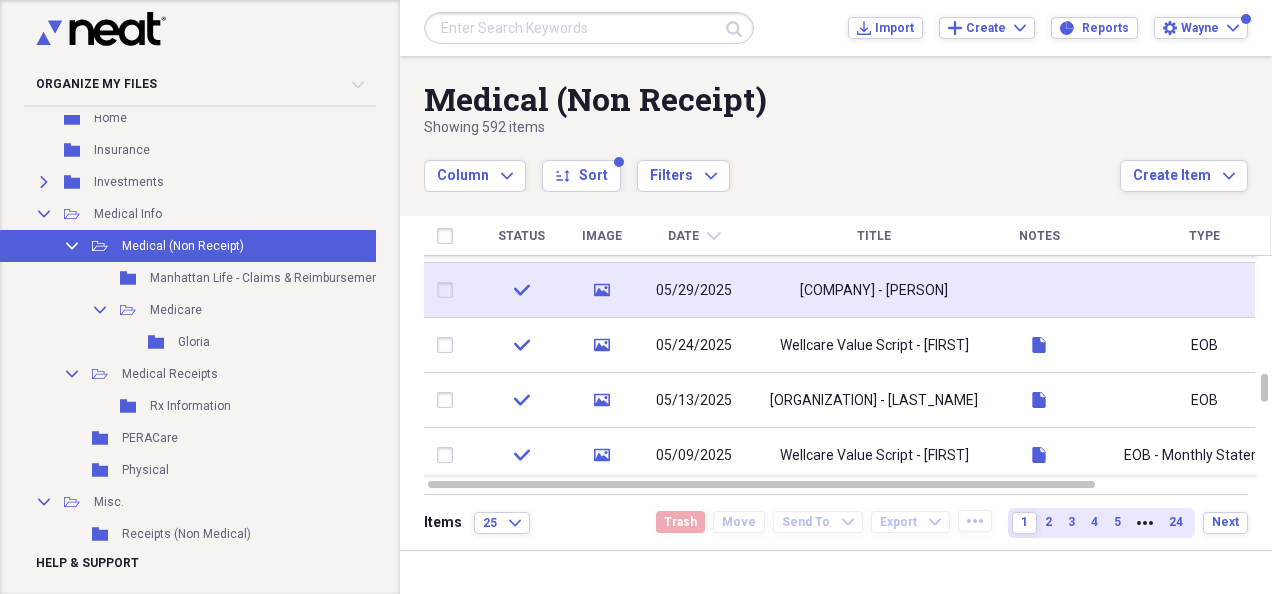 click at bounding box center [1039, 290] 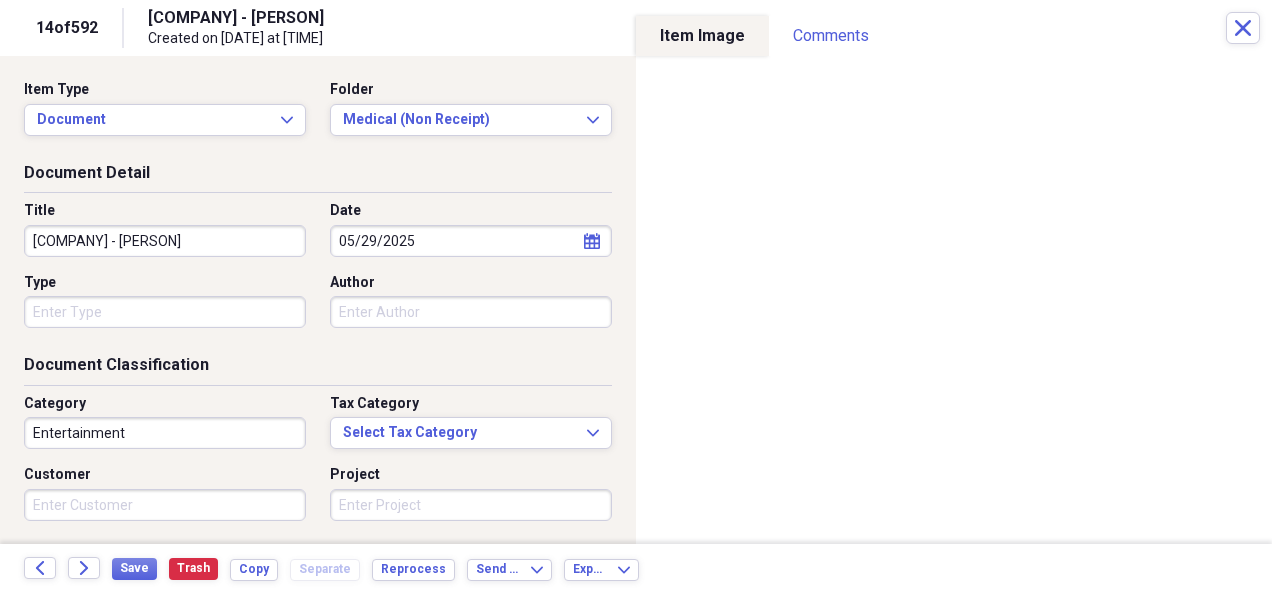 click on "Organize My Files Collapse Unfiled Needs Review Unfiled All Files Unfiled Unfiled Unfiled Saved Reports Collapse My Cabinet My Cabinet Add Folder Collapse Open Folder Bills Paid Add Folder Folder 2024 Add Folder Folder 2025 Add Folder Expand Folder Past Years Add Folder Expand Folder Charity Add Folder Folder exported items Add Folder Folder Home Add Folder Folder Insurance Add Folder Expand Folder Investments Add Folder Collapse Open Folder Medical Info Add Folder Collapse Open Folder Medical (Non Receipt) Add Folder Folder Manhattan Life - Claims & Reimbursements Add Folder Collapse Open Folder Medicare Add Folder Folder [NAME] Add Folder Collapse Open Folder Medical Receipts Add Folder Folder Rx Information Add Folder Folder PERACare Add Folder Folder Physical Add Folder Collapse Open Folder Misc. Add Folder Folder Receipts (Non Medical) Add Folder Folder RMD Calculation Add Folder Folder Raytheon, FRS, & PERA Pension Add Folder Collapse Open Folder Social Security Add Folder Folder [NAME]'s Add Folder Add" at bounding box center (636, 297) 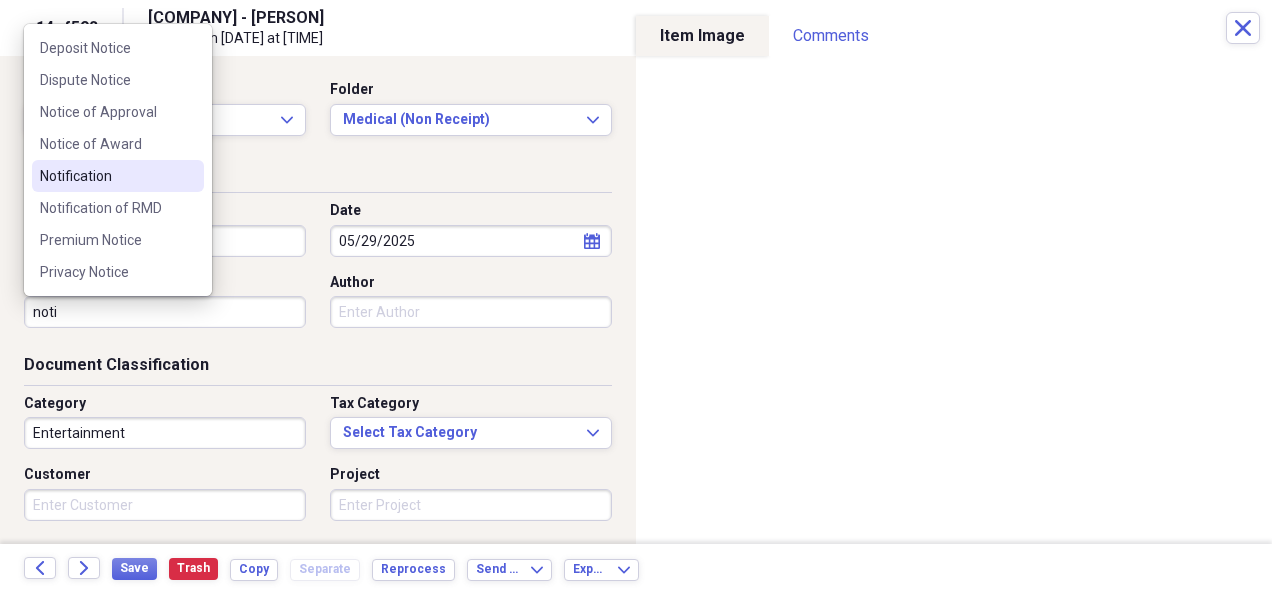 click on "Notification" at bounding box center (118, 176) 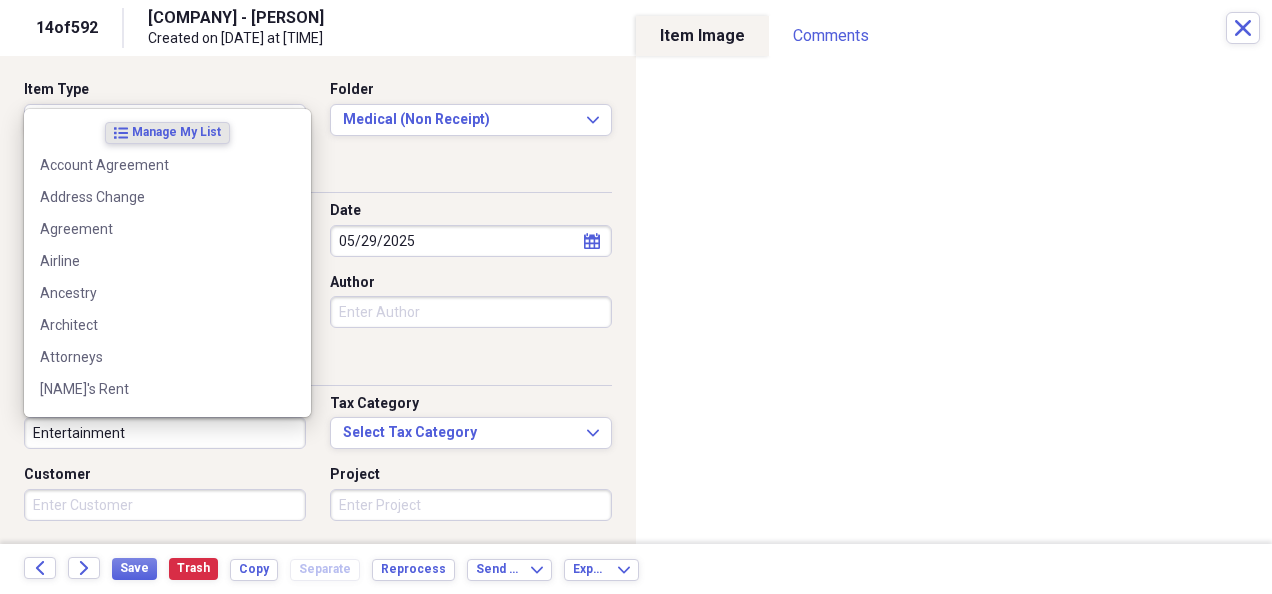 click on "Entertainment" at bounding box center [165, 433] 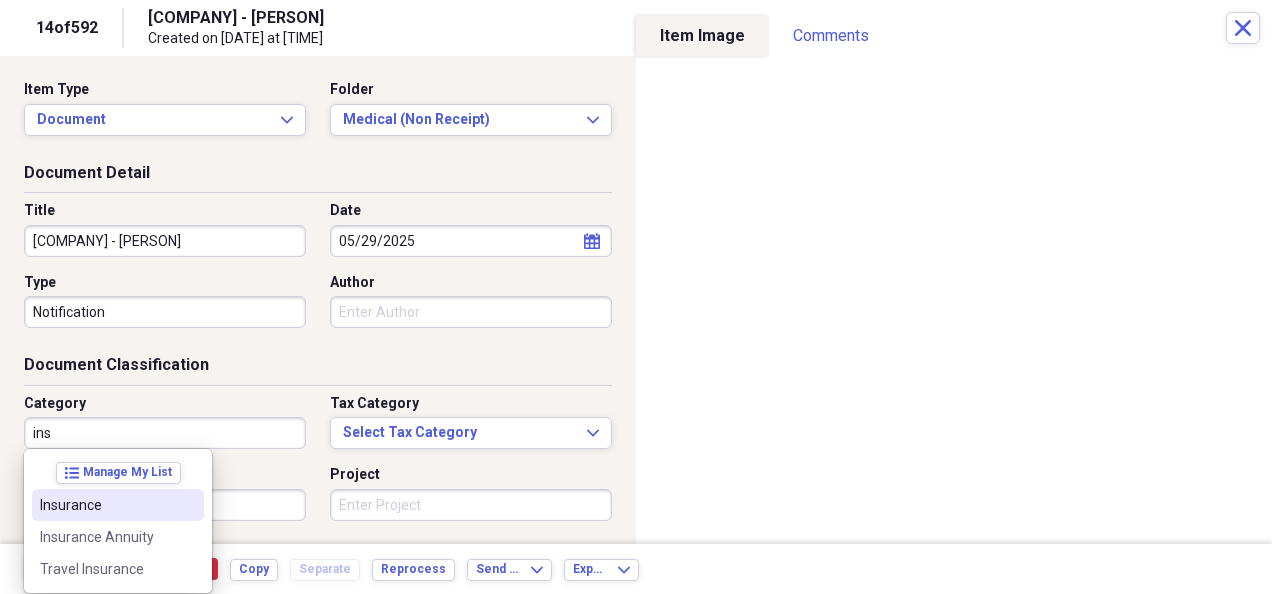 click on "Insurance" at bounding box center [106, 505] 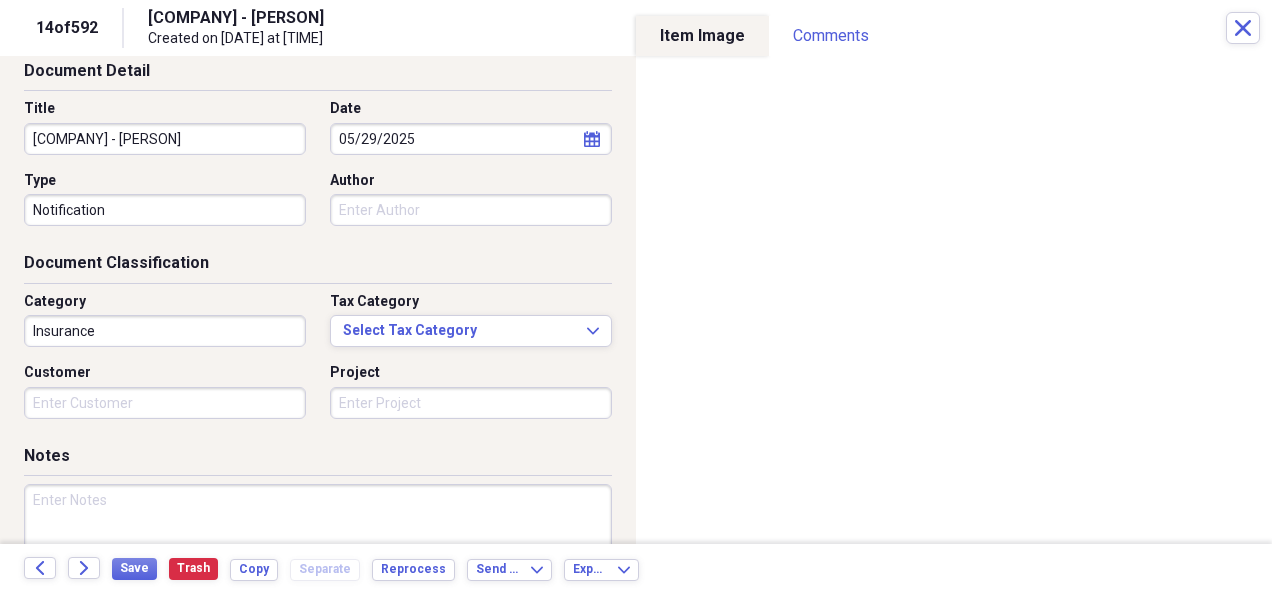 scroll, scrollTop: 107, scrollLeft: 0, axis: vertical 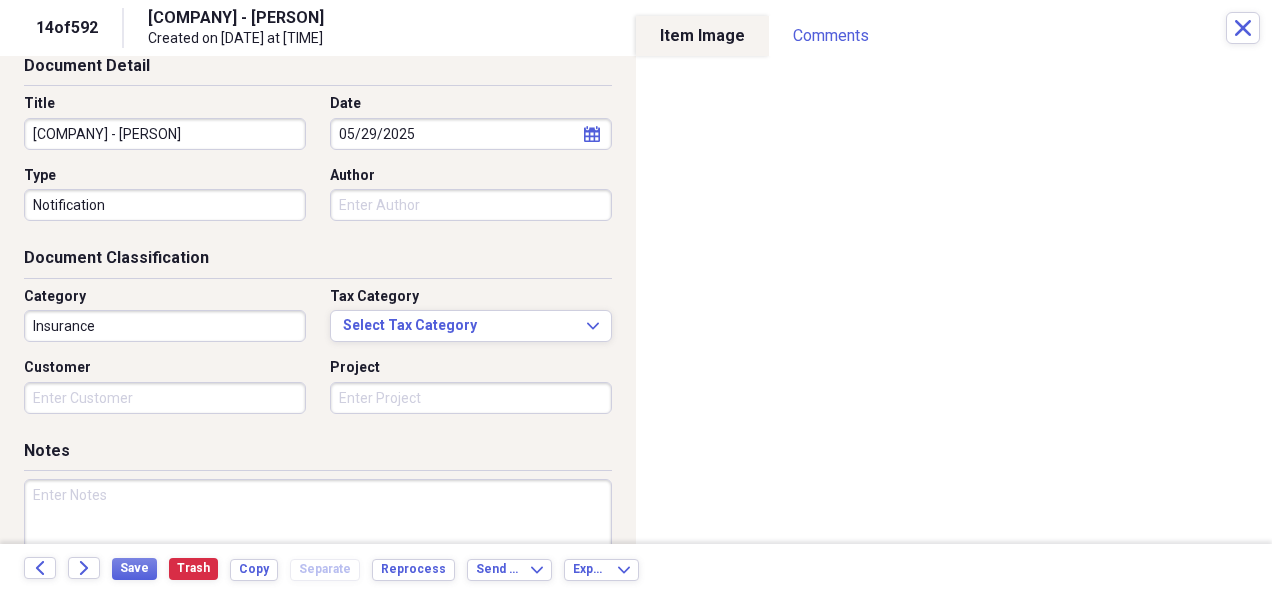click at bounding box center (318, 544) 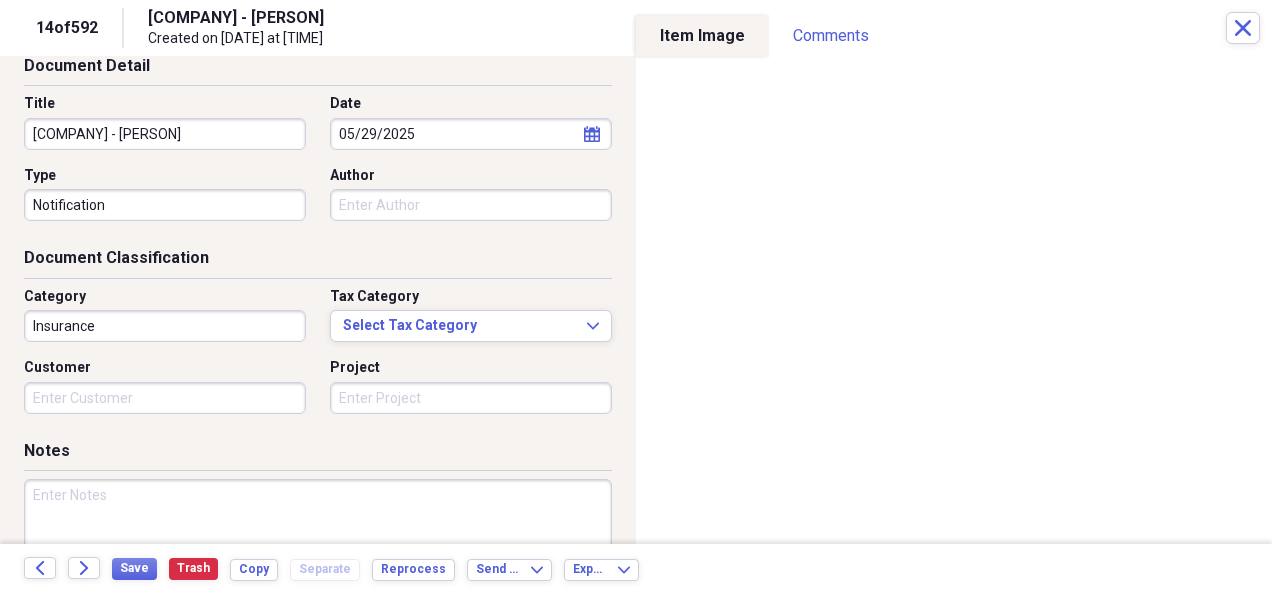 paste on "Notification of Approval of Medicare Supplement Insurance coverage beginning [DATE]. Monthly Premium is $117.16 drafted on the 5th of each month." 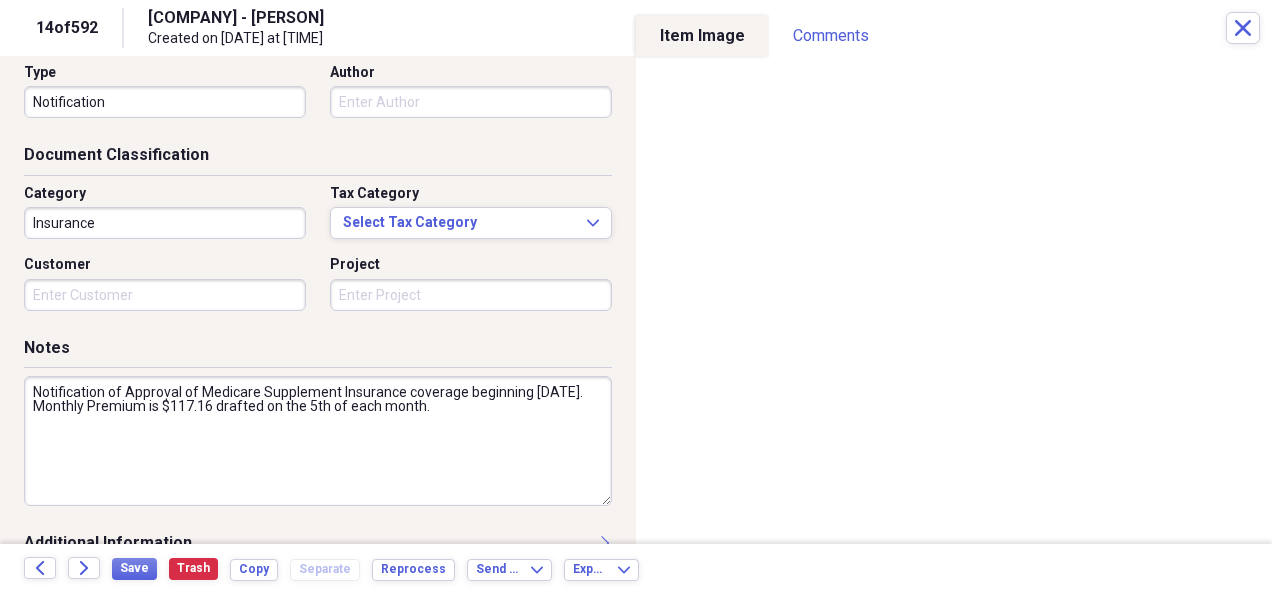 scroll, scrollTop: 232, scrollLeft: 0, axis: vertical 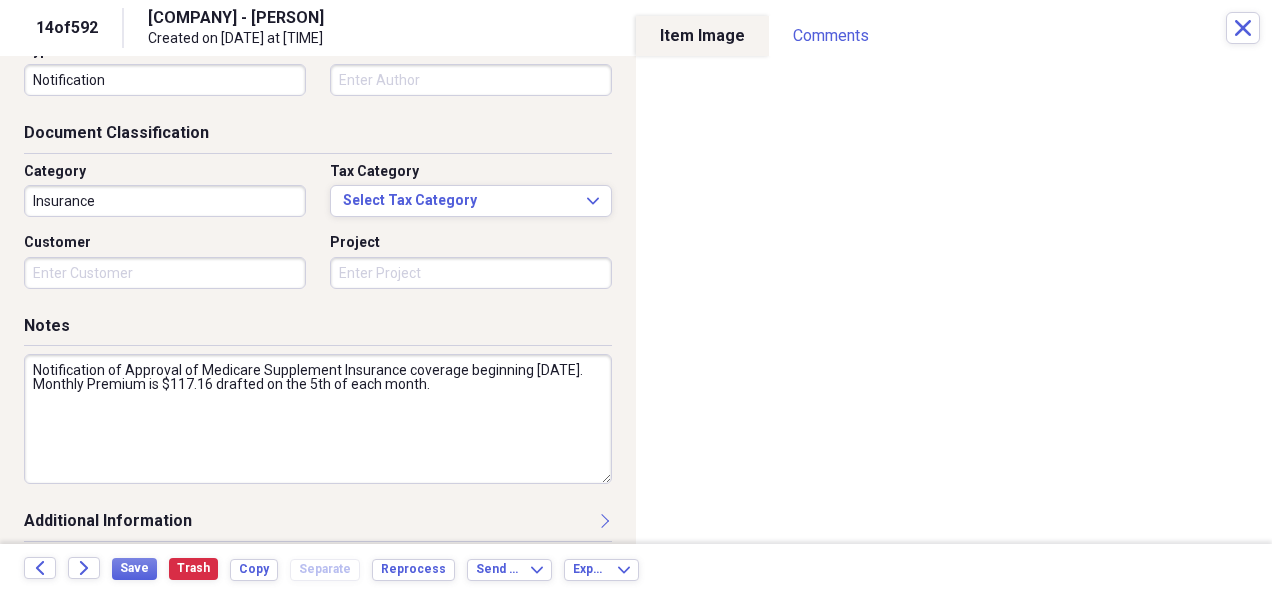 click on "Notification of Approval of Medicare Supplement Insurance coverage beginning [DATE]. Monthly Premium is $117.16 drafted on the 5th of each month." at bounding box center [318, 419] 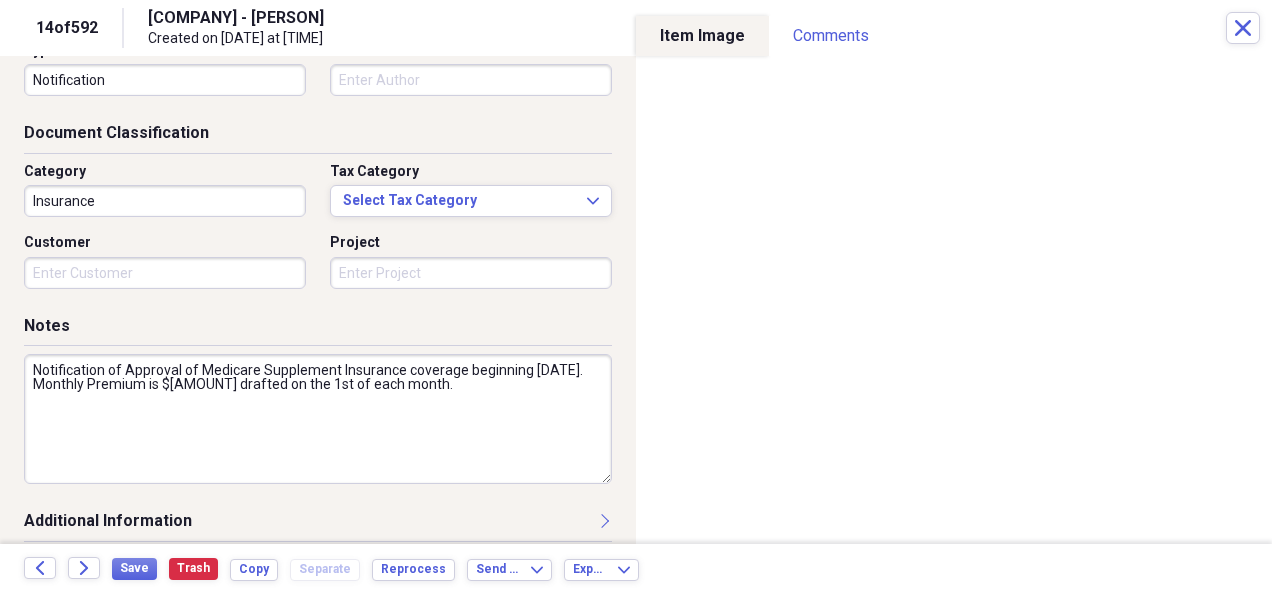 click on "Notification of Approval of Medicare Supplement Insurance coverage beginning [DATE]. Monthly Premium is $[AMOUNT] drafted on the 1st of each month." at bounding box center (318, 419) 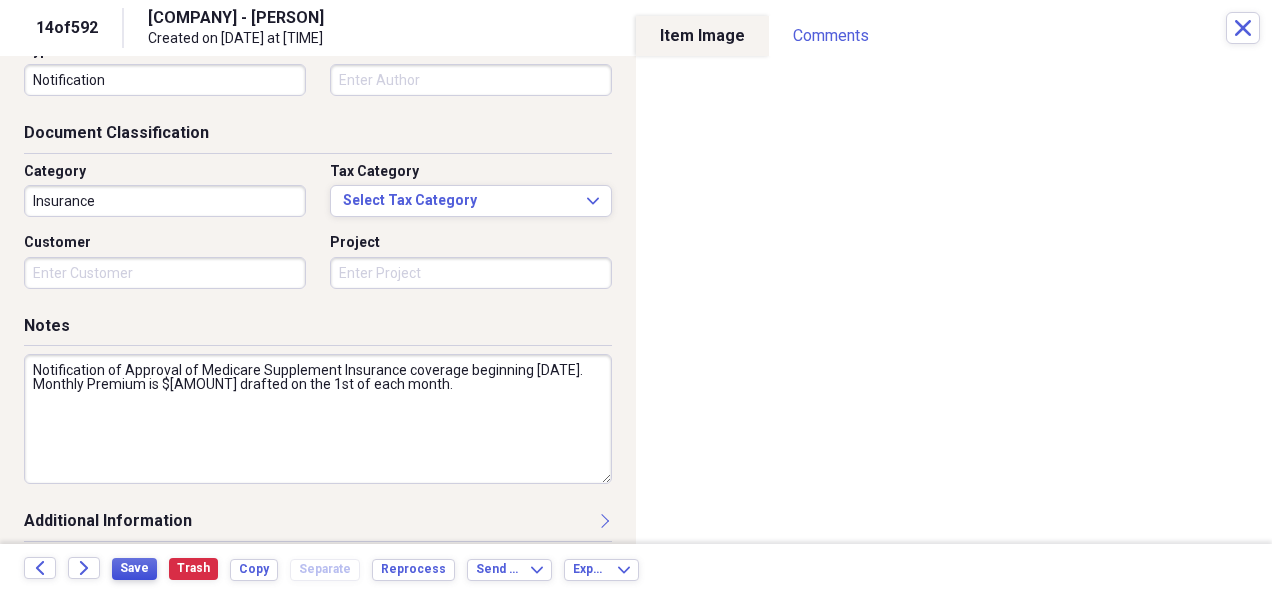 type on "Notification of Approval of Medicare Supplement Insurance coverage beginning [DATE]. Monthly Premium is $[AMOUNT] drafted on the 1st of each month." 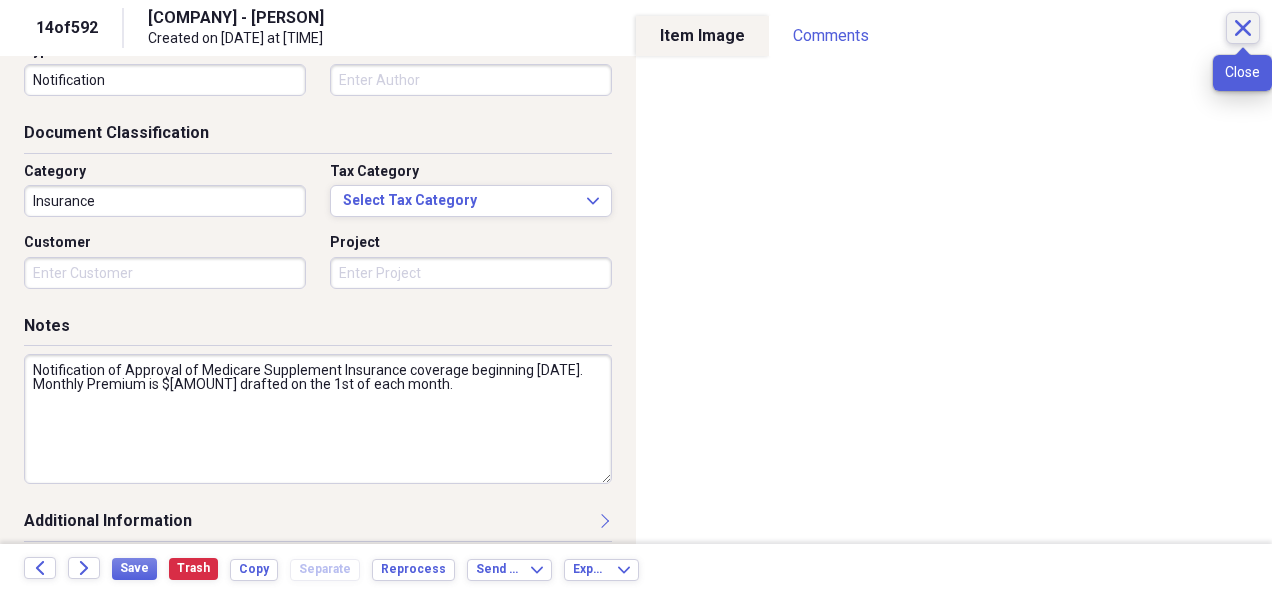 click on "Close" 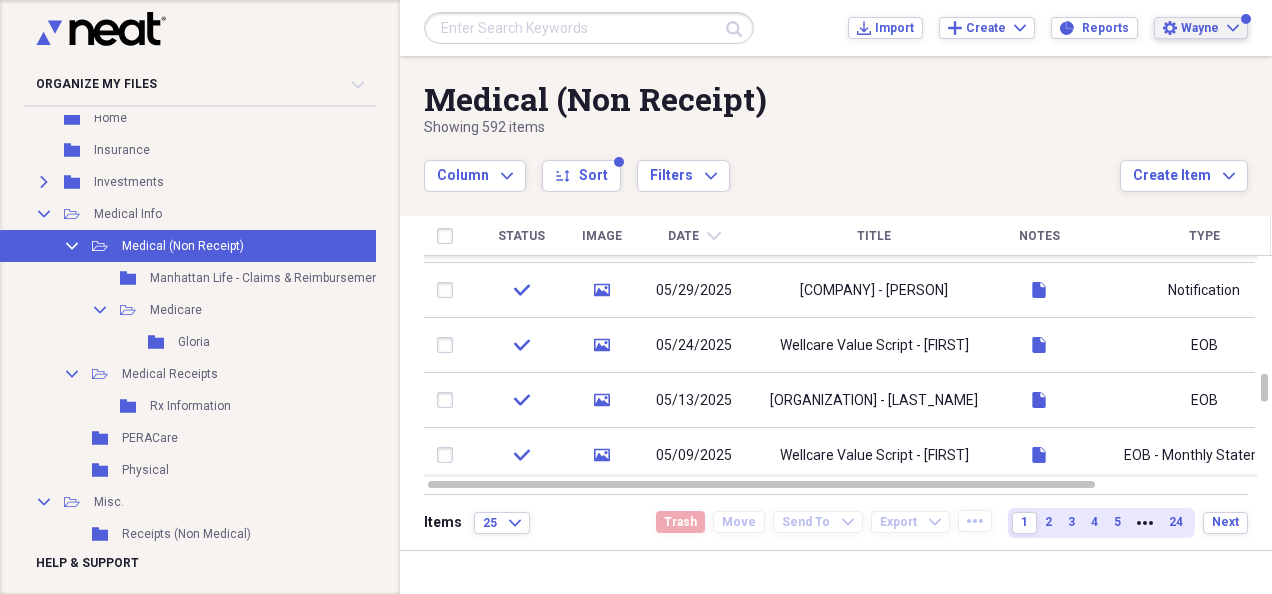 click on "Expand" 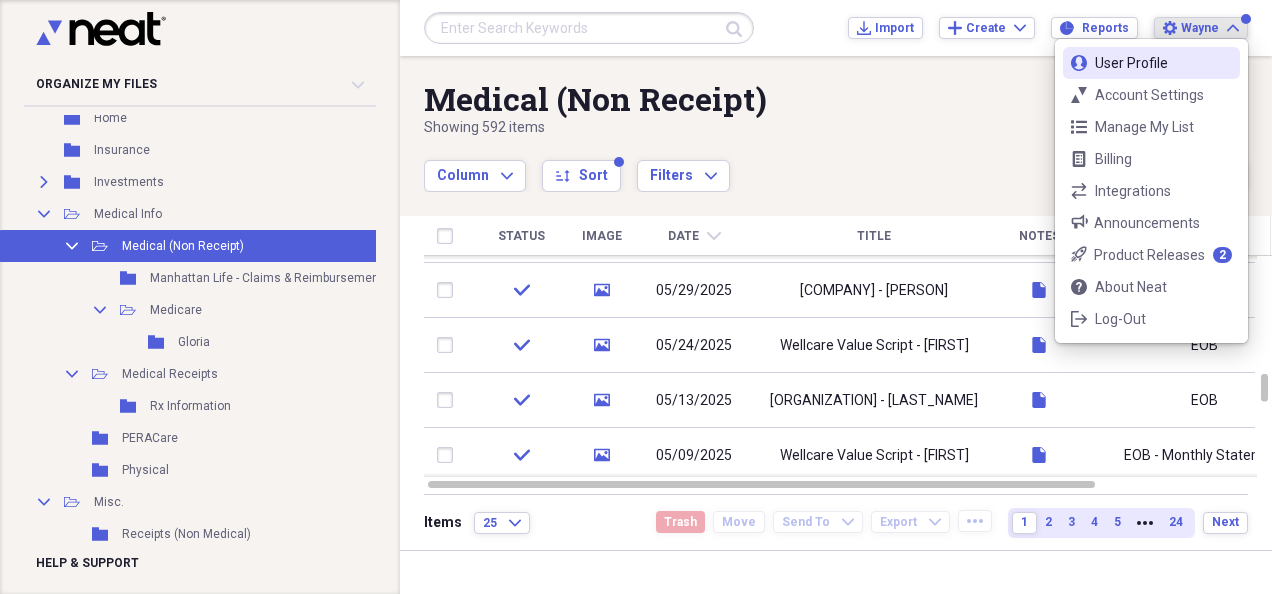 click on "Expand" 